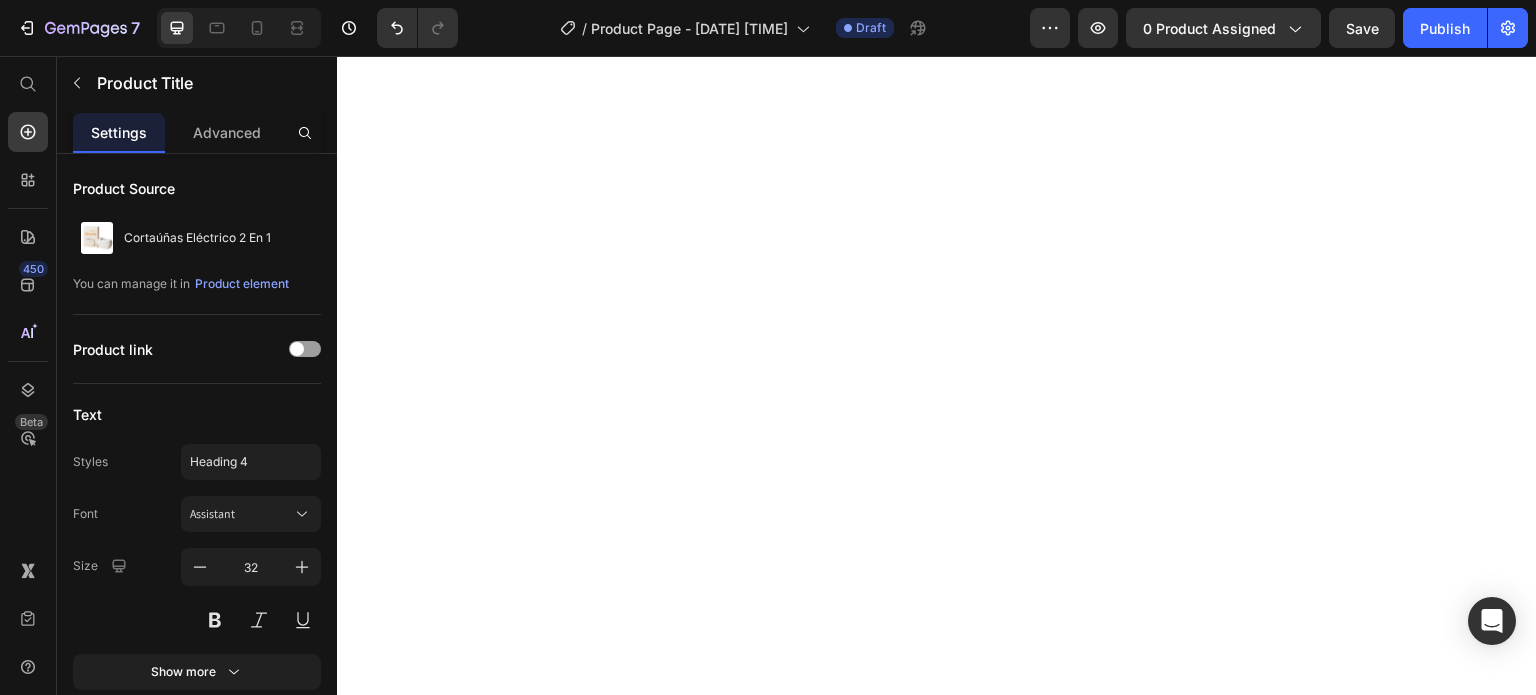 scroll, scrollTop: 0, scrollLeft: 0, axis: both 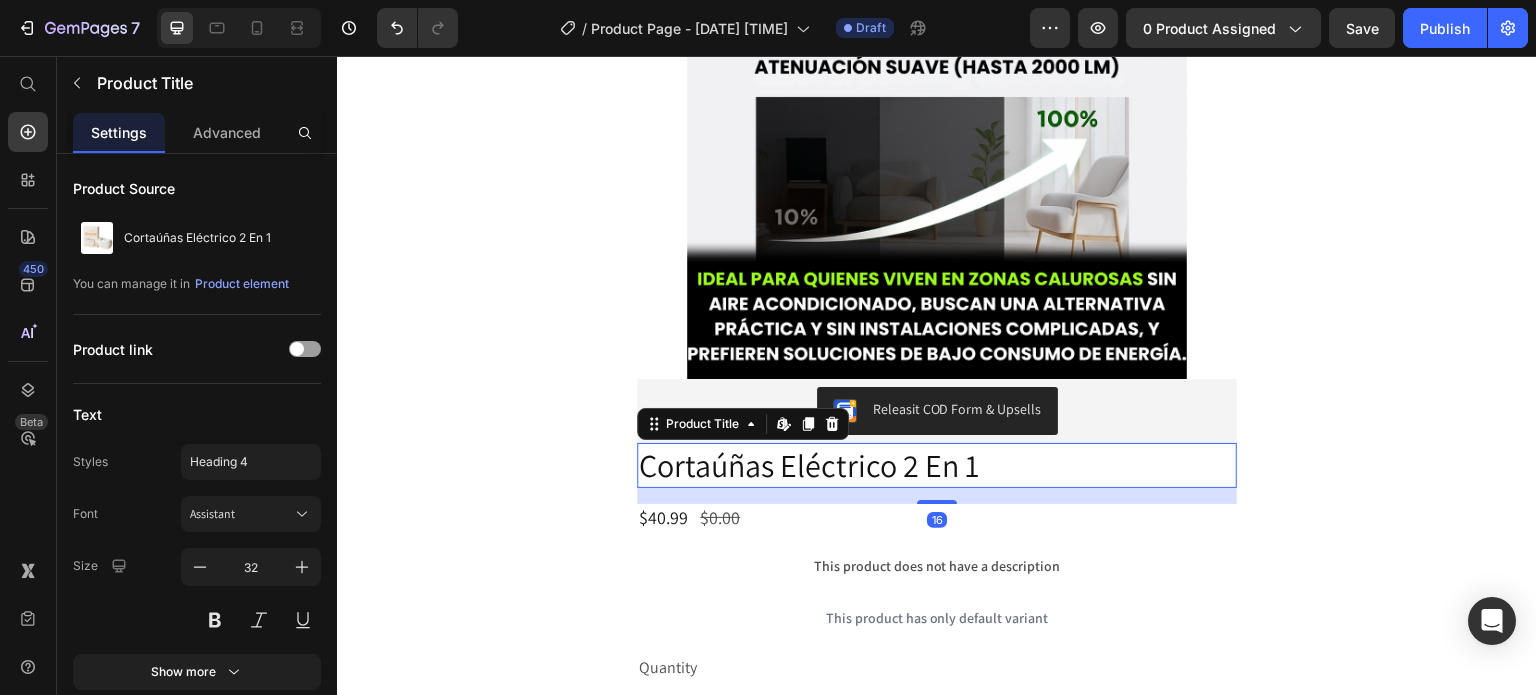 click 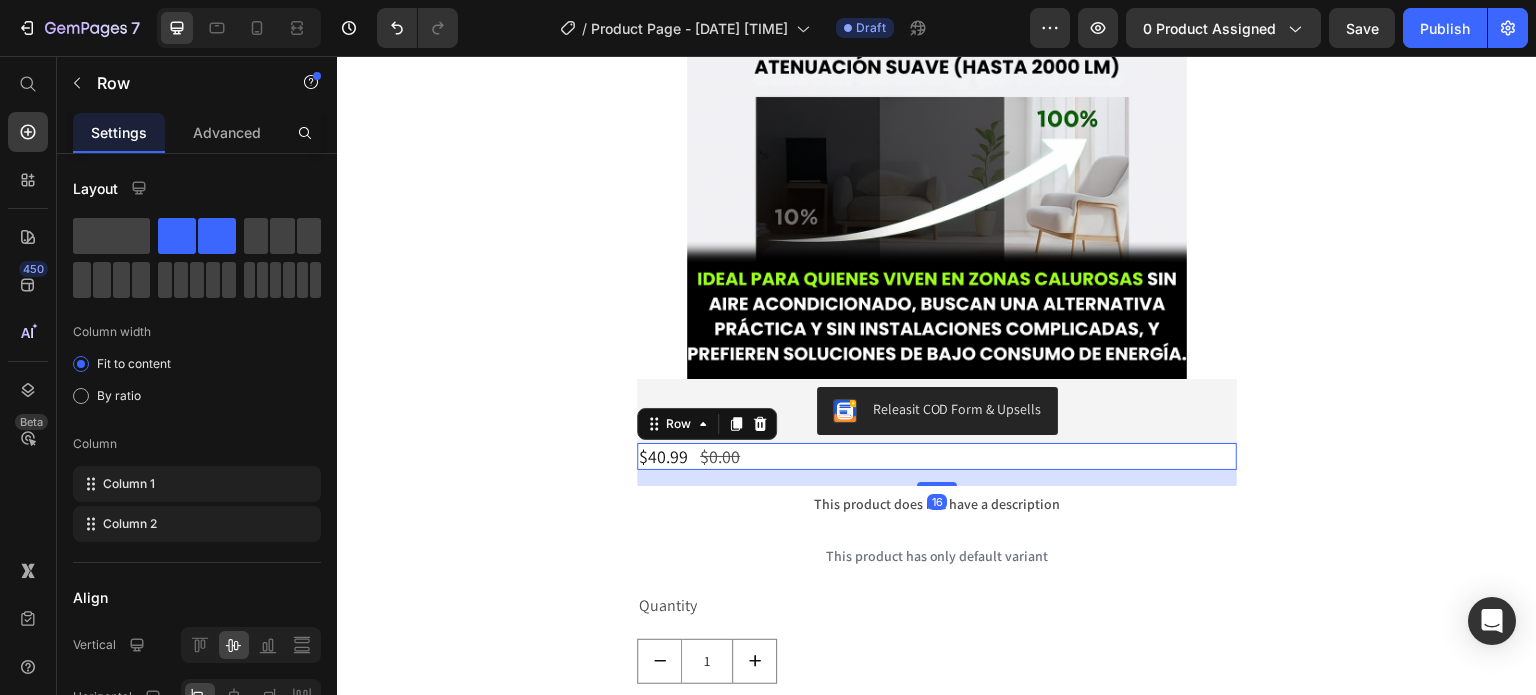 click on "$40.99 Product Price $0.00 Product Price Row   16" at bounding box center [937, 456] 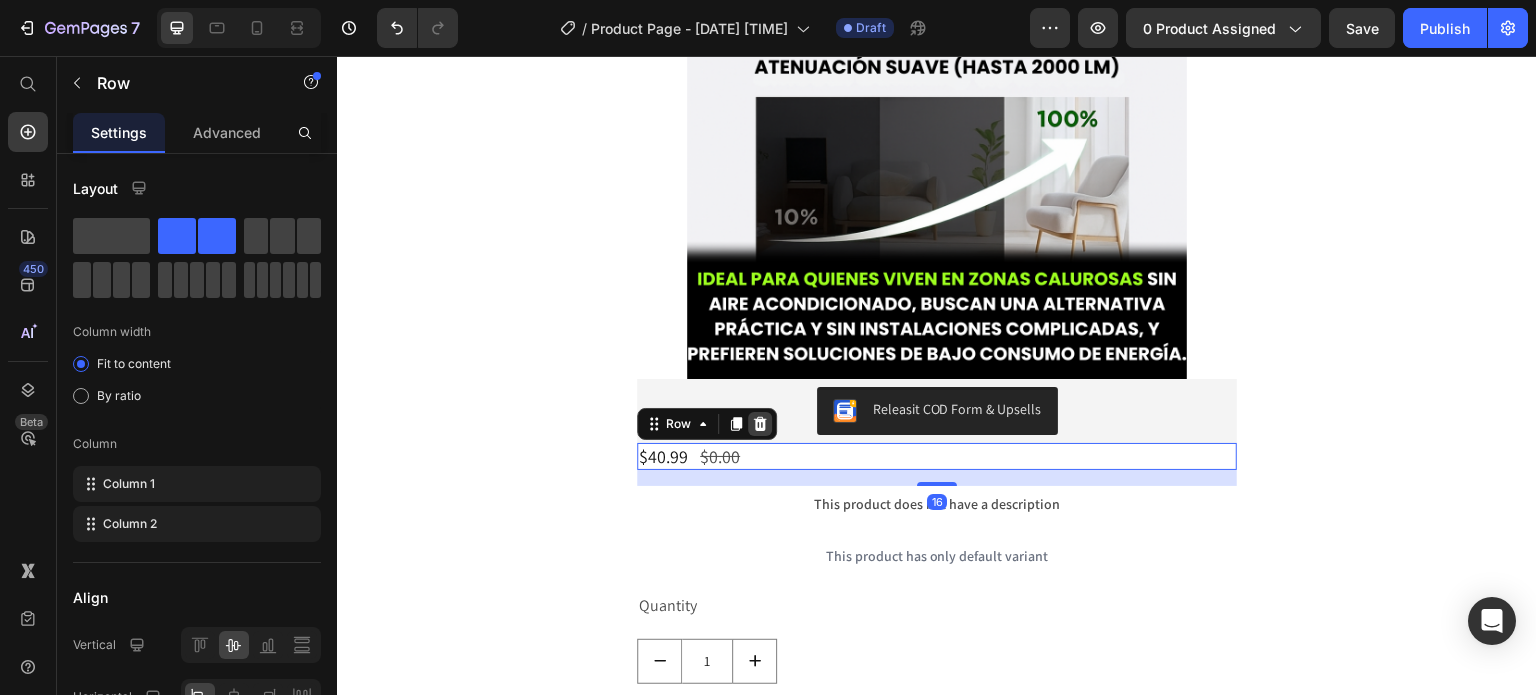 click at bounding box center [760, 424] 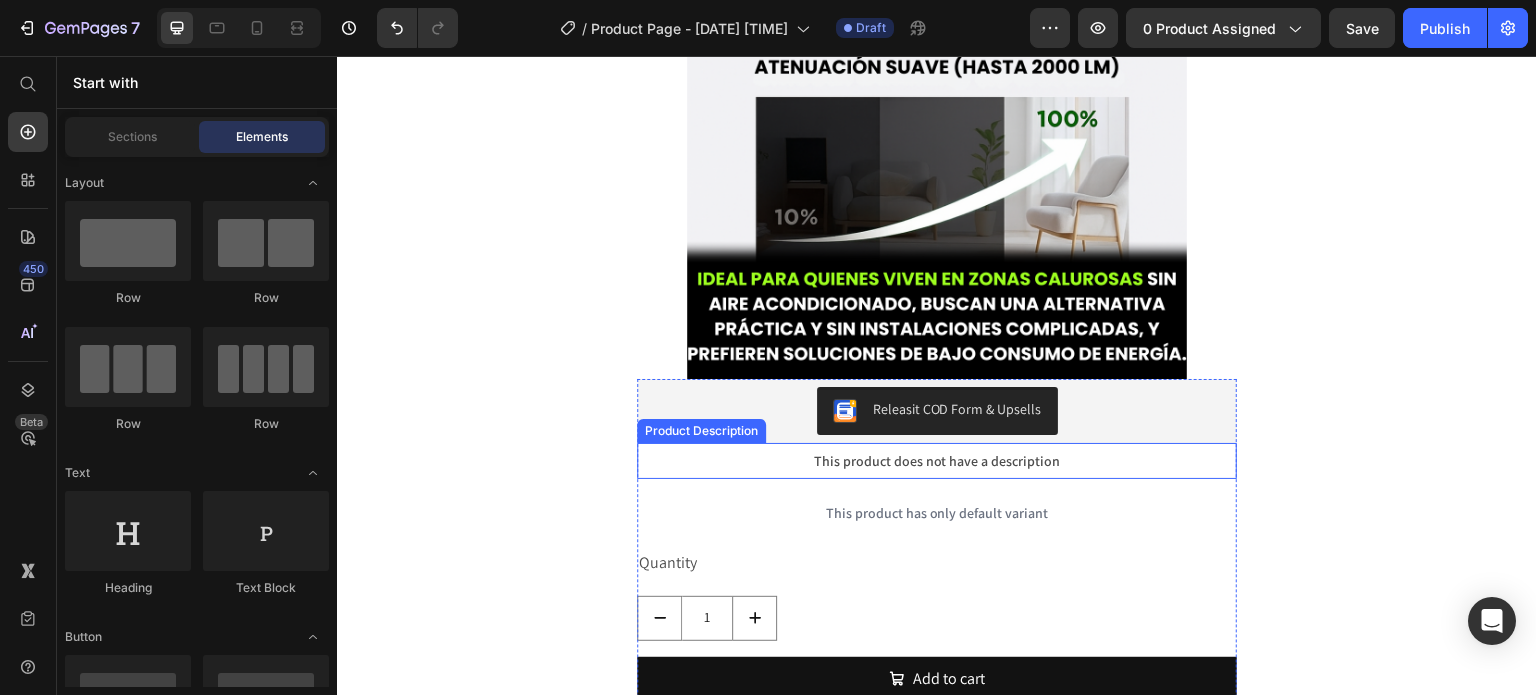 click on "This product does not have a description" at bounding box center (937, 461) 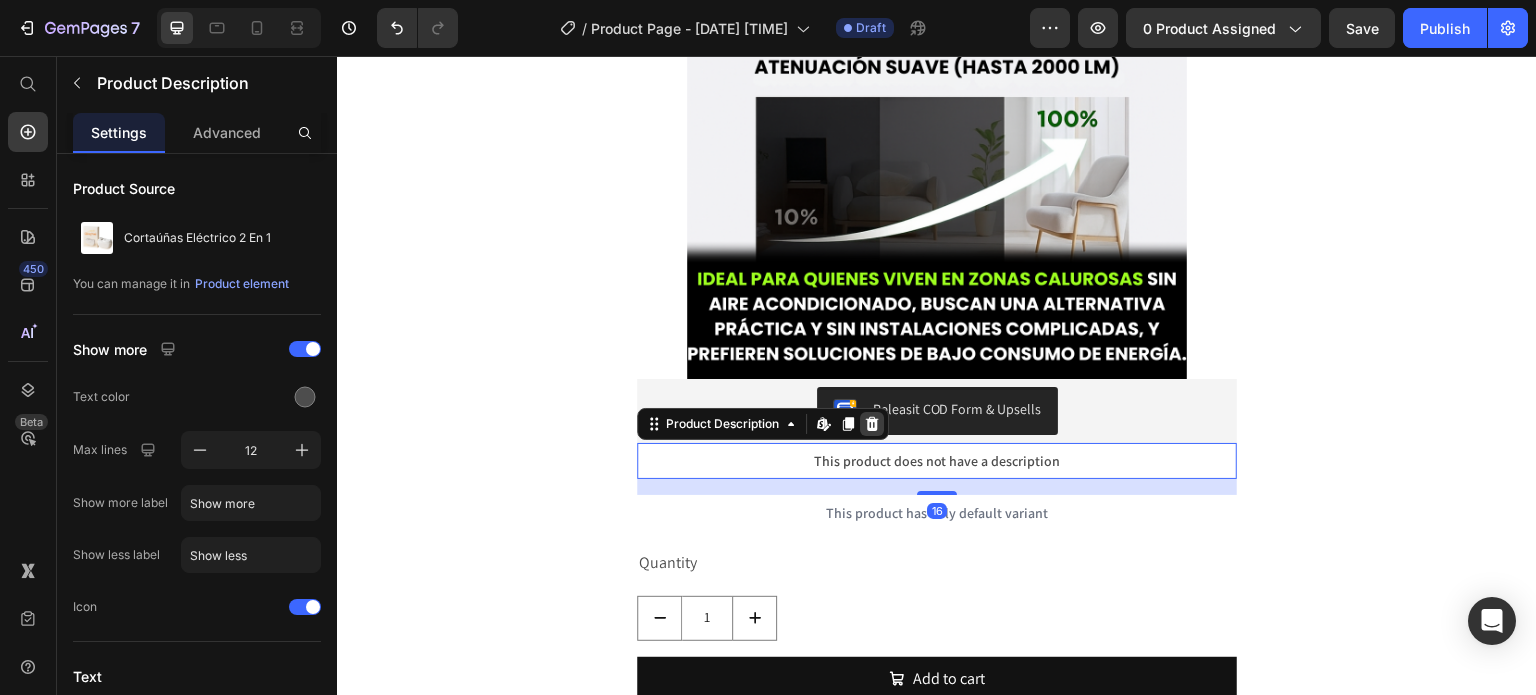 click 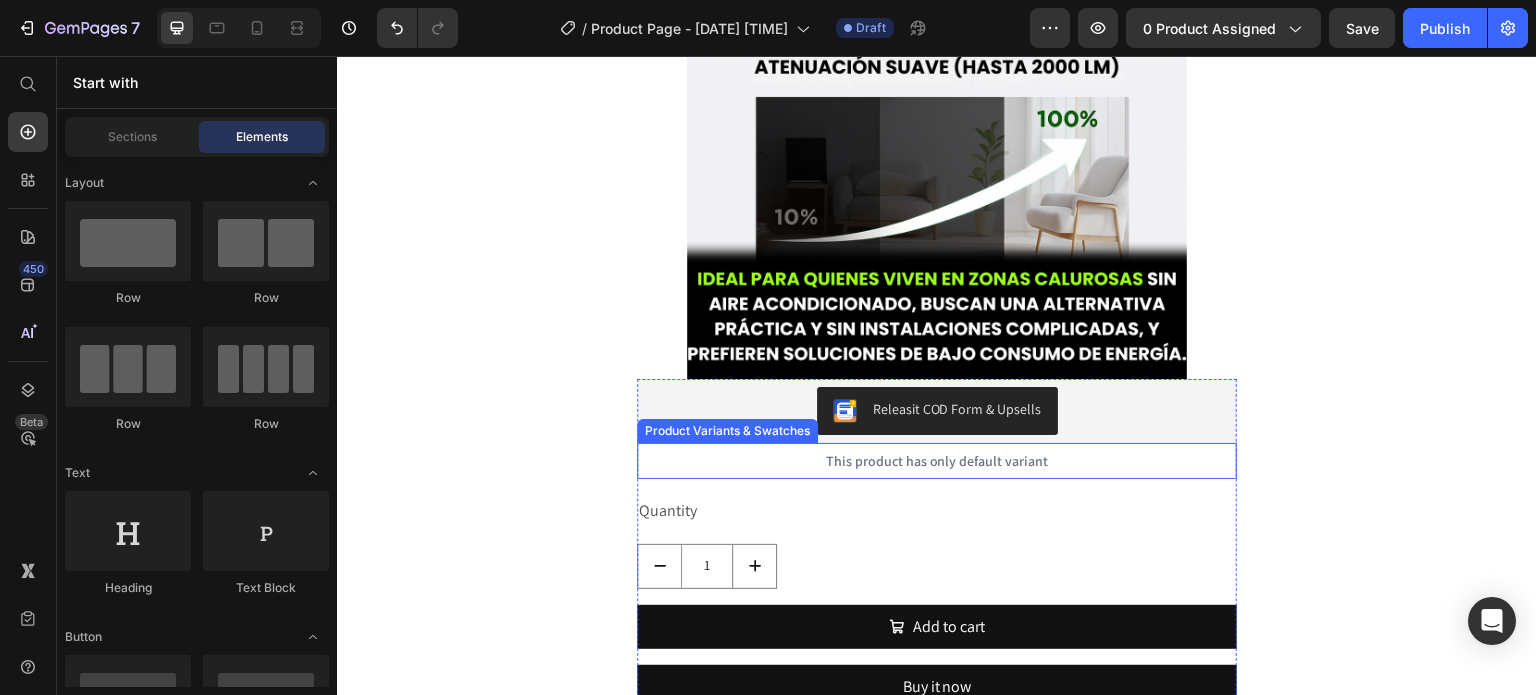 click on "This product has only default variant" at bounding box center [937, 461] 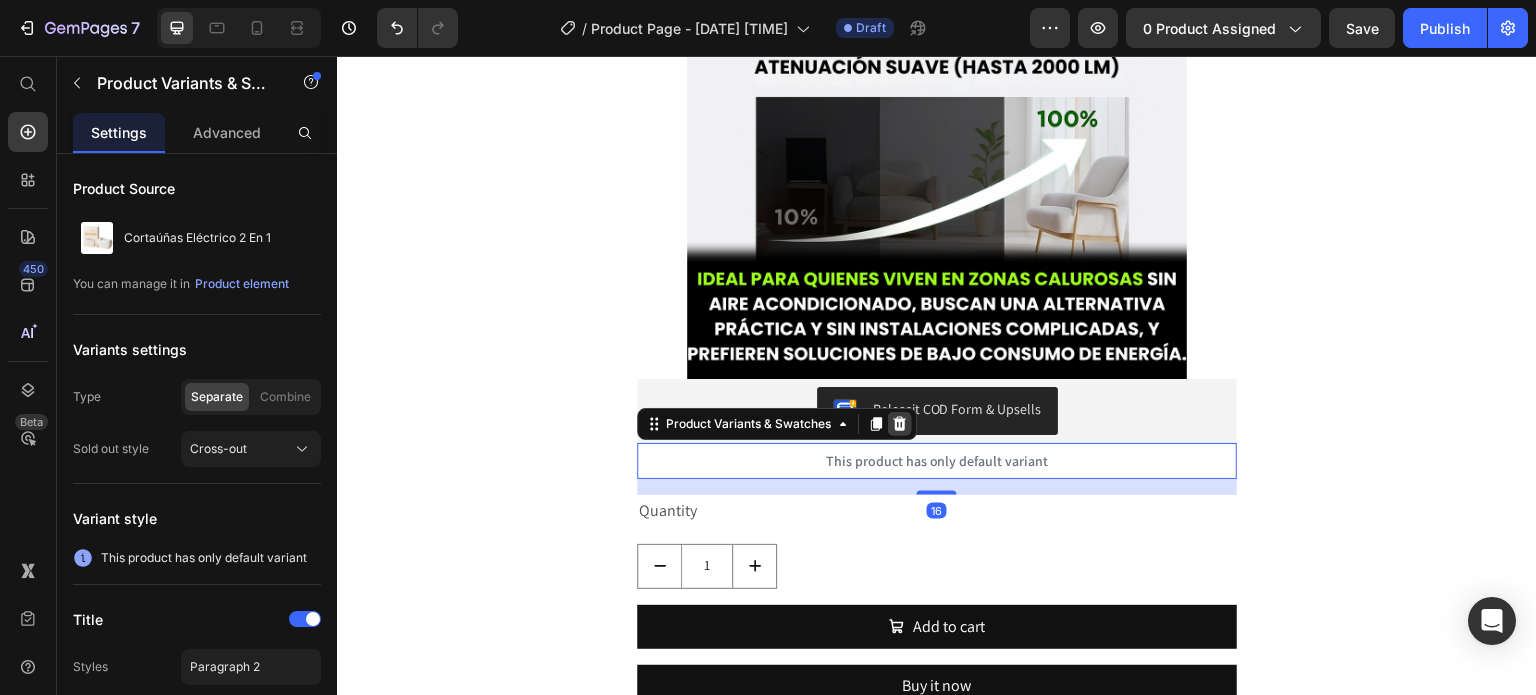 click 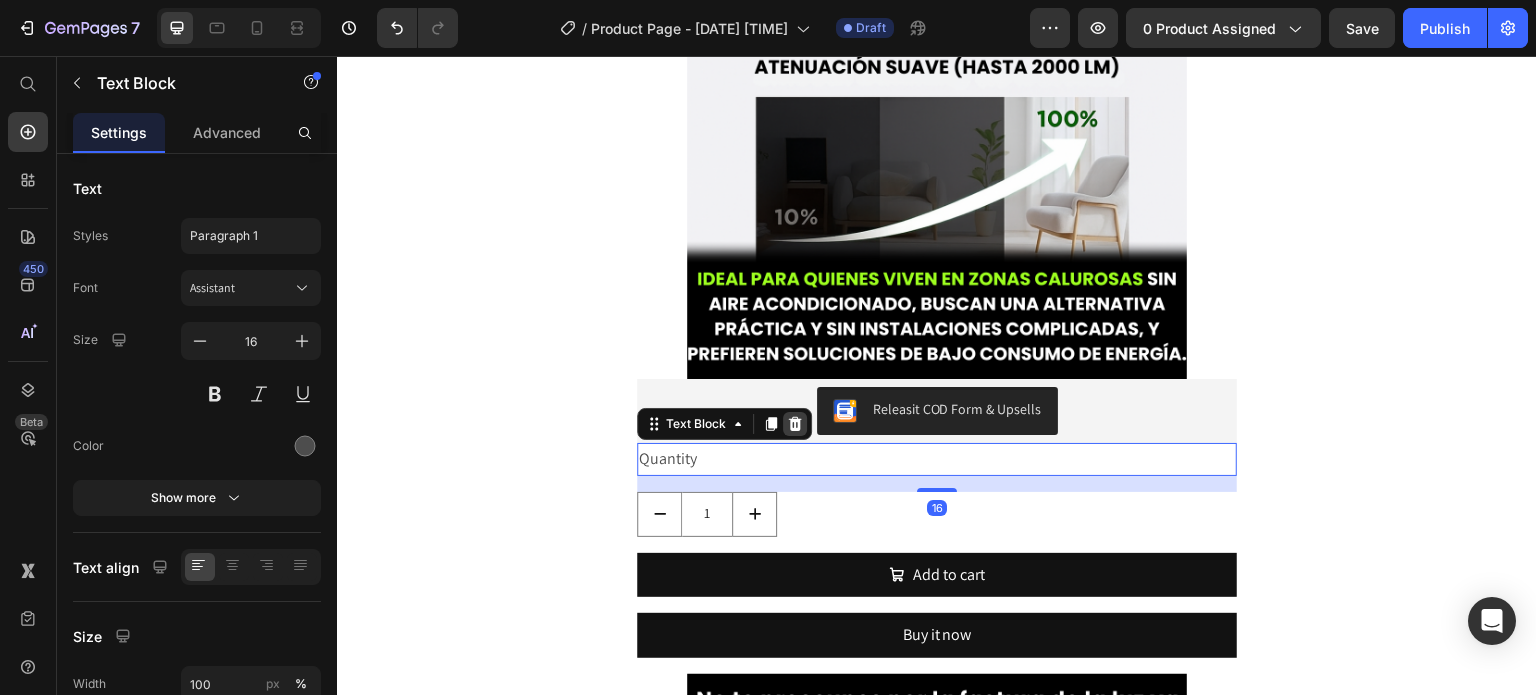 click 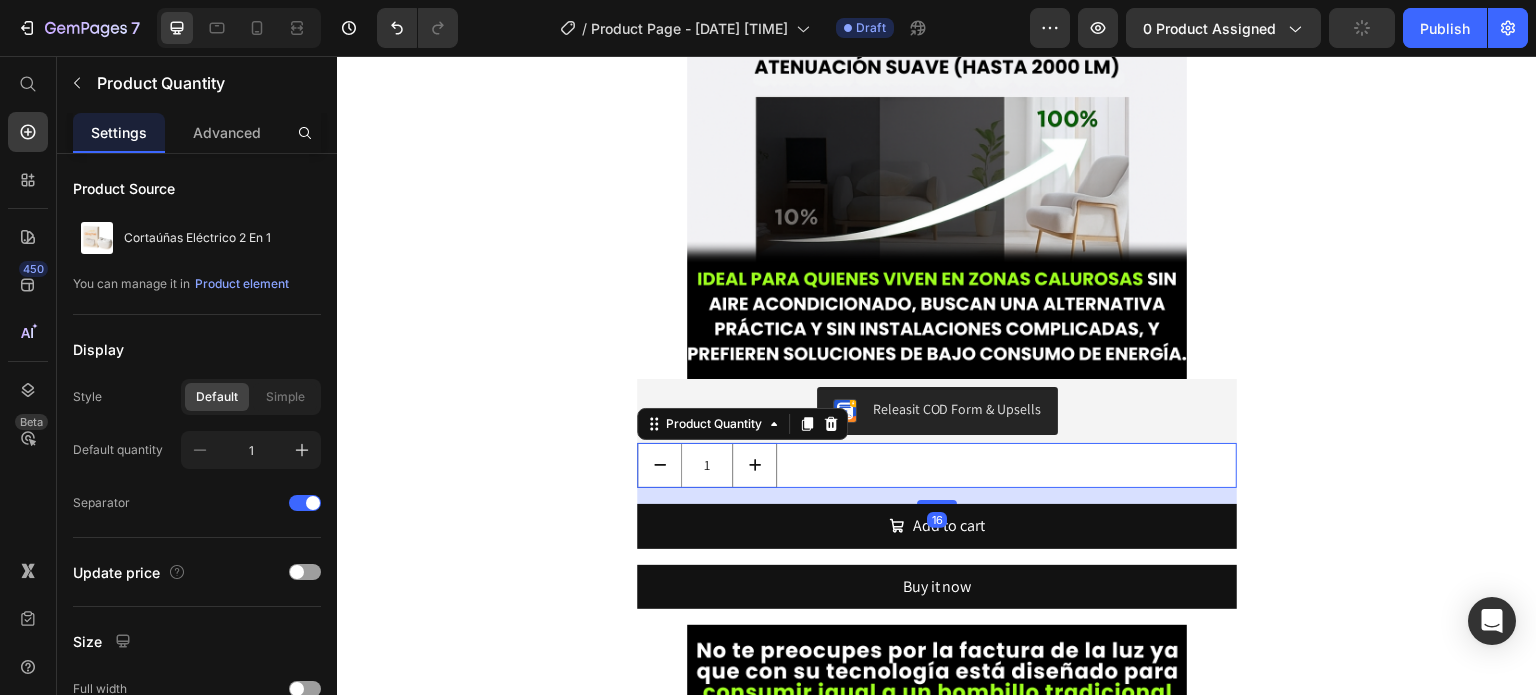 click on "1" at bounding box center (937, 465) 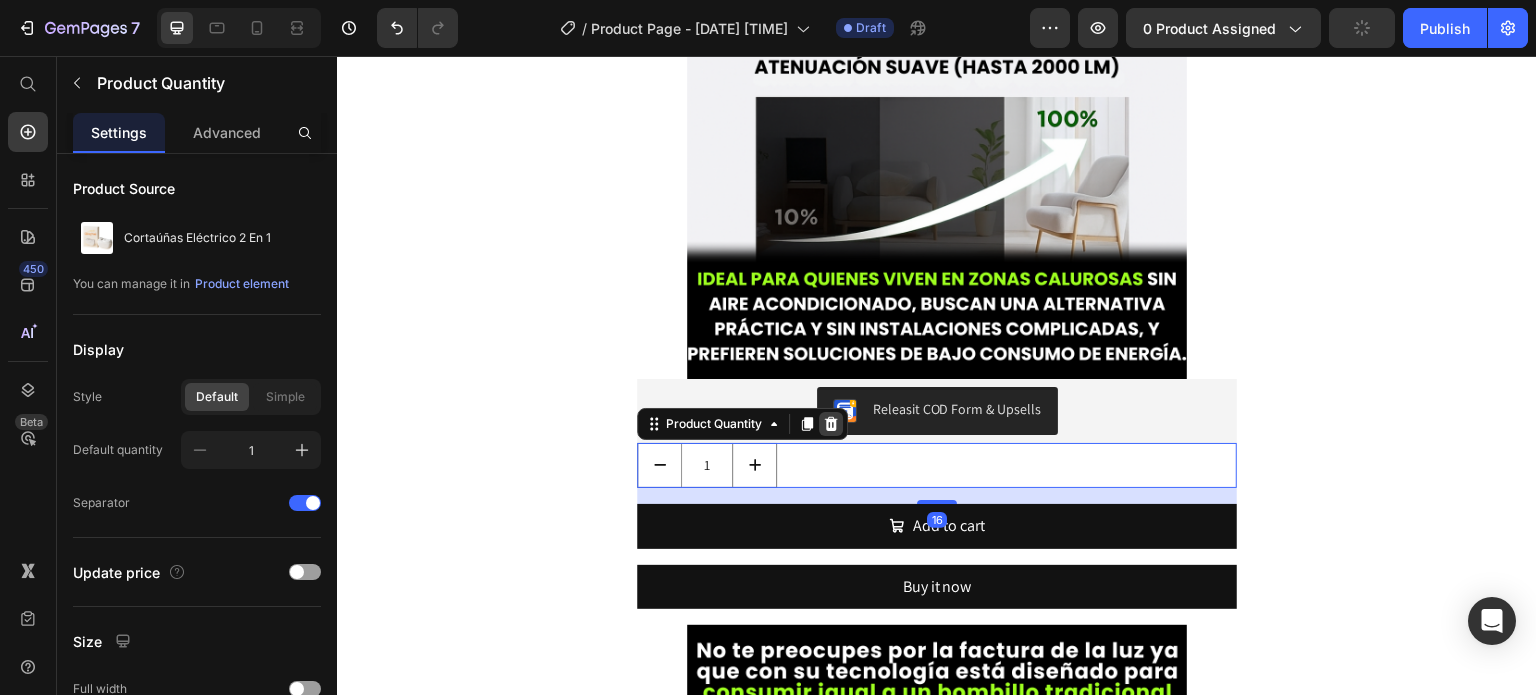 click 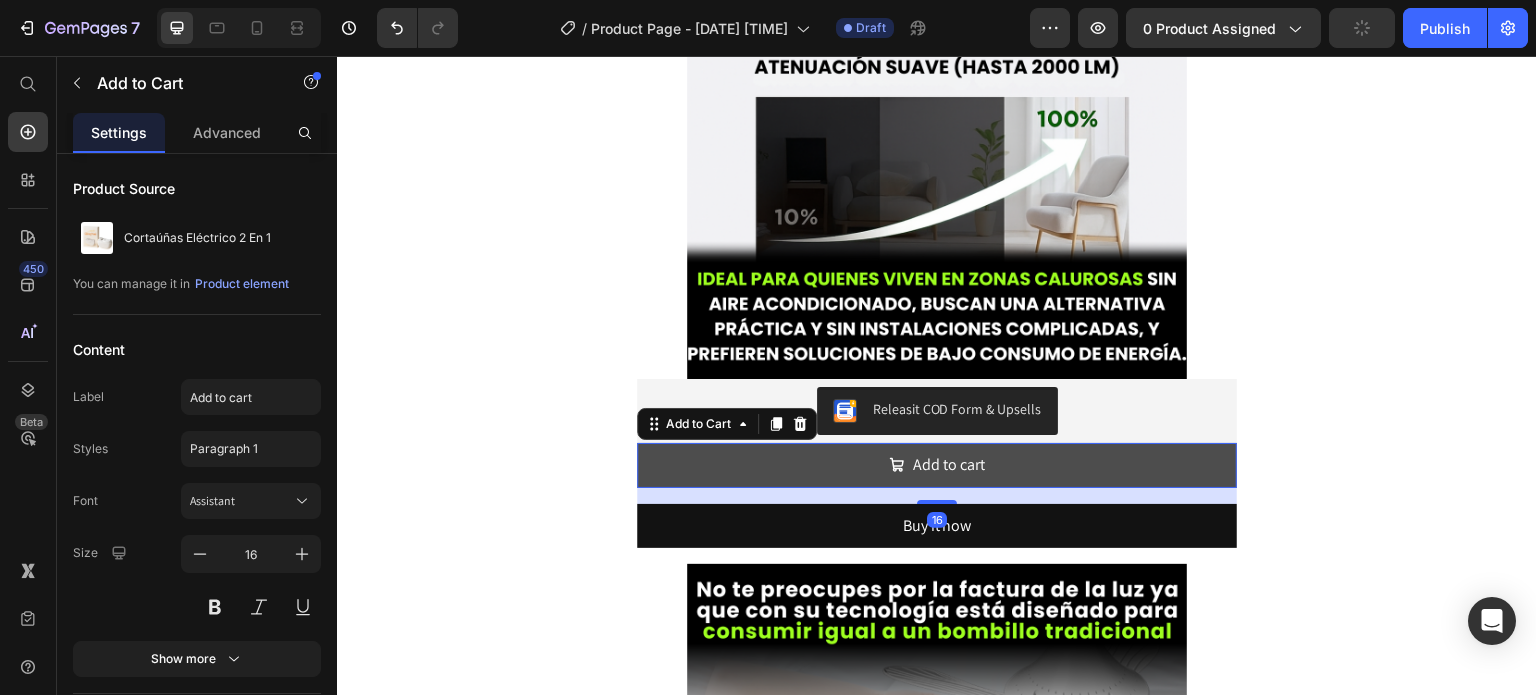 click on "Add to cart" at bounding box center [937, 465] 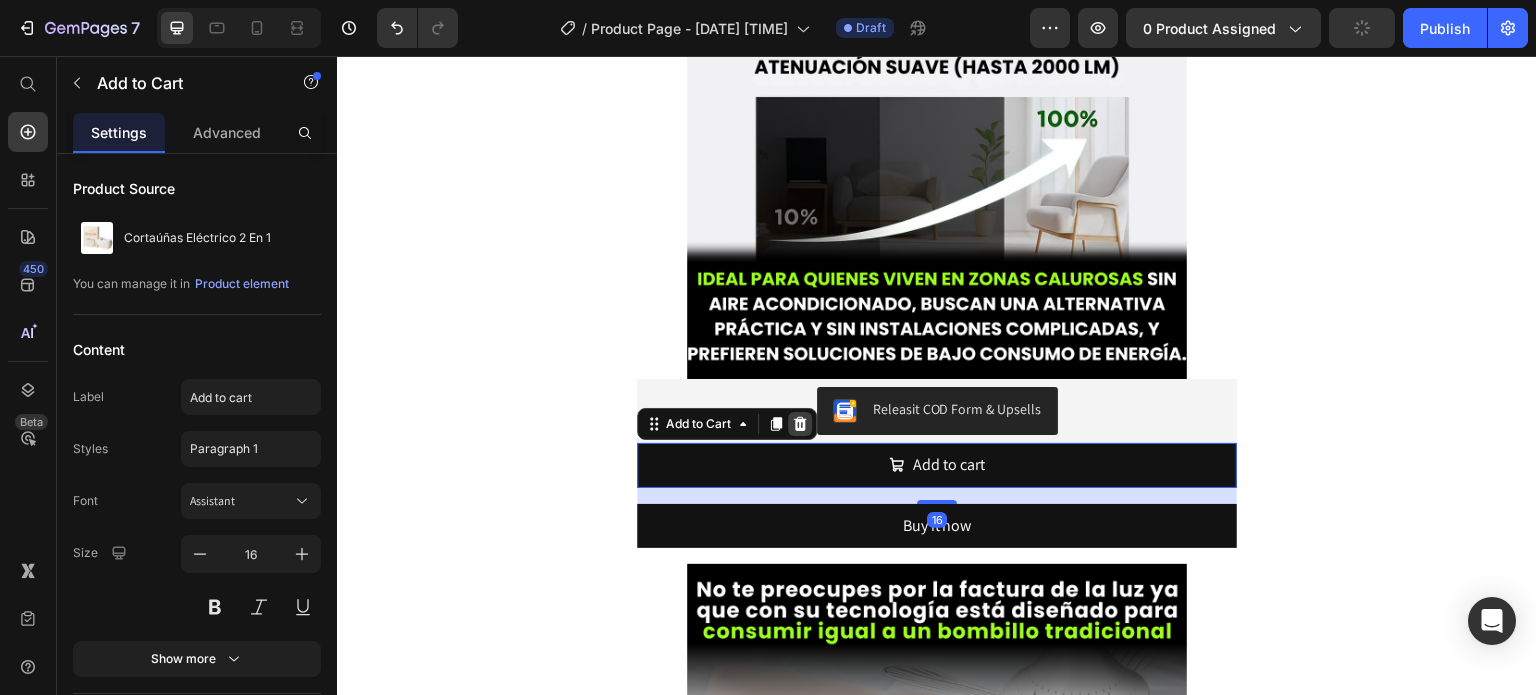 click at bounding box center (800, 424) 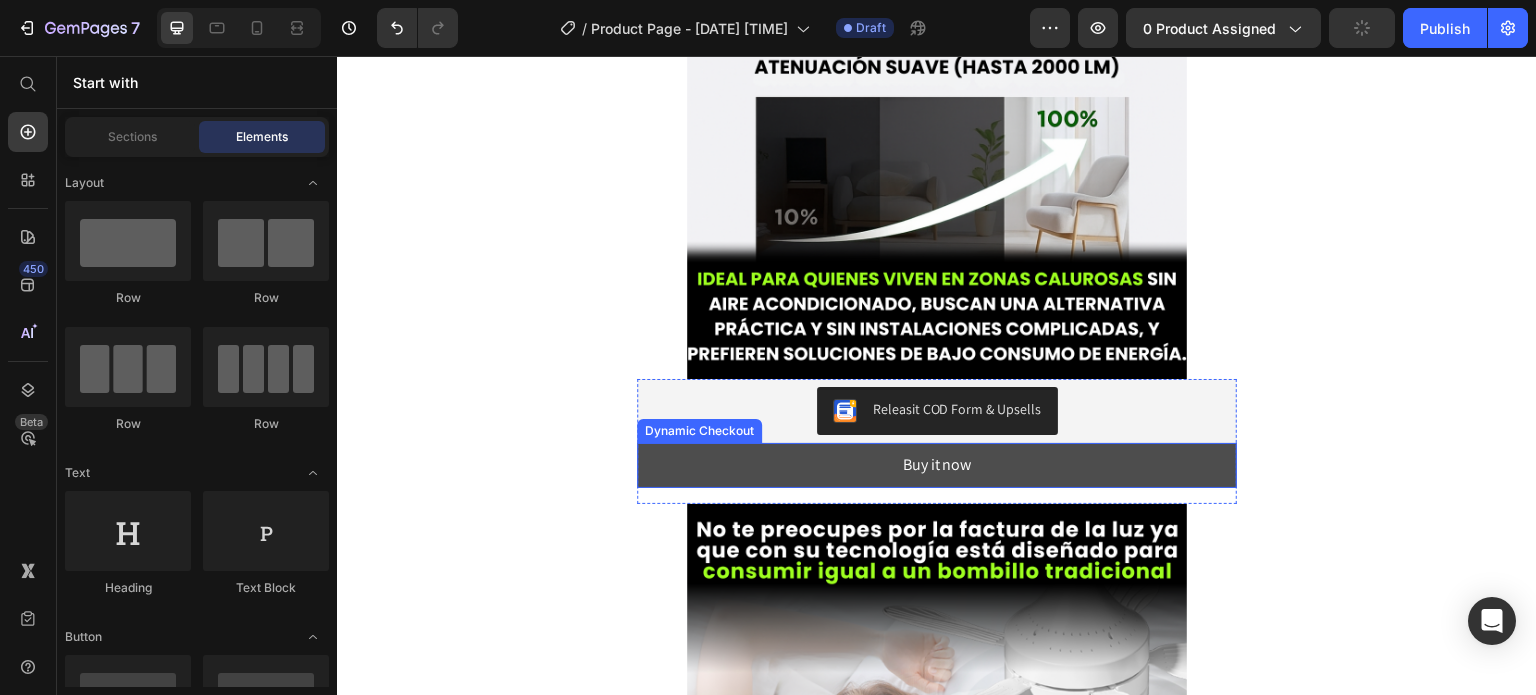 click on "Buy it now" at bounding box center [937, 465] 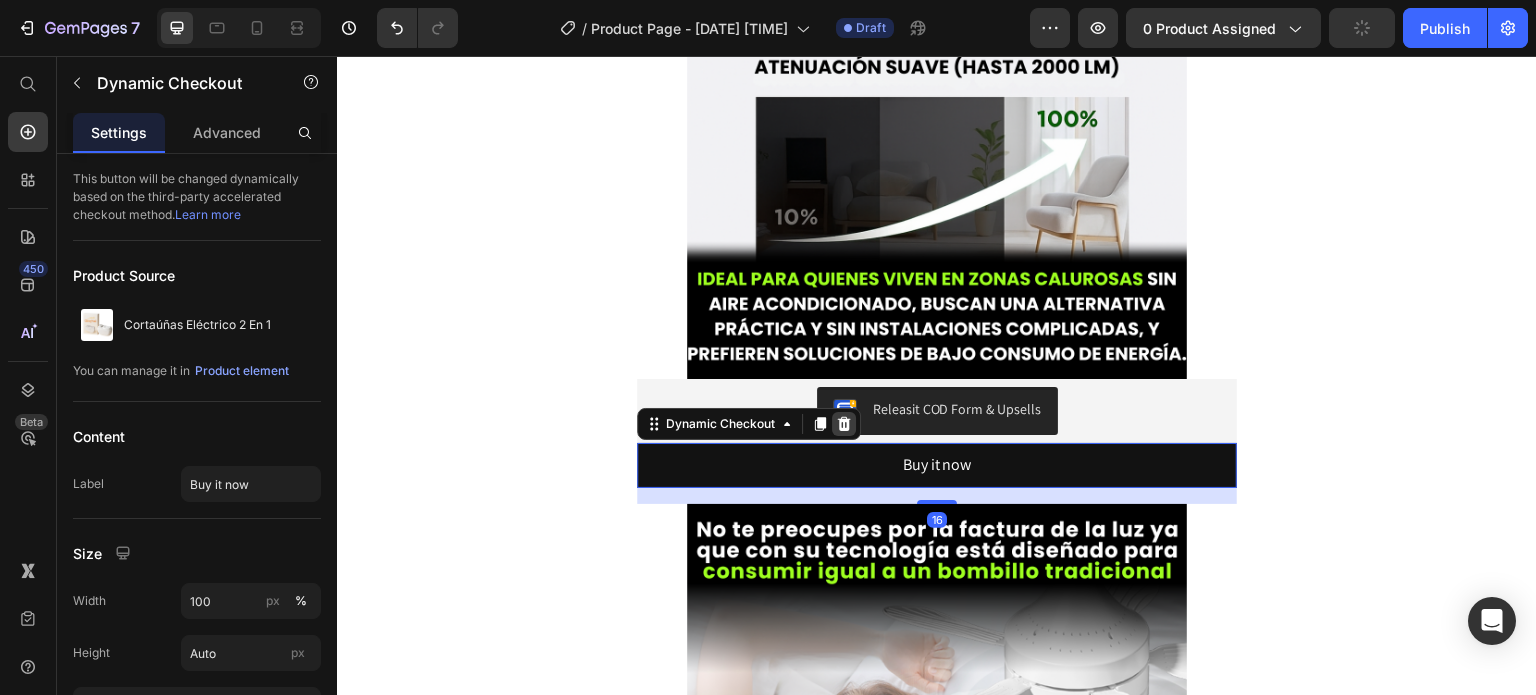 click 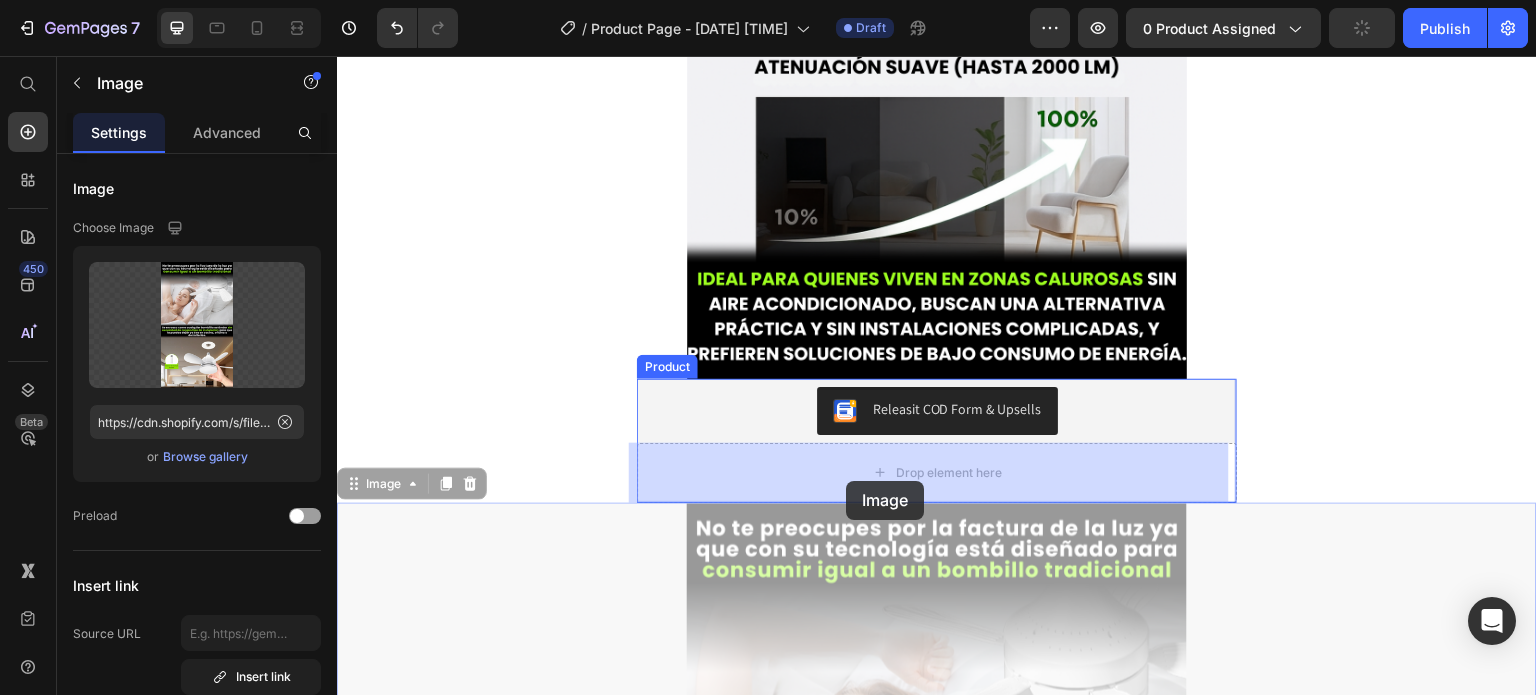drag, startPoint x: 833, startPoint y: 532, endPoint x: 846, endPoint y: 482, distance: 51.662365 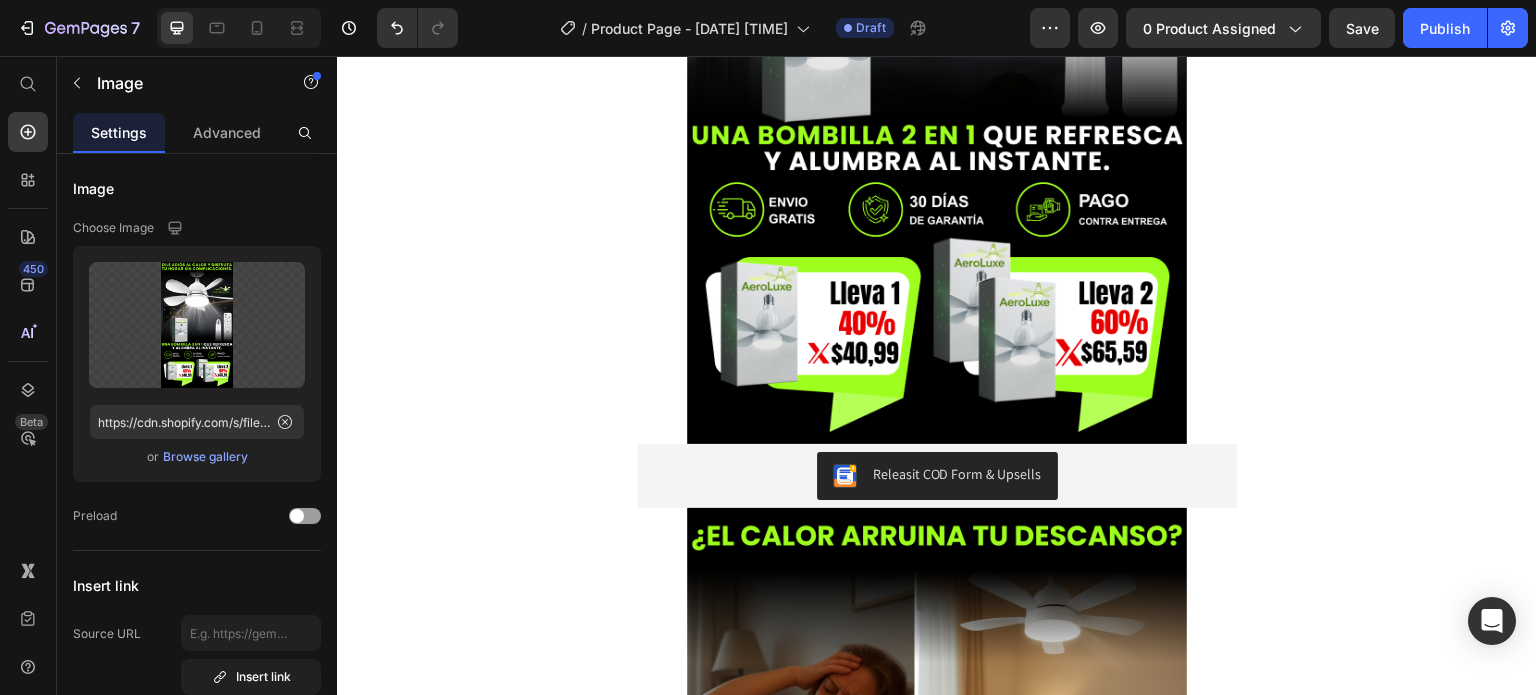 scroll, scrollTop: 0, scrollLeft: 0, axis: both 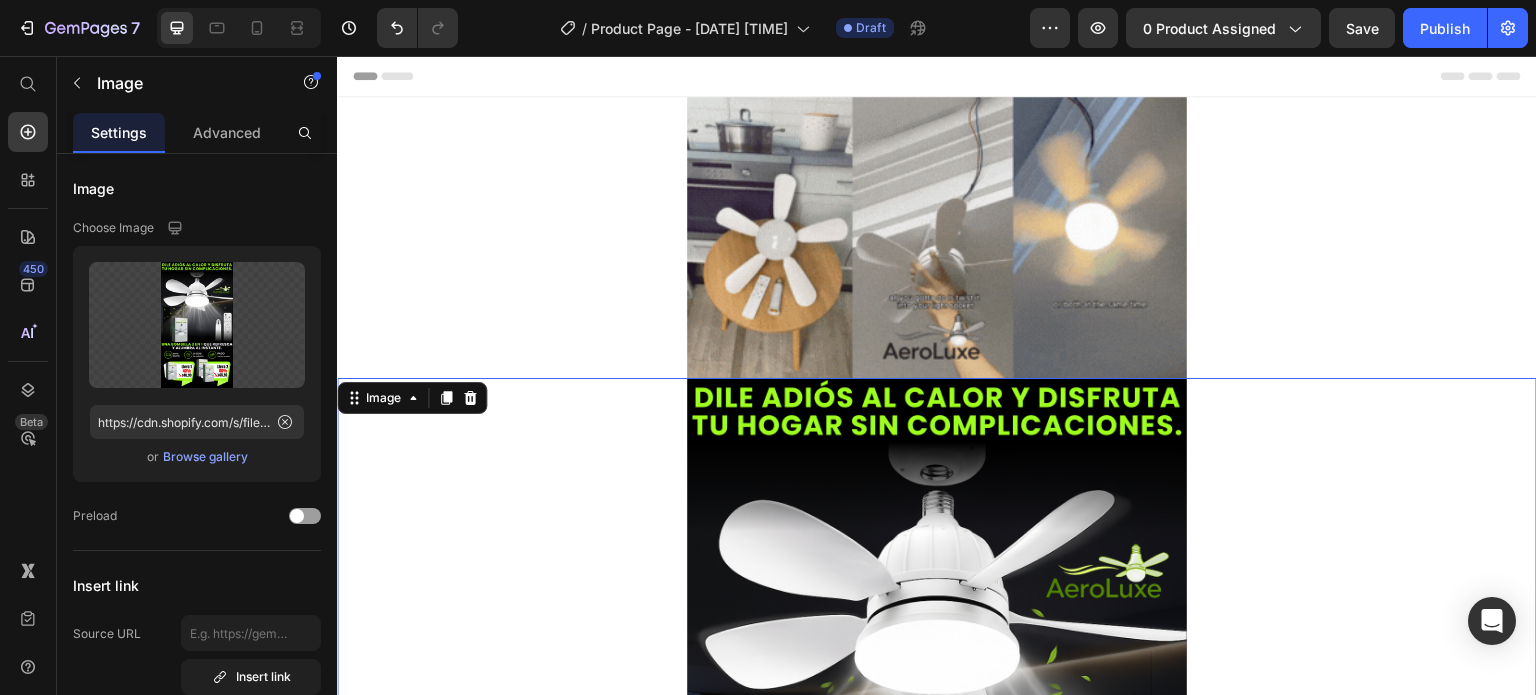 click at bounding box center (937, 237) 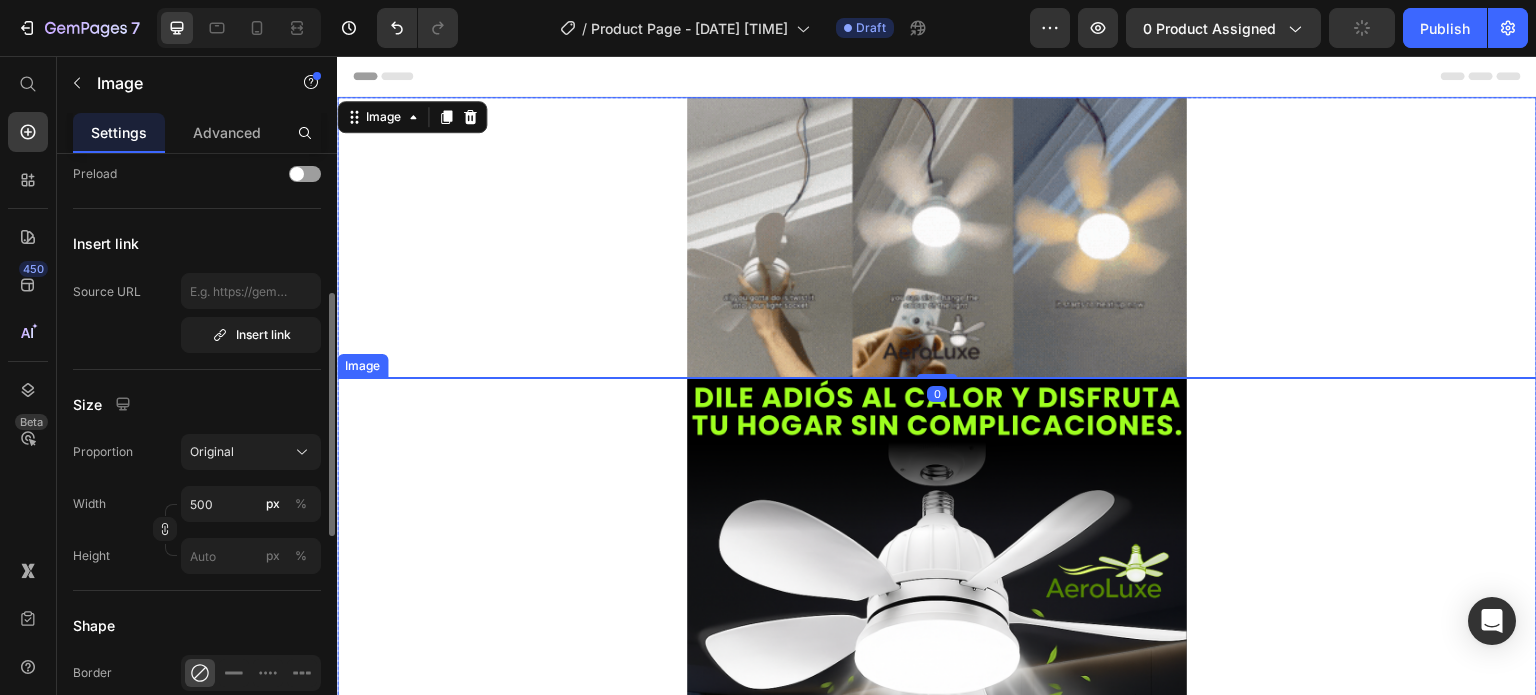 scroll, scrollTop: 335, scrollLeft: 0, axis: vertical 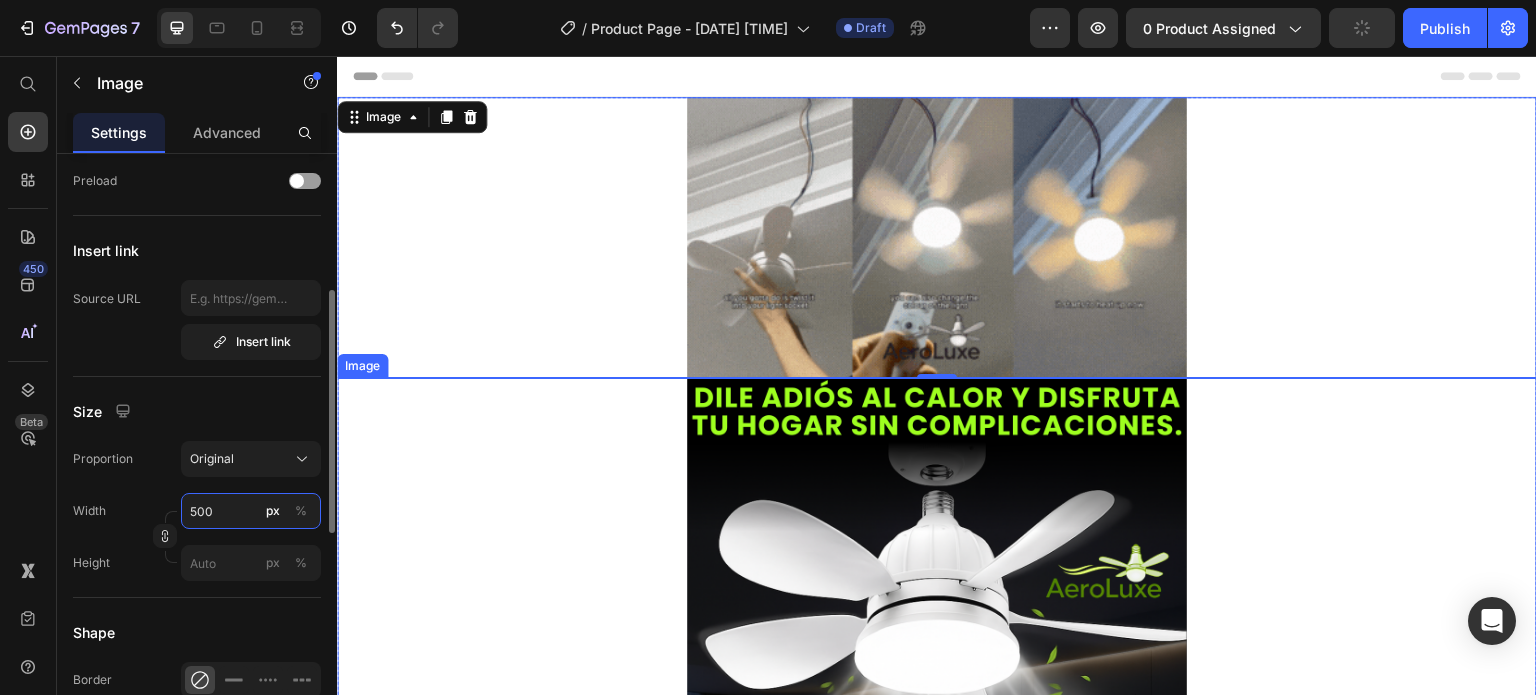 click on "500" at bounding box center (251, 511) 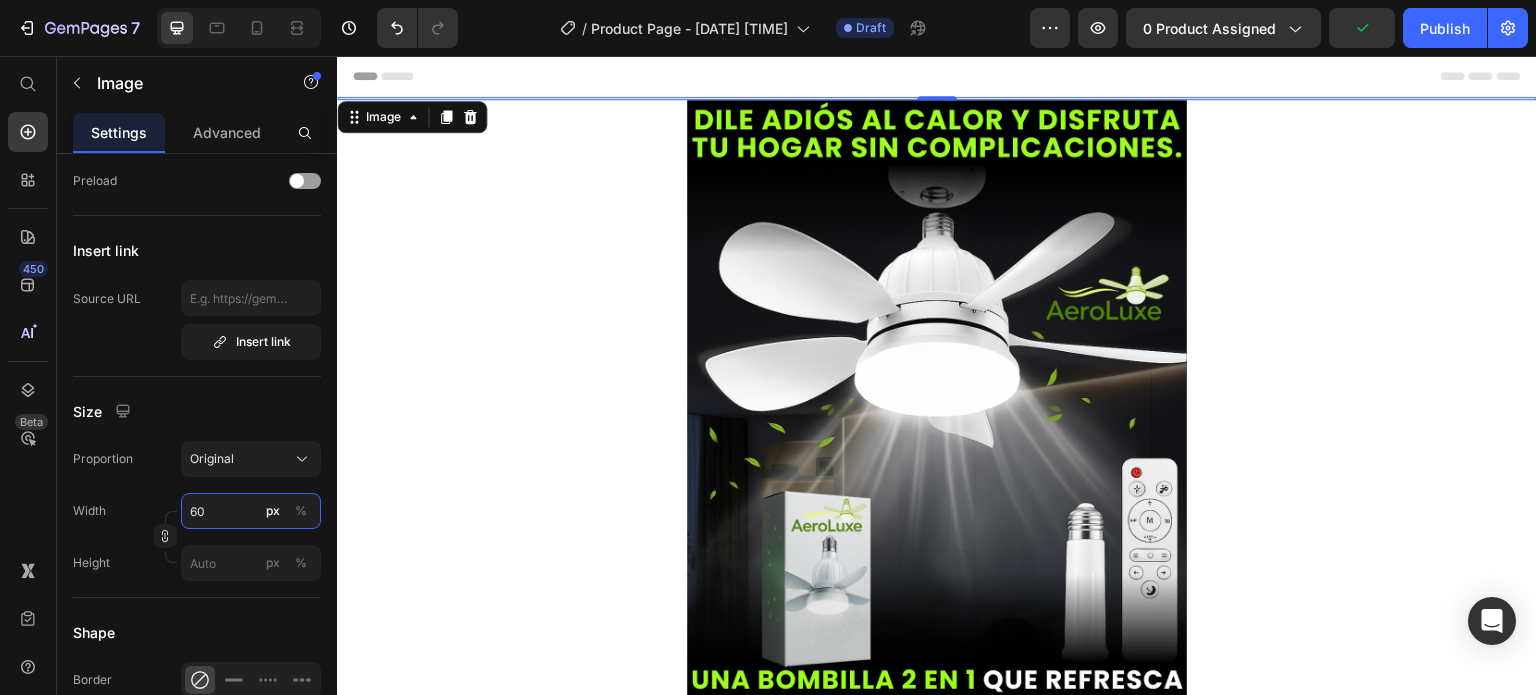 type on "600" 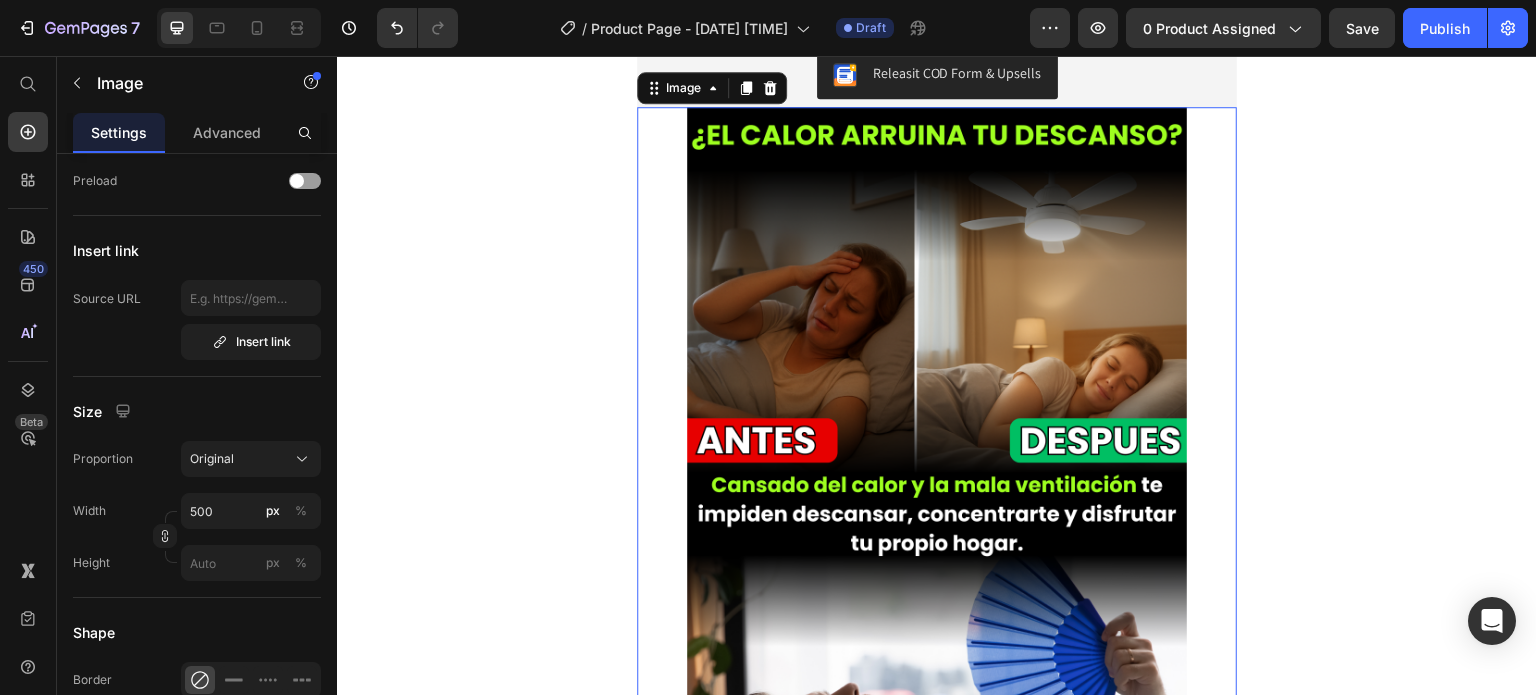 scroll, scrollTop: 1512, scrollLeft: 0, axis: vertical 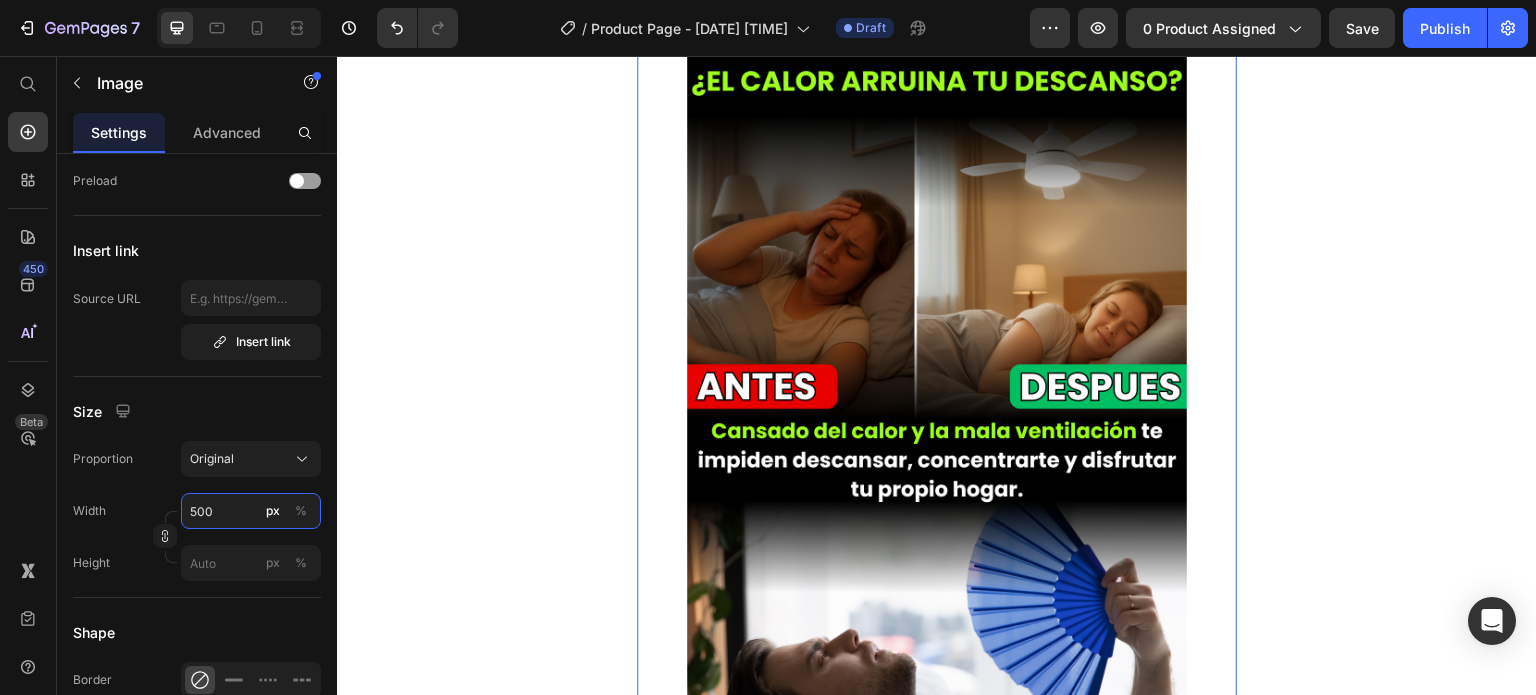 click on "500" at bounding box center (251, 511) 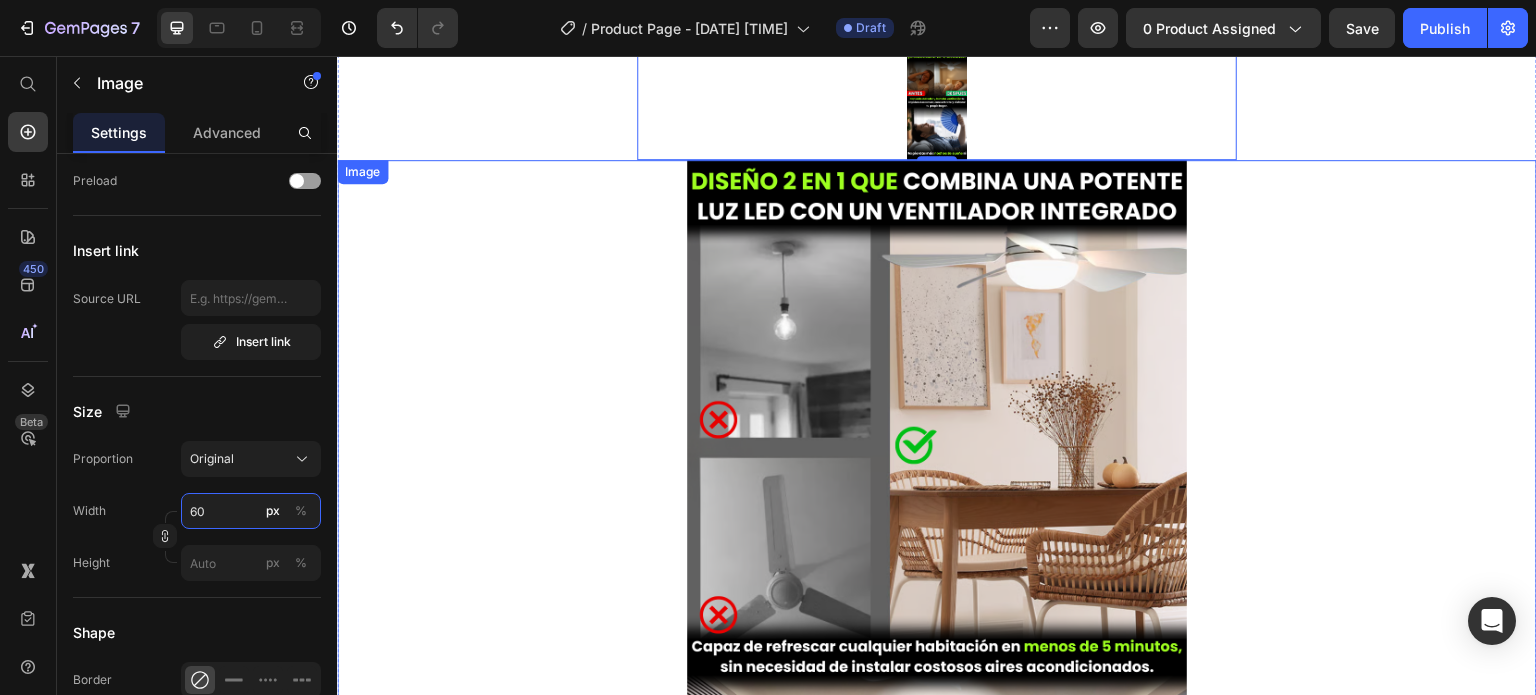 type on "600" 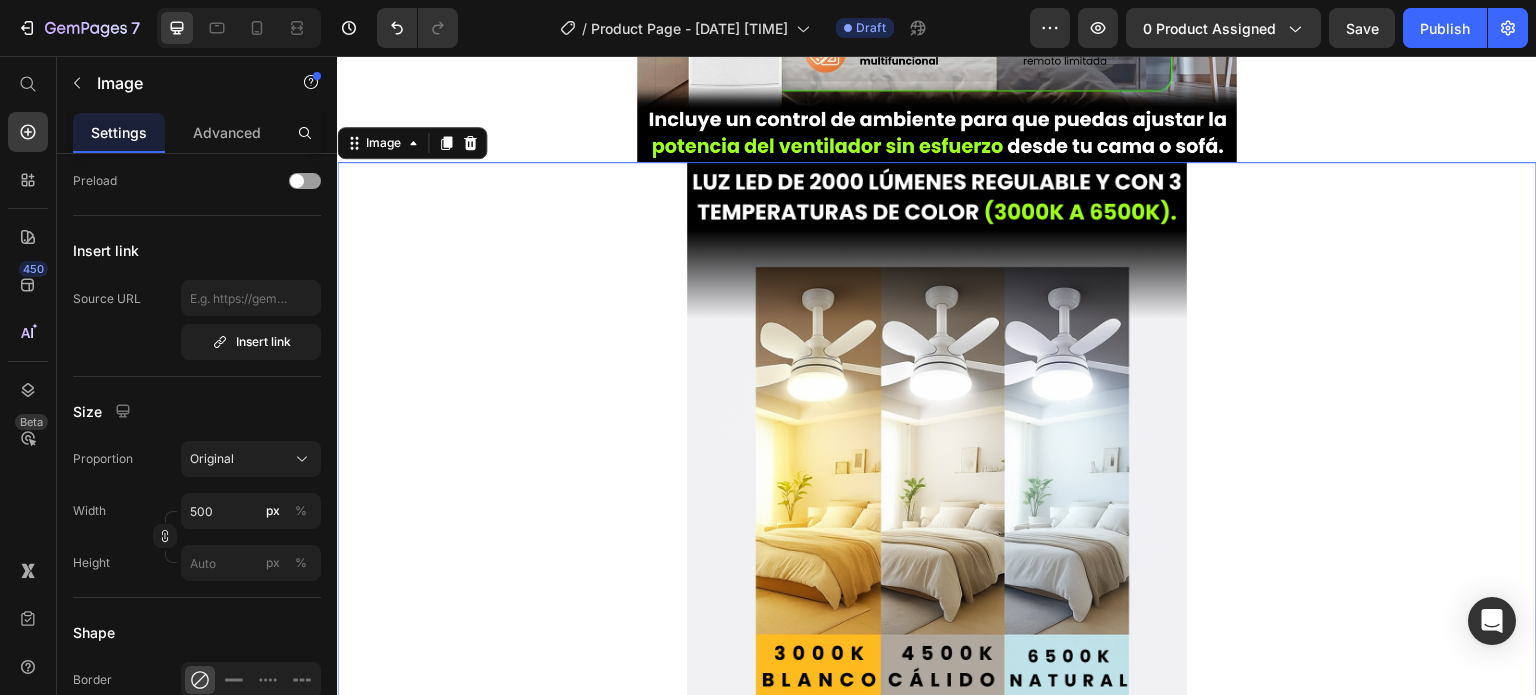 scroll, scrollTop: 3561, scrollLeft: 0, axis: vertical 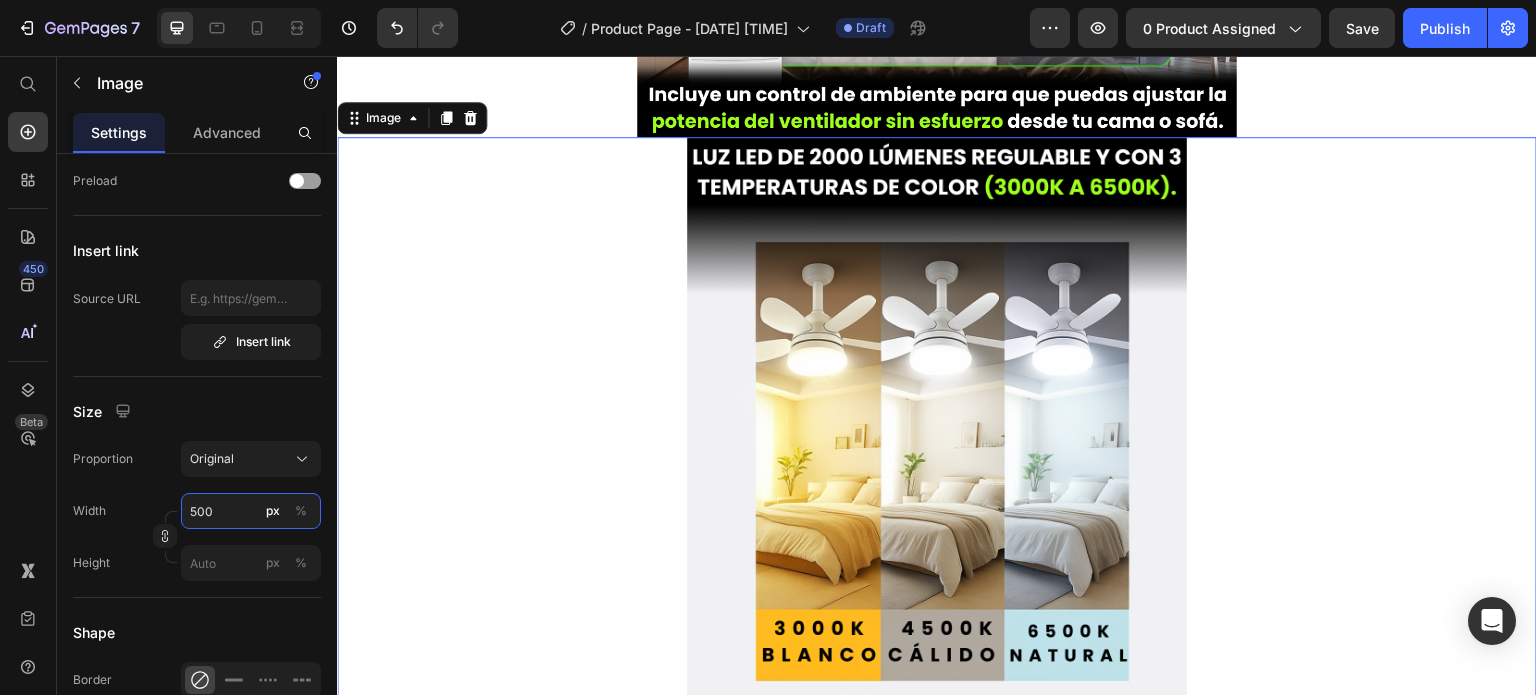 click on "500" at bounding box center (251, 511) 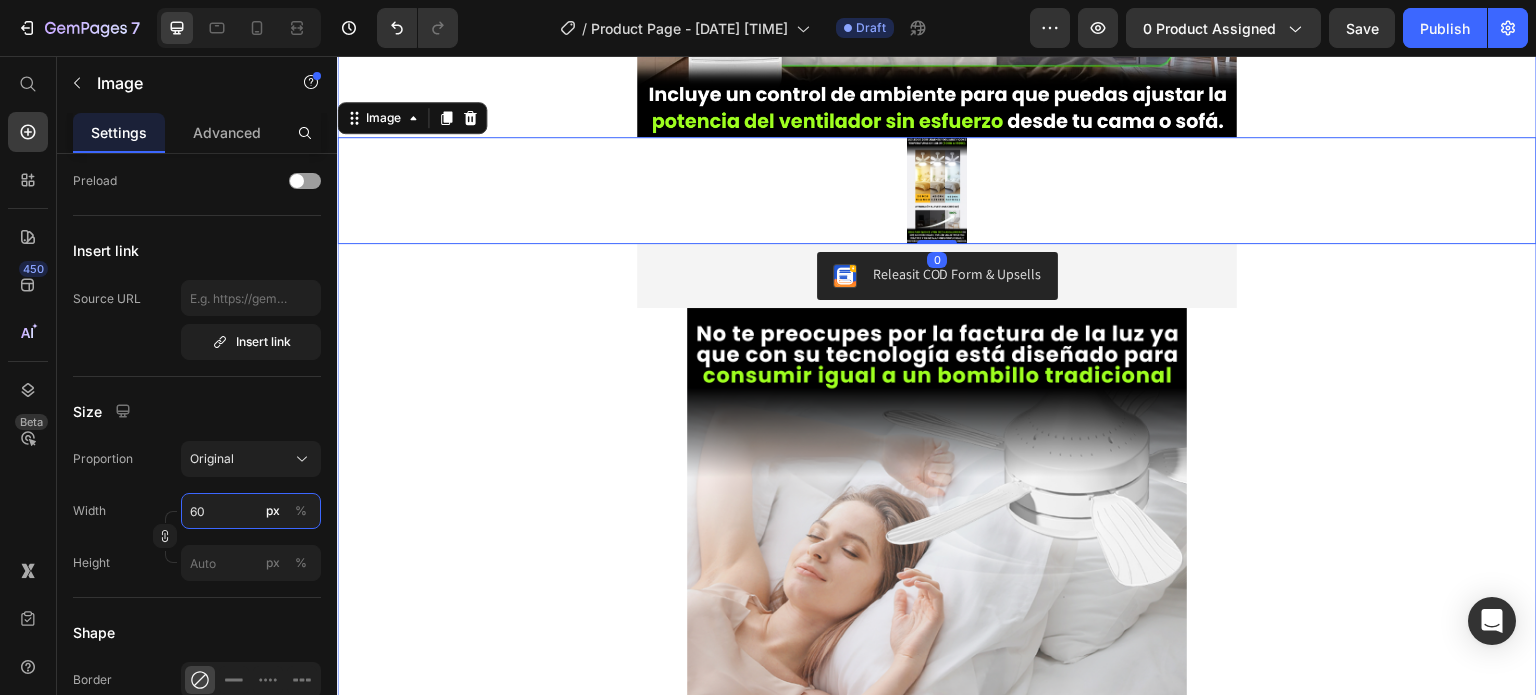 type on "600" 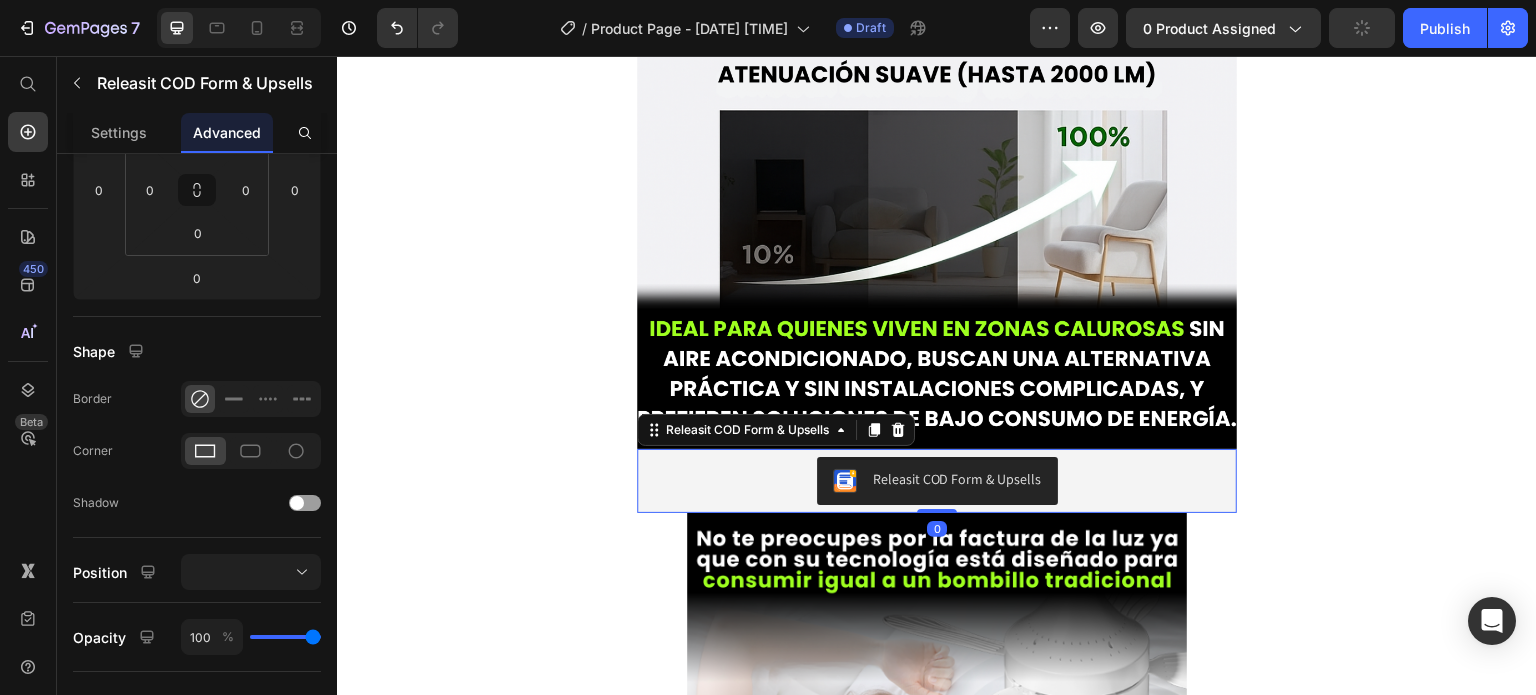scroll, scrollTop: 4616, scrollLeft: 0, axis: vertical 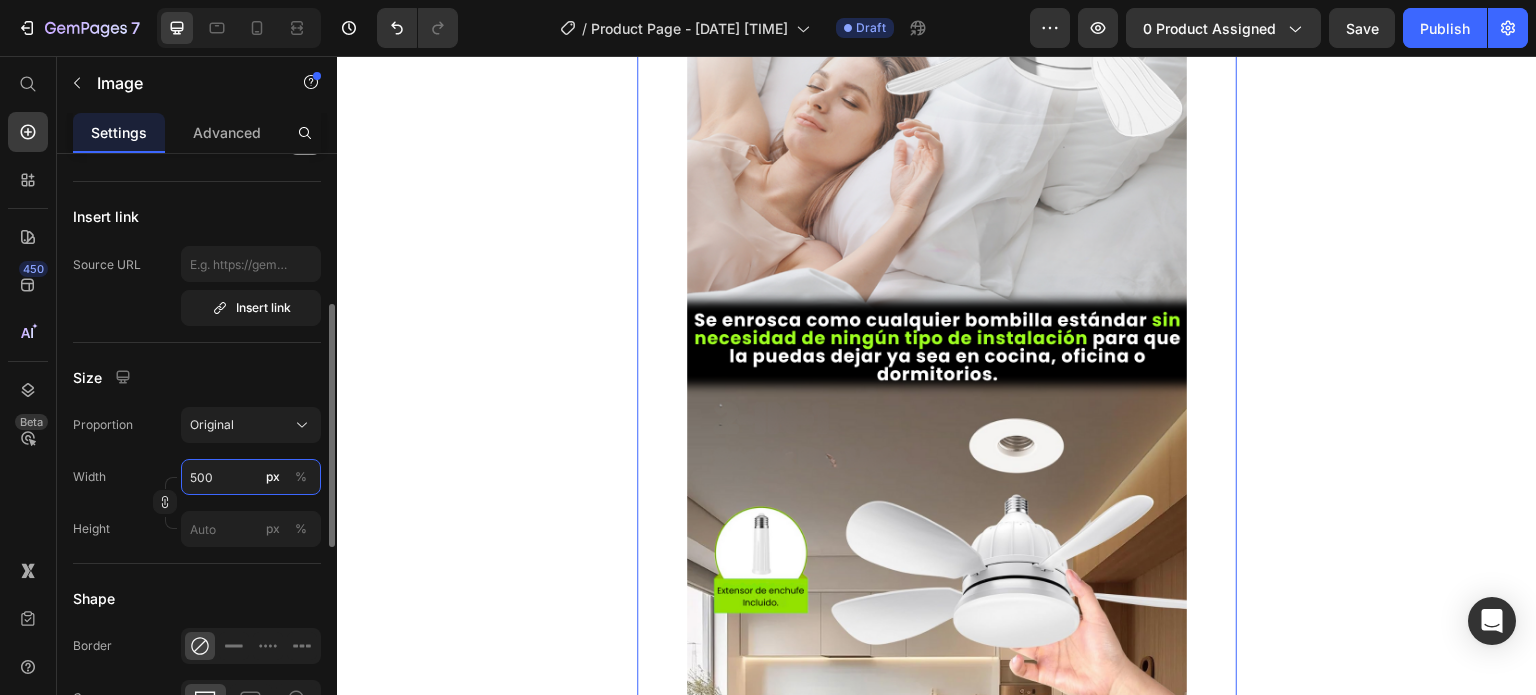 click on "500" at bounding box center (251, 477) 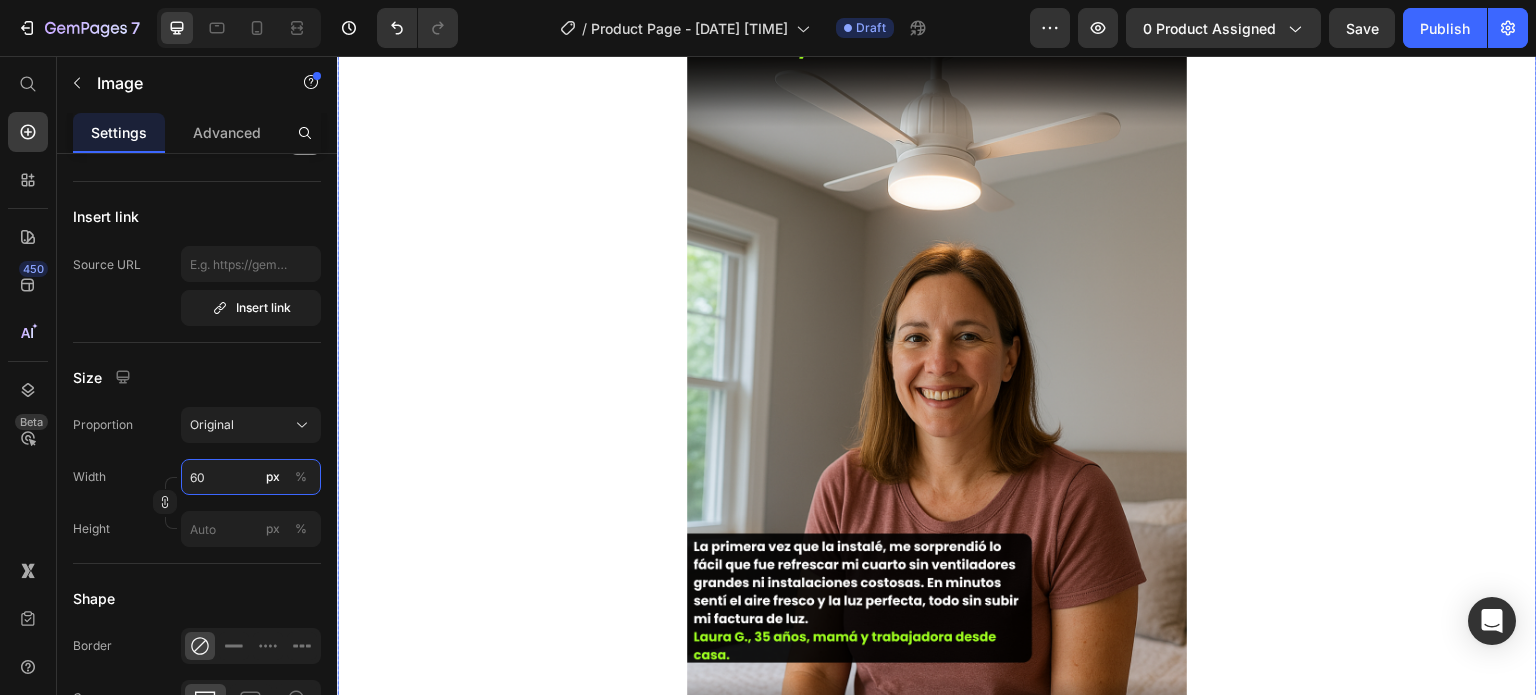 type on "600" 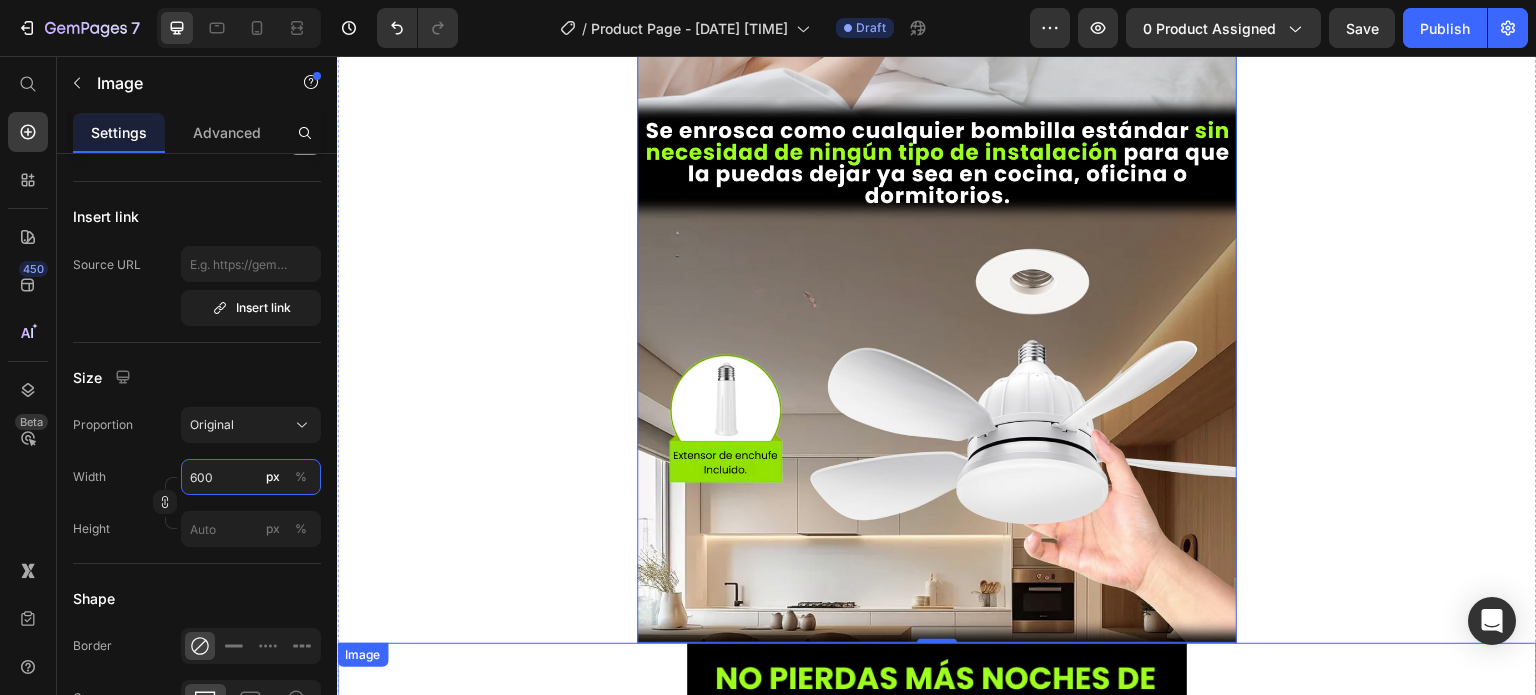 scroll, scrollTop: 5480, scrollLeft: 0, axis: vertical 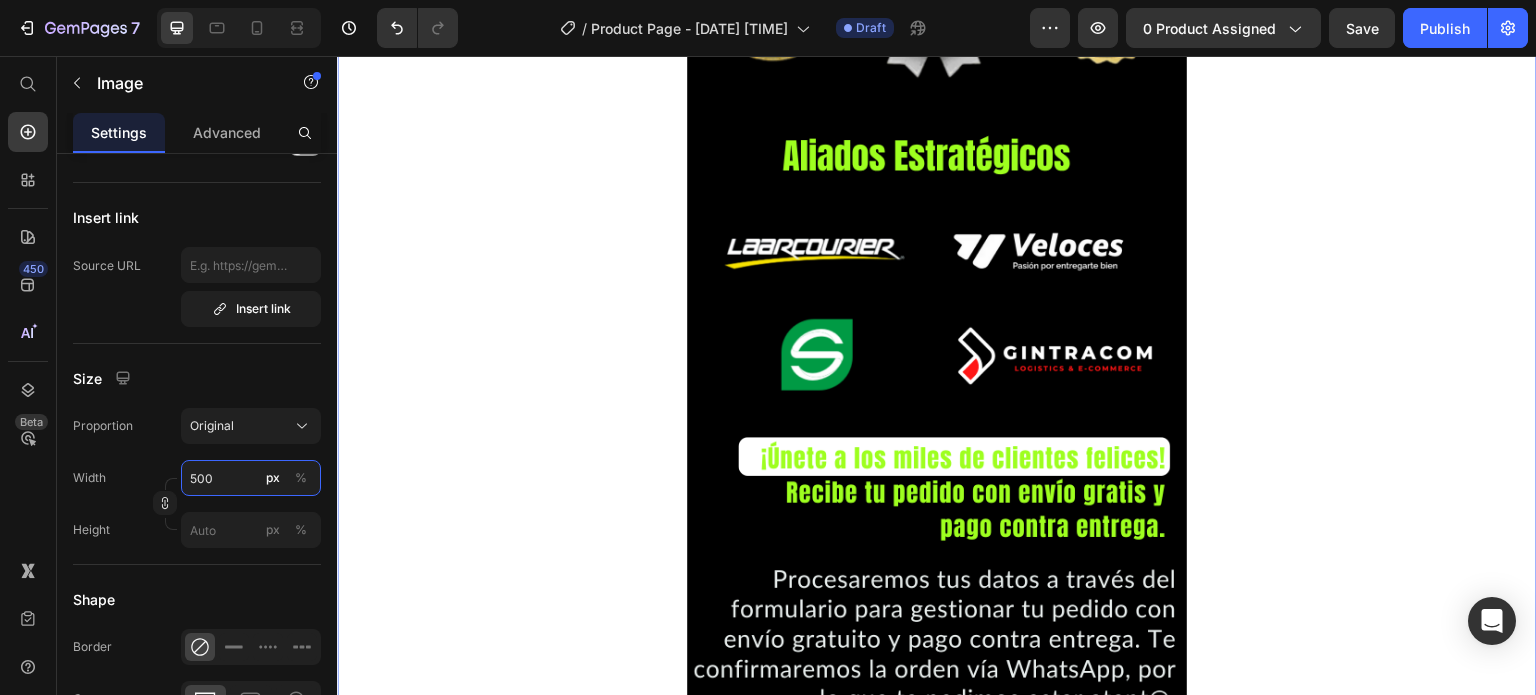click on "500" at bounding box center [251, 478] 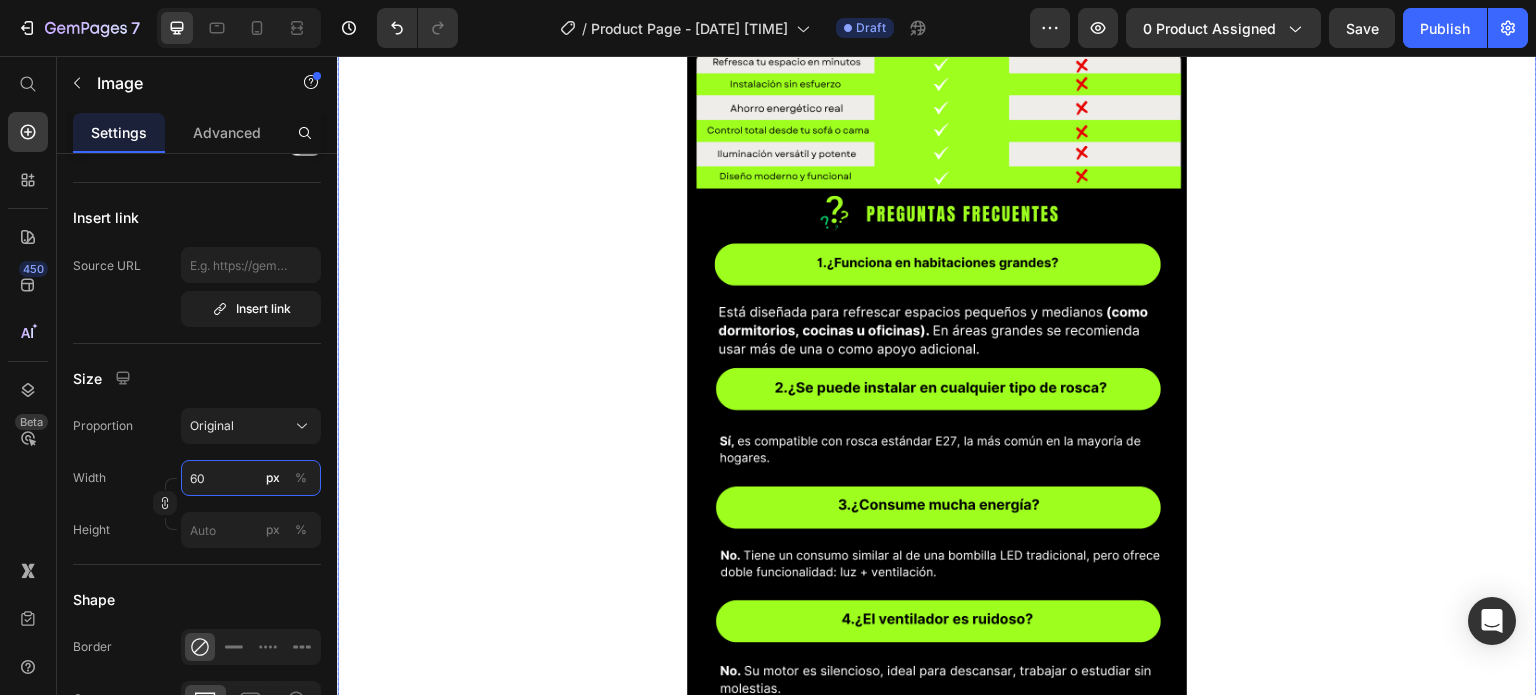 type on "600" 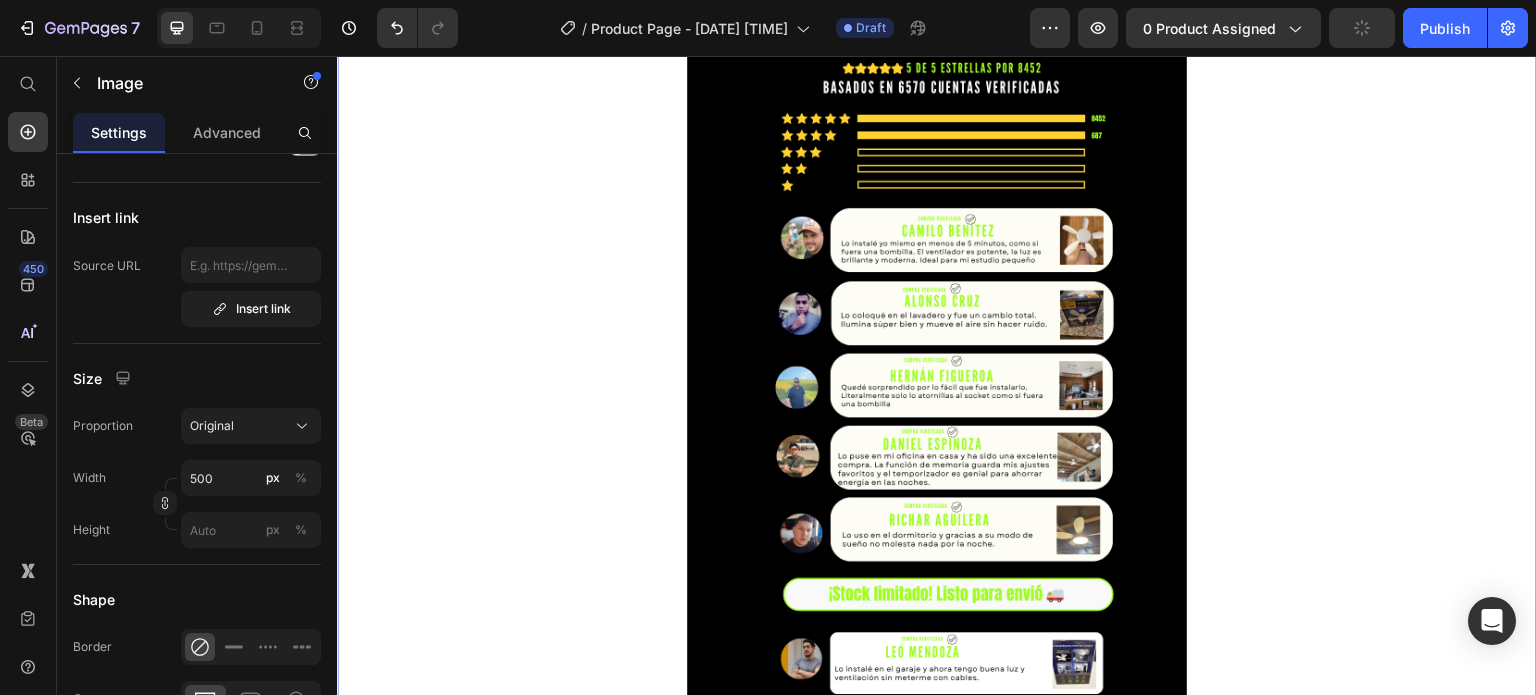 scroll, scrollTop: 9108, scrollLeft: 0, axis: vertical 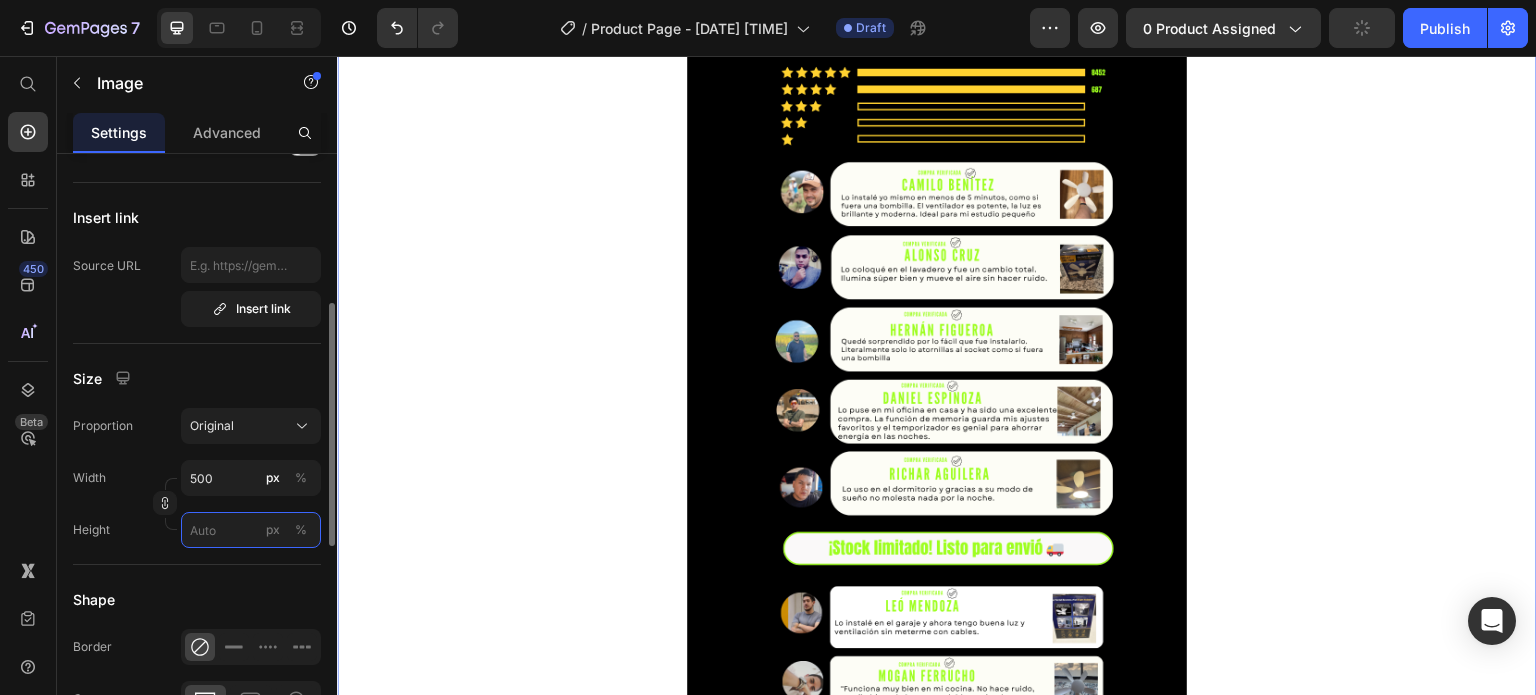 click on "px %" at bounding box center (251, 530) 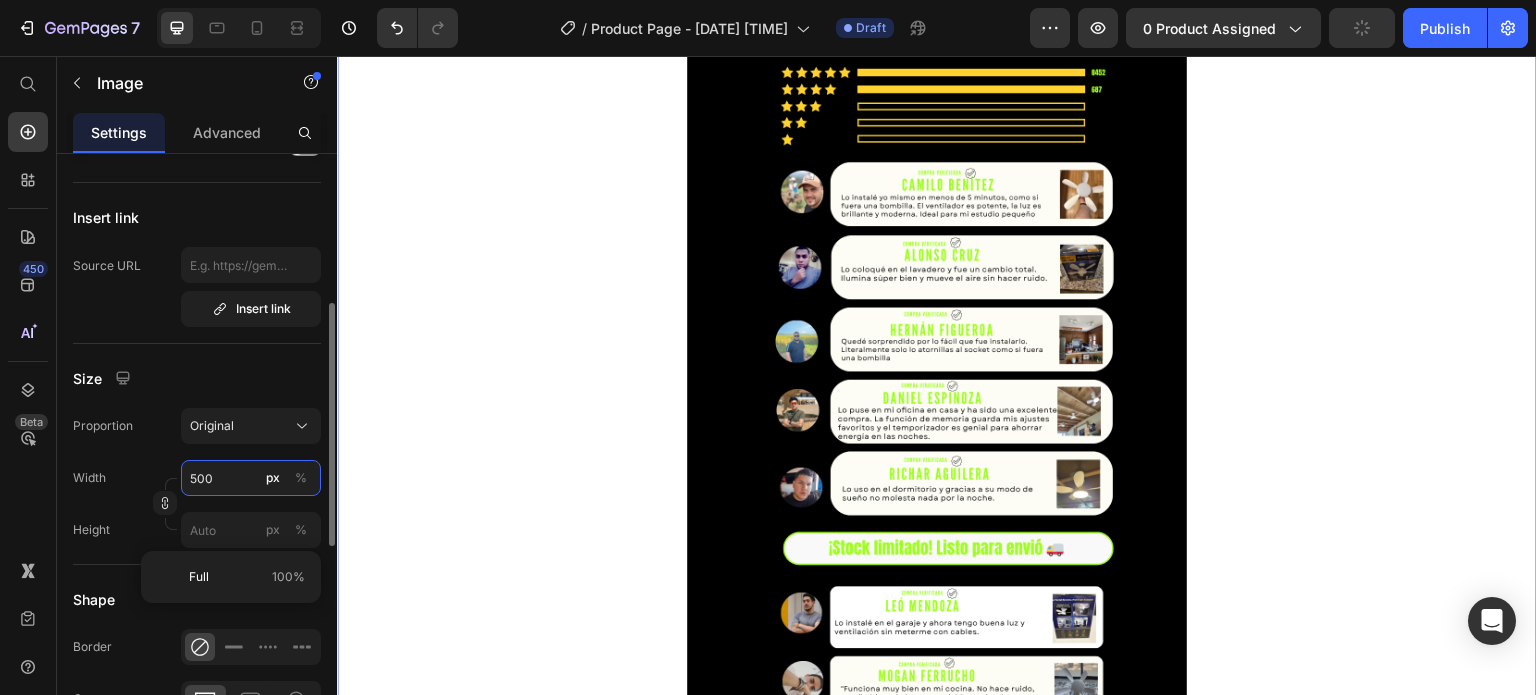 click on "500" at bounding box center [251, 478] 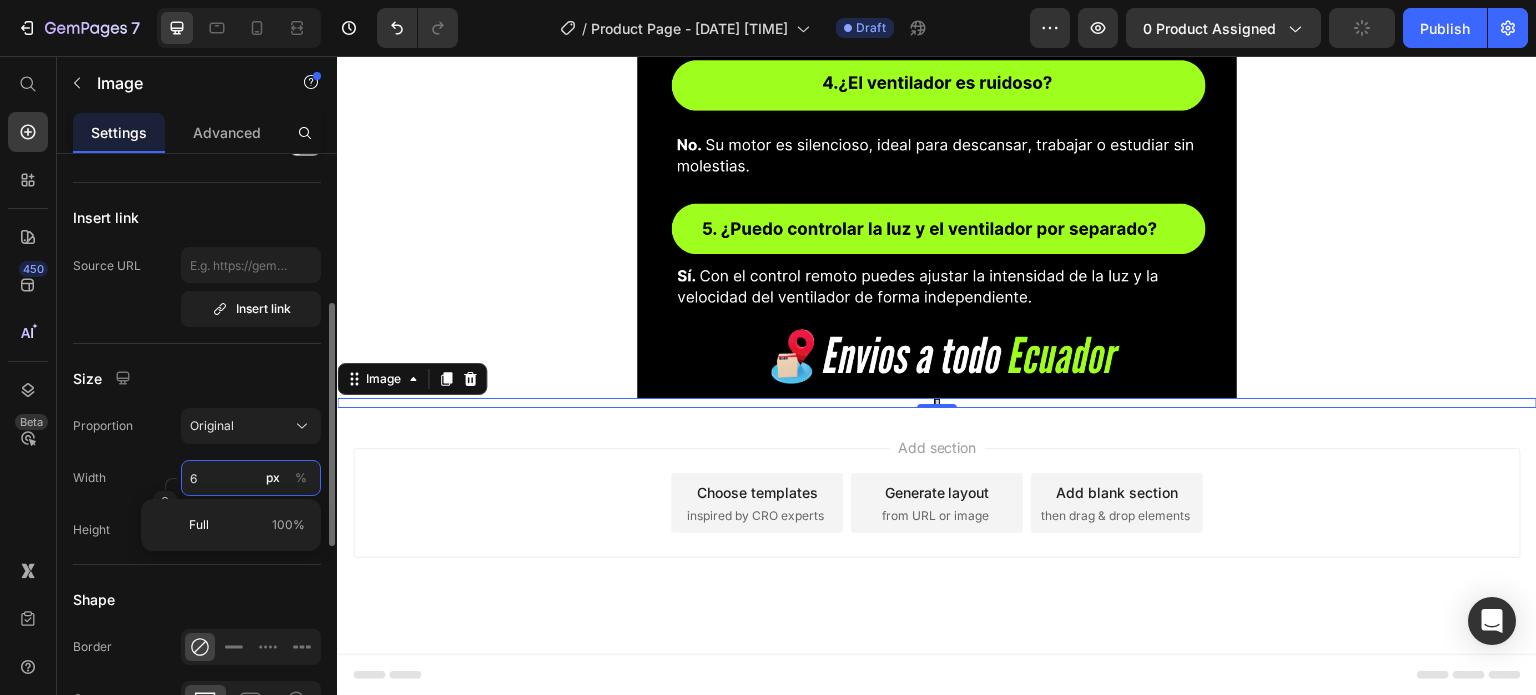 scroll, scrollTop: 8698, scrollLeft: 0, axis: vertical 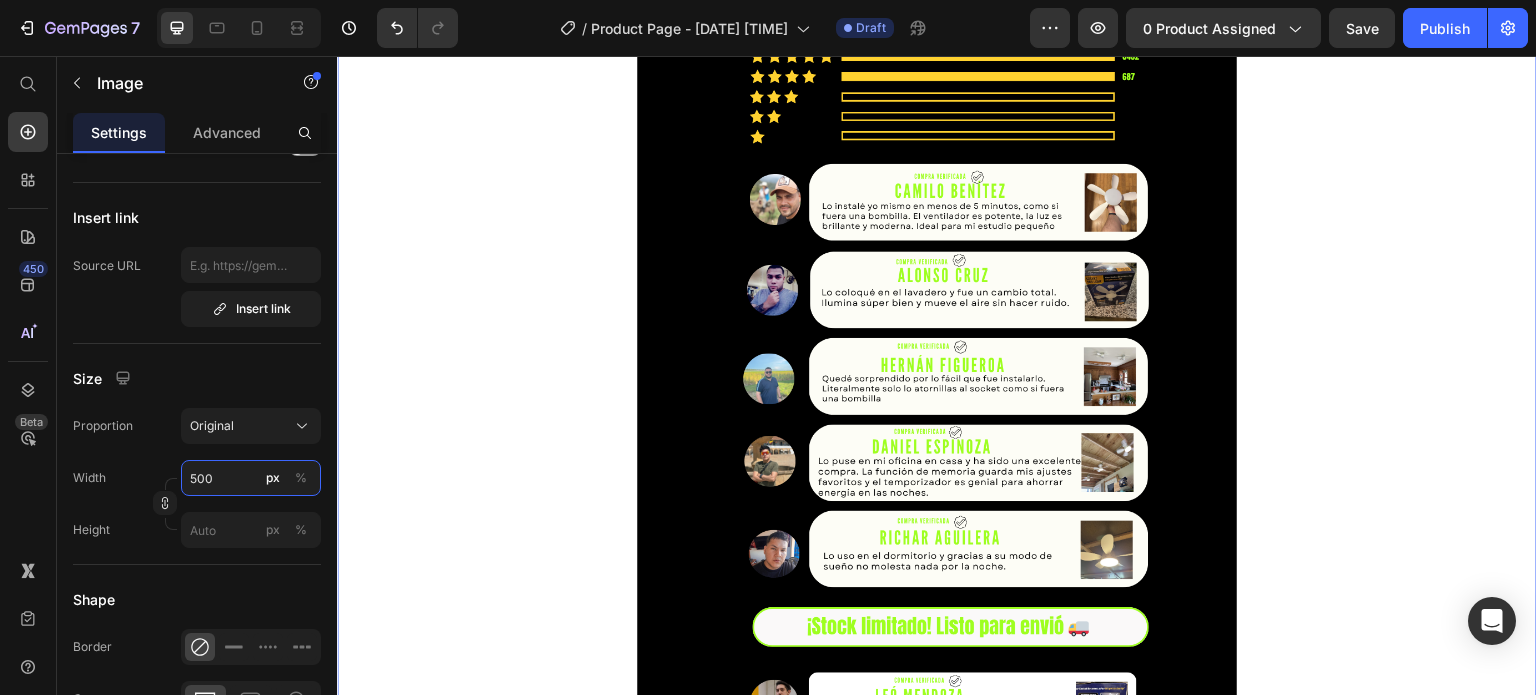 type on "600" 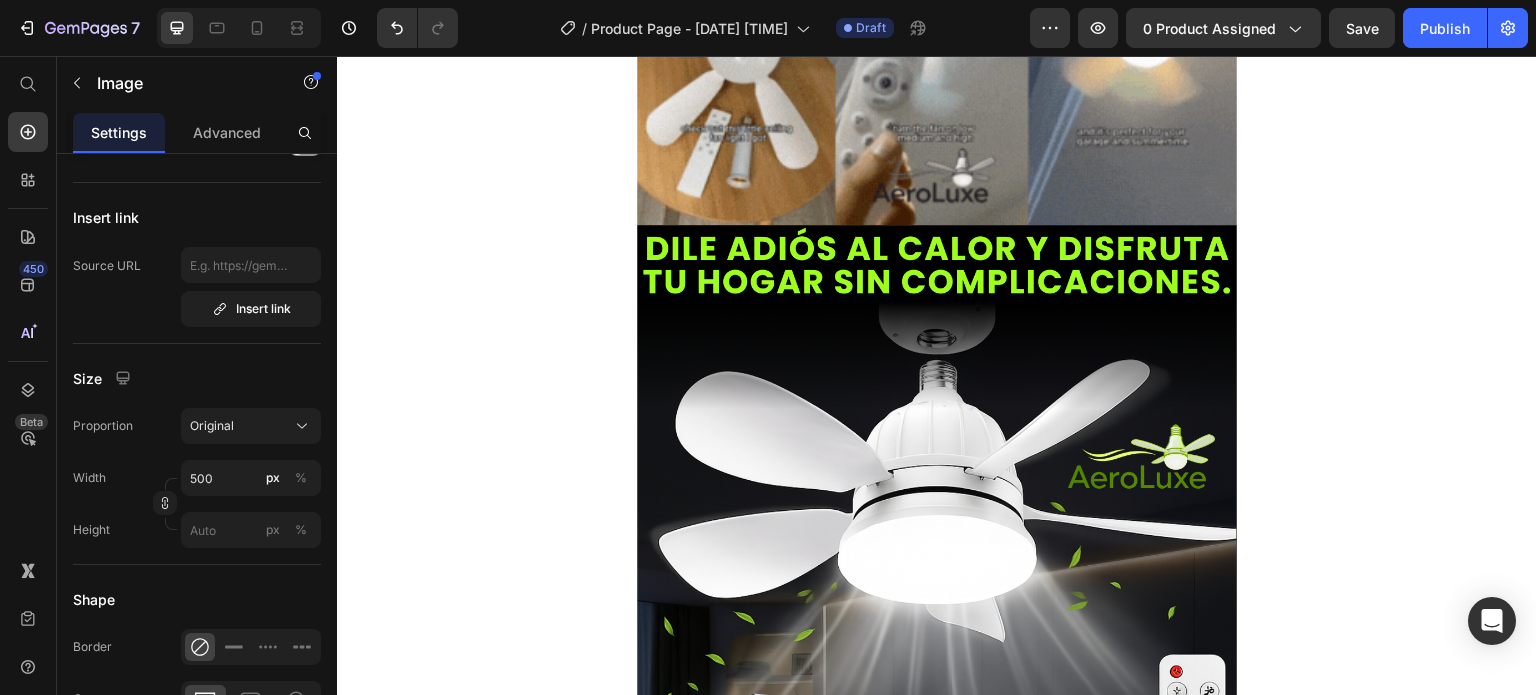 scroll, scrollTop: 0, scrollLeft: 0, axis: both 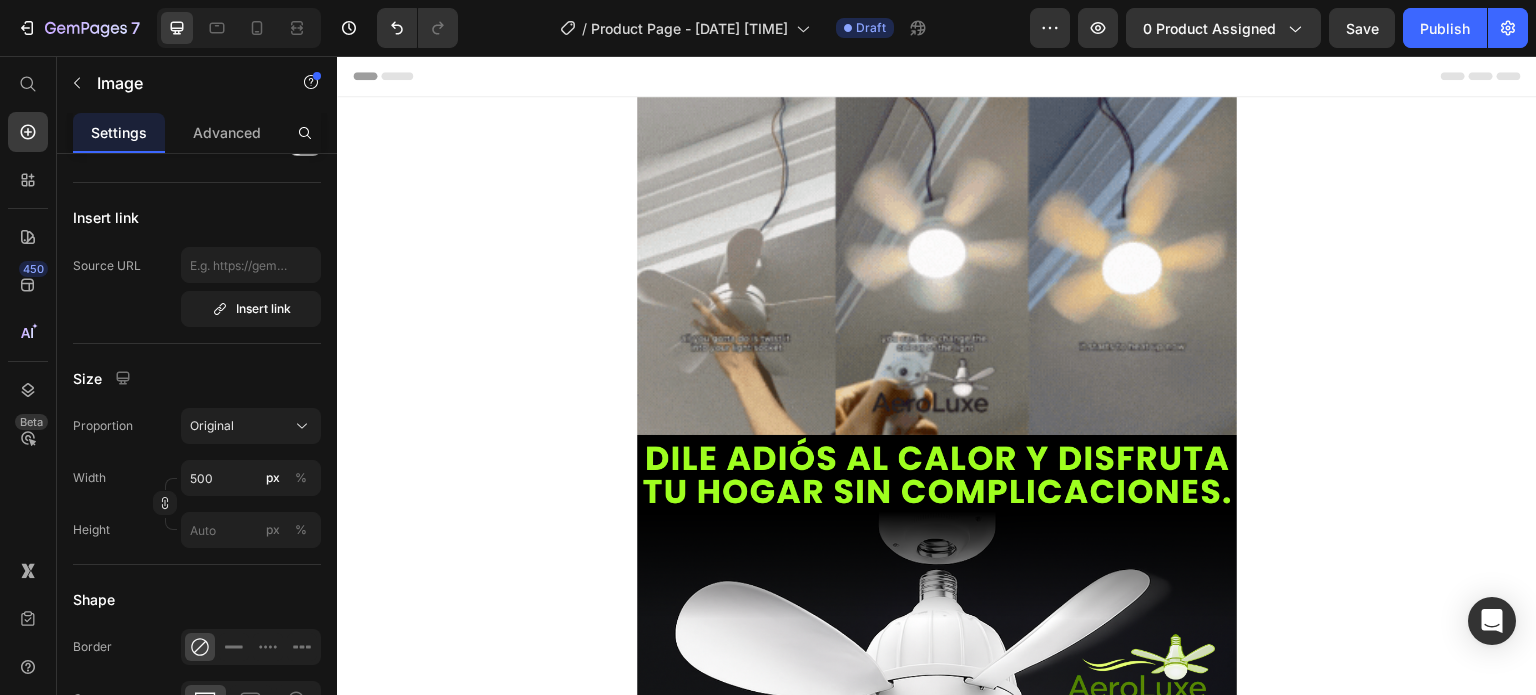 click at bounding box center (937, 266) 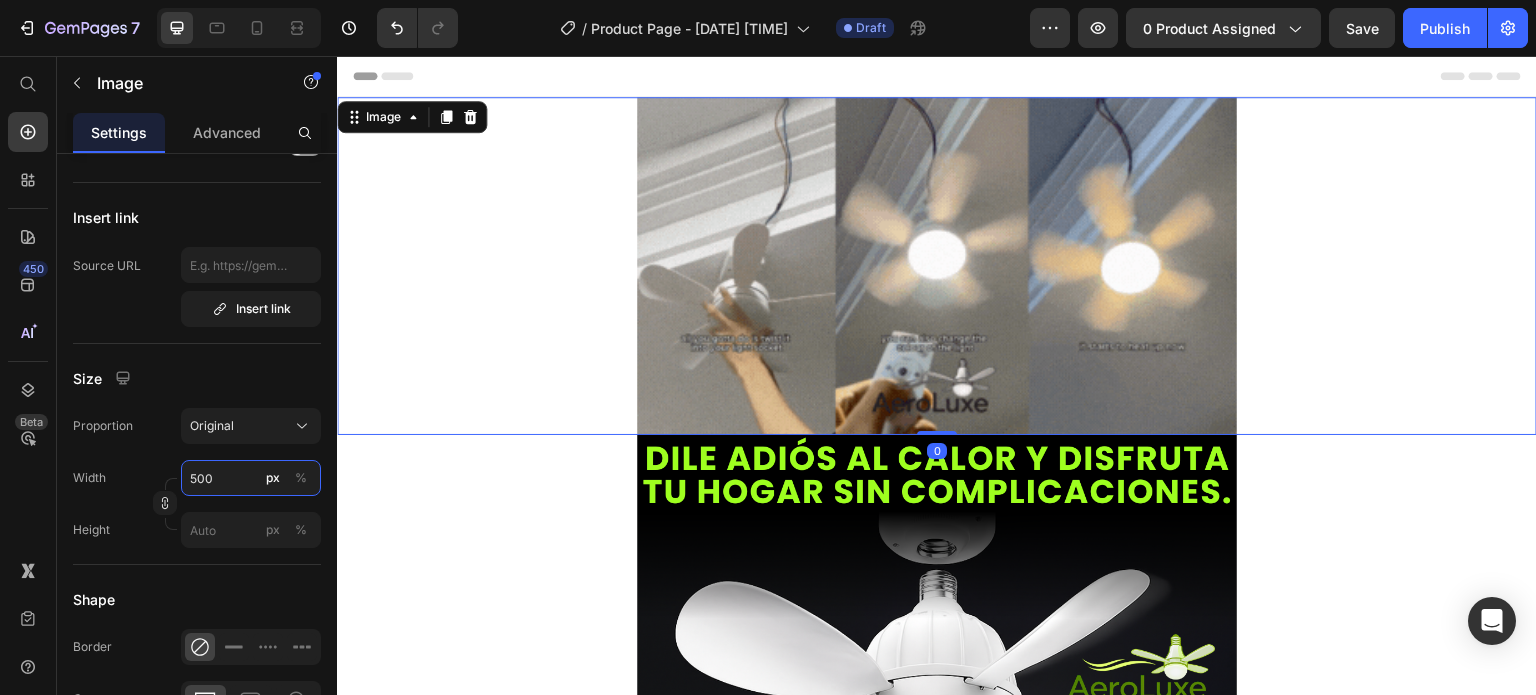 click on "500" at bounding box center (251, 478) 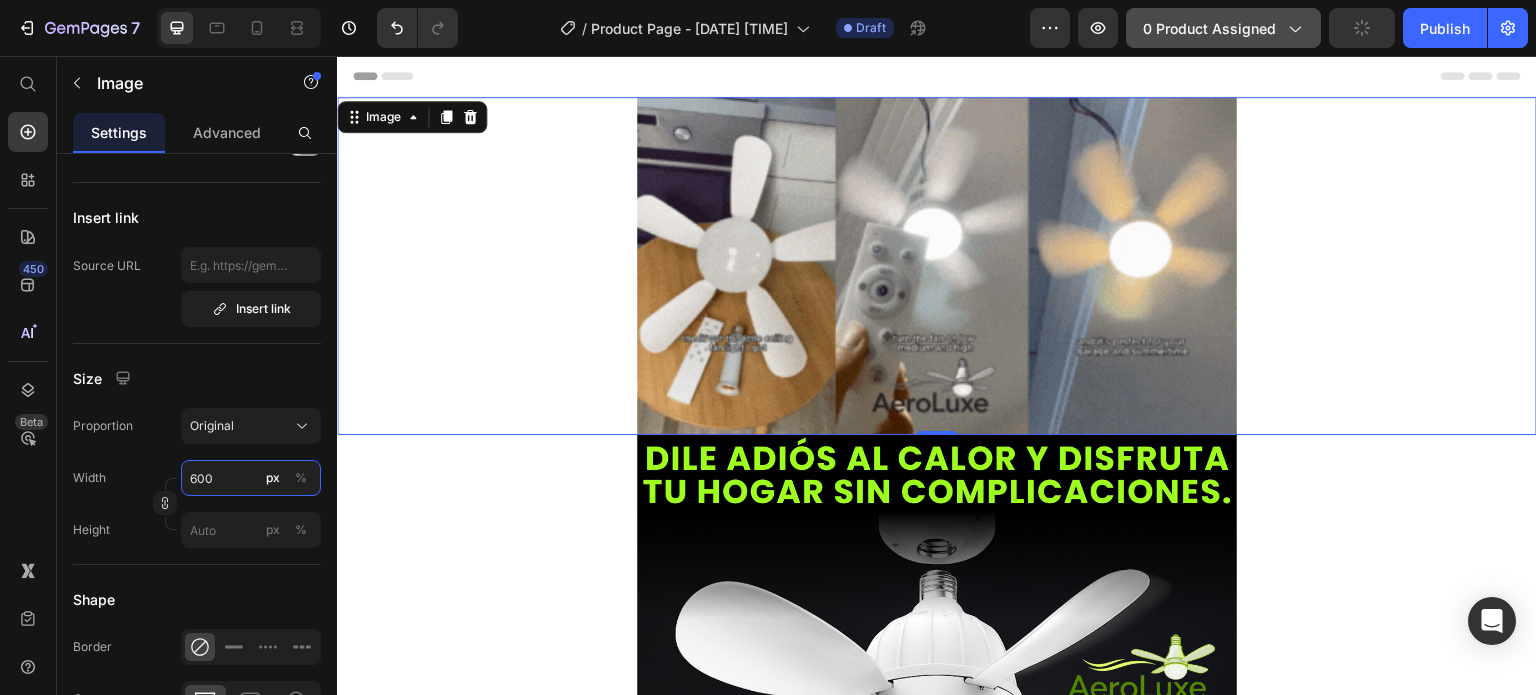 type on "600" 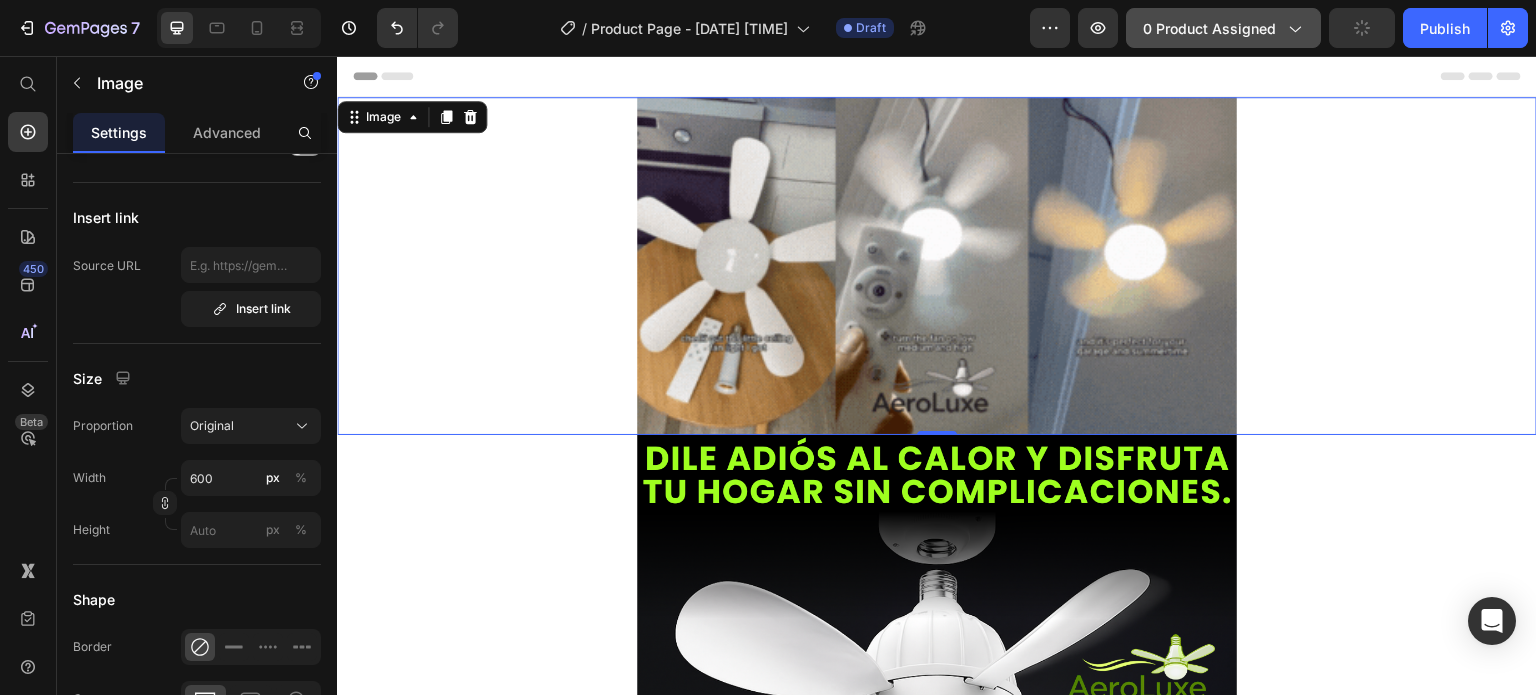 click on "0 product assigned" at bounding box center [1223, 28] 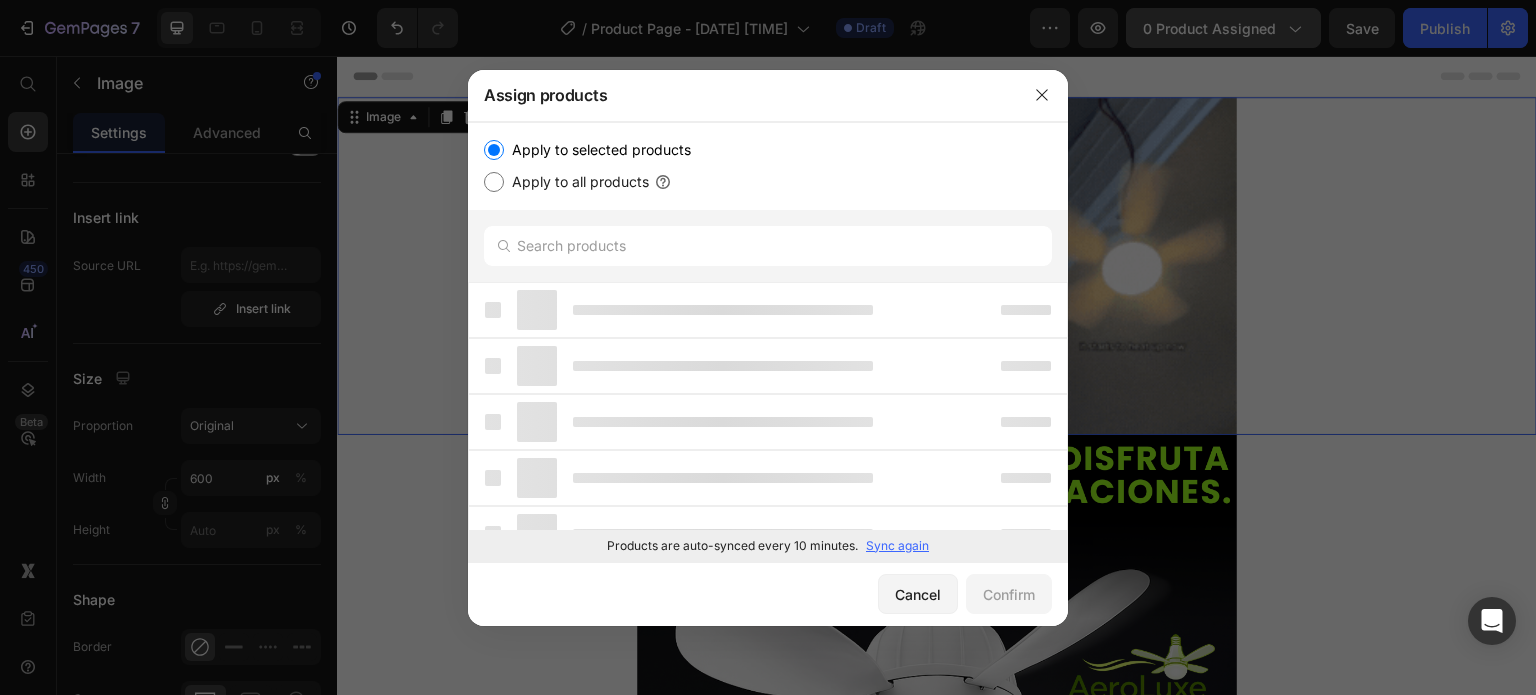 click at bounding box center (768, 347) 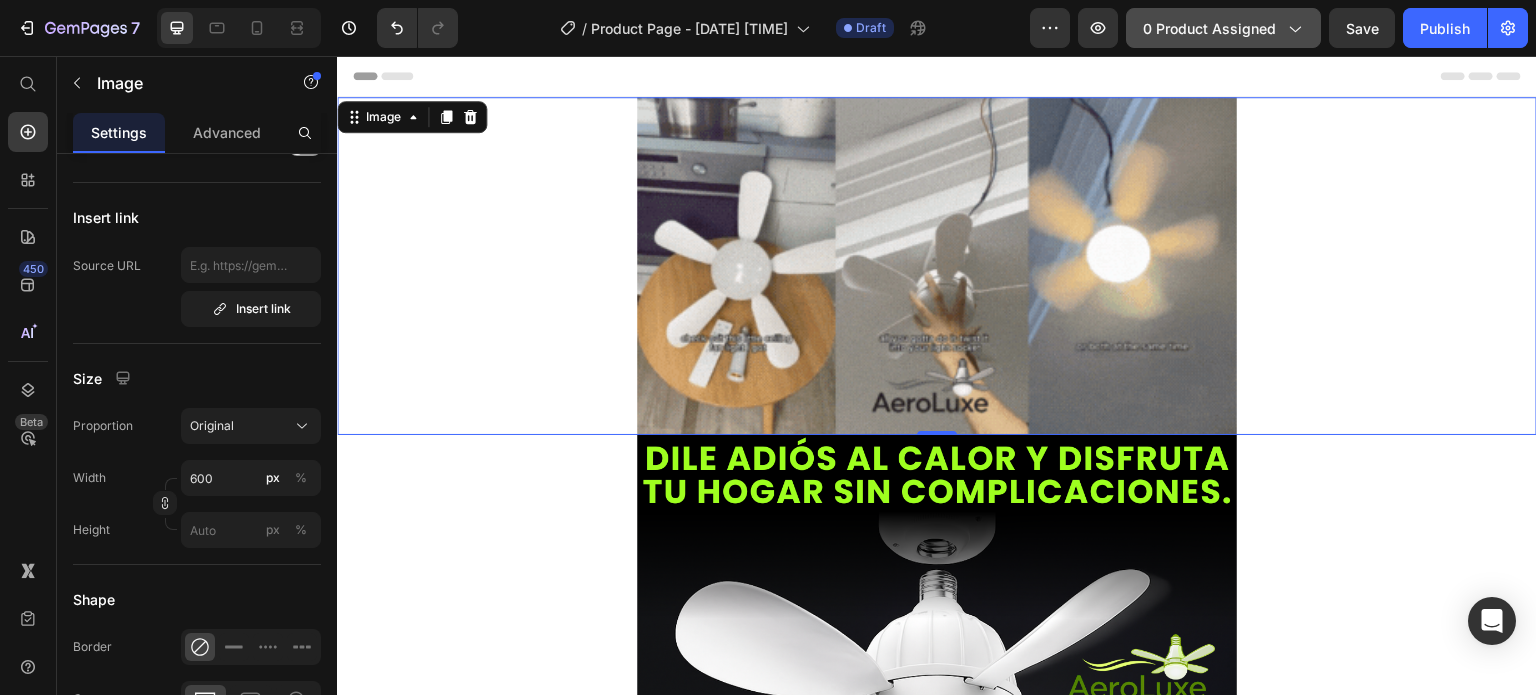 click on "0 product assigned" 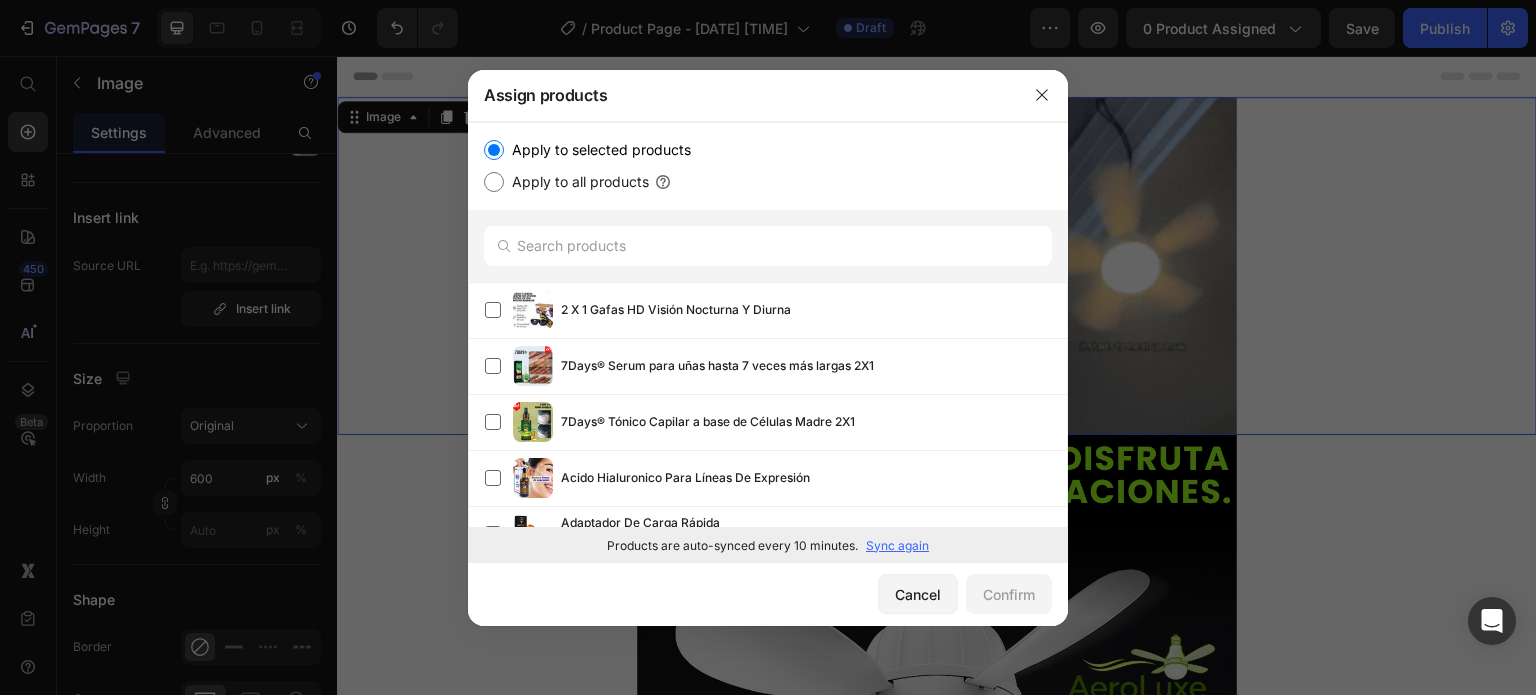 click on "Sync again" at bounding box center [897, 546] 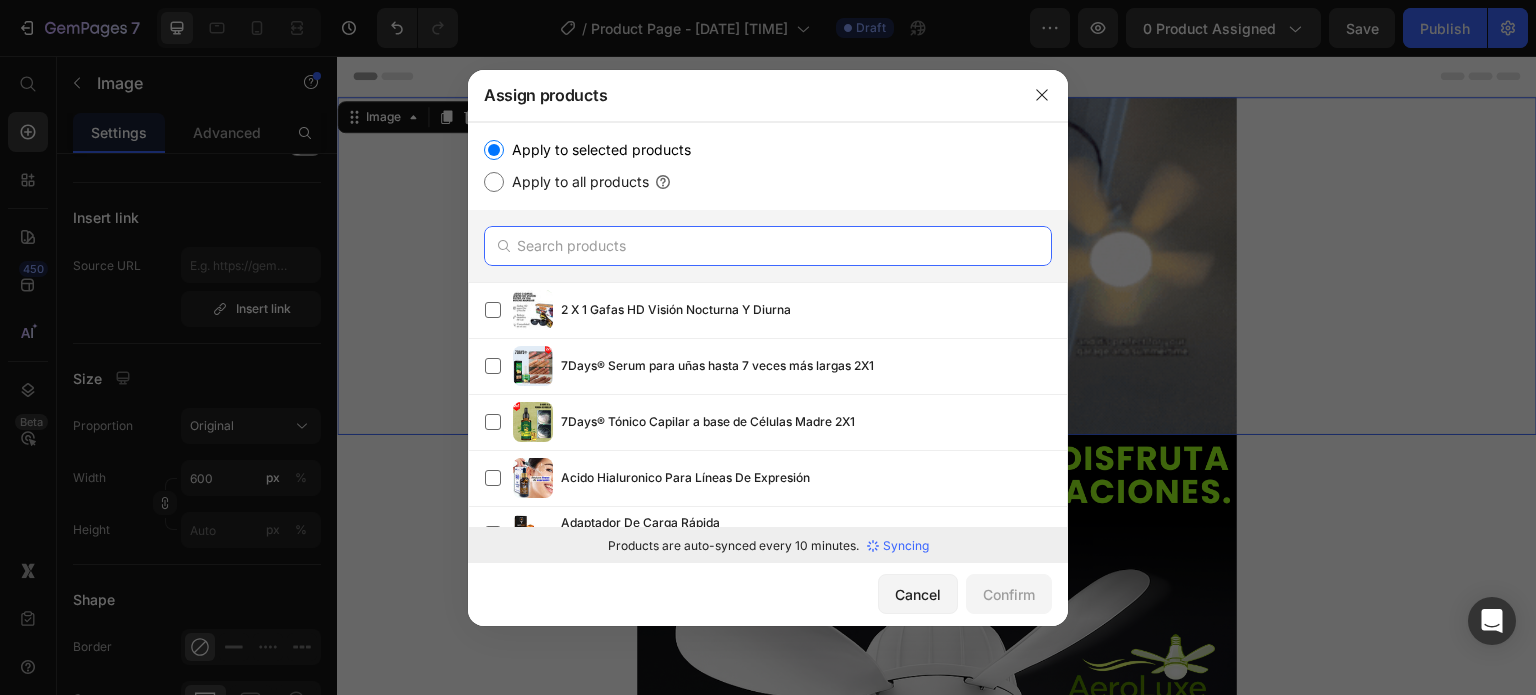 click at bounding box center [768, 246] 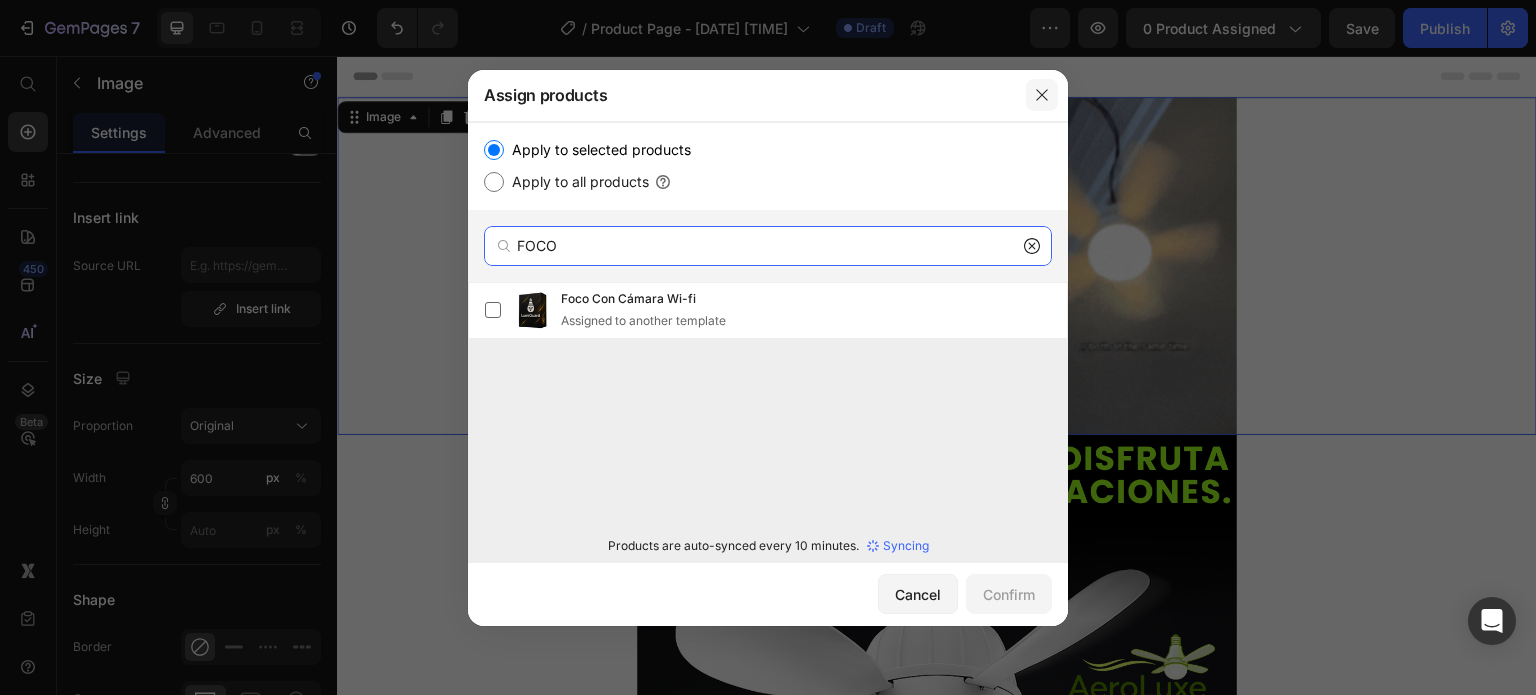 type on "FOCO" 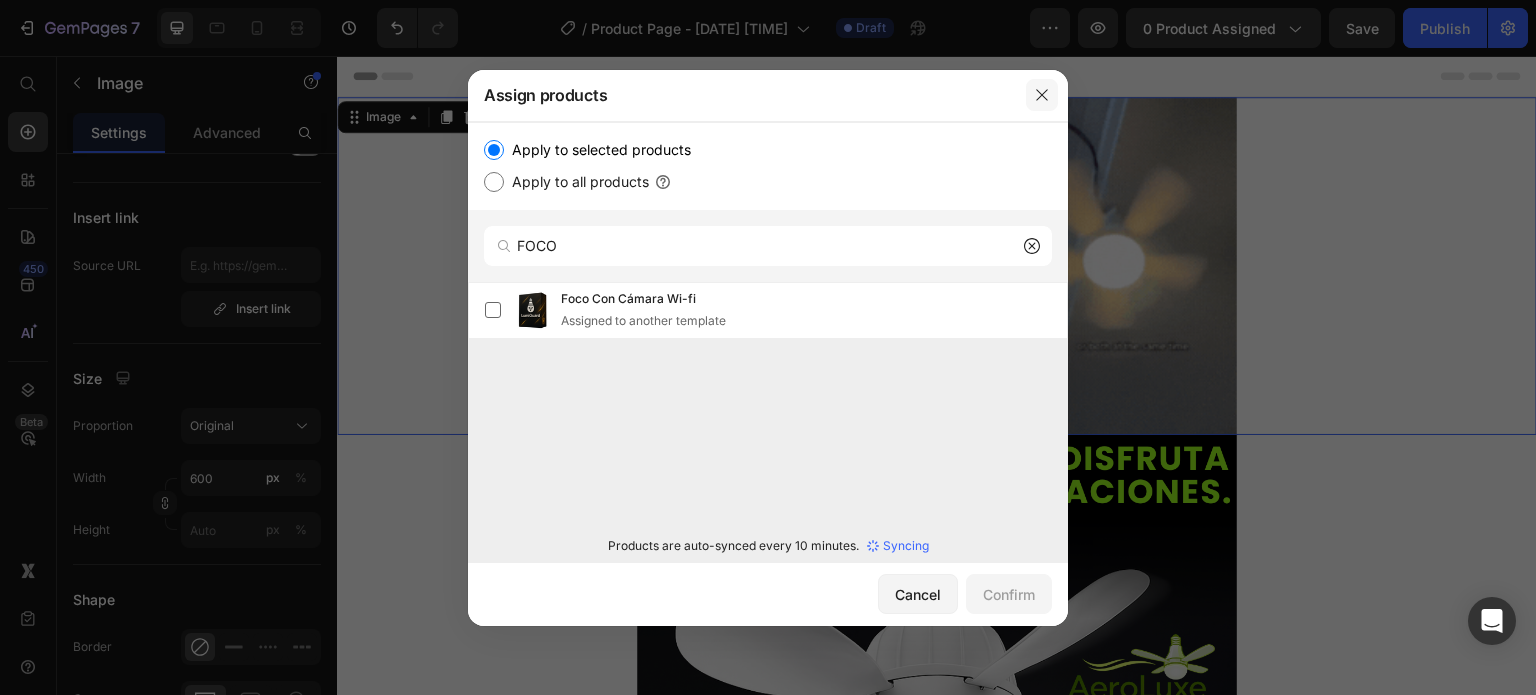 click 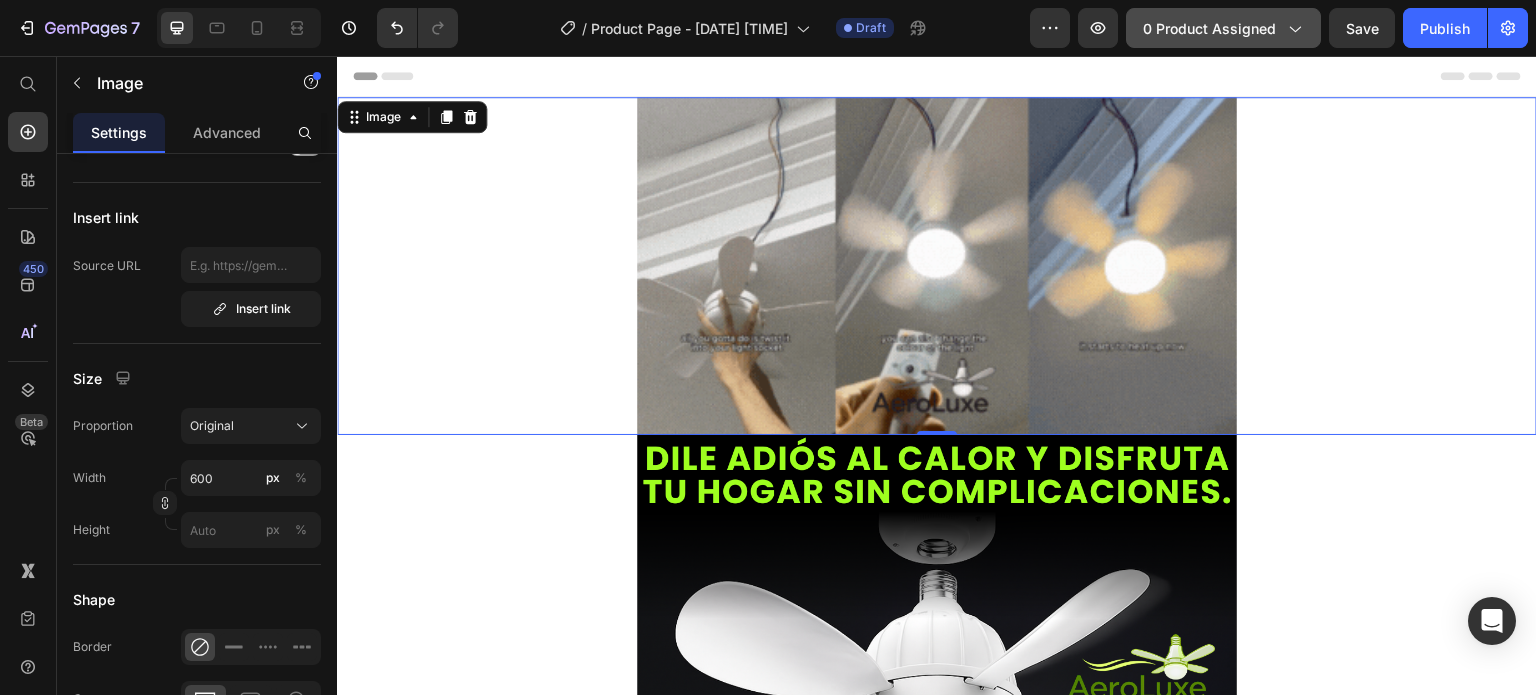 click on "0 product assigned" at bounding box center (1223, 28) 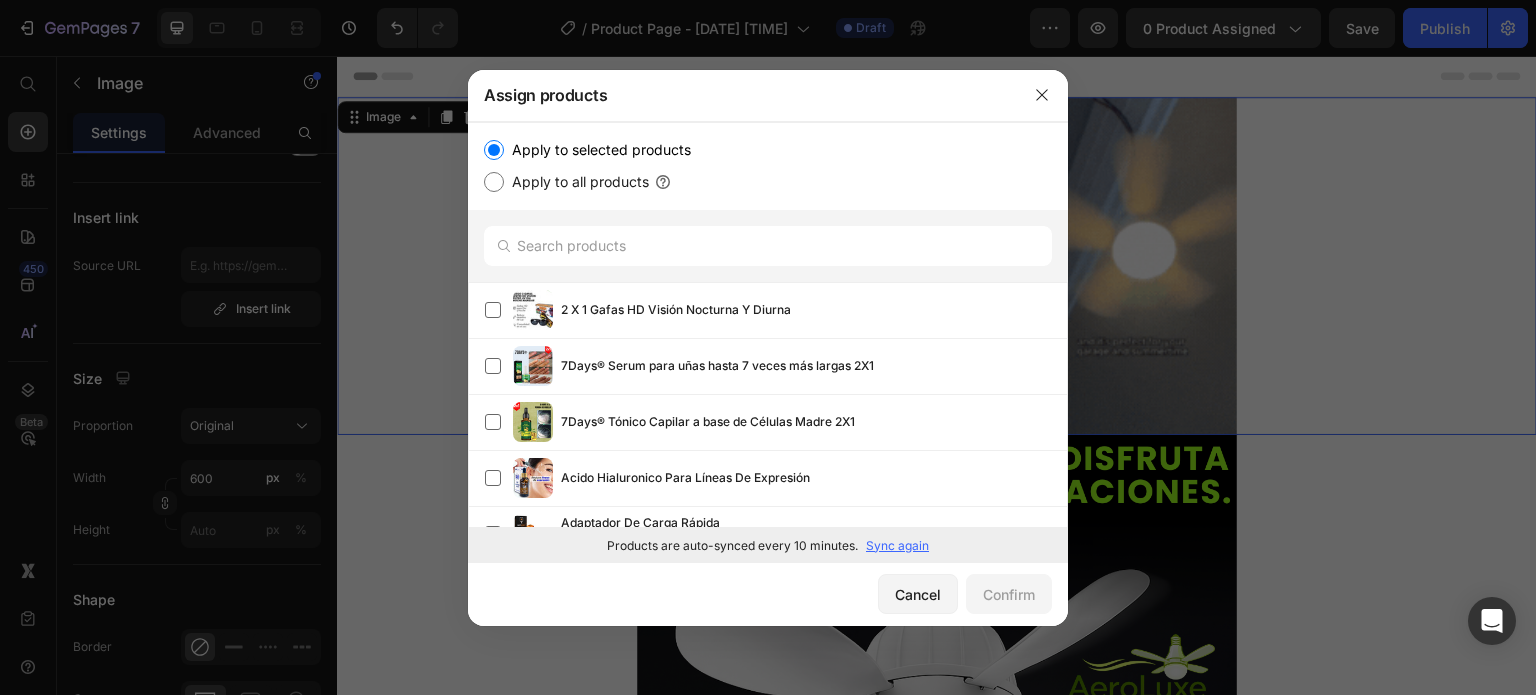 click on "Sync again" at bounding box center [897, 546] 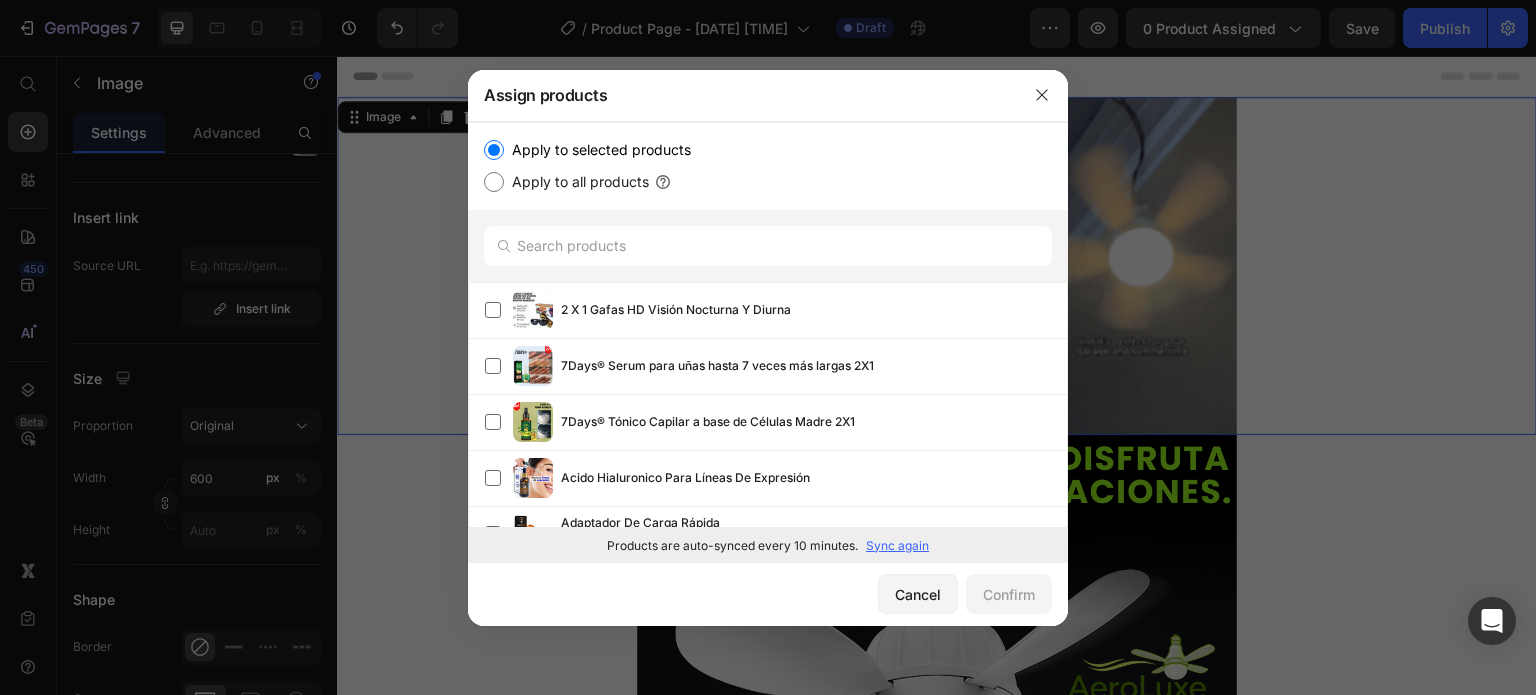 click on "Sync again" at bounding box center (897, 546) 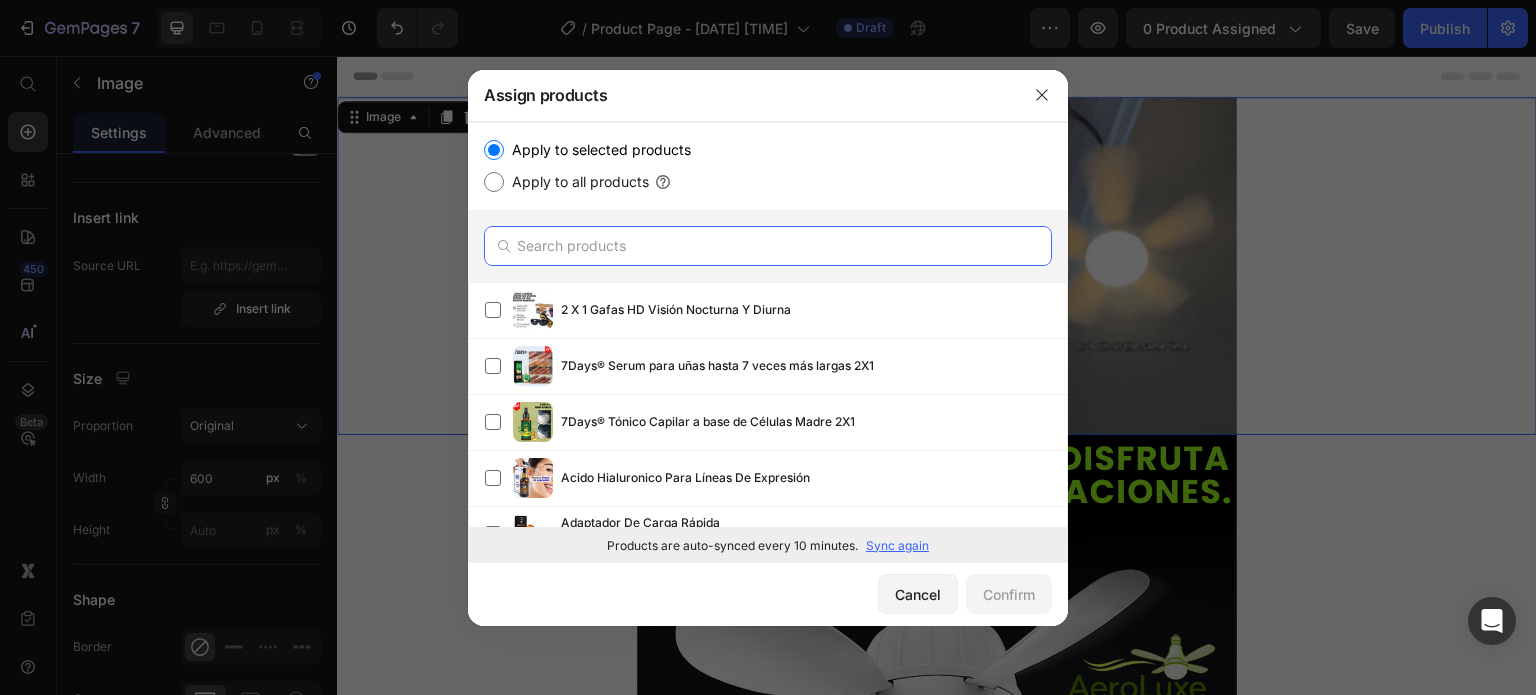 click at bounding box center [768, 246] 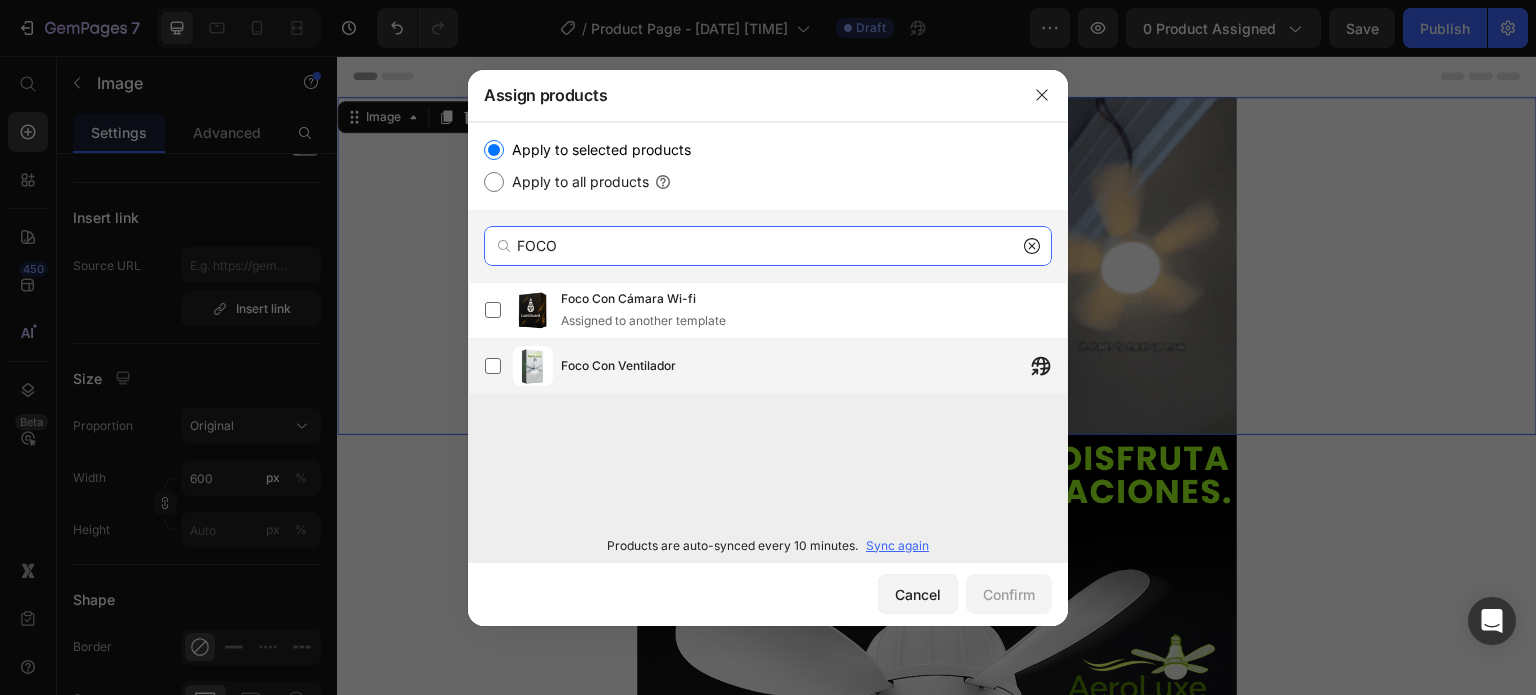 type on "FOCO" 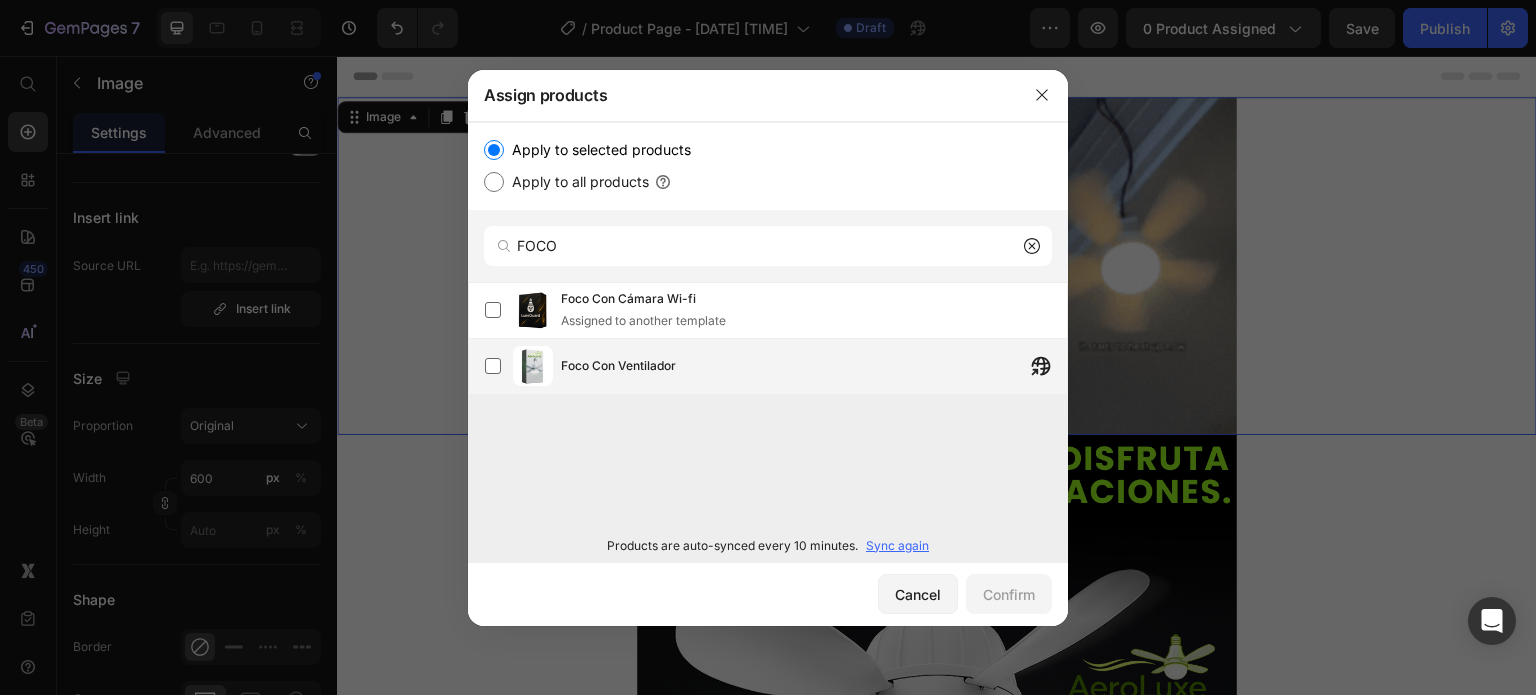 click on "Foco Con Ventilador" at bounding box center [814, 366] 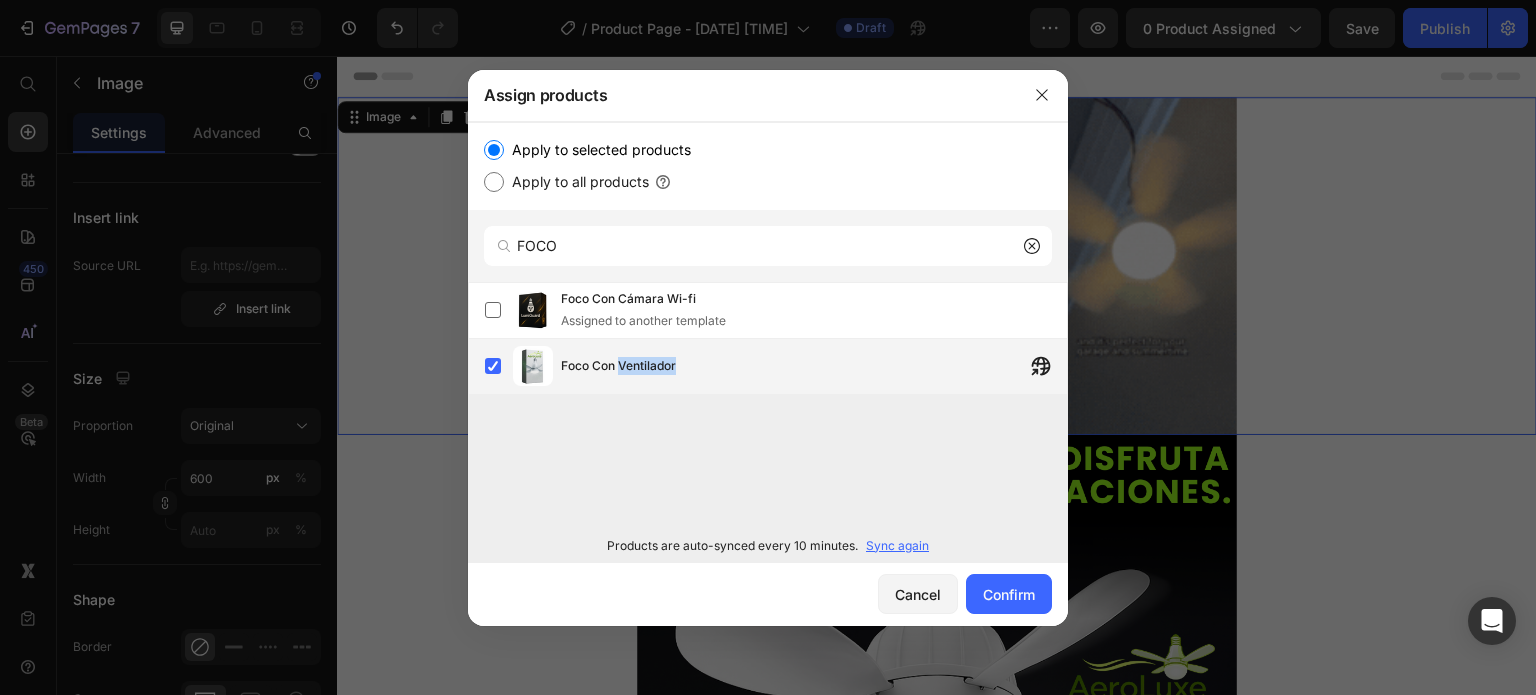click on "Foco Con Ventilador" at bounding box center (814, 366) 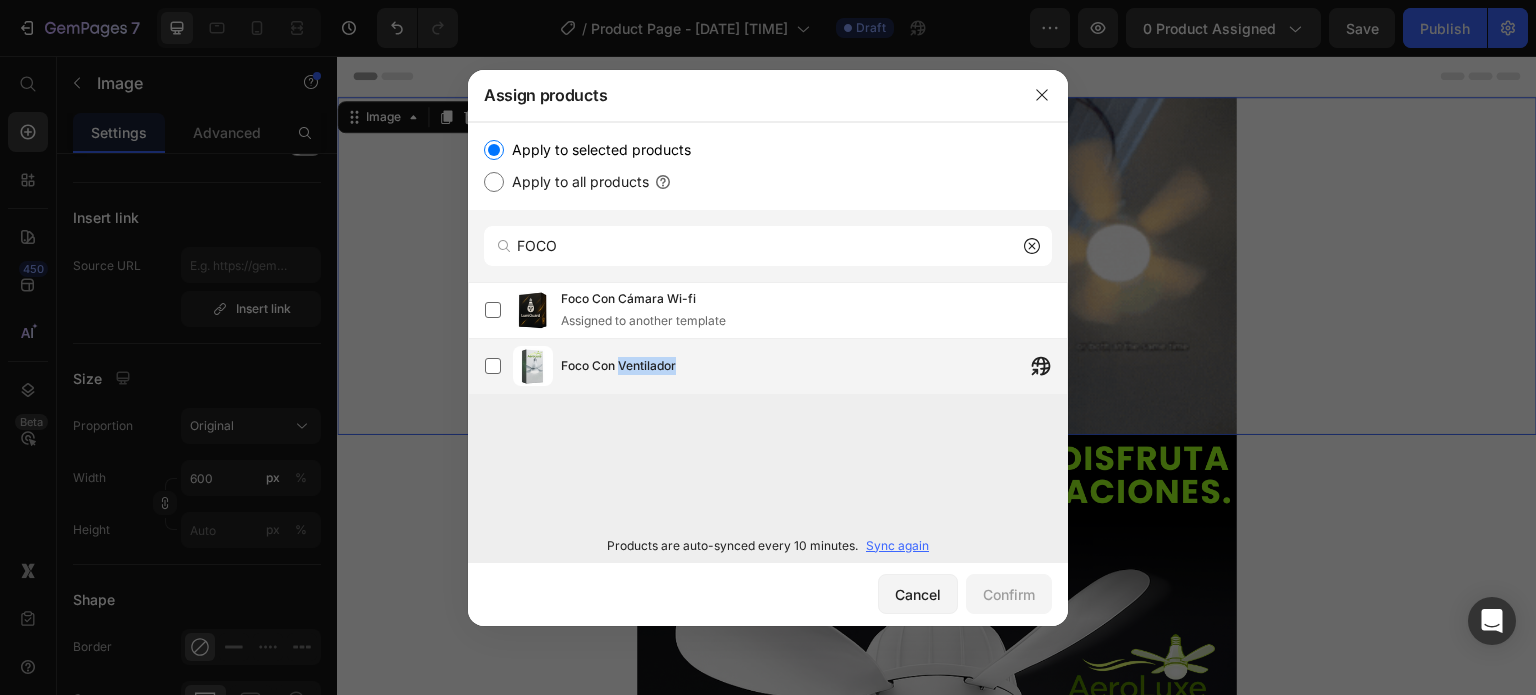click on "Foco Con Ventilador" at bounding box center [814, 366] 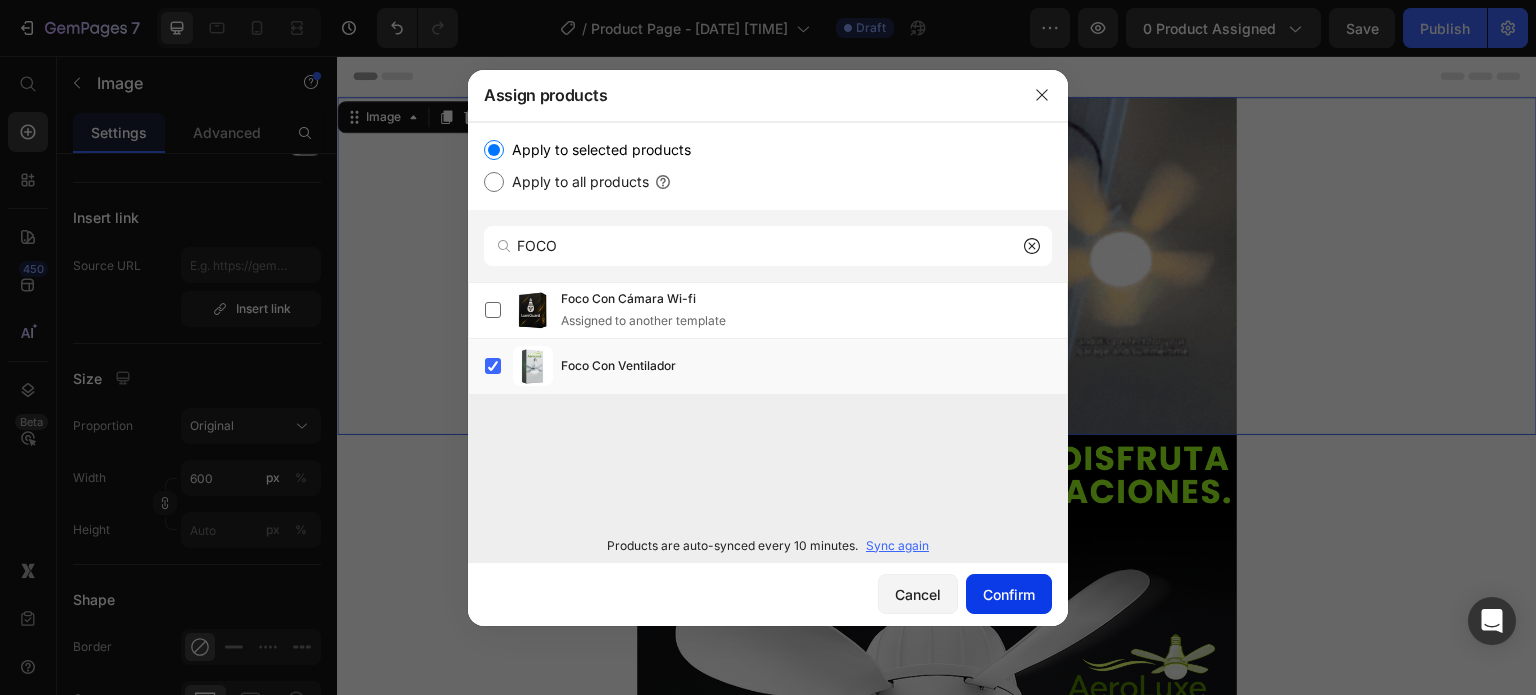 click on "Confirm" at bounding box center [1009, 594] 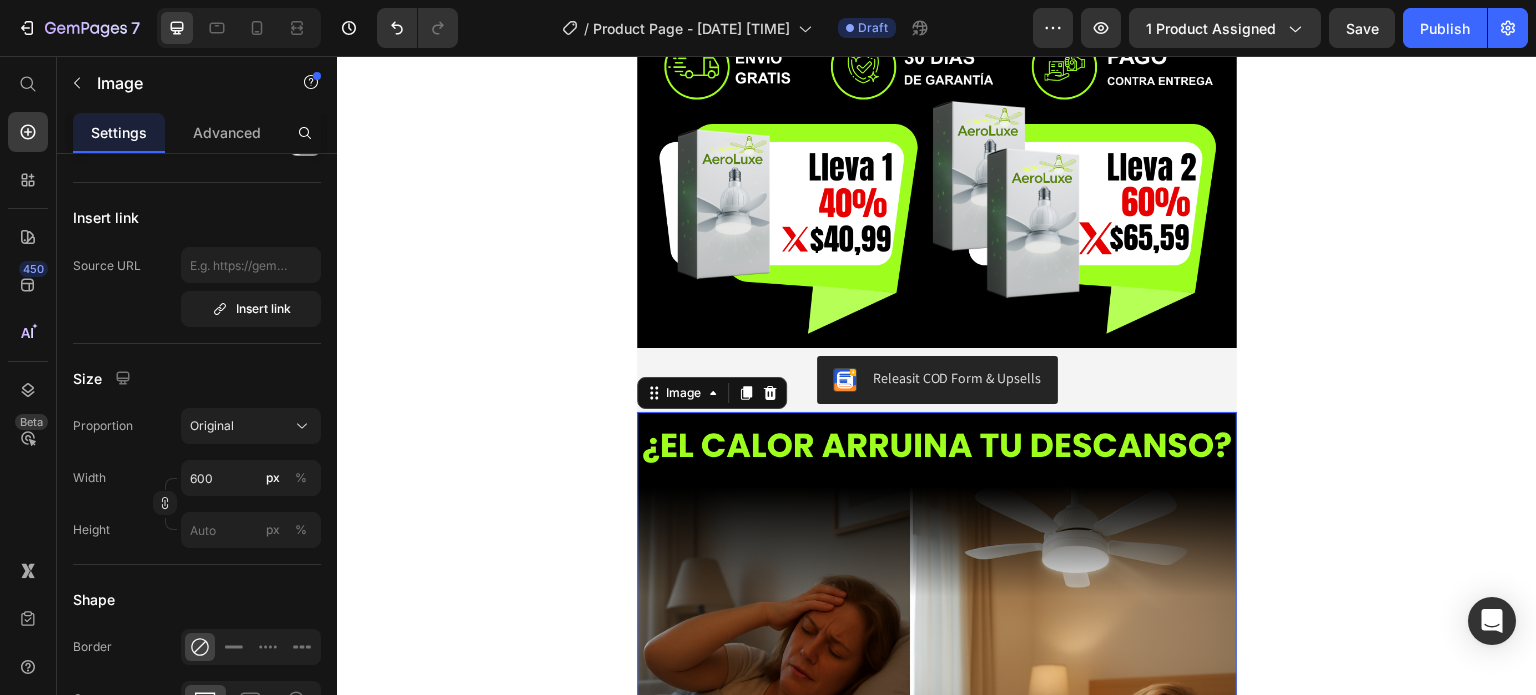 scroll, scrollTop: 1160, scrollLeft: 0, axis: vertical 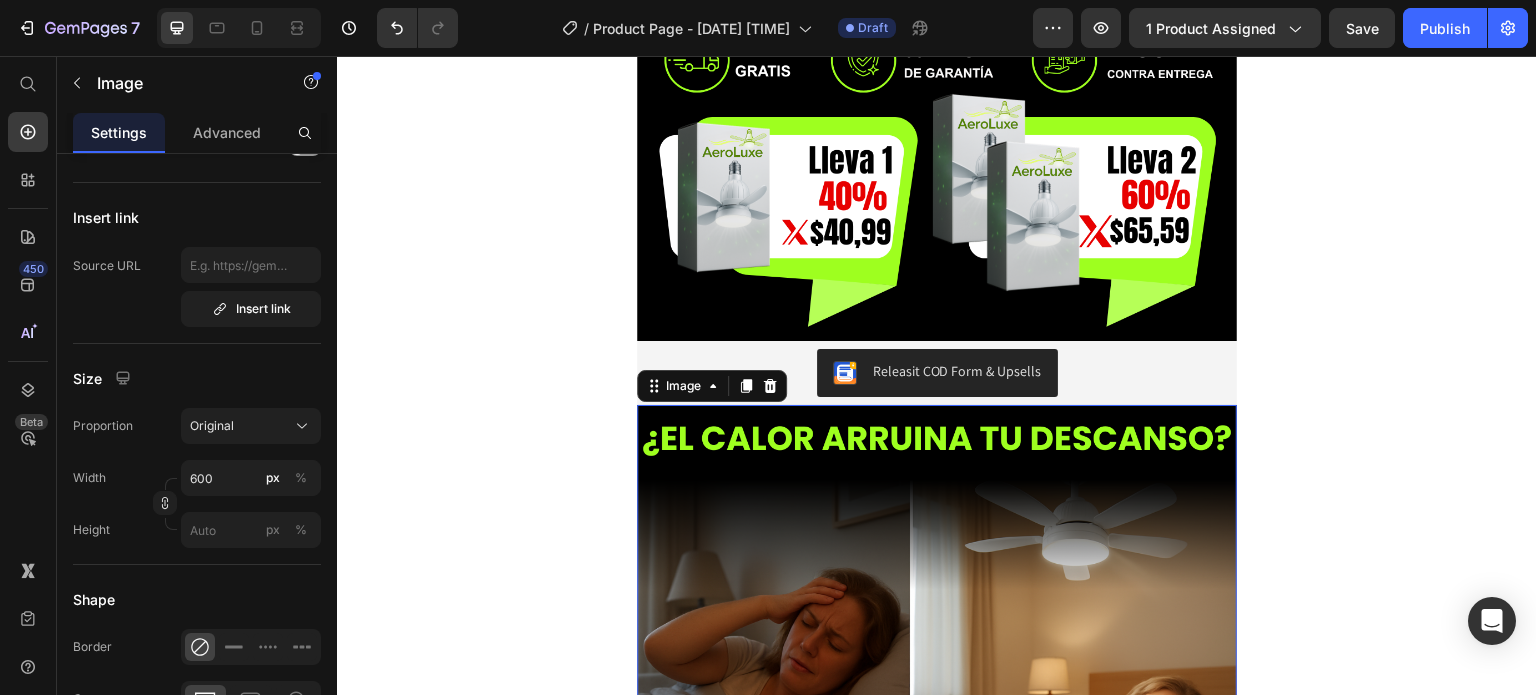 click on "Releasit COD Form & Upsells" at bounding box center (937, 373) 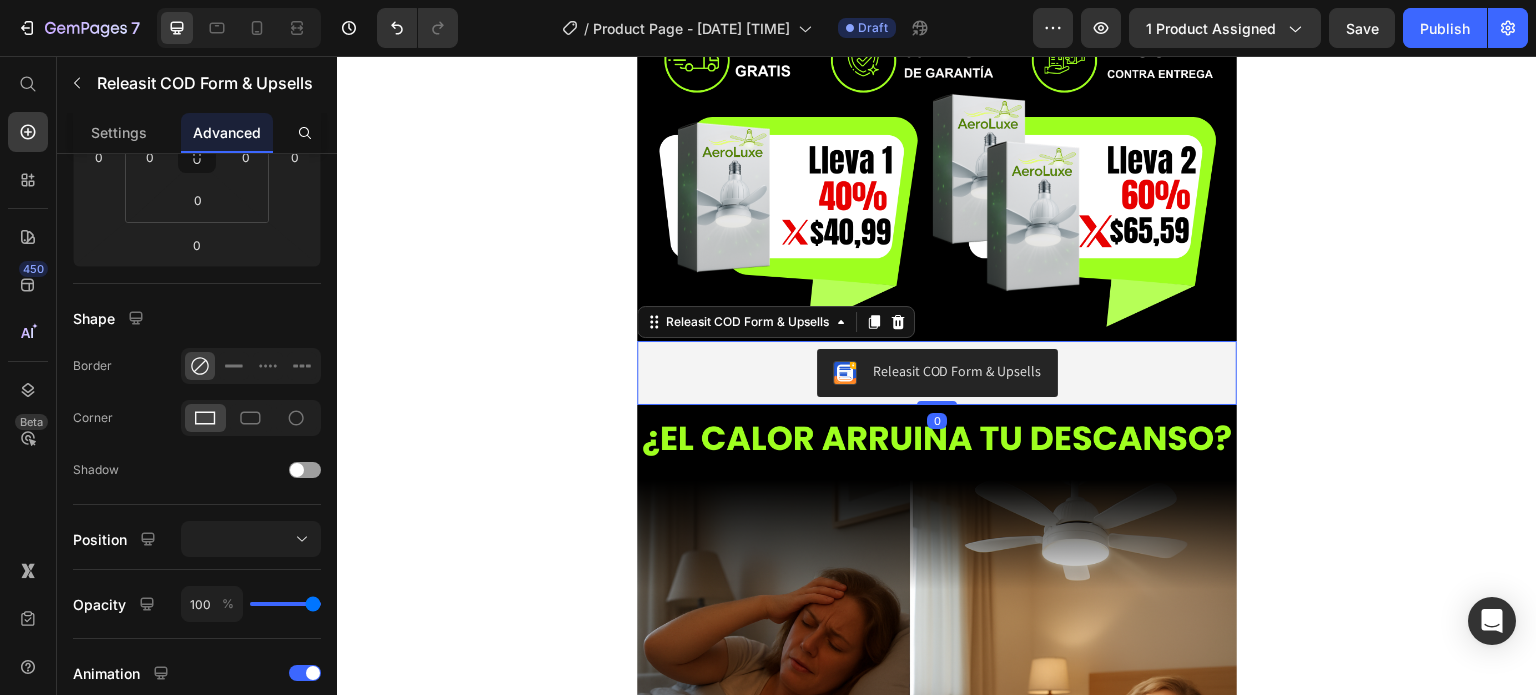 scroll, scrollTop: 0, scrollLeft: 0, axis: both 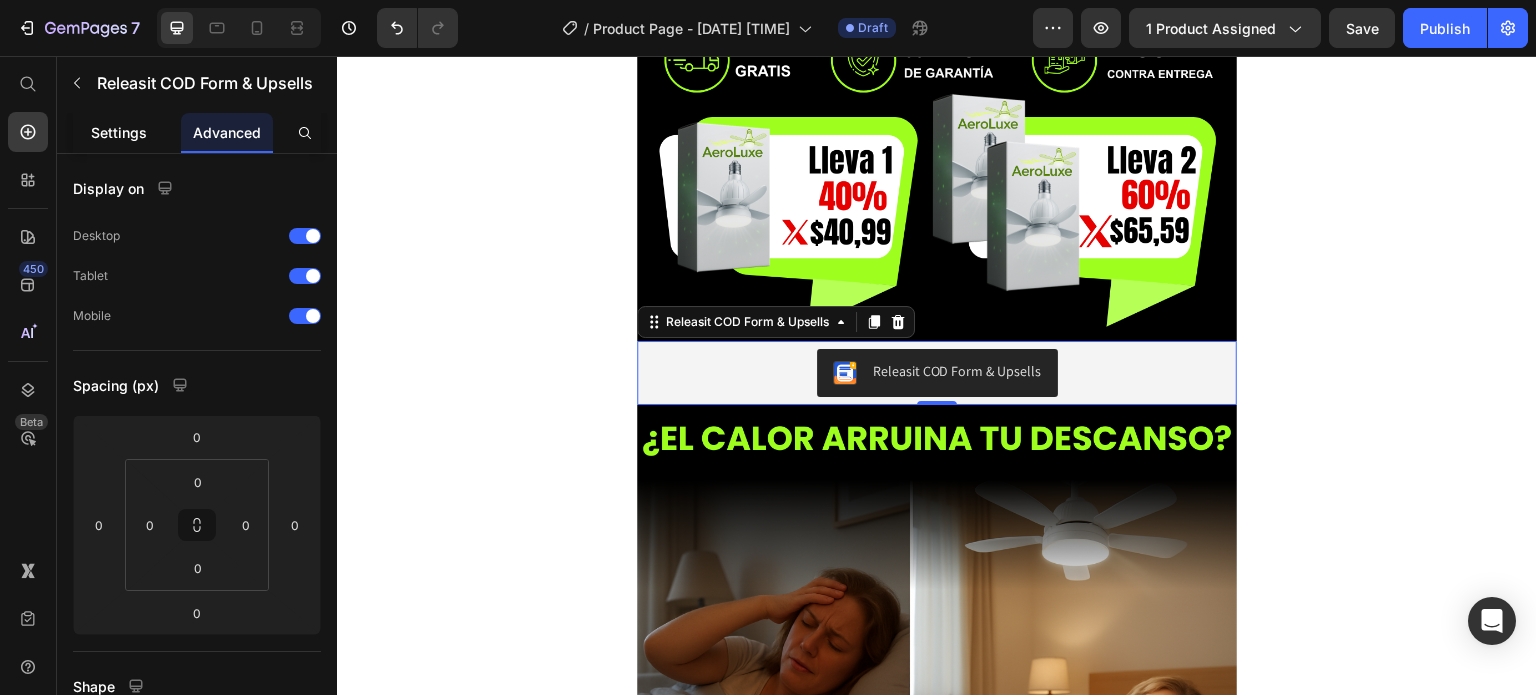 click on "Settings" at bounding box center (119, 132) 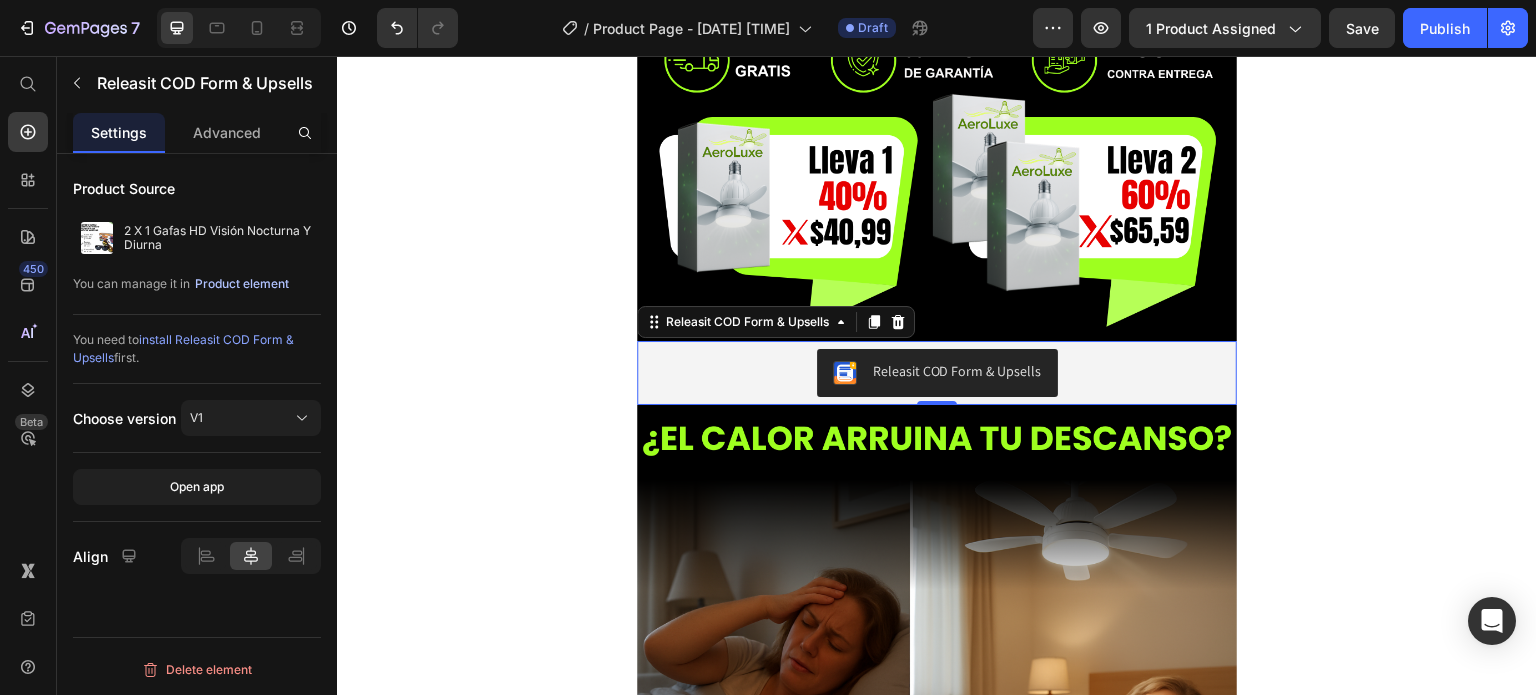 click on "Product element" at bounding box center (242, 284) 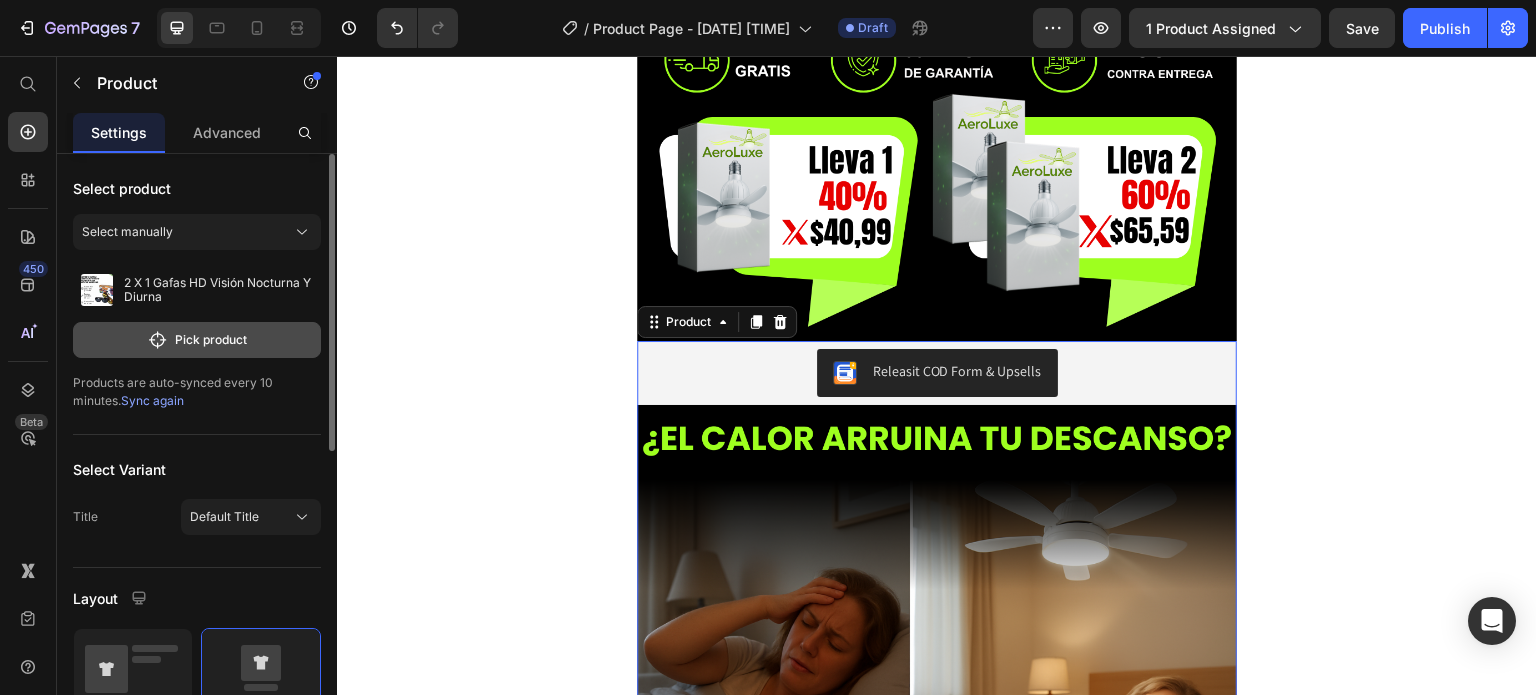 click on "Pick product" at bounding box center (197, 340) 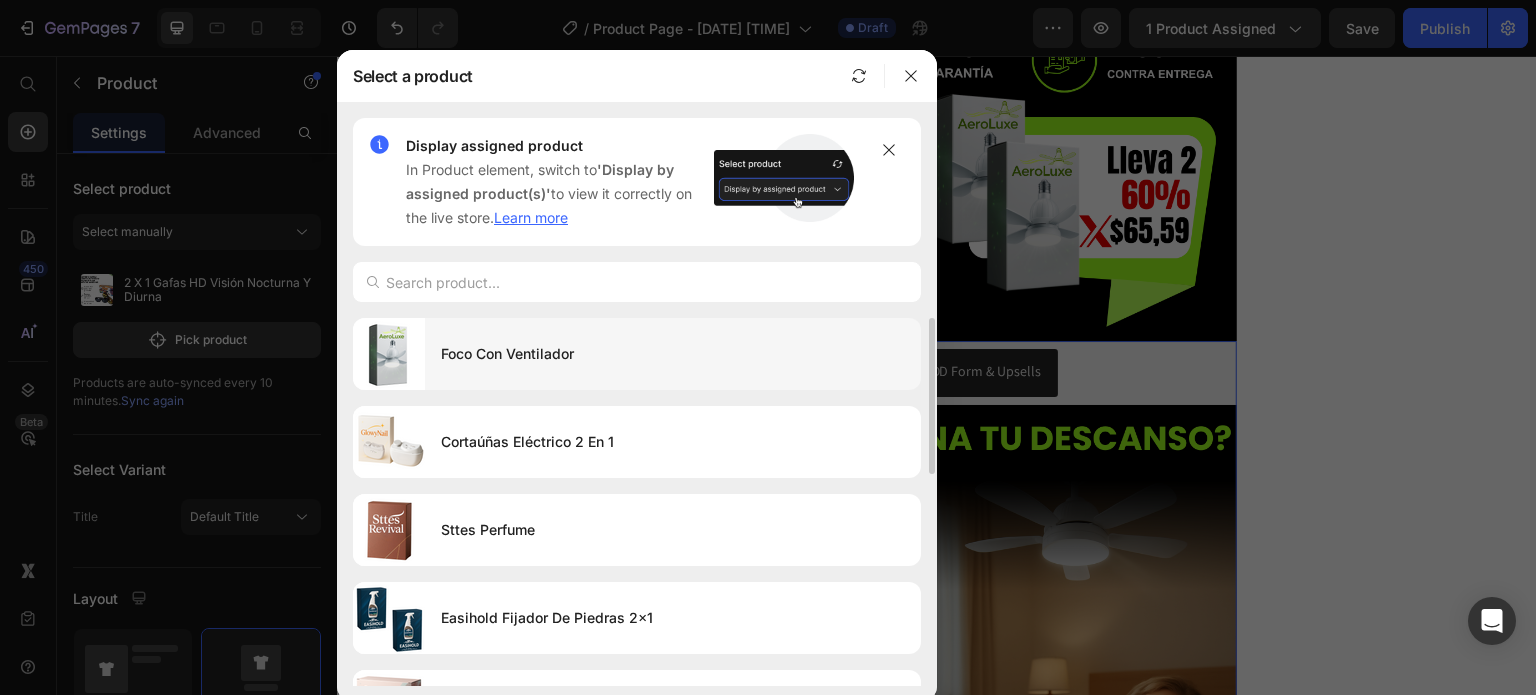 click on "Foco Con Ventilador" at bounding box center (673, 354) 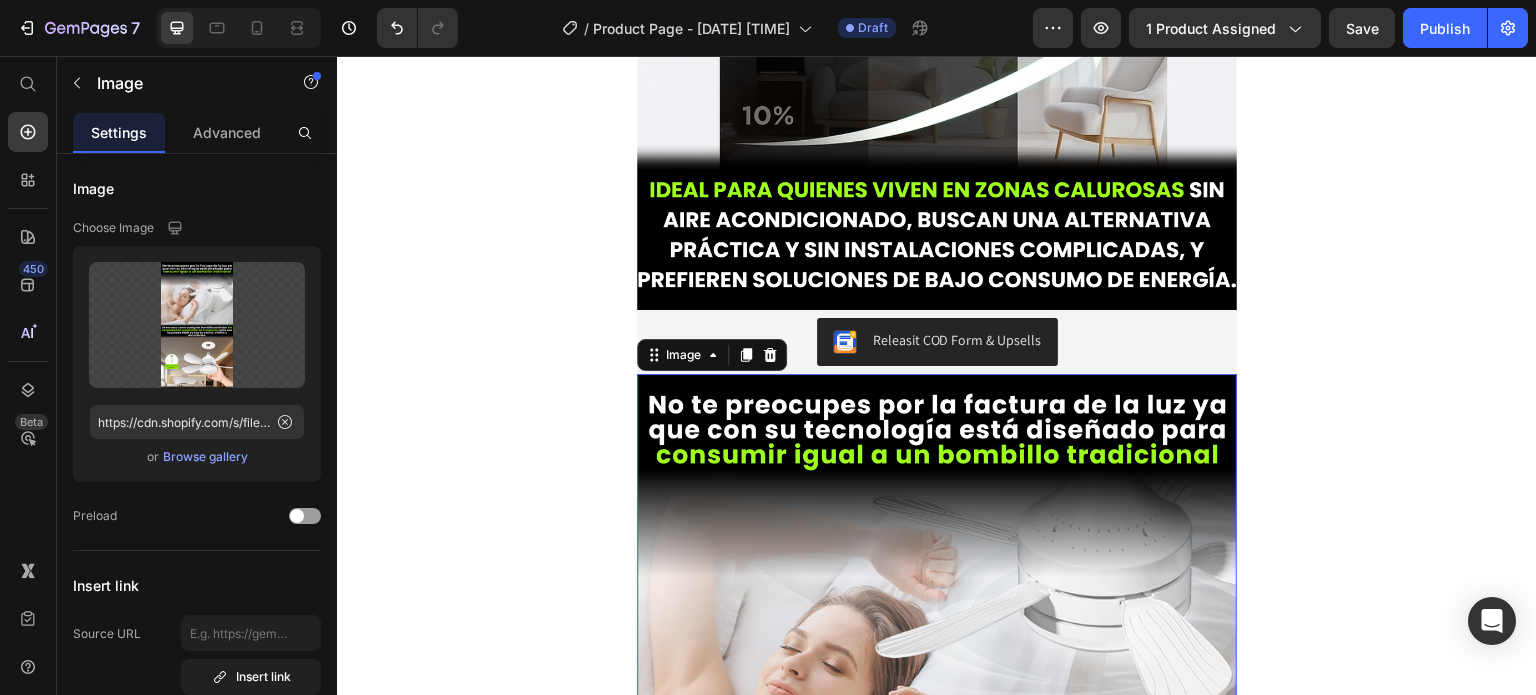 scroll, scrollTop: 4457, scrollLeft: 0, axis: vertical 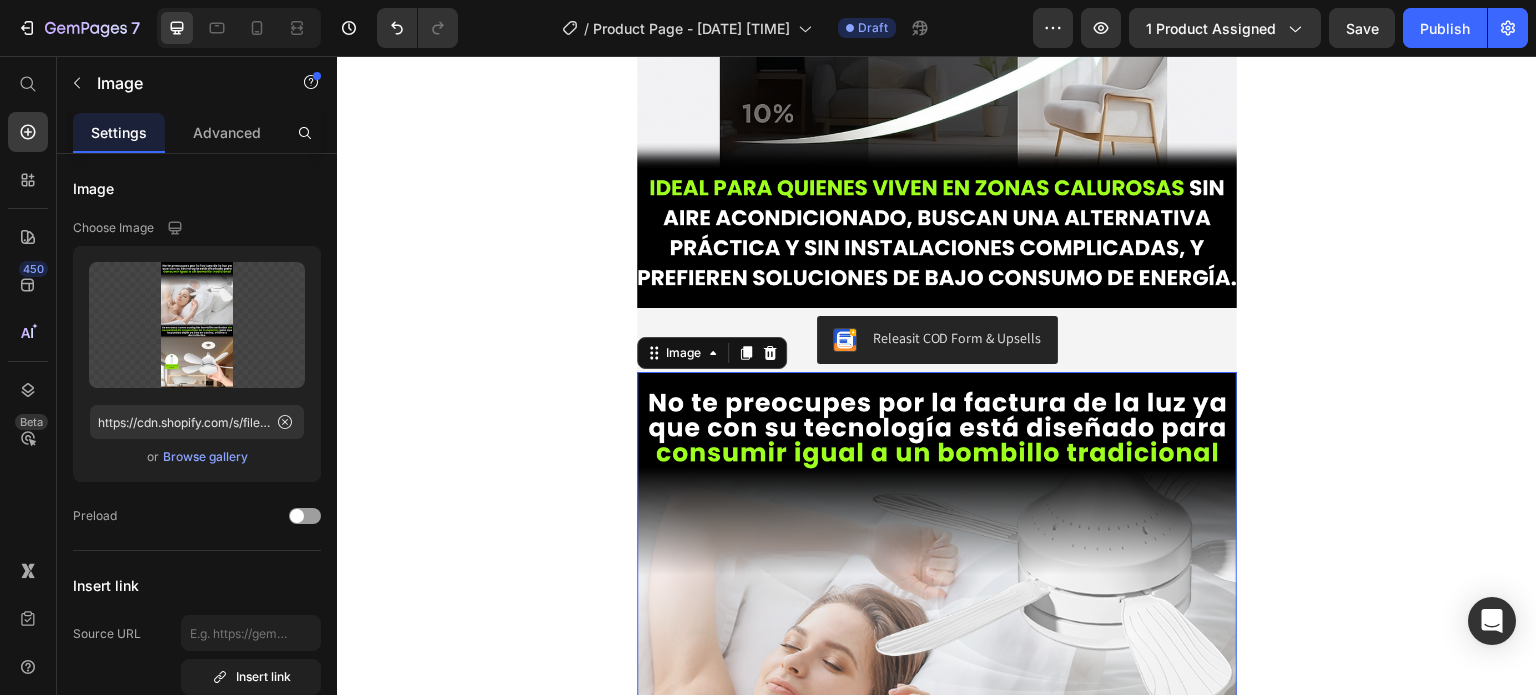 click at bounding box center (845, 340) 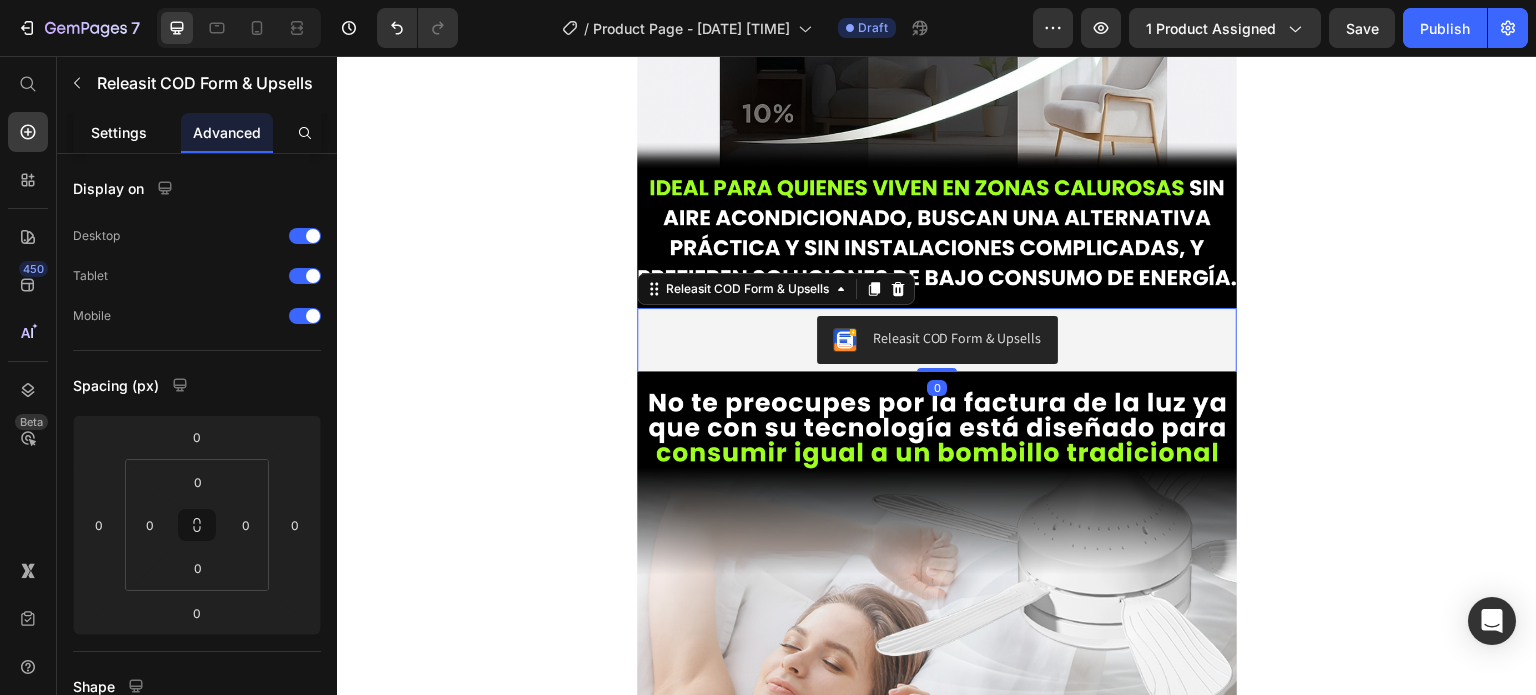 click on "Settings" at bounding box center [119, 132] 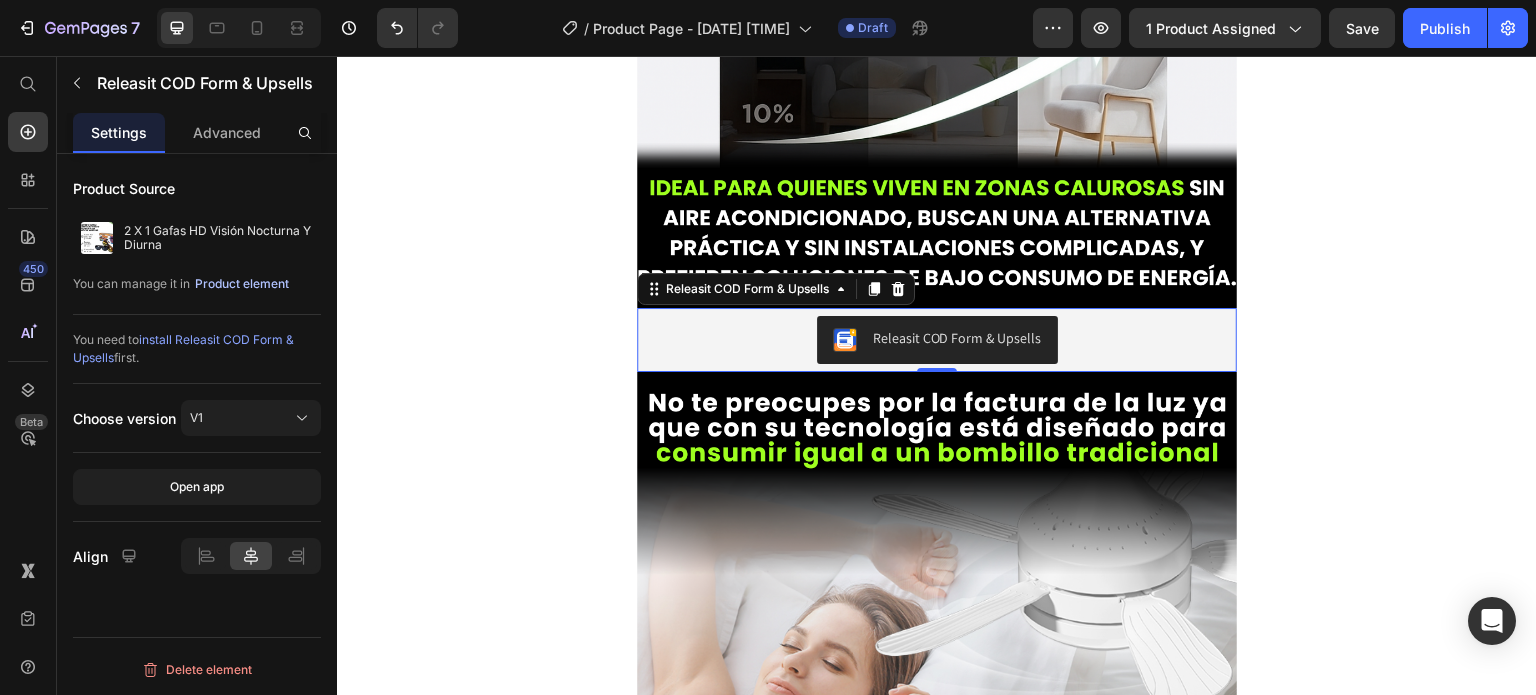 click on "Product element" at bounding box center [242, 284] 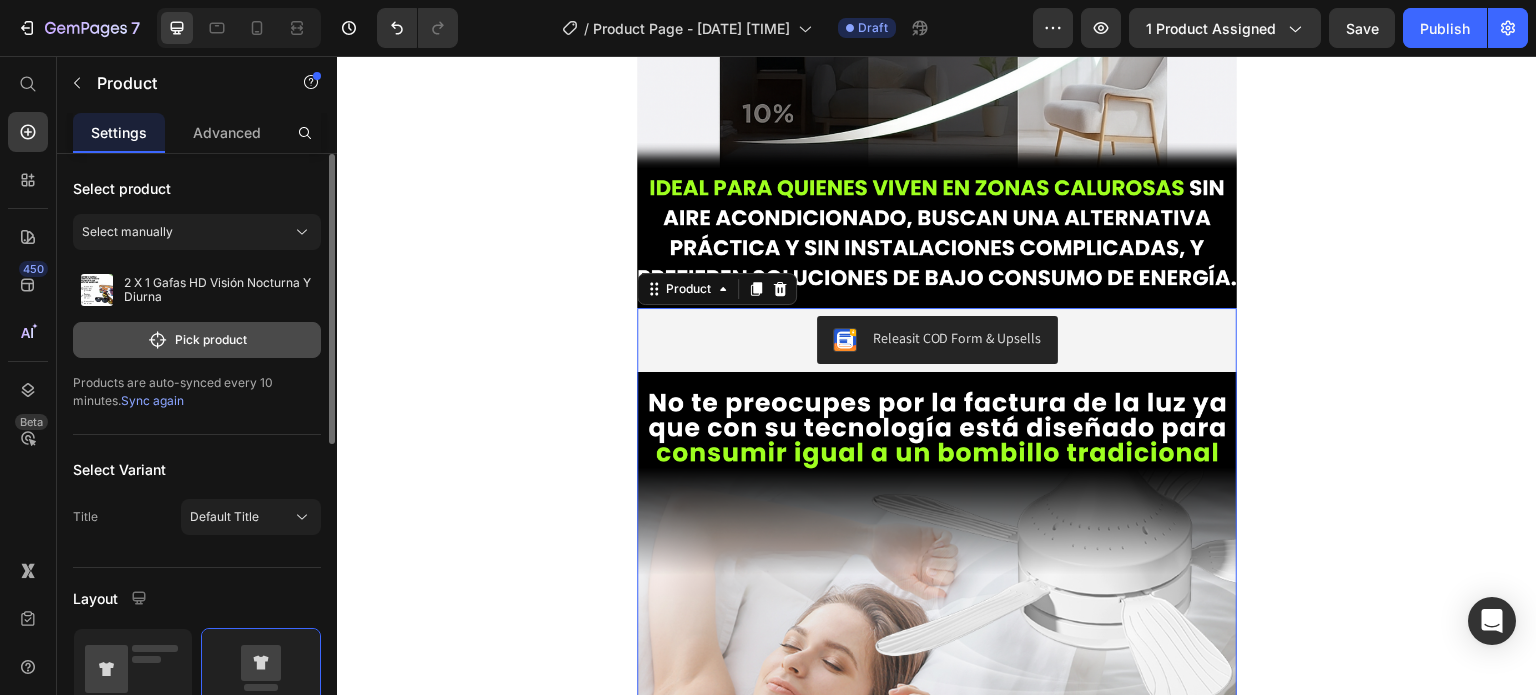 click on "Pick product" at bounding box center [197, 340] 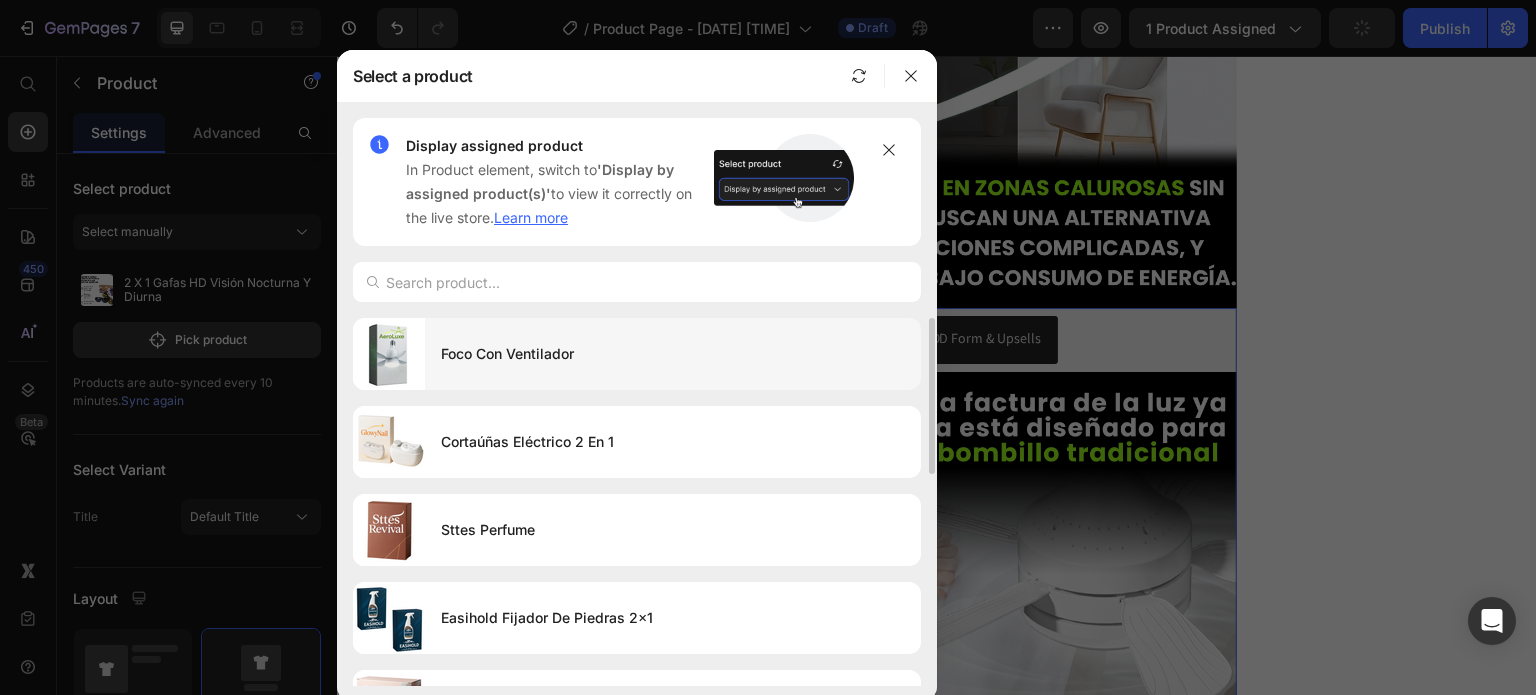 click on "Foco Con Ventilador" at bounding box center [673, 354] 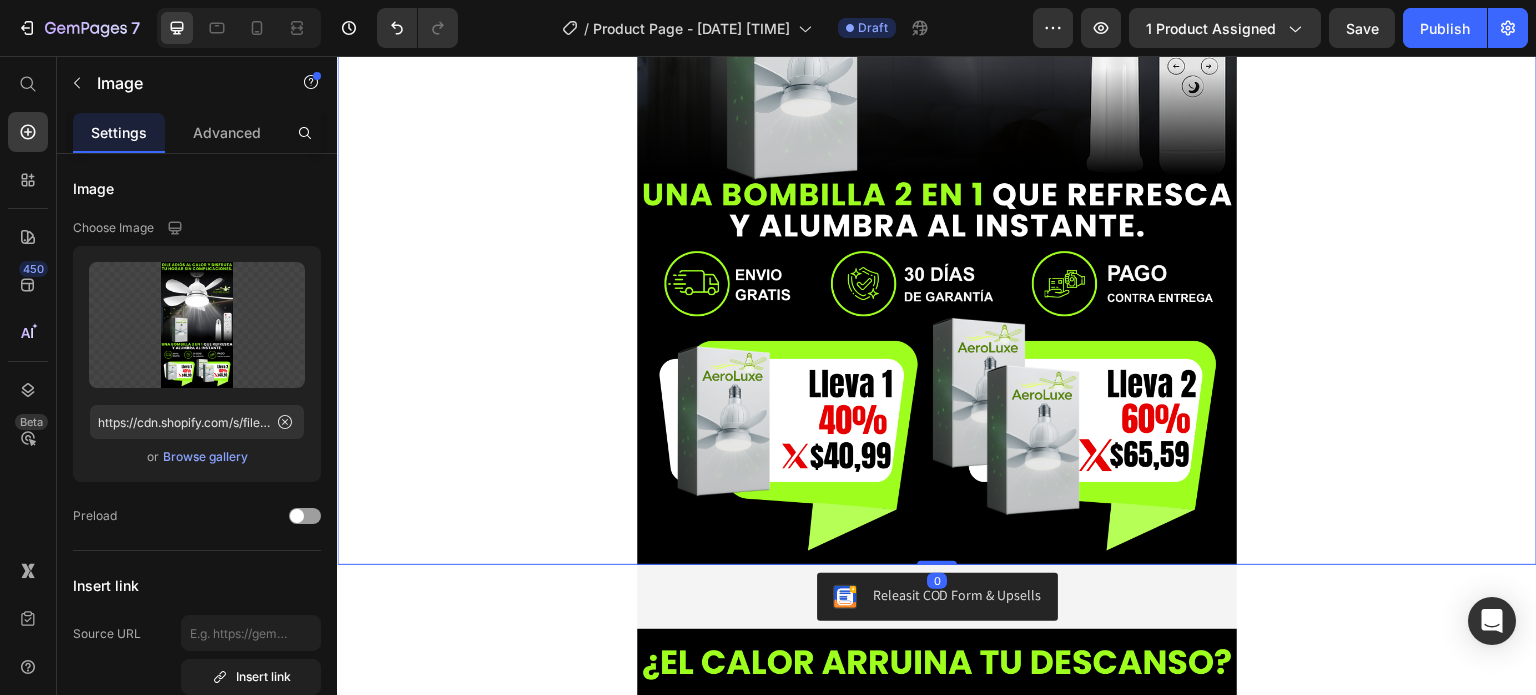 scroll, scrollTop: 968, scrollLeft: 0, axis: vertical 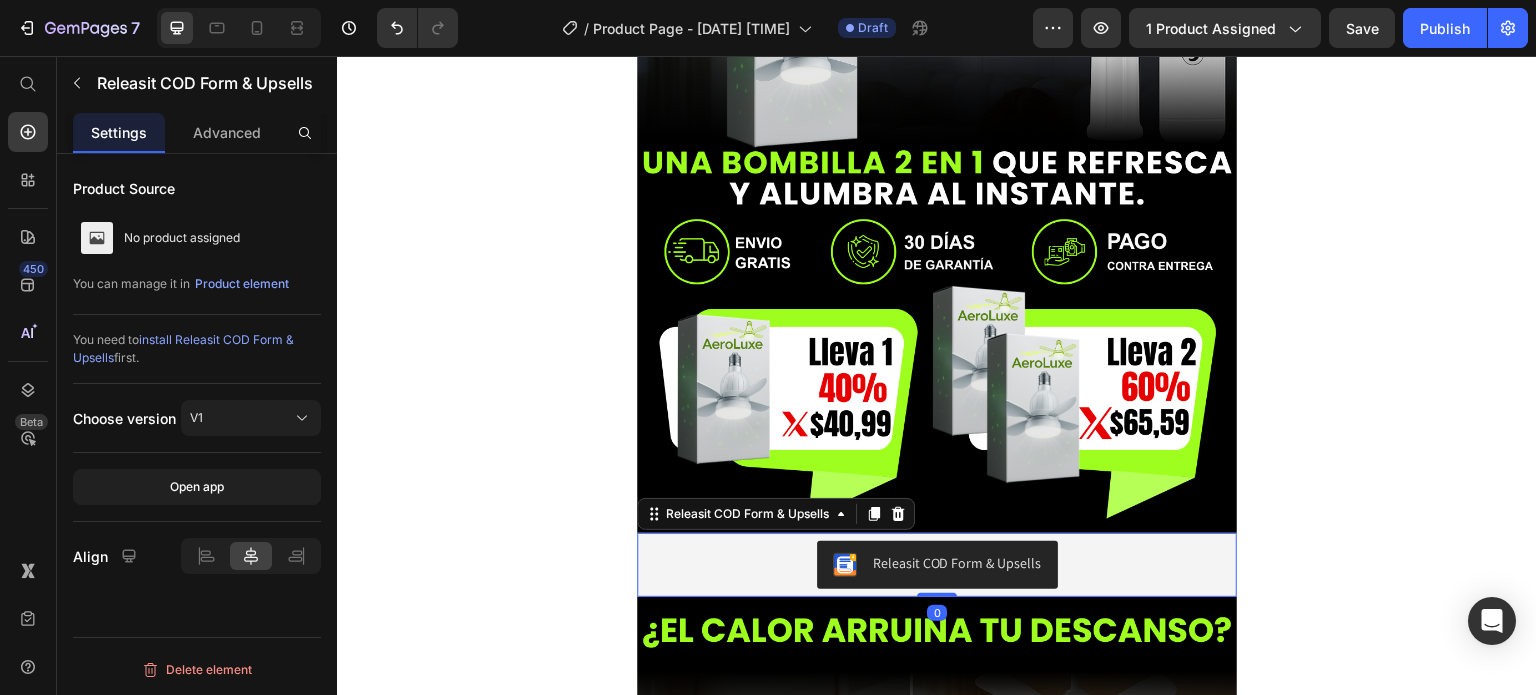 click on "Releasit COD Form & Upsells" at bounding box center [937, 565] 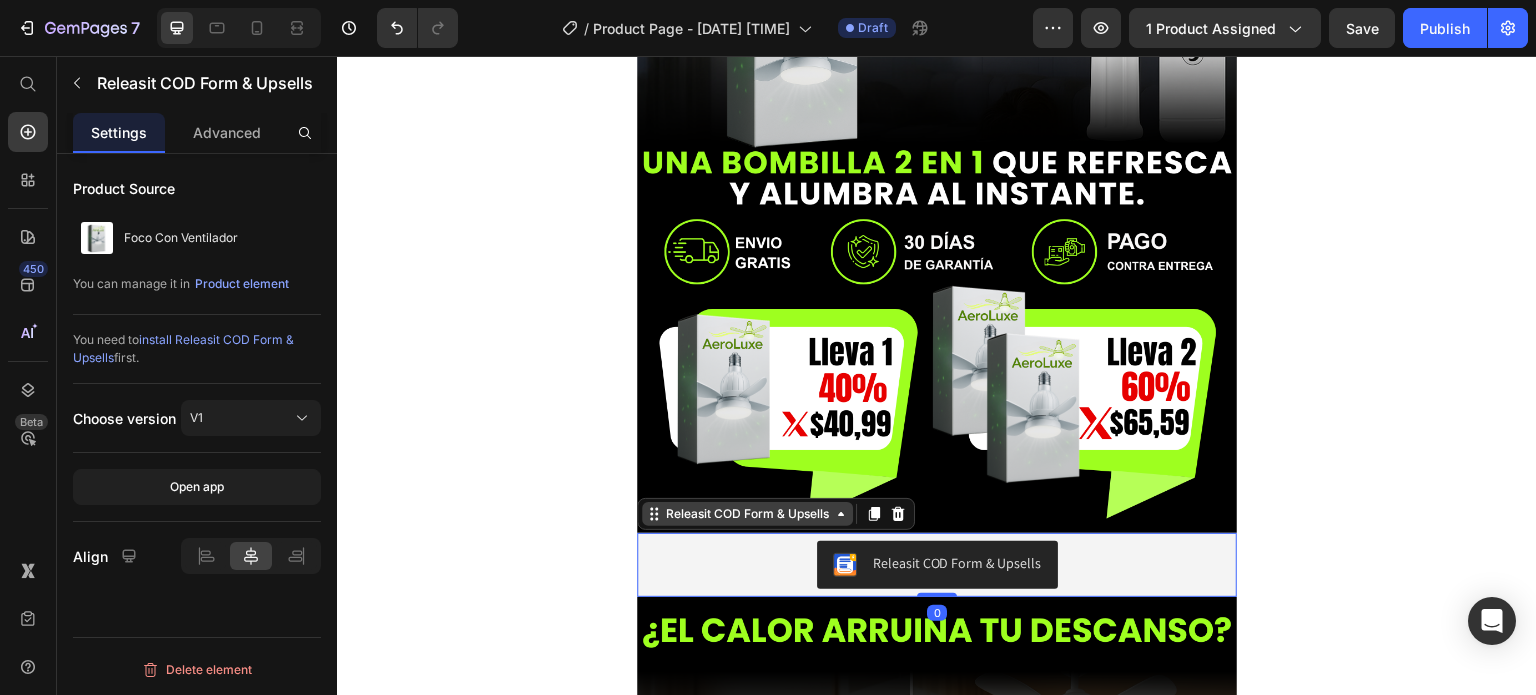 click on "Releasit COD Form & Upsells" at bounding box center (747, 514) 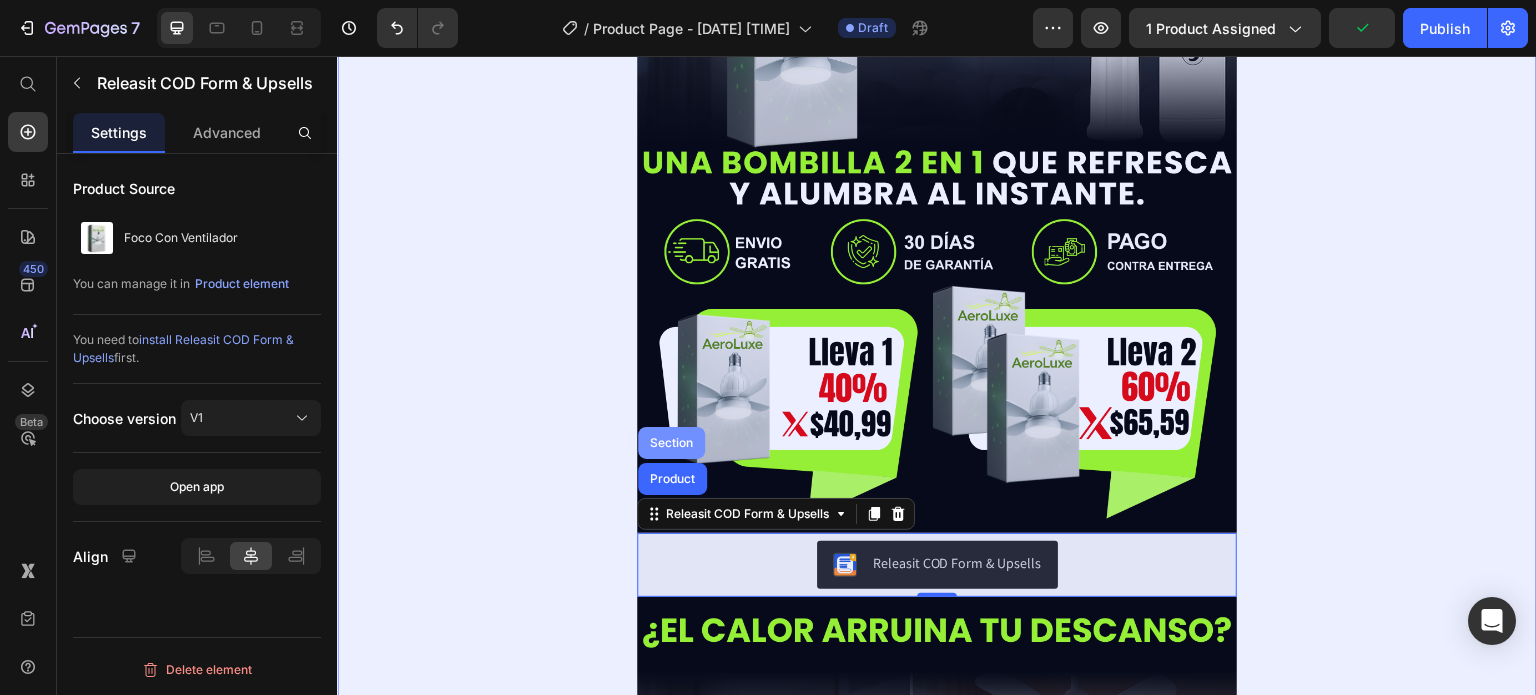 click on "Section" at bounding box center (671, 443) 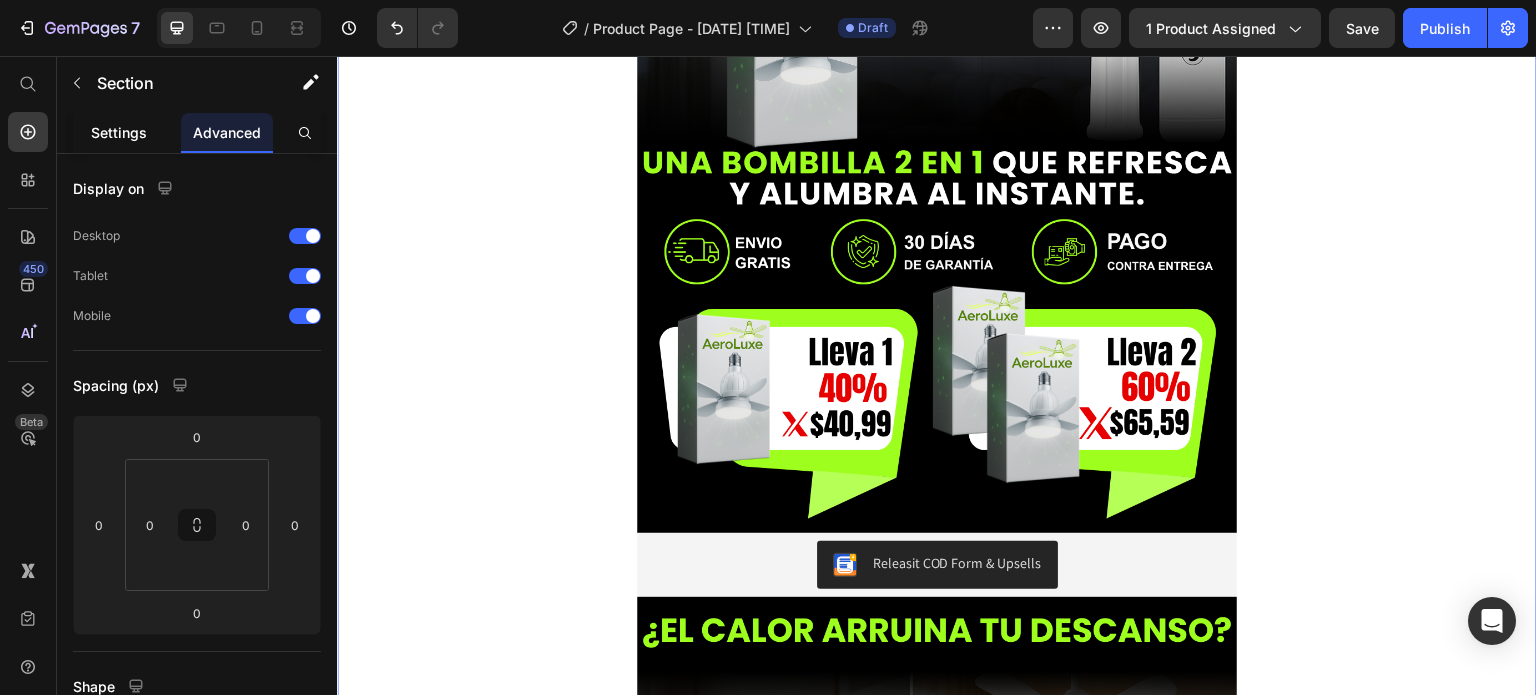click on "Settings" 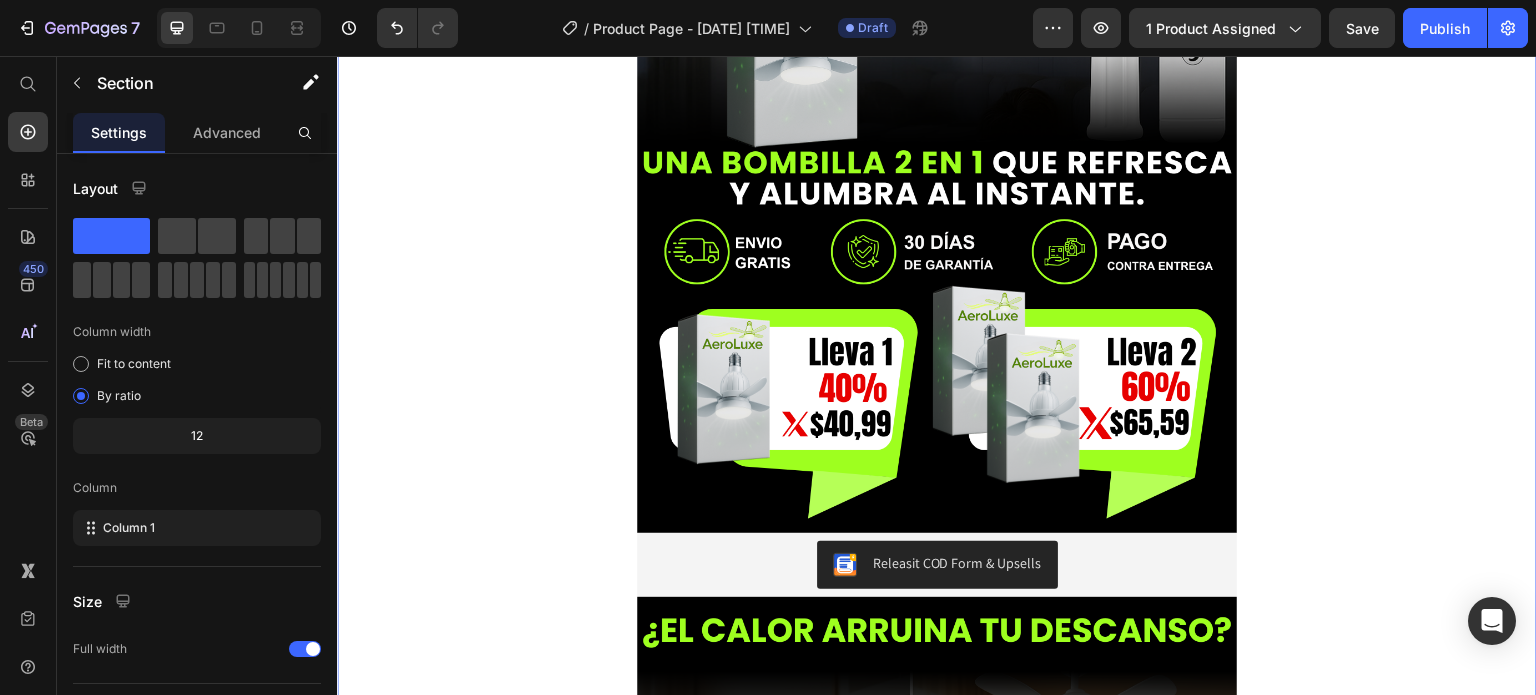 scroll, scrollTop: 208, scrollLeft: 0, axis: vertical 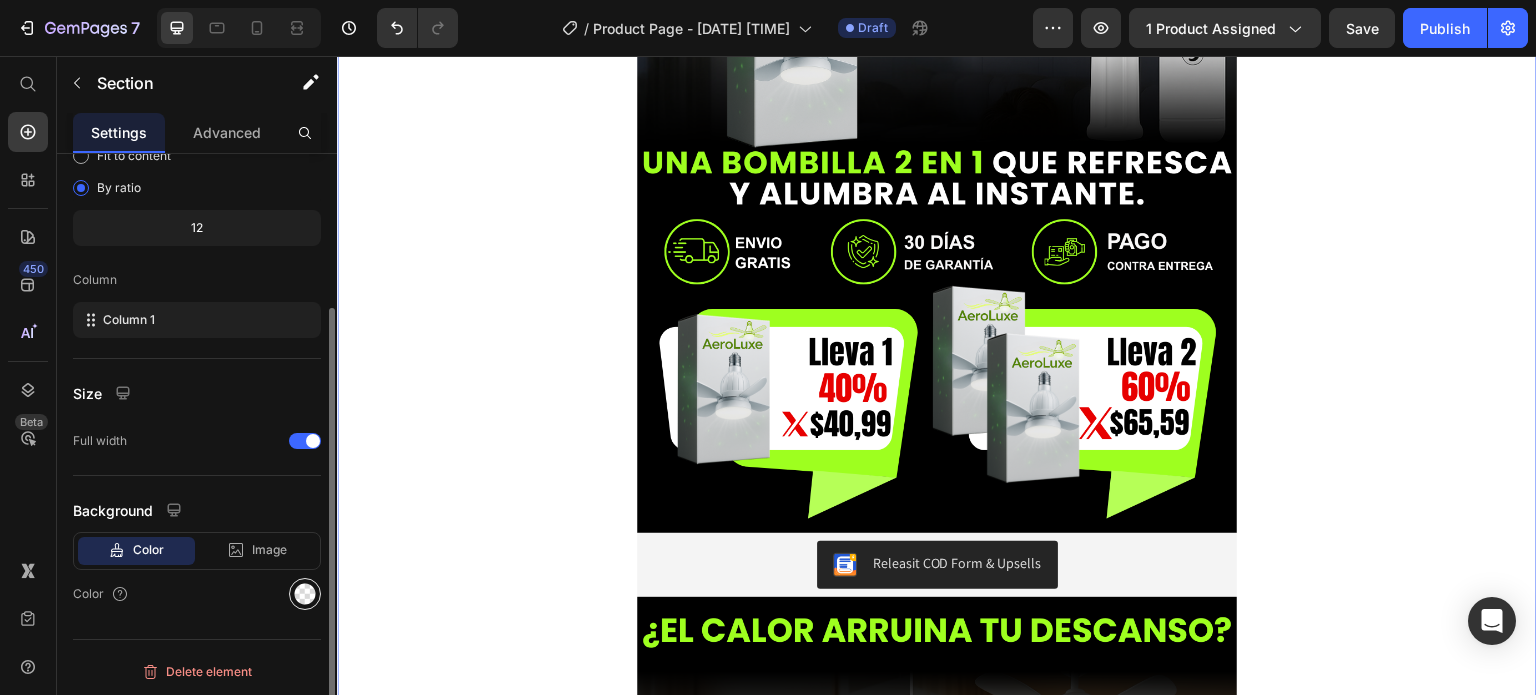 click at bounding box center (305, 594) 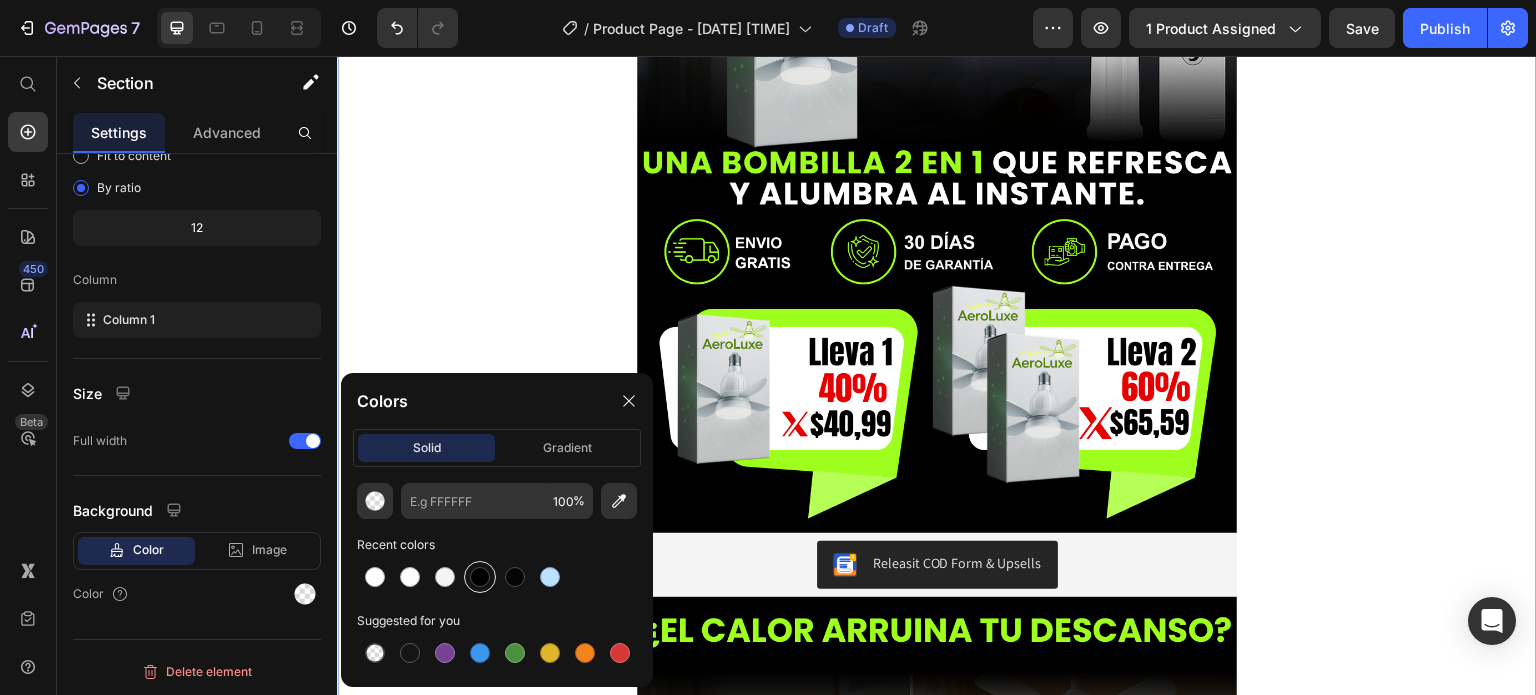 click at bounding box center (480, 577) 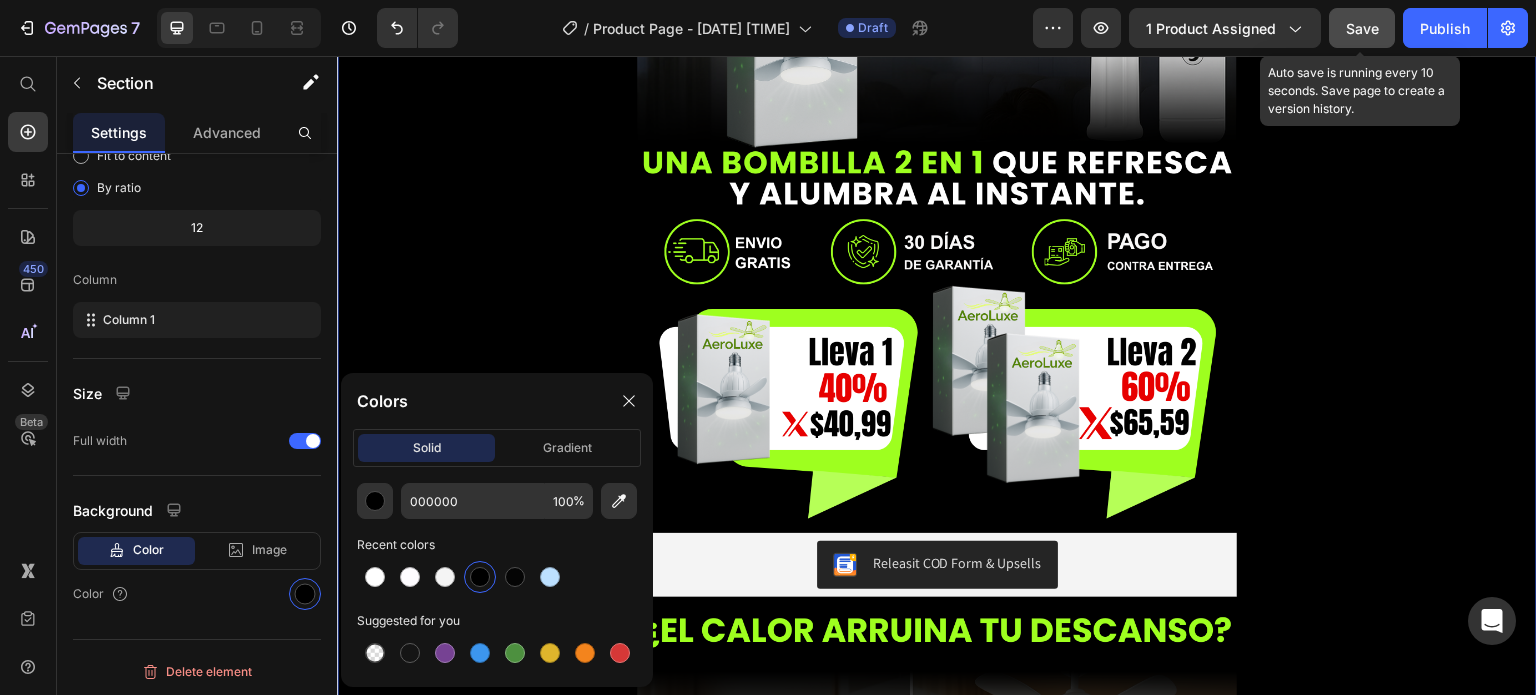 click on "Save" 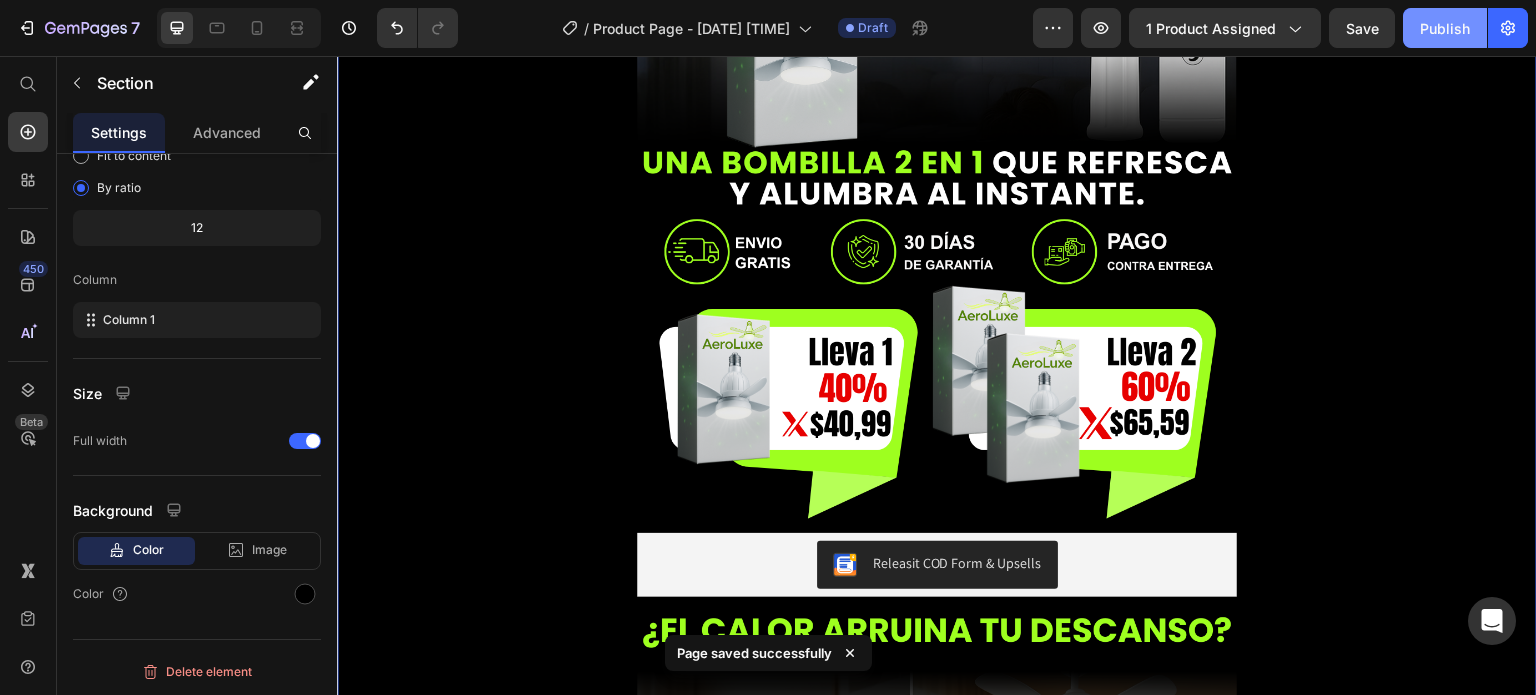 click on "Publish" at bounding box center [1445, 28] 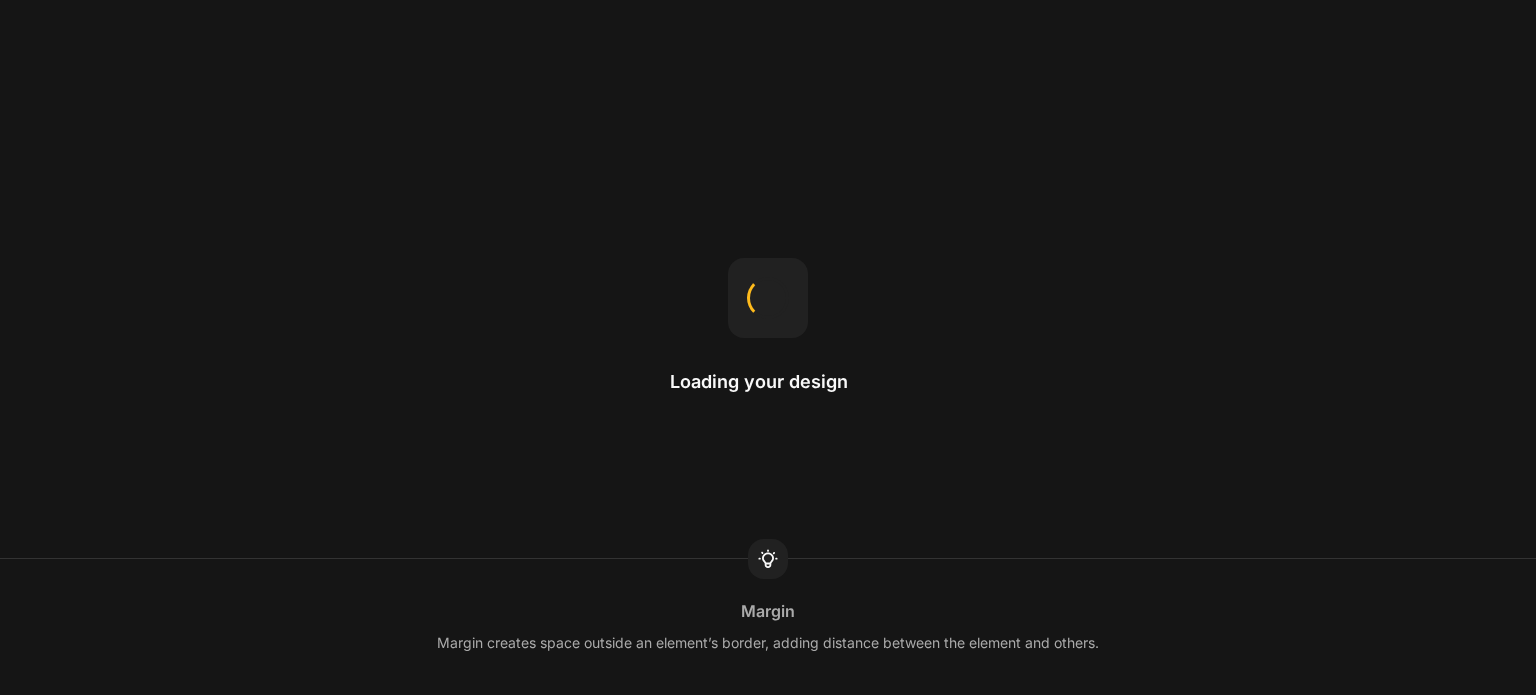 scroll, scrollTop: 0, scrollLeft: 0, axis: both 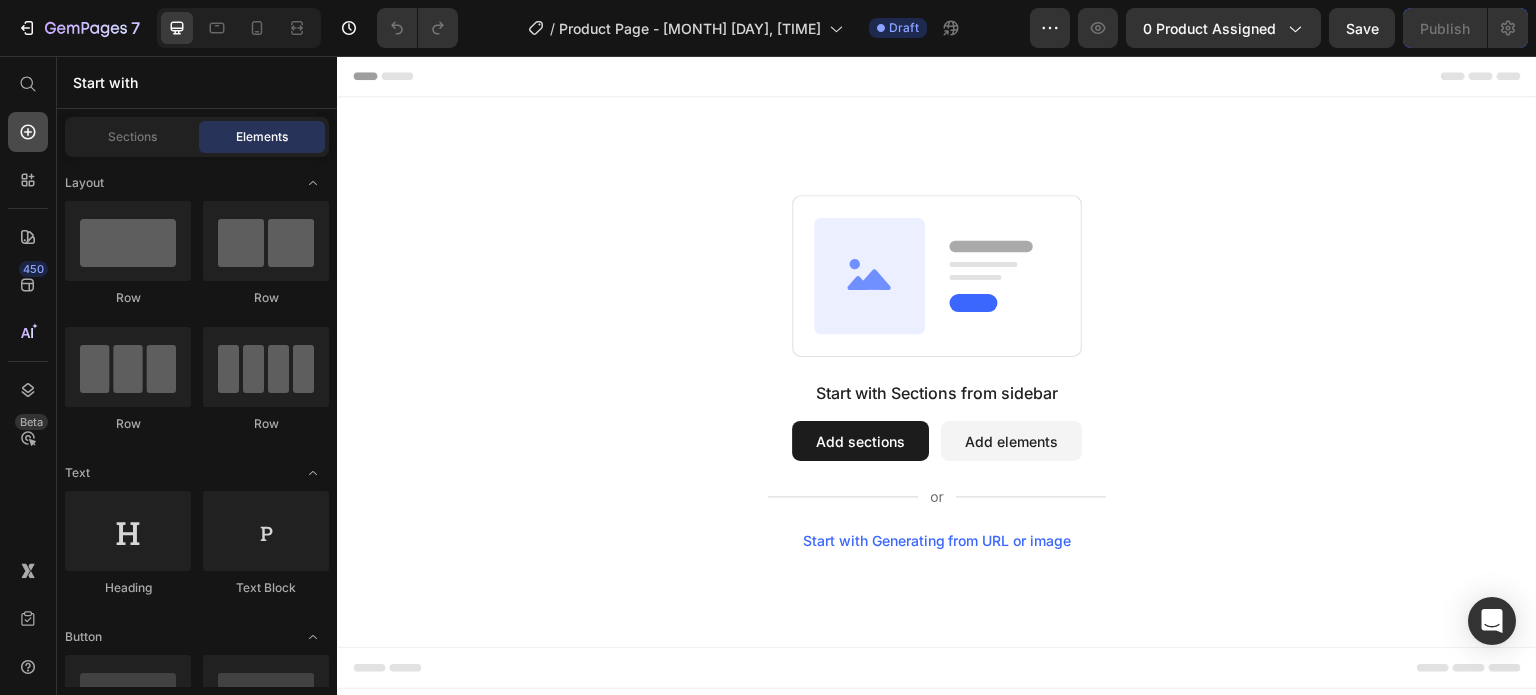 click 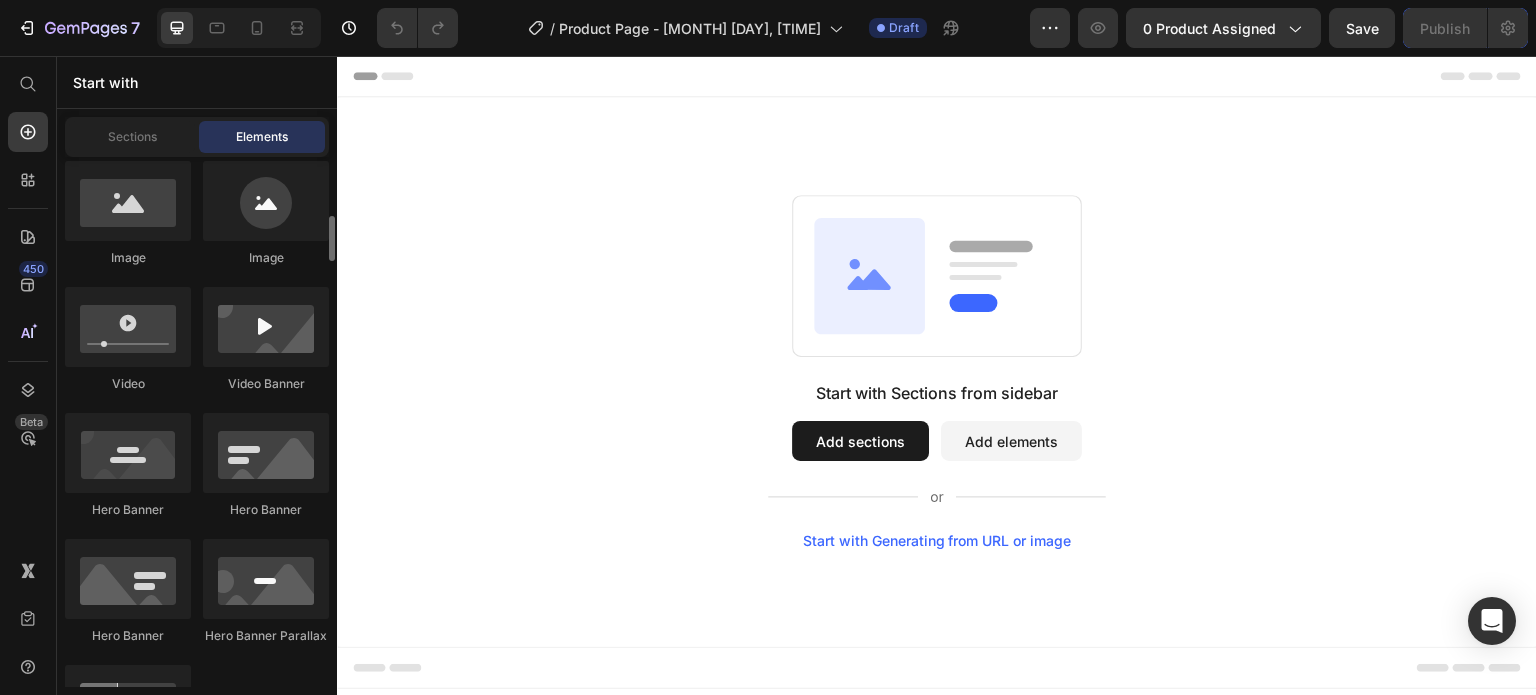 scroll, scrollTop: 777, scrollLeft: 0, axis: vertical 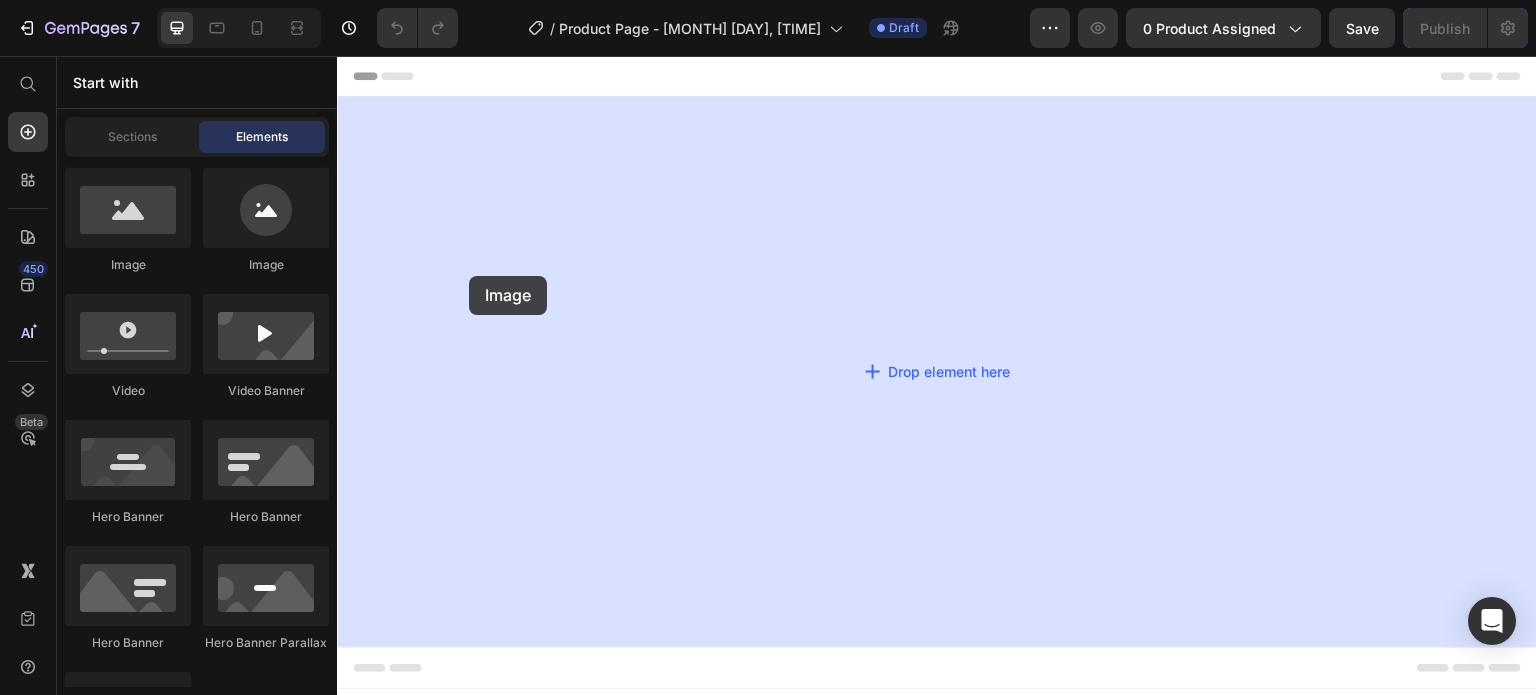 drag, startPoint x: 472, startPoint y: 304, endPoint x: 508, endPoint y: 280, distance: 43.266617 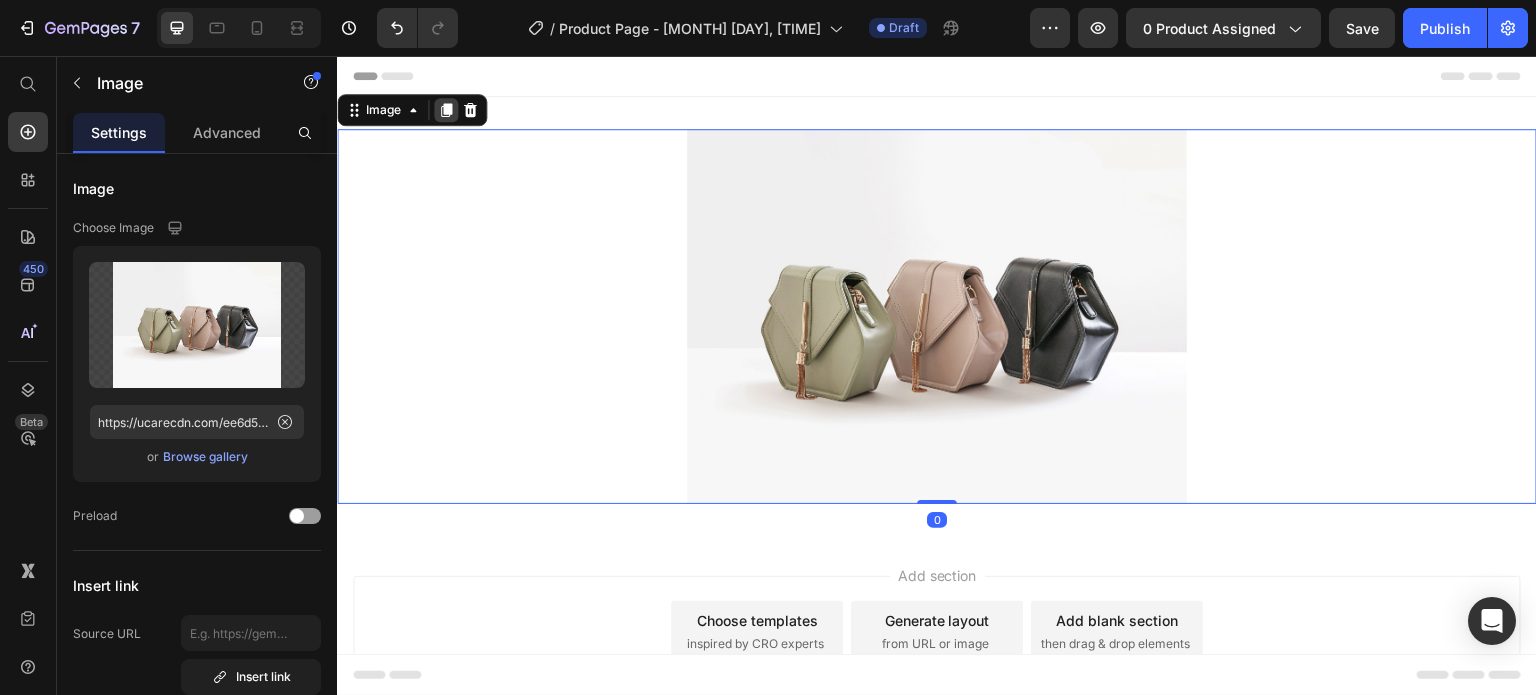 click 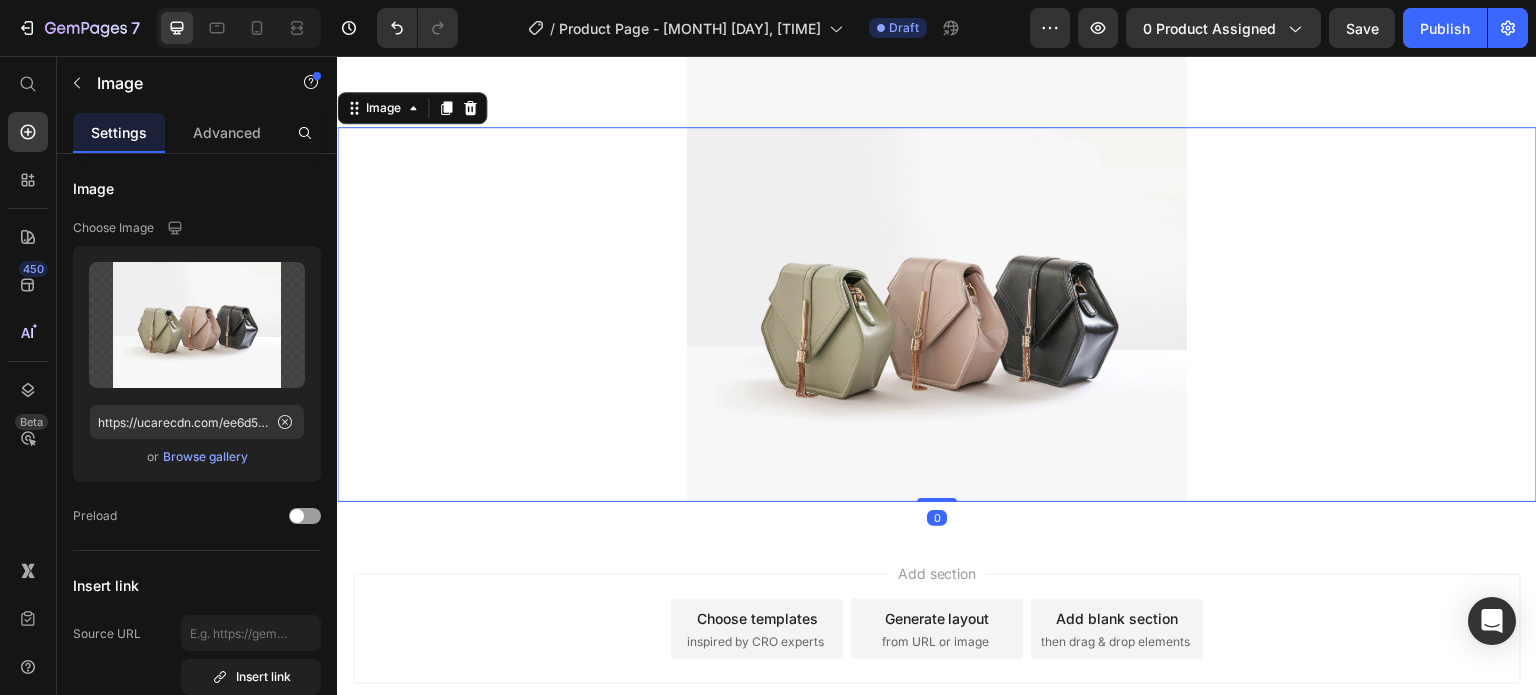 click 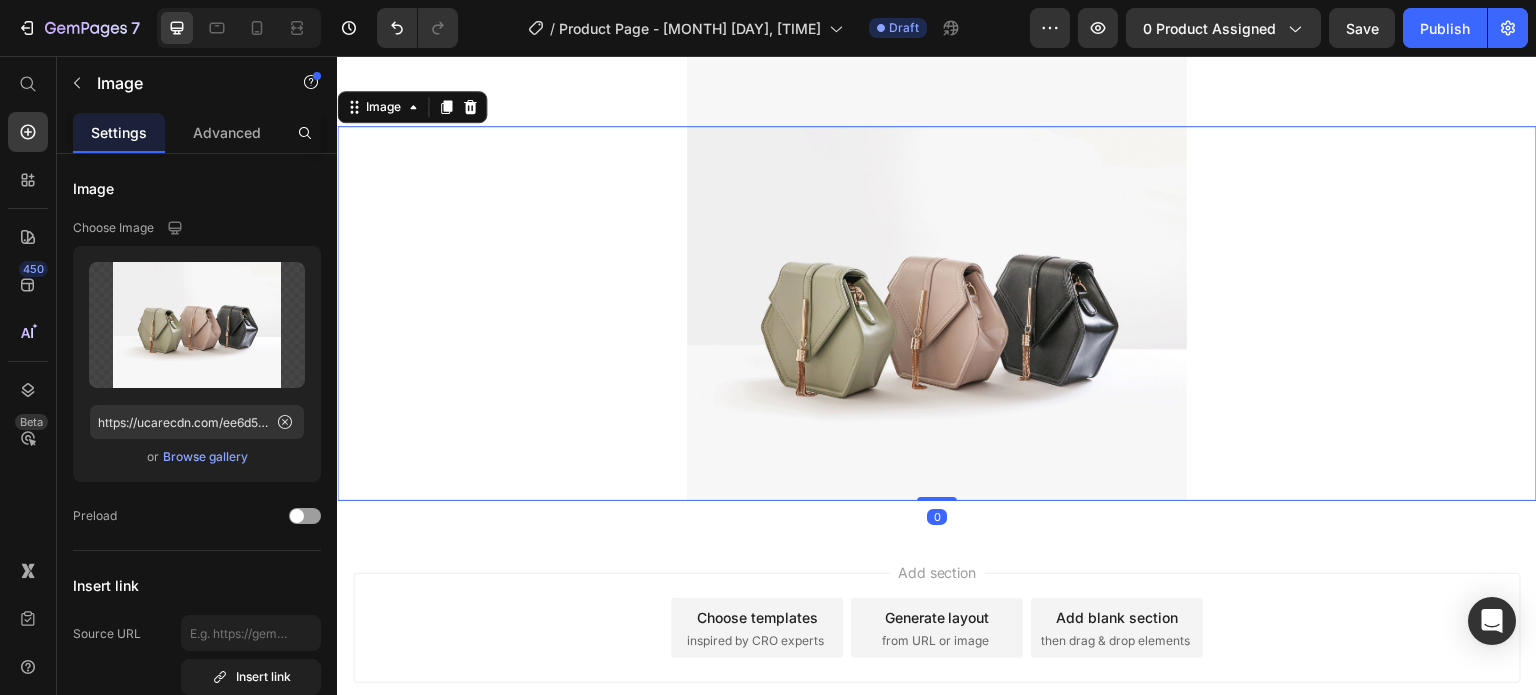 click 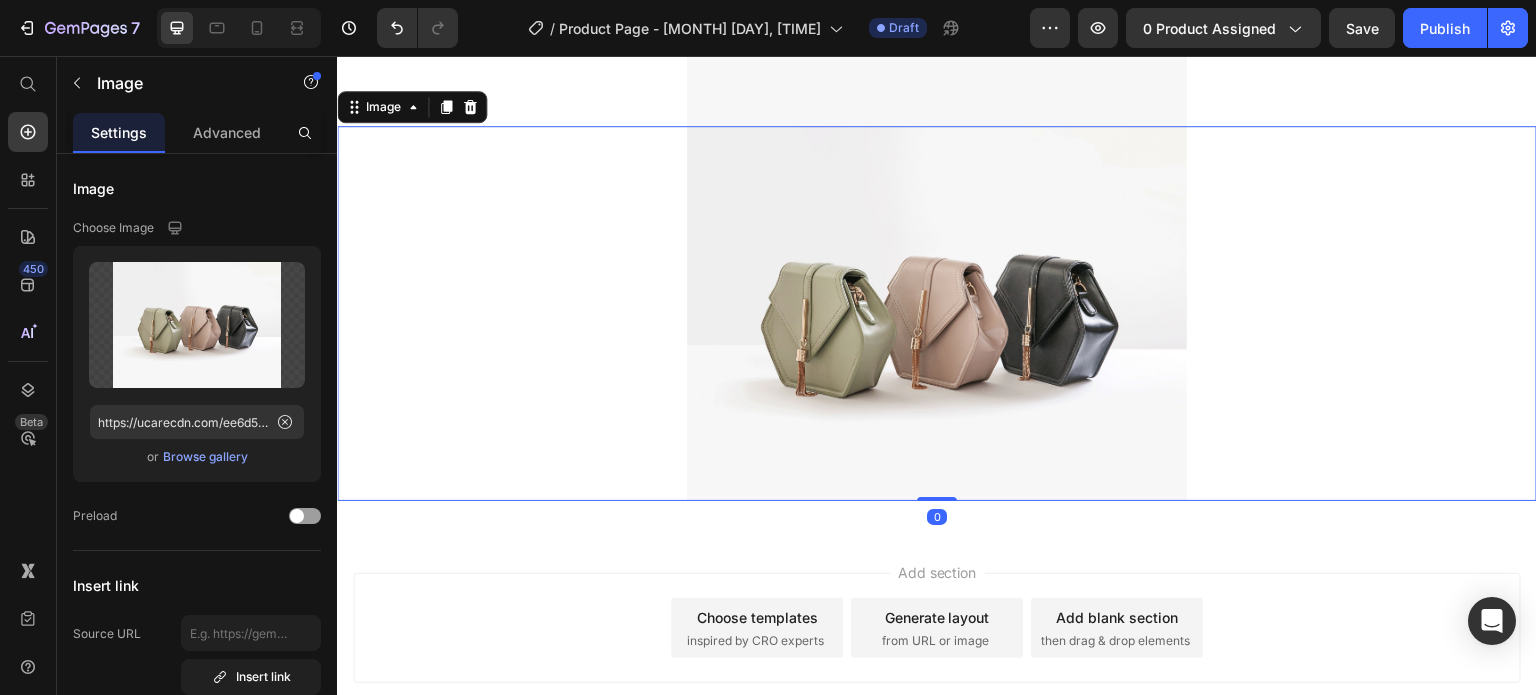 click 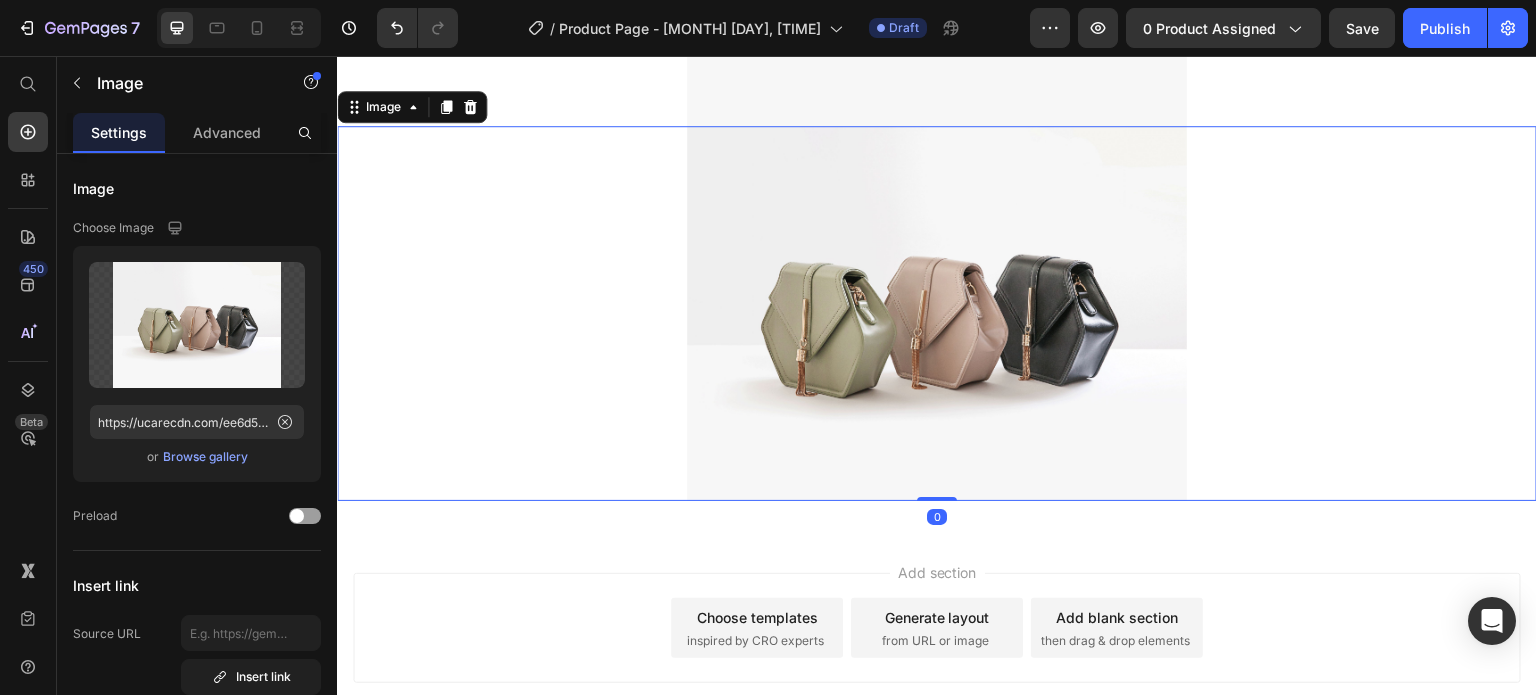 click 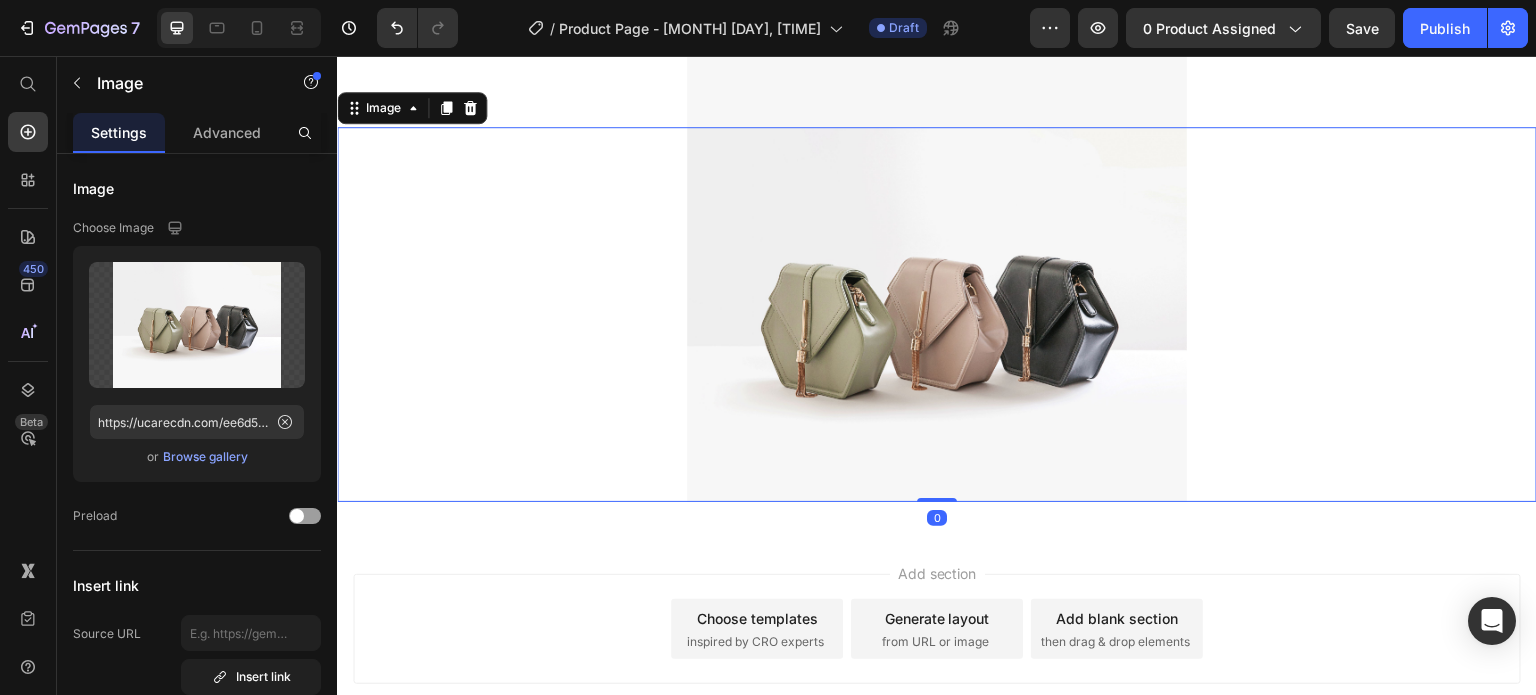 click 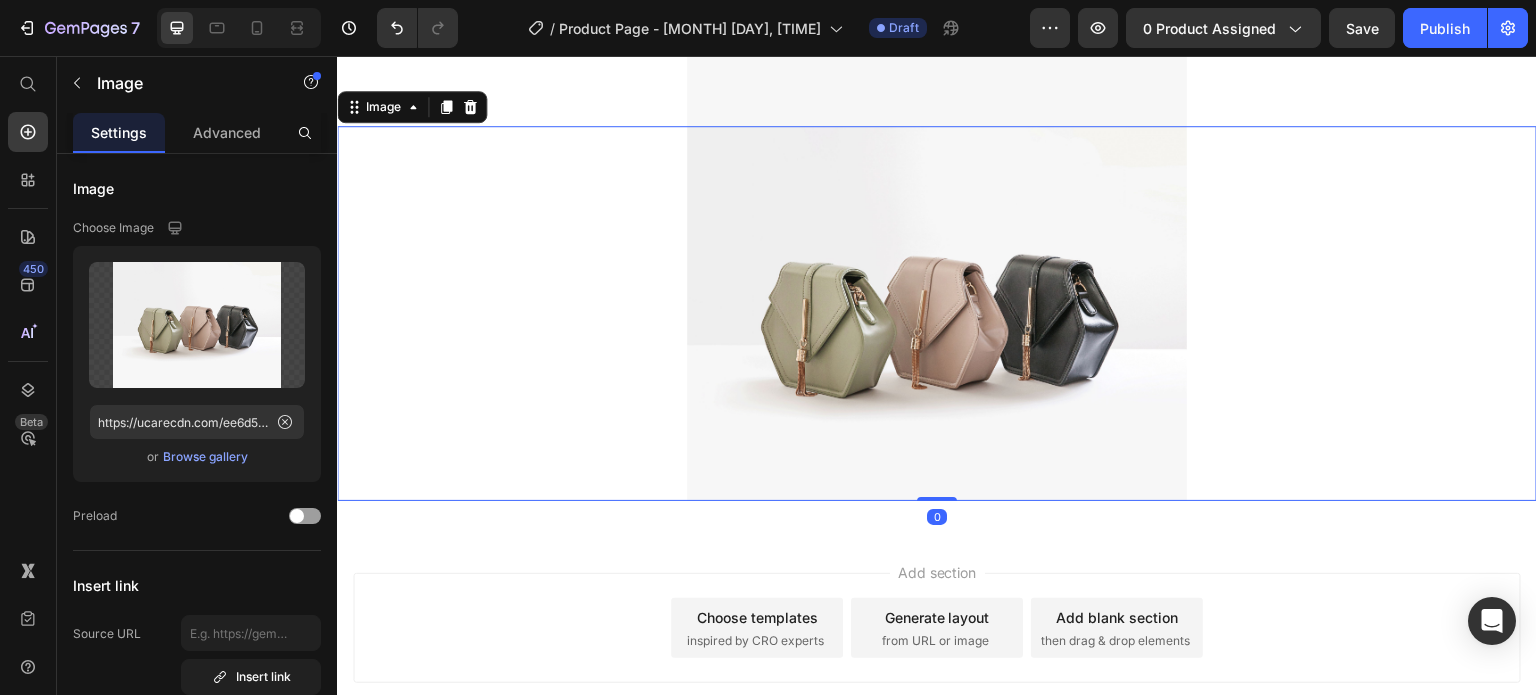 click 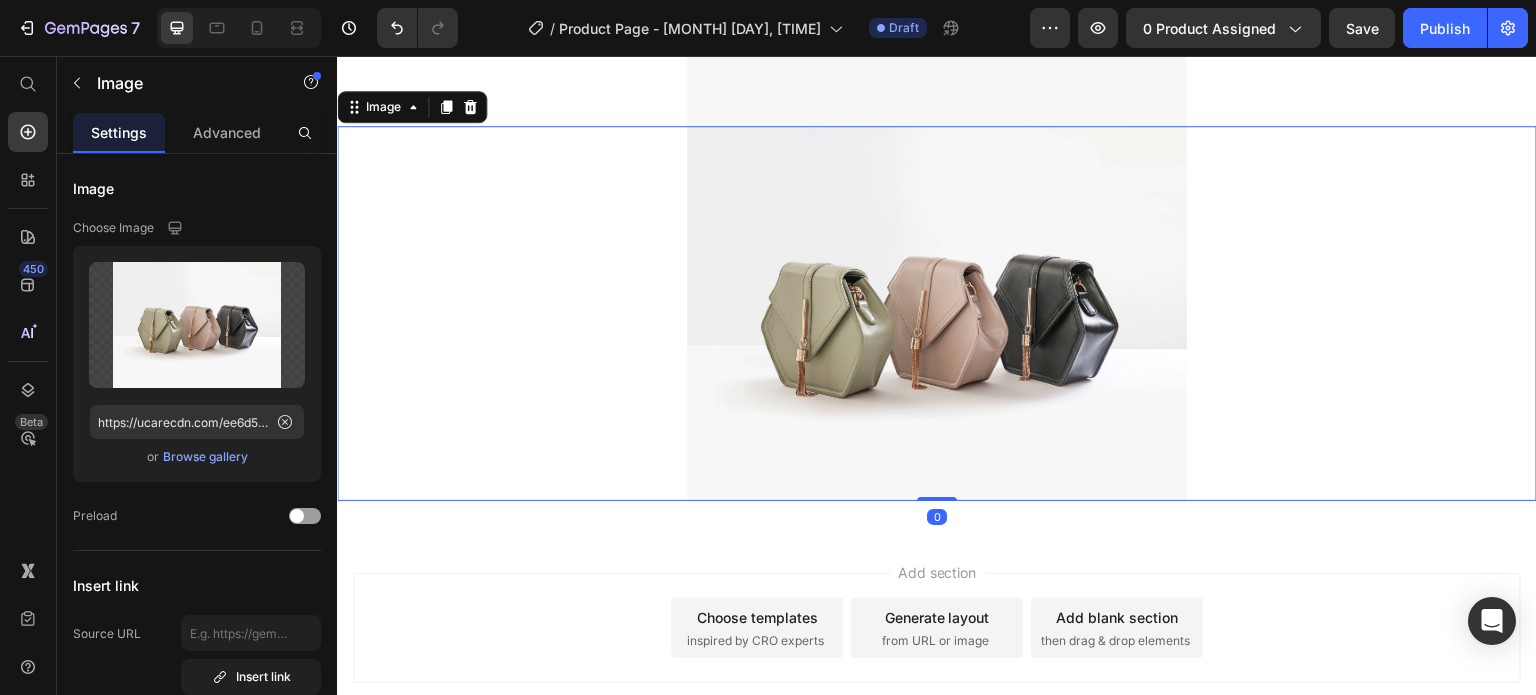 click 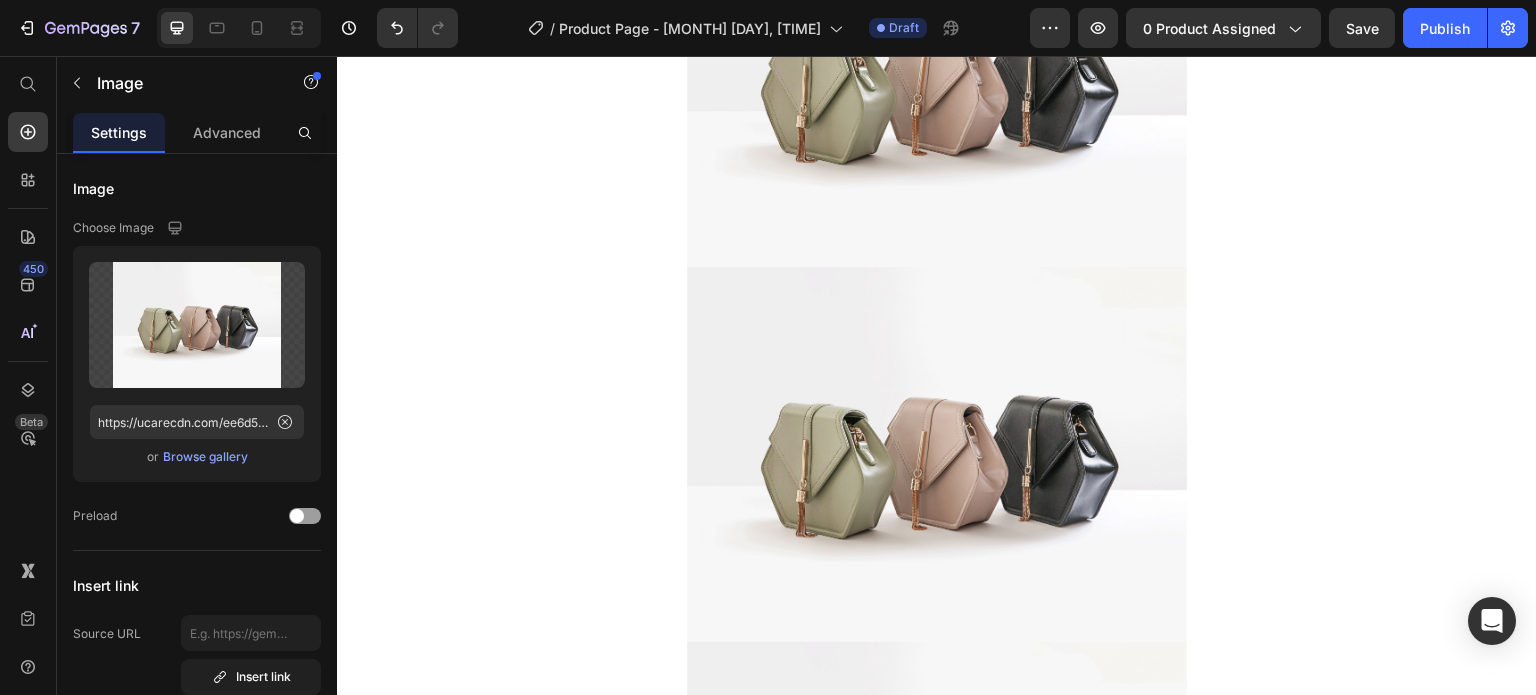 scroll, scrollTop: 0, scrollLeft: 0, axis: both 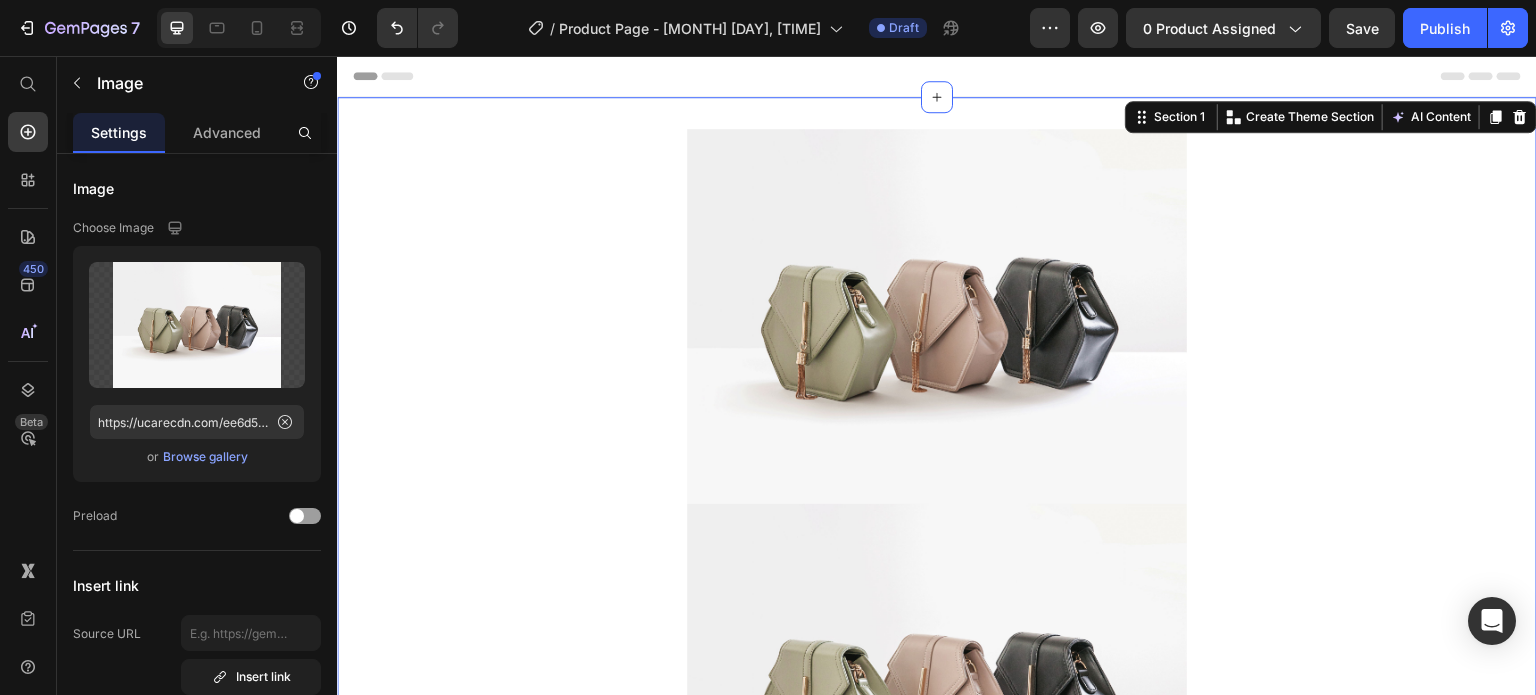 click on "Image Image Image Image Image Image Image Image Image Image Section 1   You can create reusable sections Create Theme Section AI Content Write with GemAI What would you like to describe here? Tone and Voice Persuasive Product Getting products... Show more Generate" at bounding box center [937, 2004] 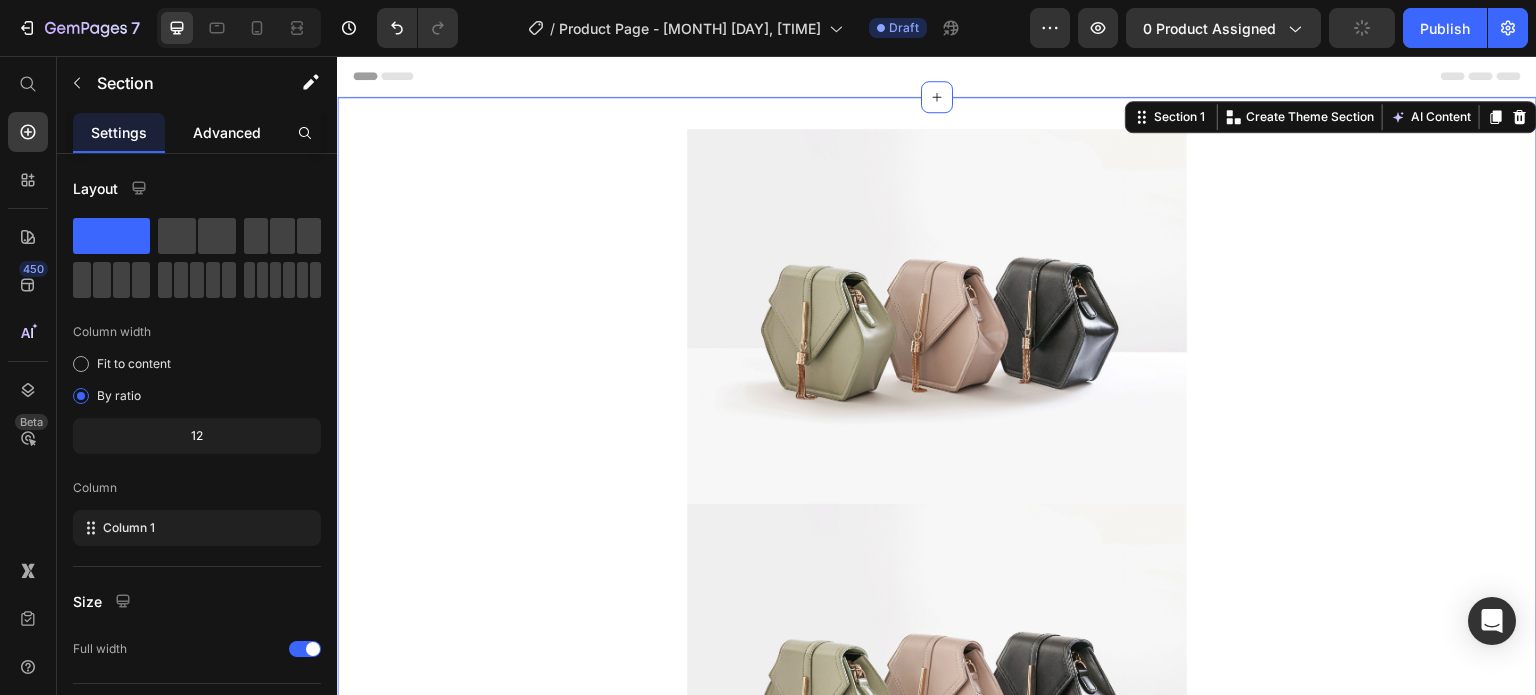 click on "Advanced" at bounding box center [227, 132] 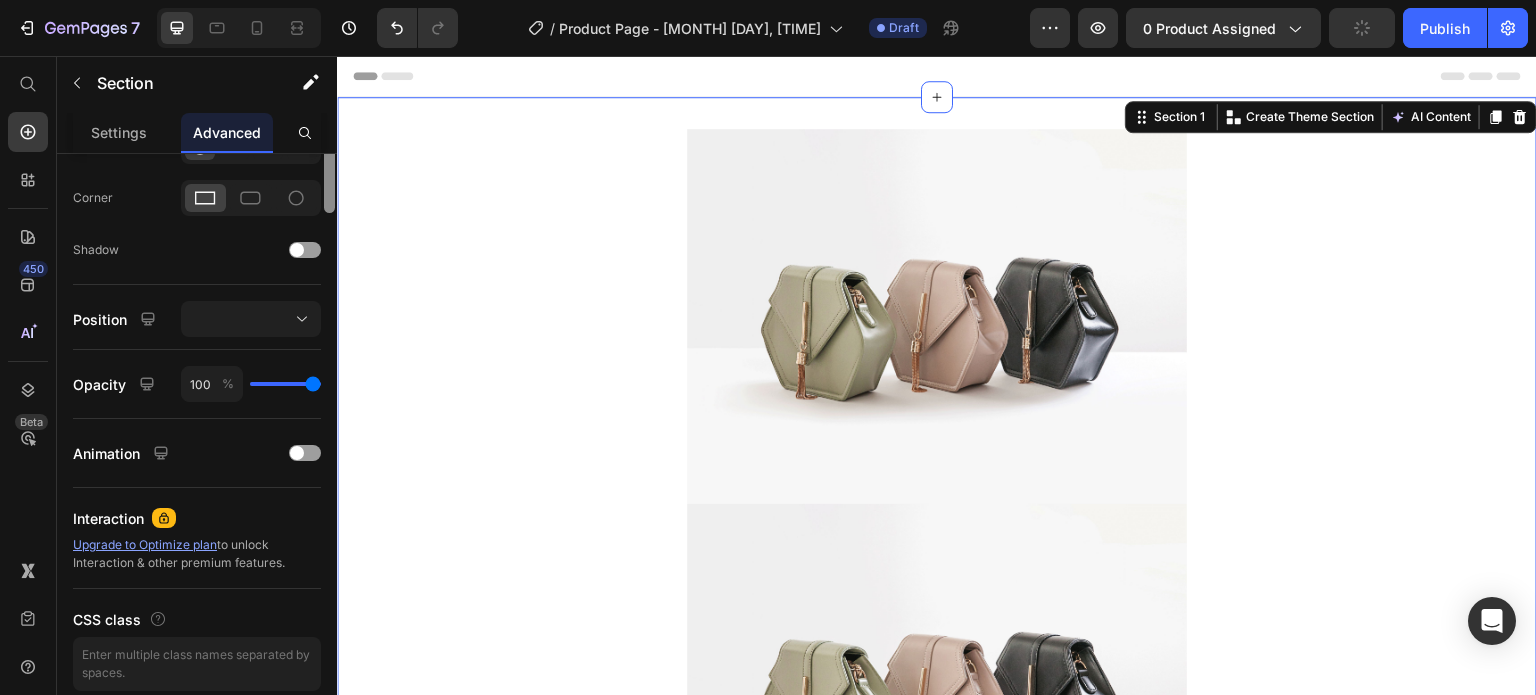 drag, startPoint x: 328, startPoint y: 181, endPoint x: 321, endPoint y: 469, distance: 288.08505 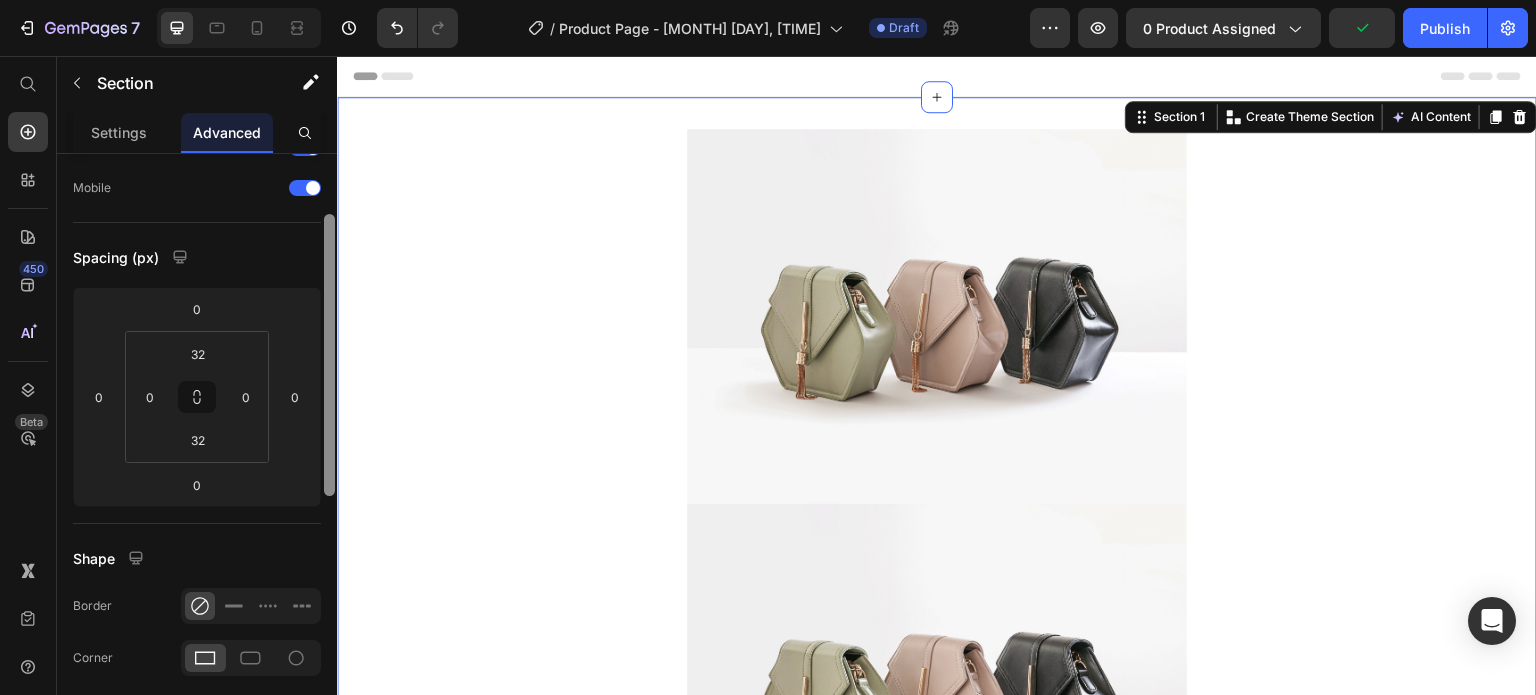 scroll, scrollTop: 127, scrollLeft: 0, axis: vertical 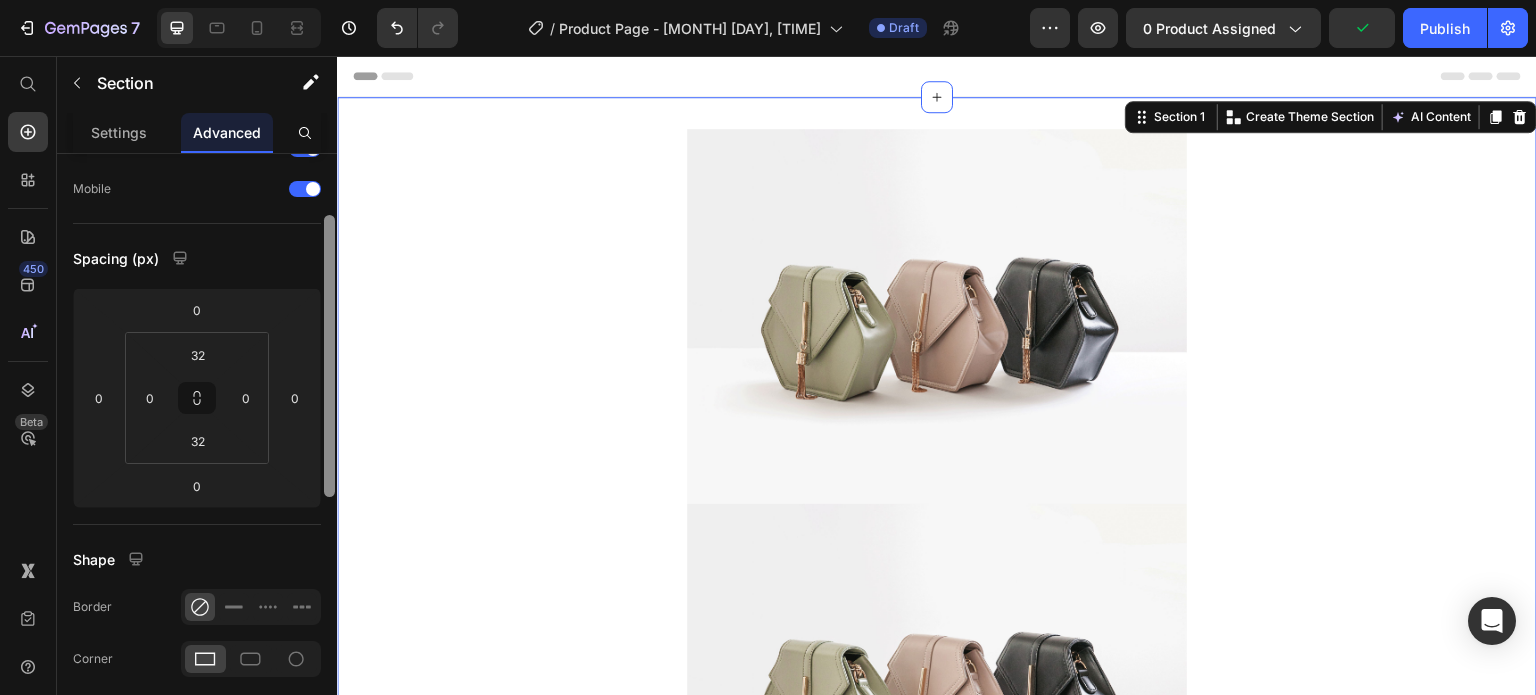 drag, startPoint x: 325, startPoint y: 471, endPoint x: 321, endPoint y: 243, distance: 228.03508 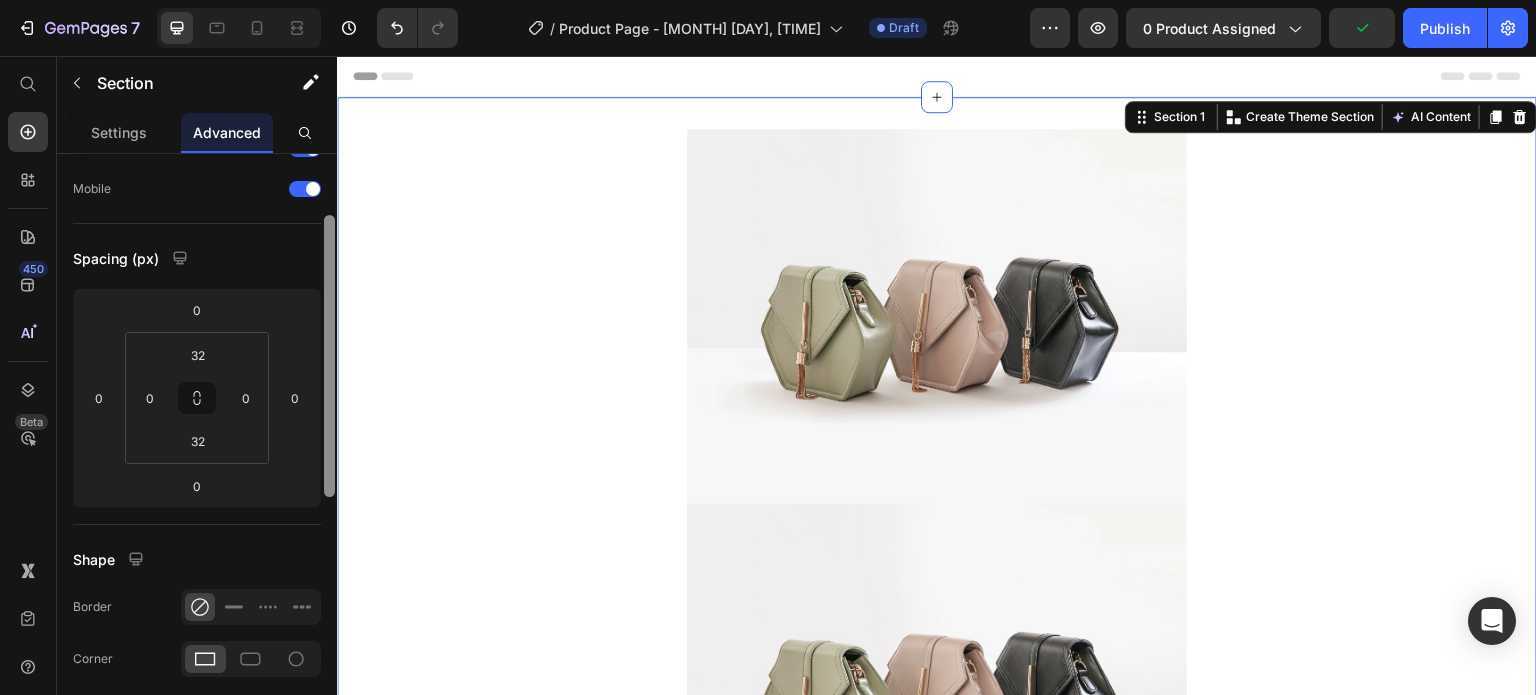 click at bounding box center [329, 454] 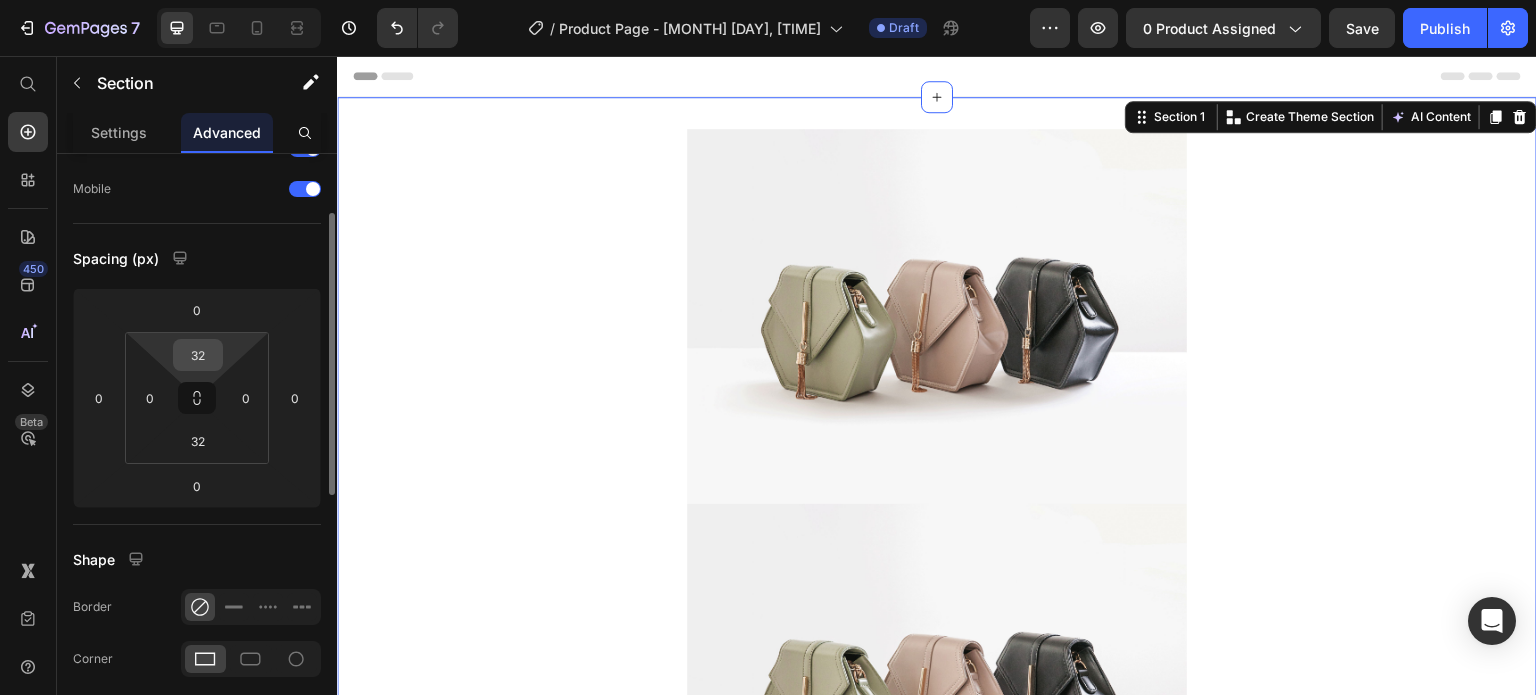 click on "32" at bounding box center [198, 355] 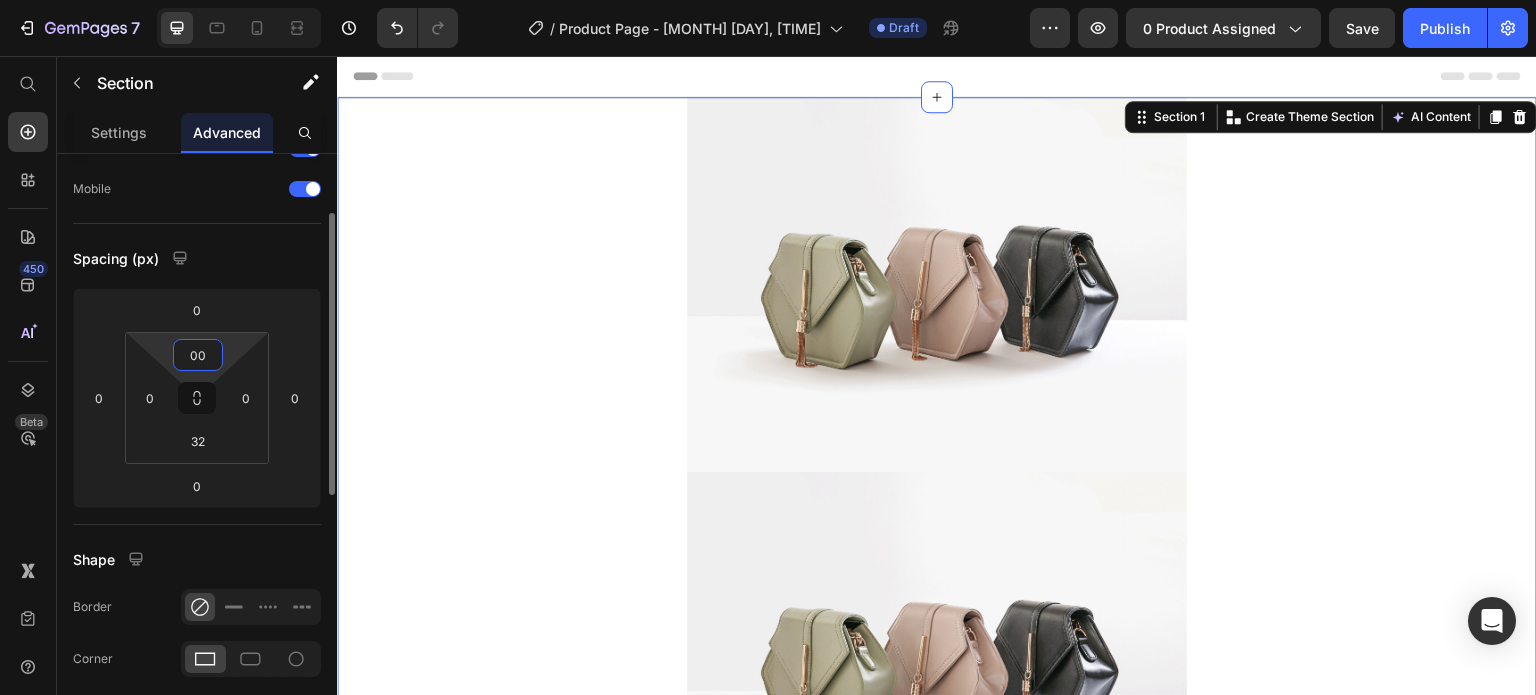 type on "0" 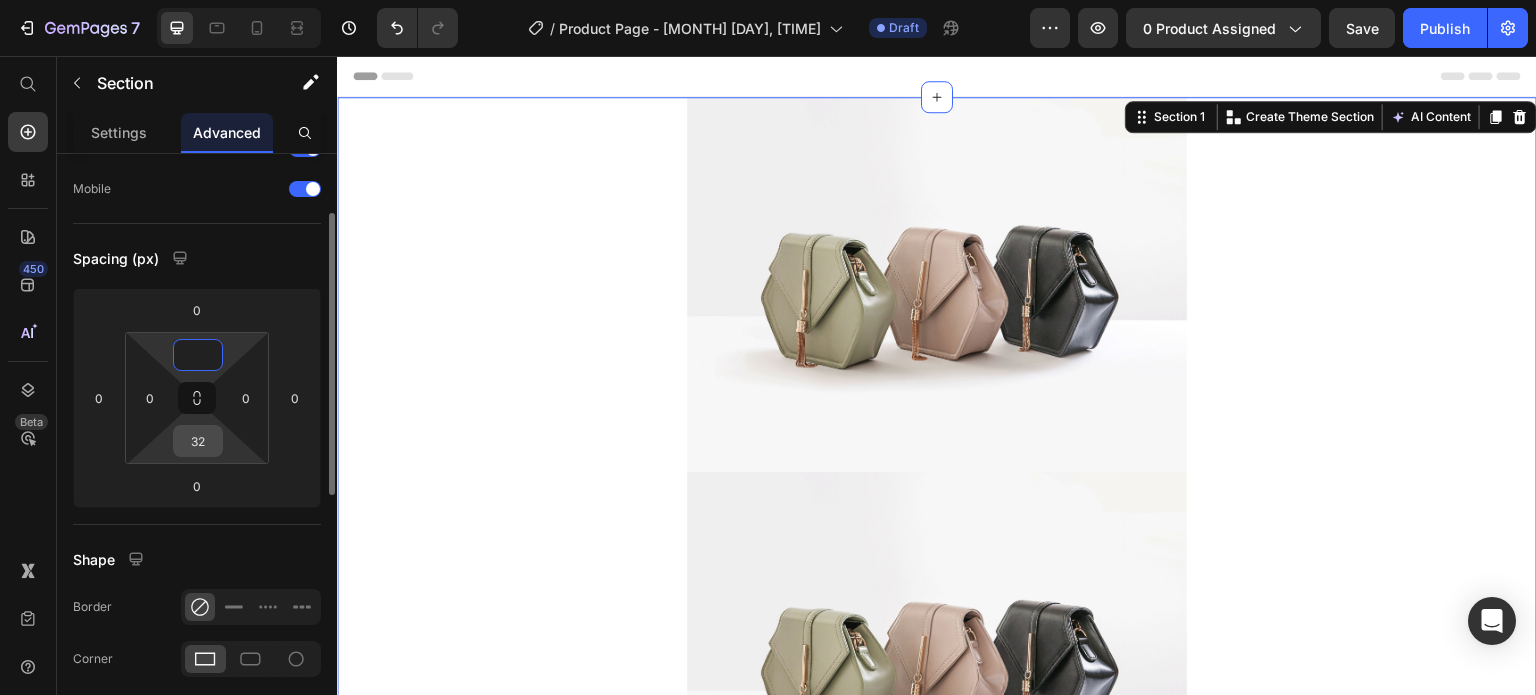 type on "0" 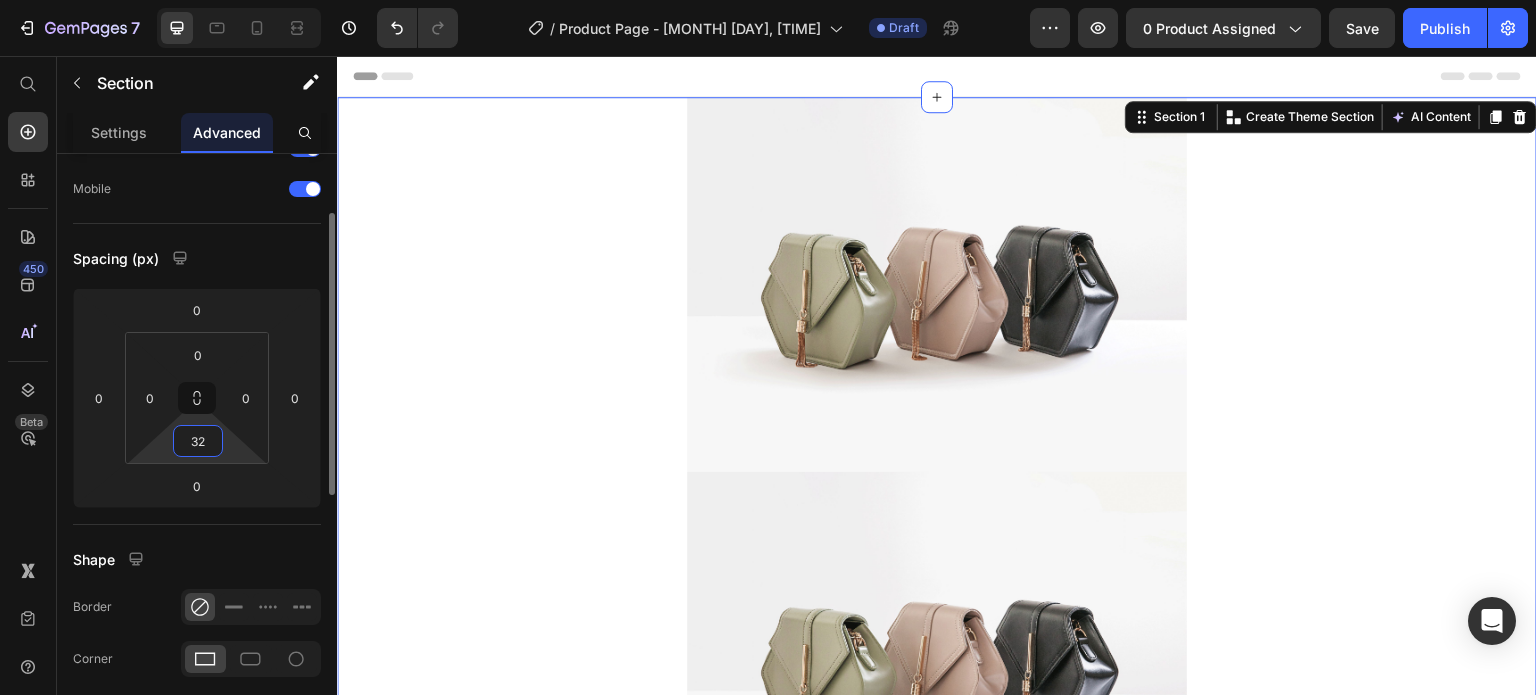 click on "32" at bounding box center (198, 441) 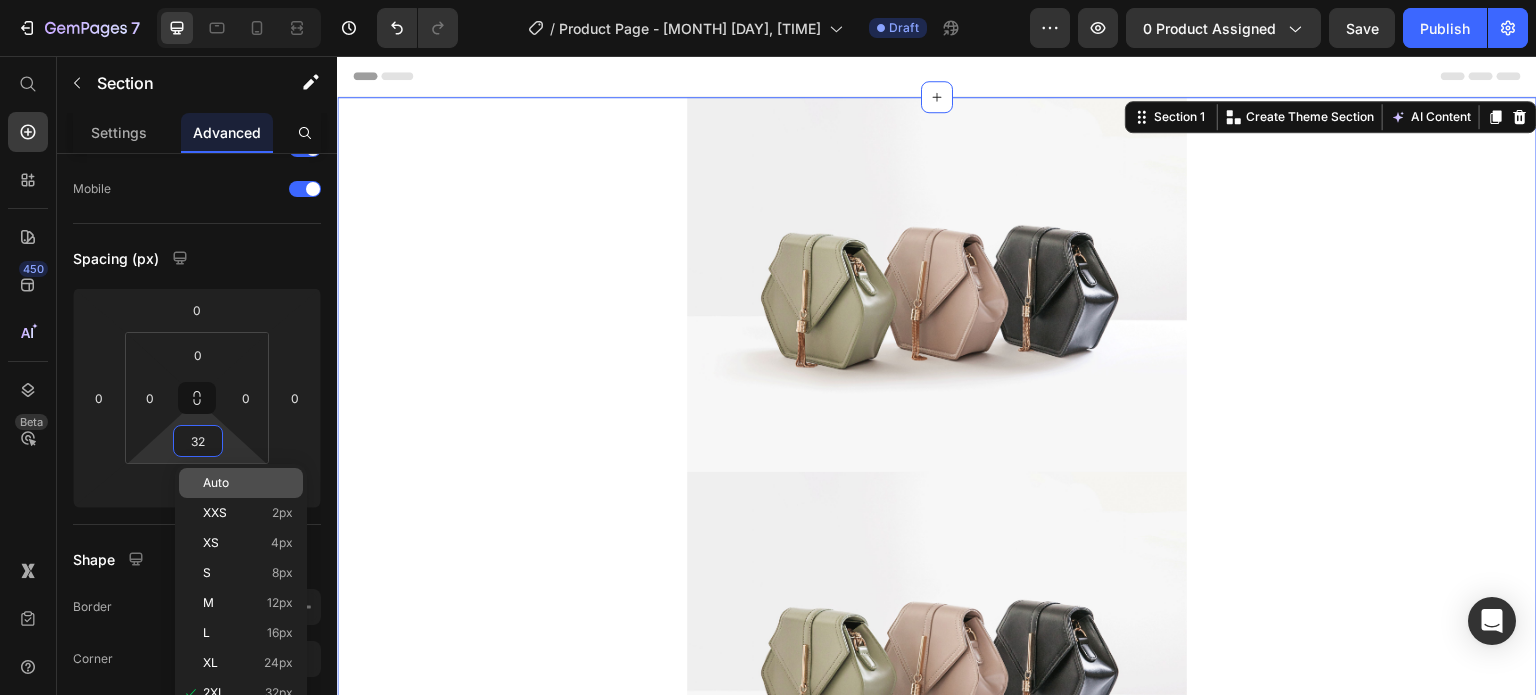 type on "2" 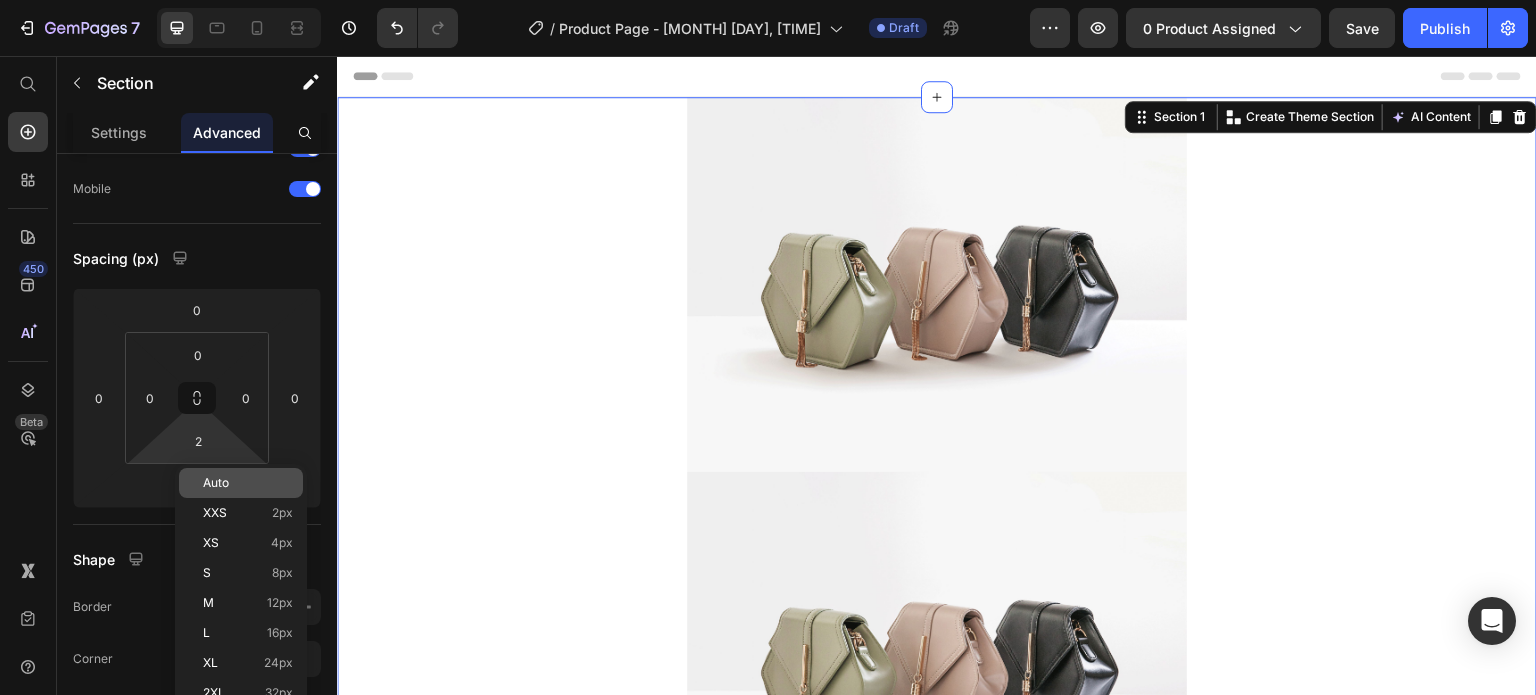 click on "Auto" at bounding box center (216, 483) 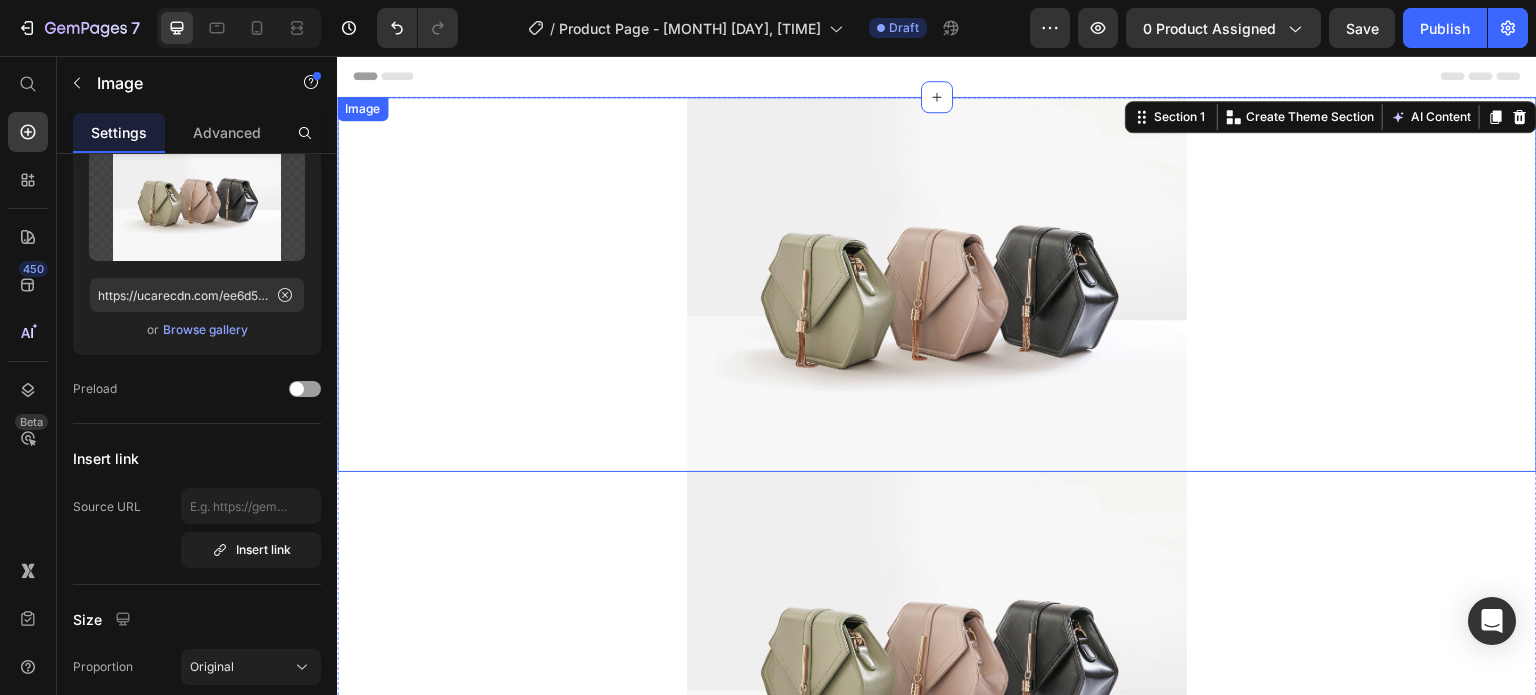 click at bounding box center (937, 284) 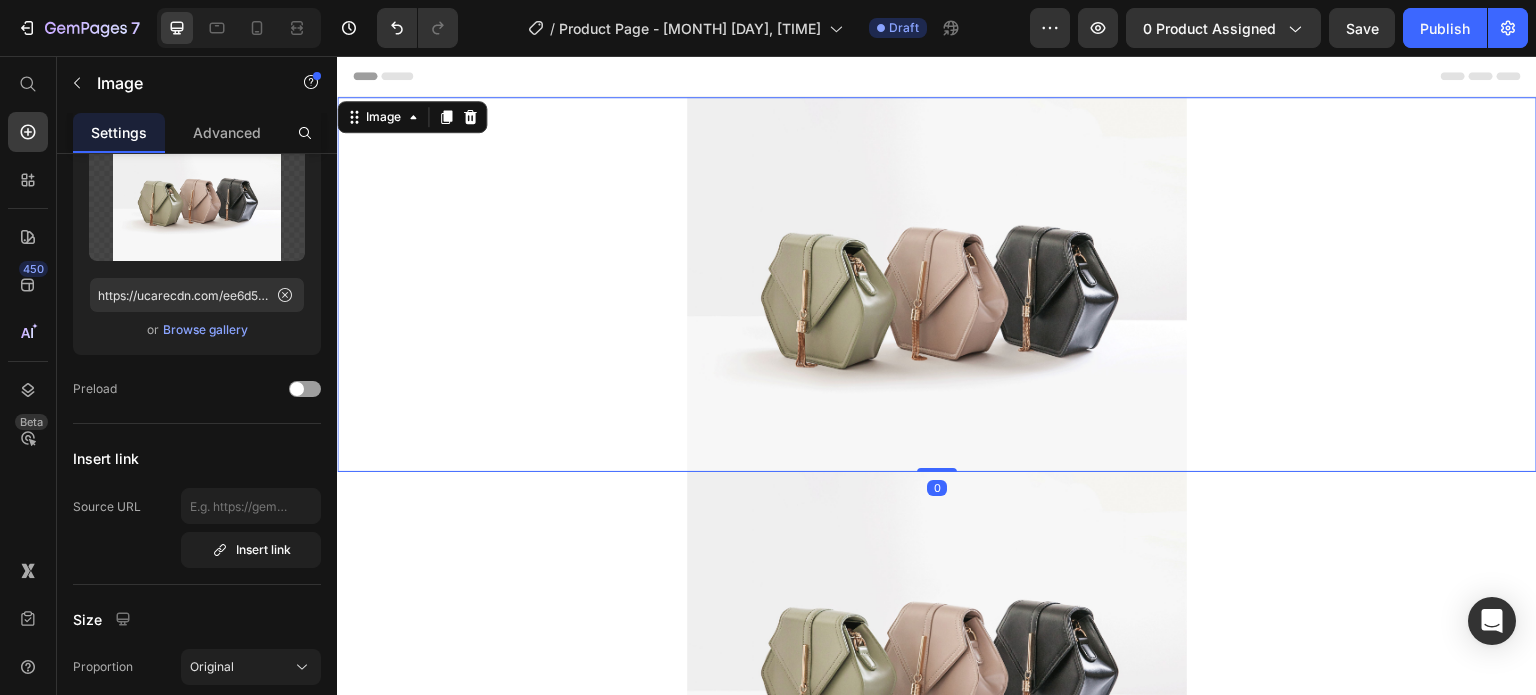 scroll, scrollTop: 0, scrollLeft: 0, axis: both 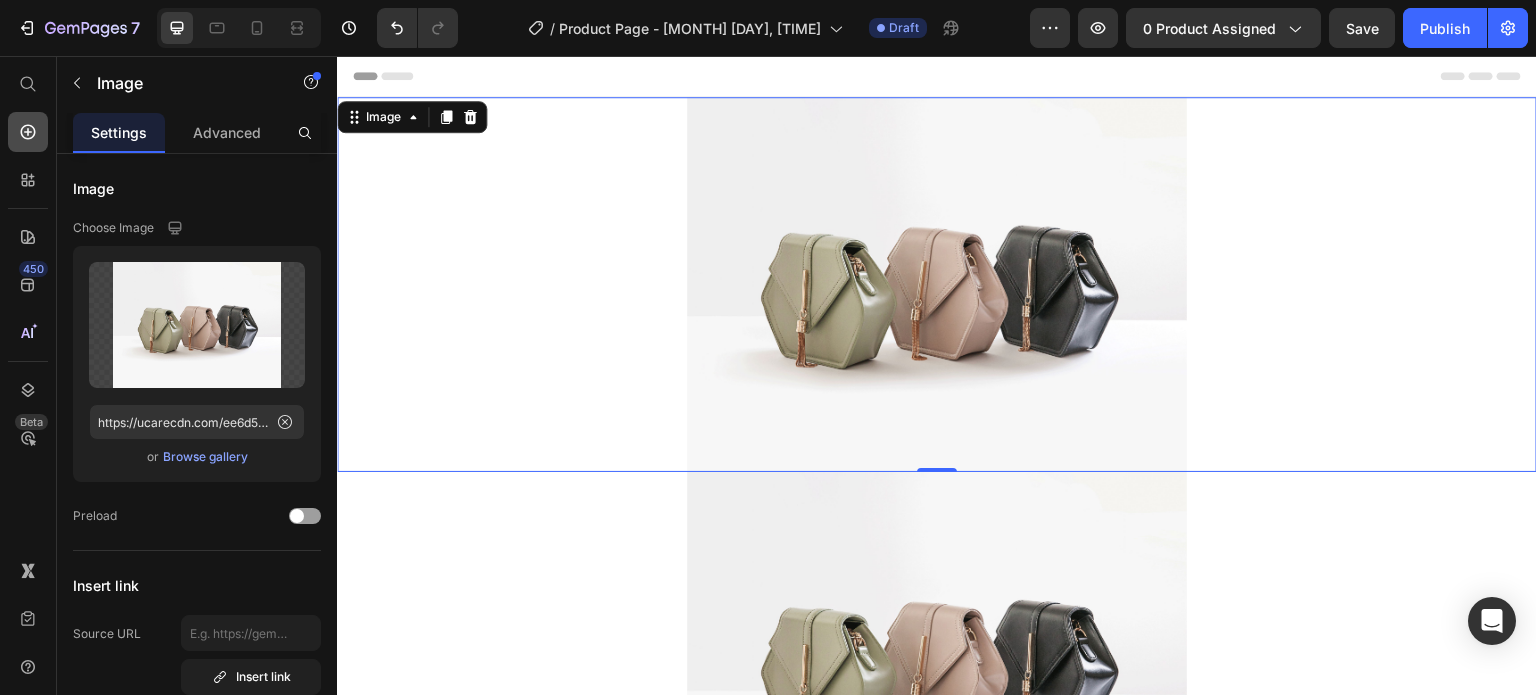 click 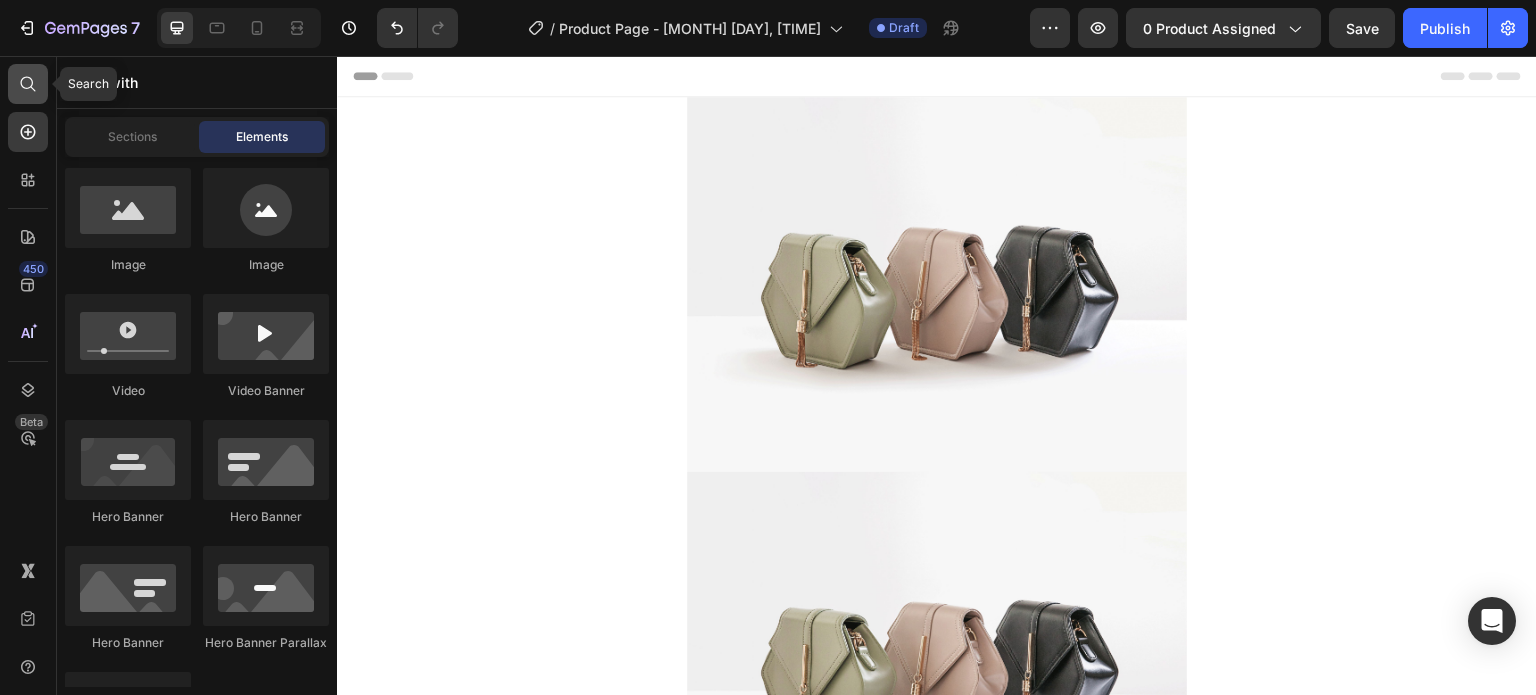 click 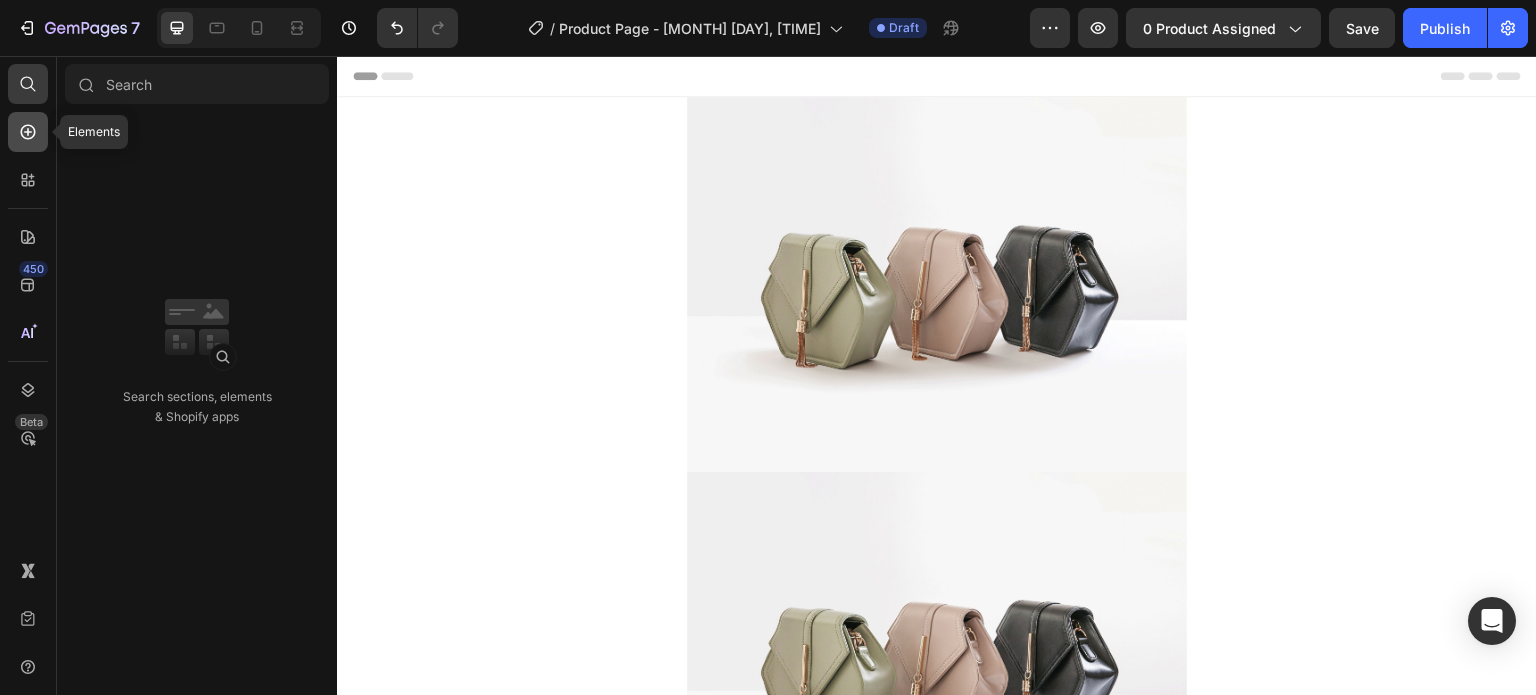click 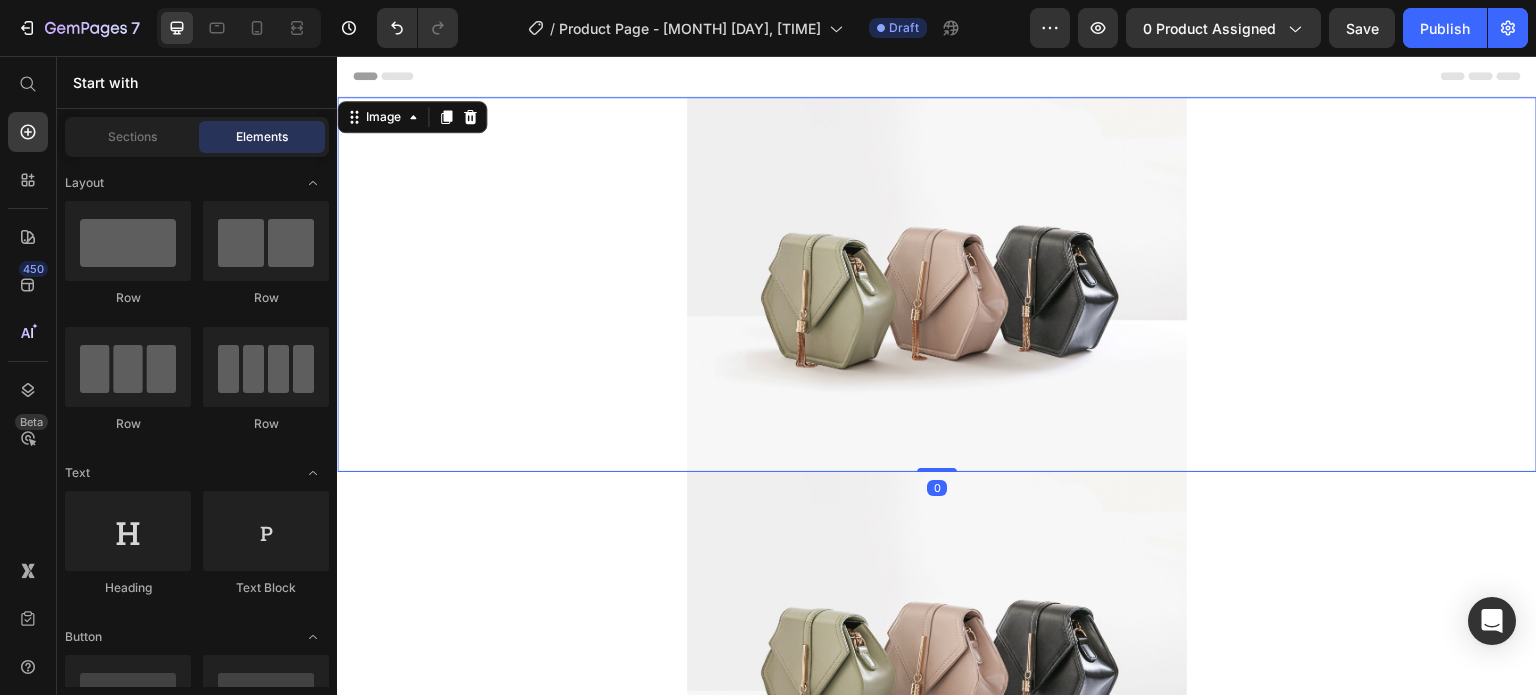 click at bounding box center (937, 284) 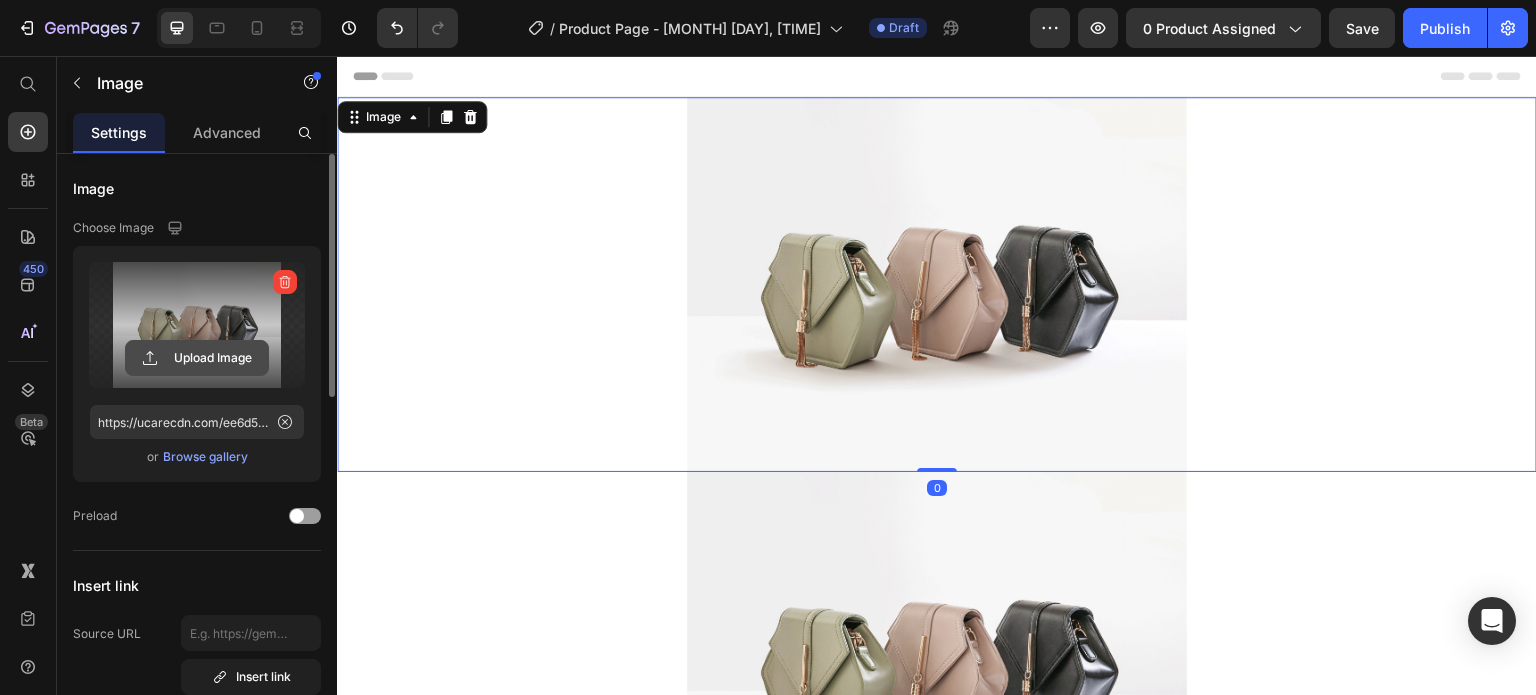 click 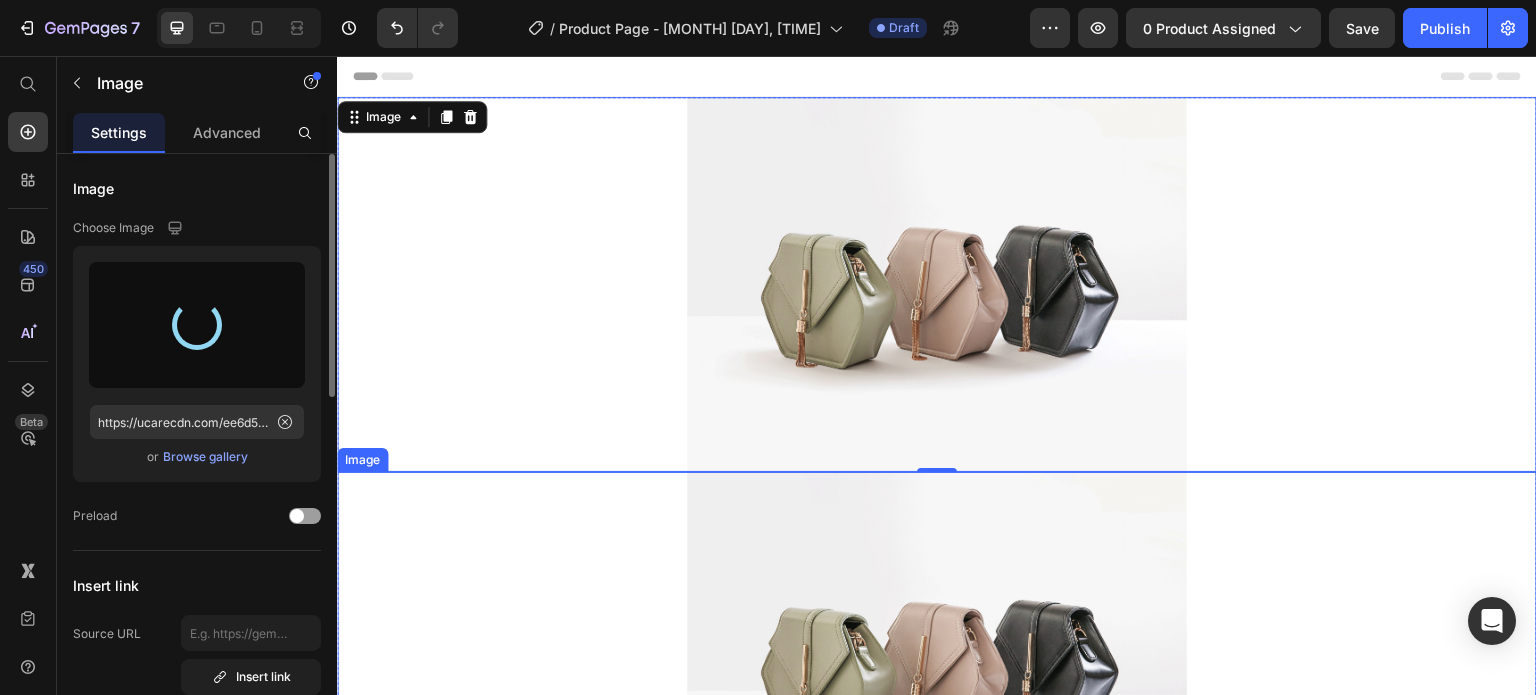 type on "https://cdn.shopify.com/s/files/1/0631/7883/4106/files/gempages_484857481676194700-34a5a164-d0ec-4c1f-94d6-ef4b50bcbfe4.gif" 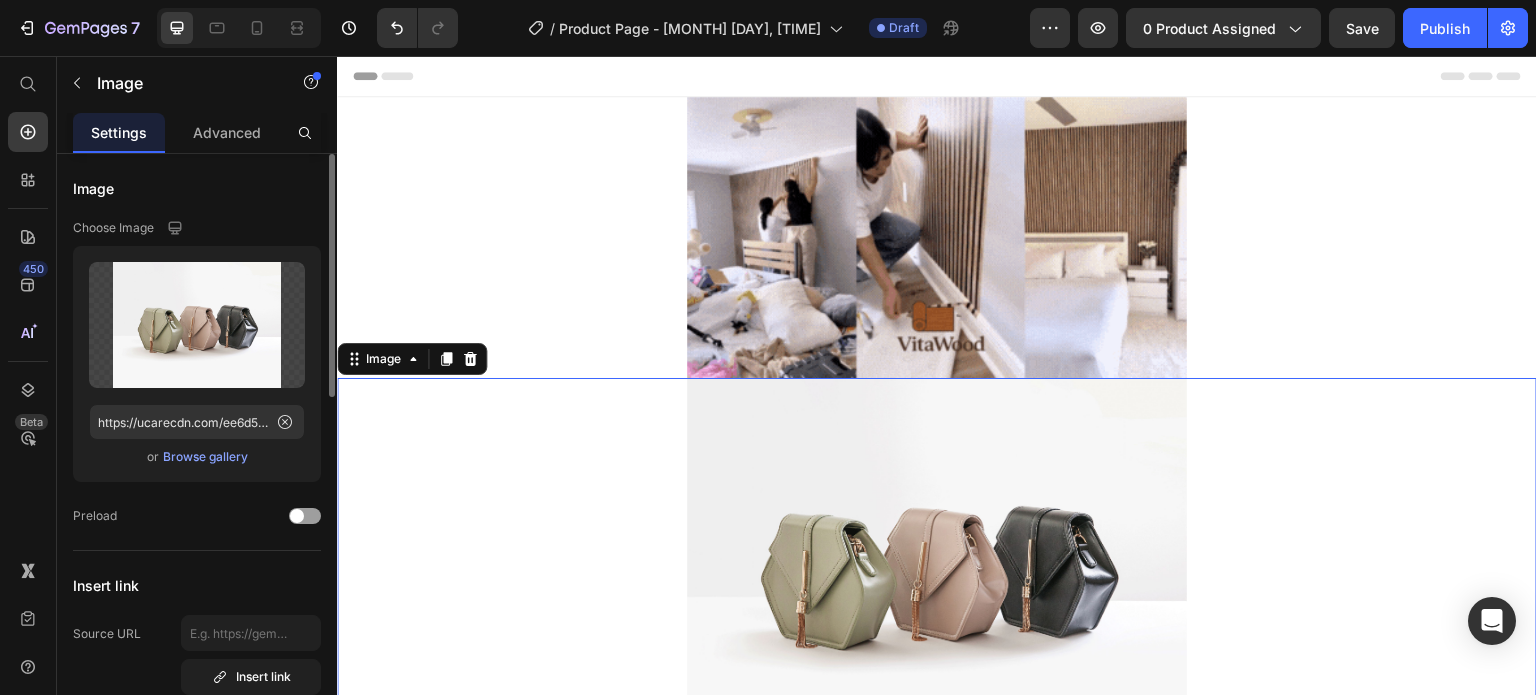 click at bounding box center (937, 565) 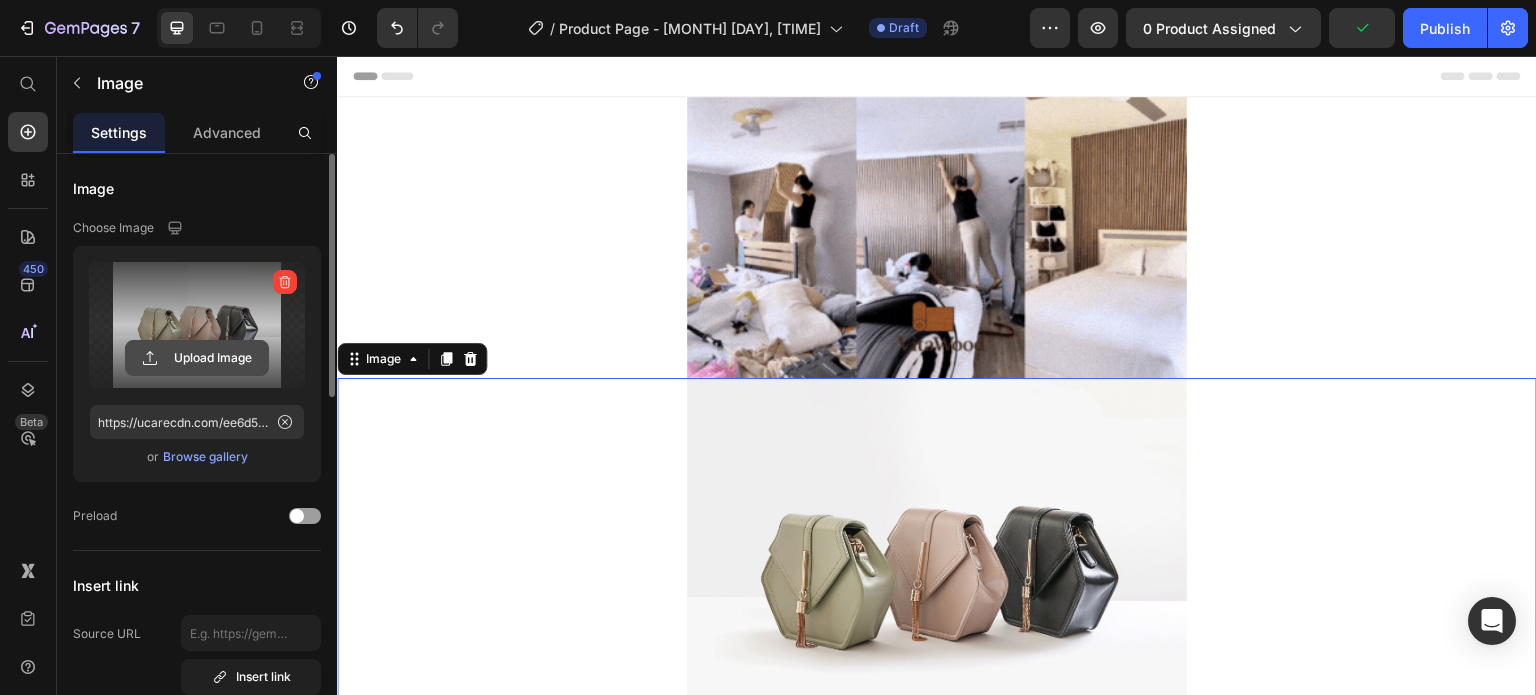 drag, startPoint x: 220, startPoint y: 335, endPoint x: 180, endPoint y: 367, distance: 51.224995 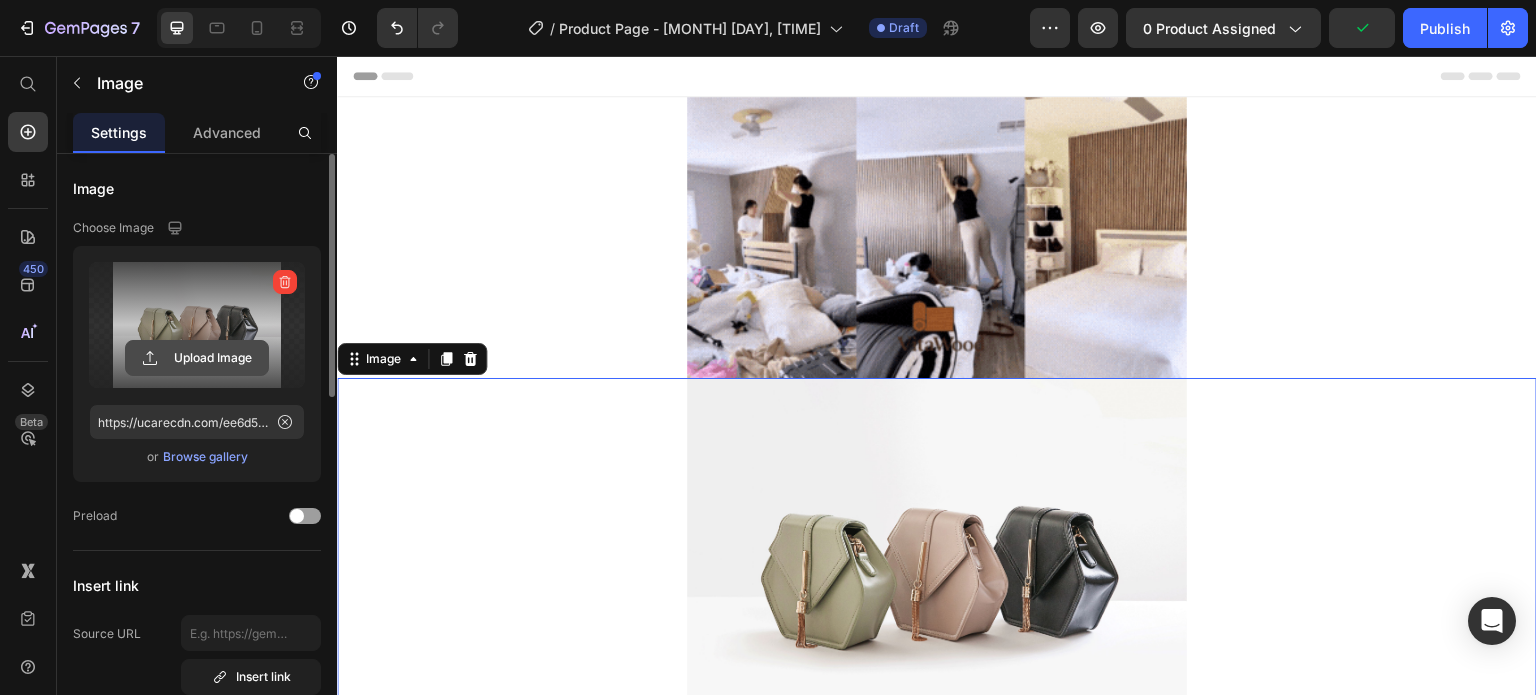 click 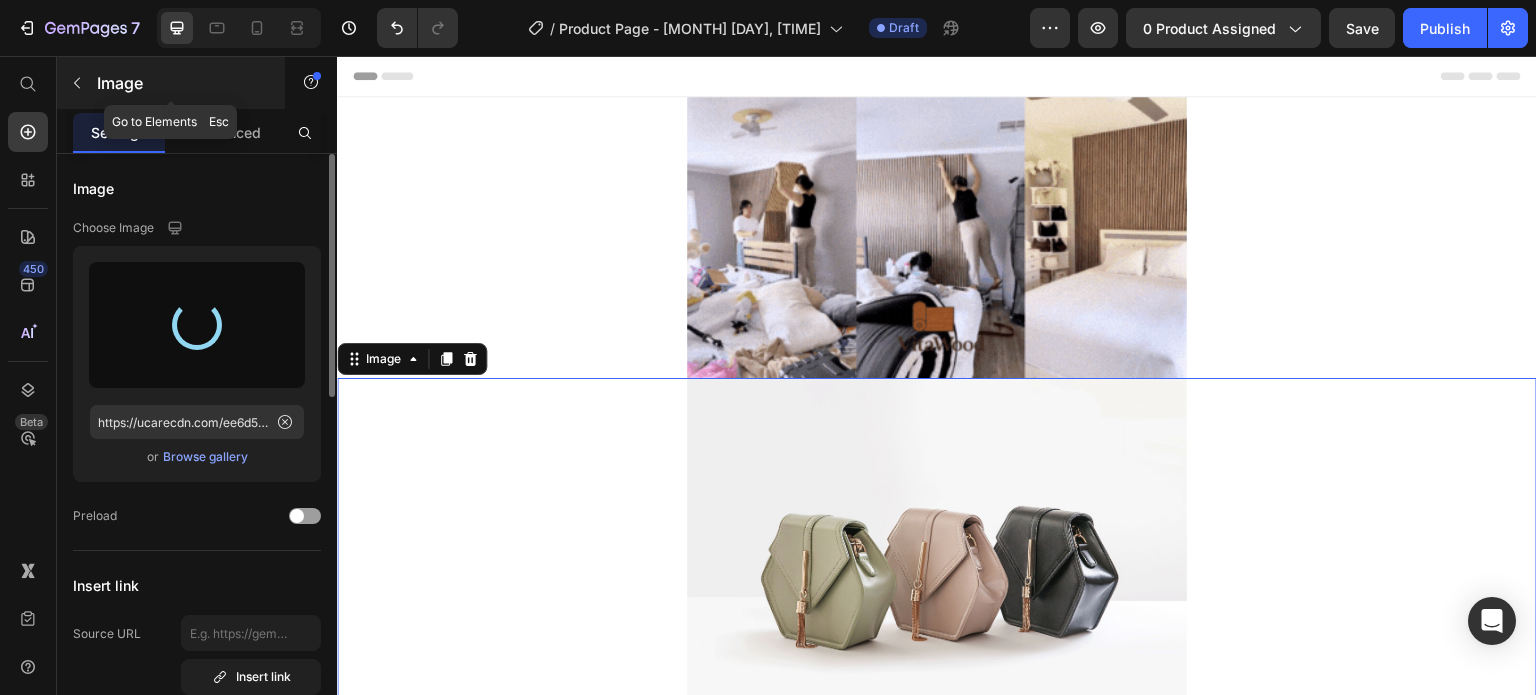 type on "https://cdn.shopify.com/s/files/1/0631/7883/4106/files/gempages_484857481676194700-1b9dd546-f32f-4078-96f5-e10b876bde96.png" 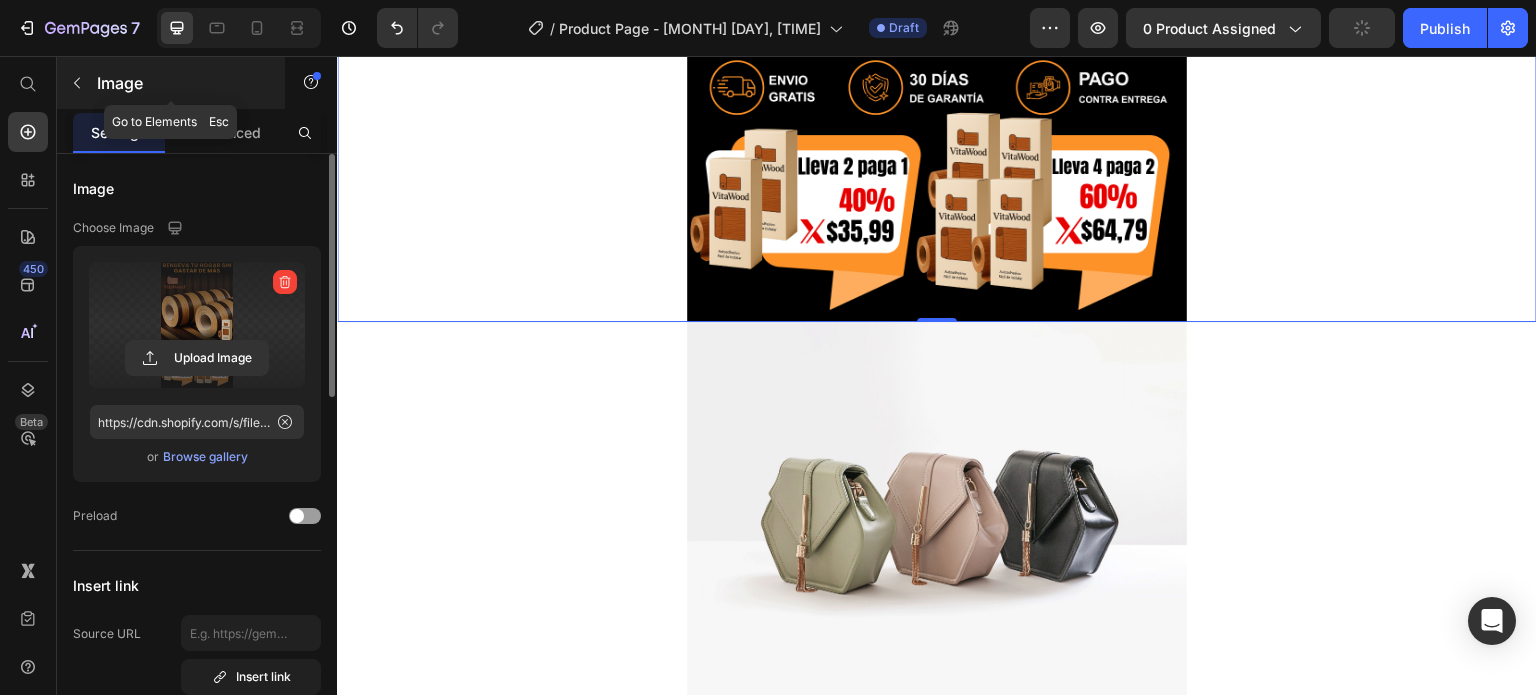 scroll, scrollTop: 952, scrollLeft: 0, axis: vertical 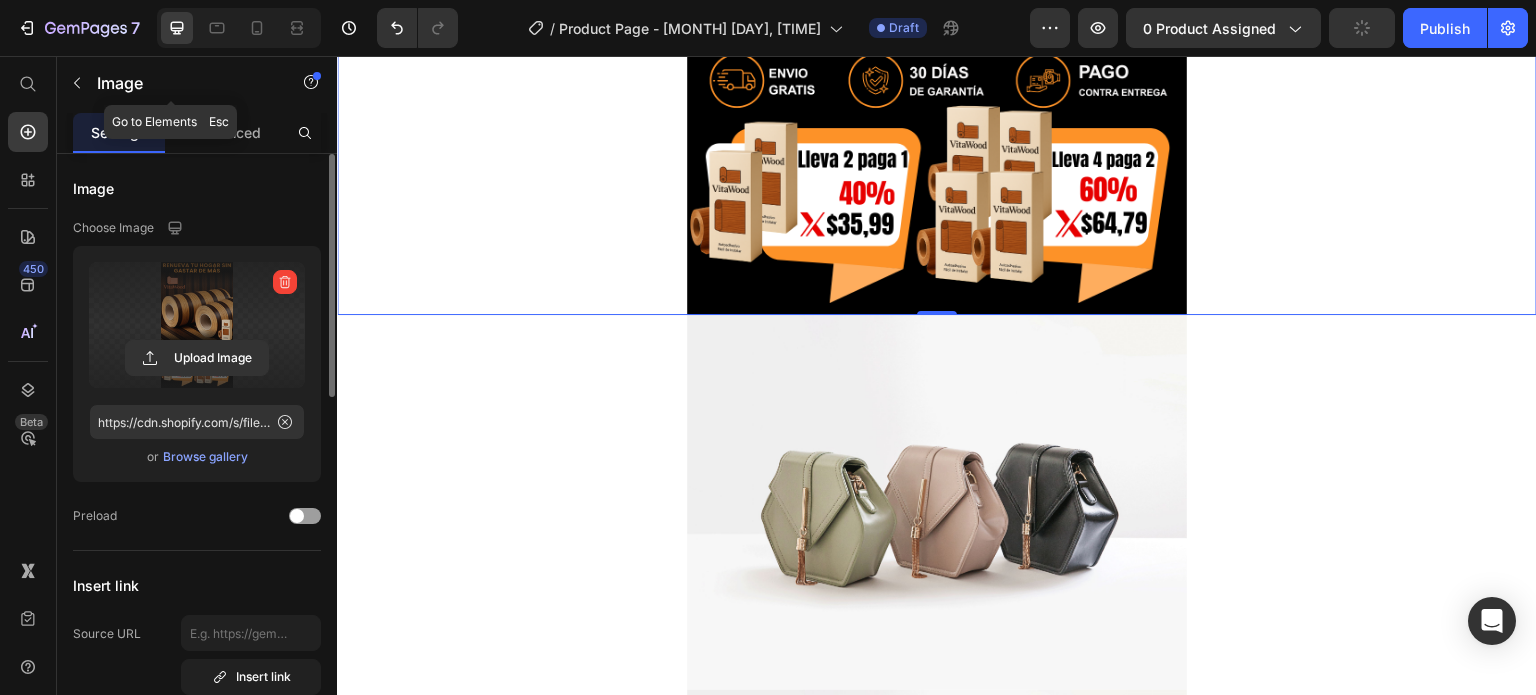 click at bounding box center [937, 502] 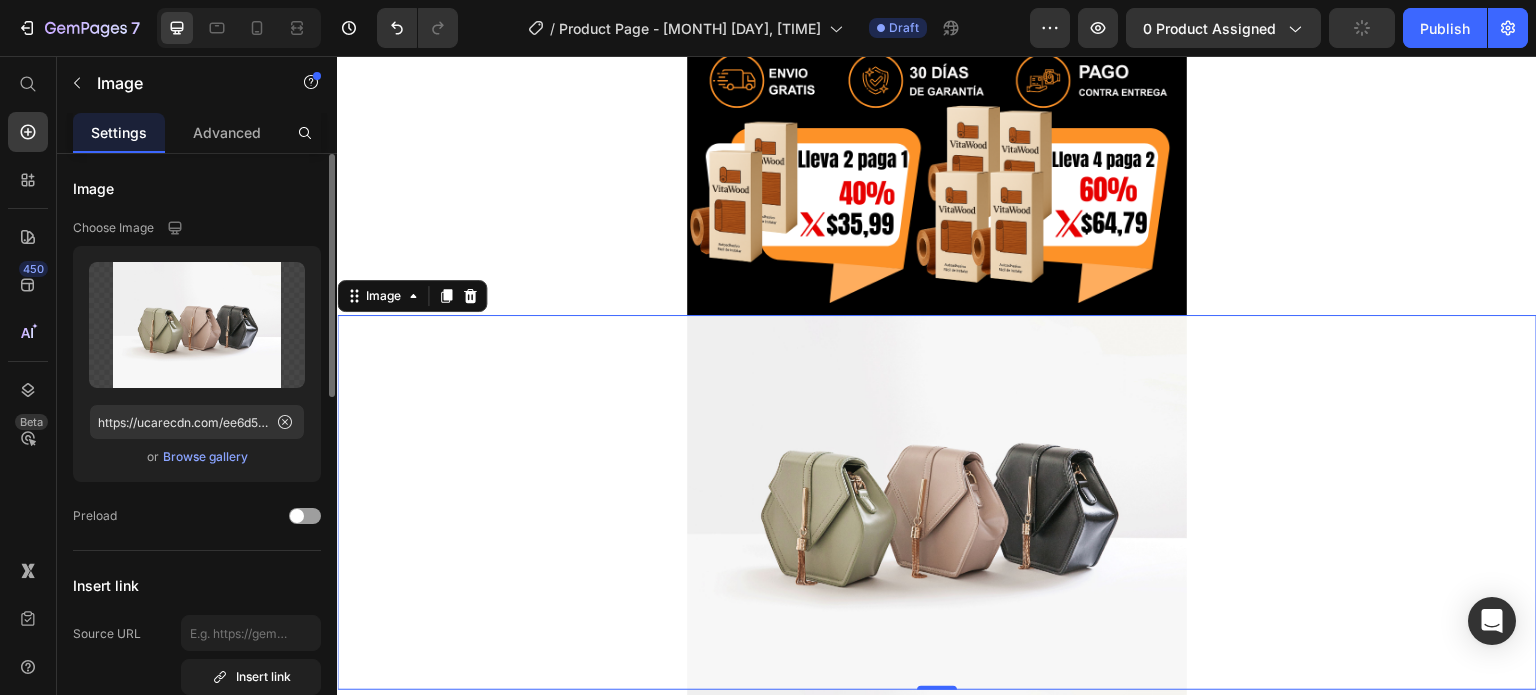 click at bounding box center (197, 325) 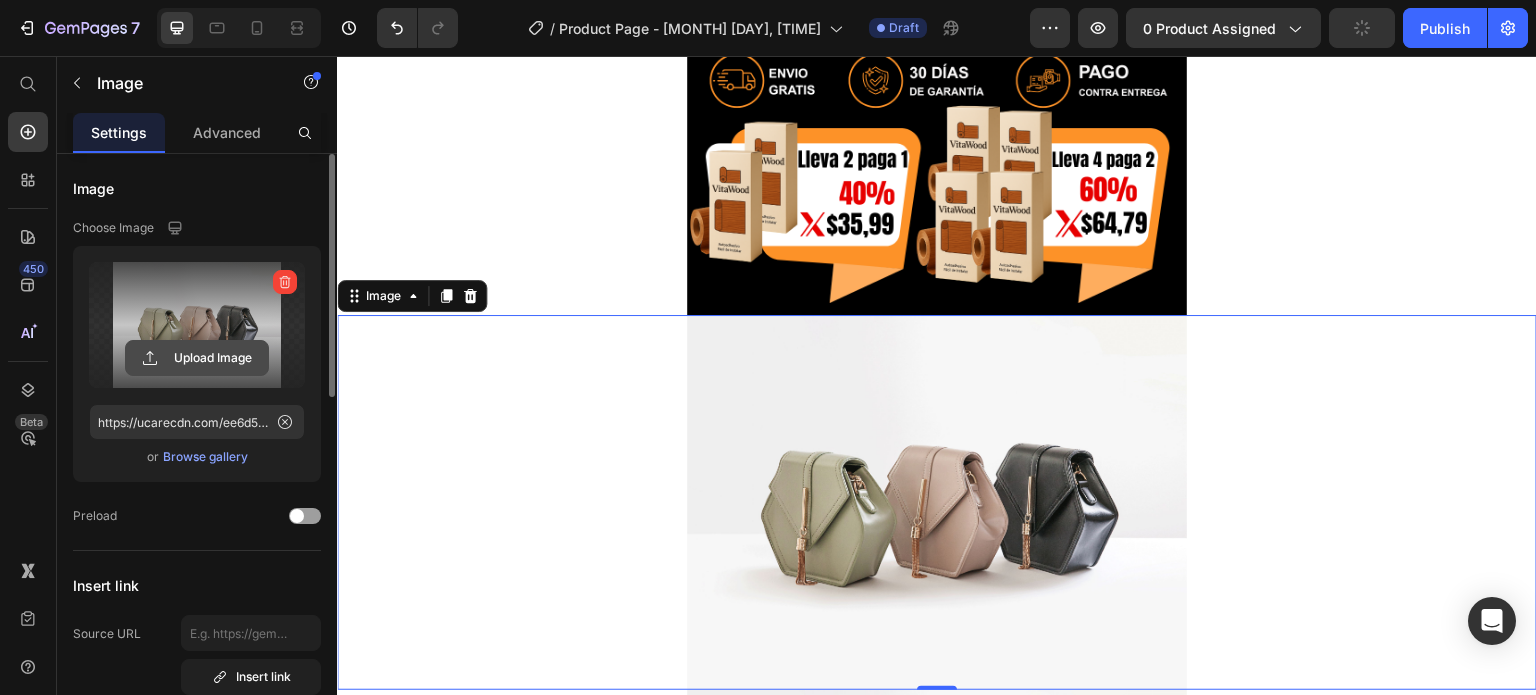 click 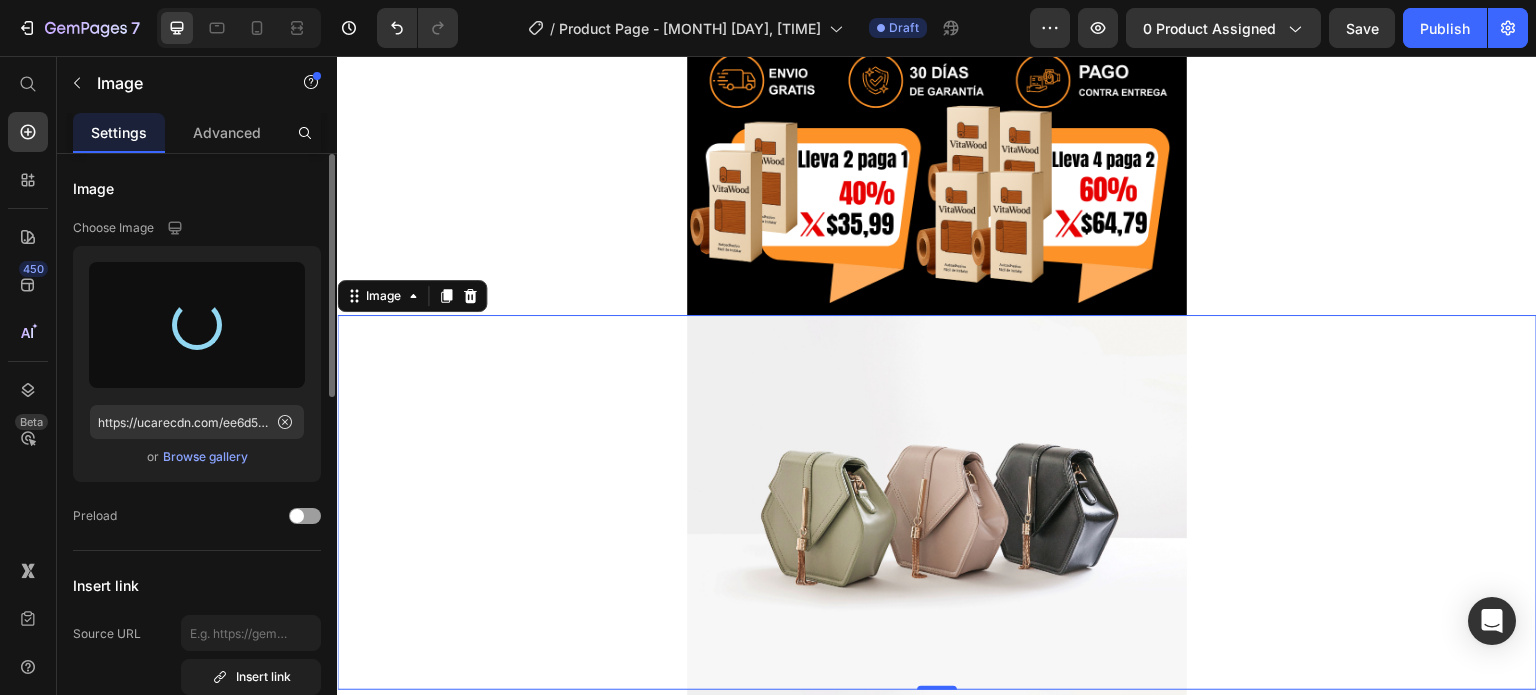 type on "https://cdn.shopify.com/s/files/1/0631/7883/4106/files/gempages_484857481676194700-c720422b-a405-47d2-b0d6-cbfa1ce0ffb4.png" 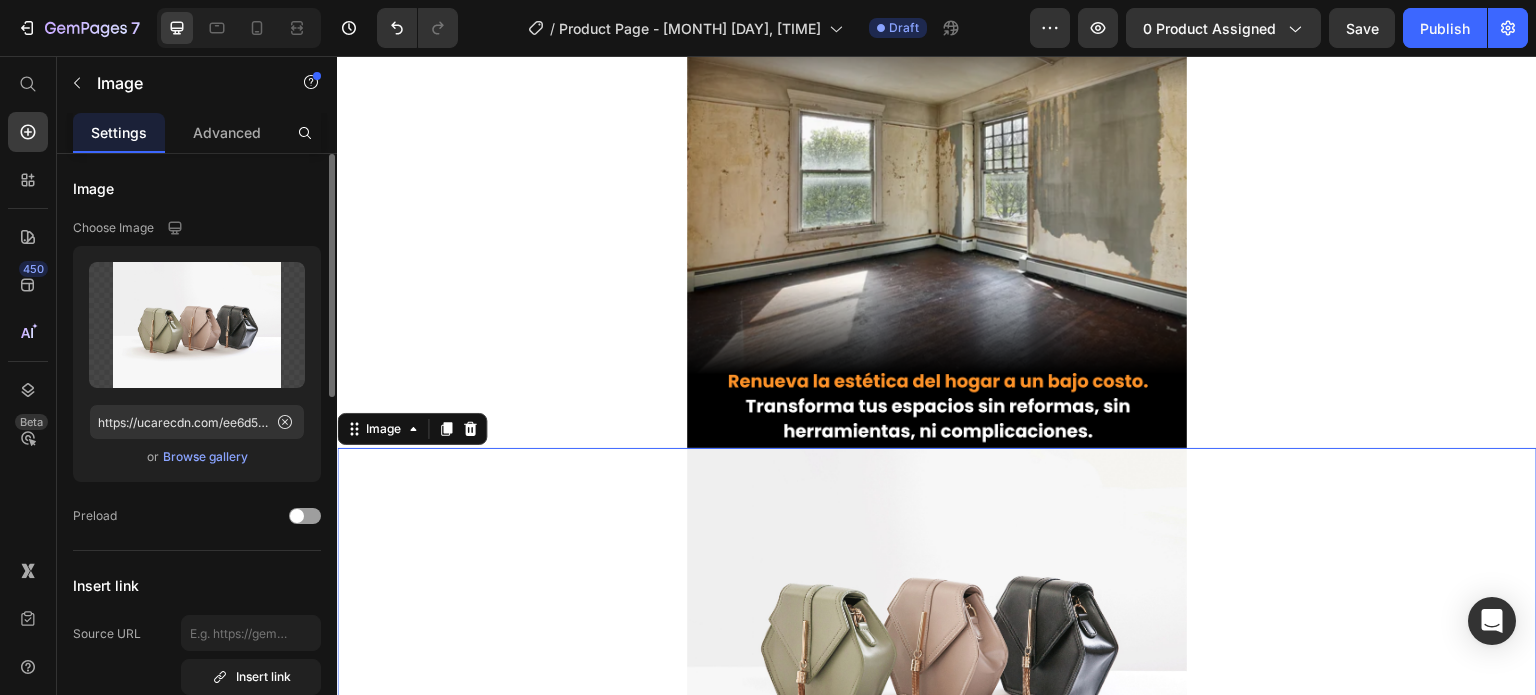 scroll, scrollTop: 1711, scrollLeft: 0, axis: vertical 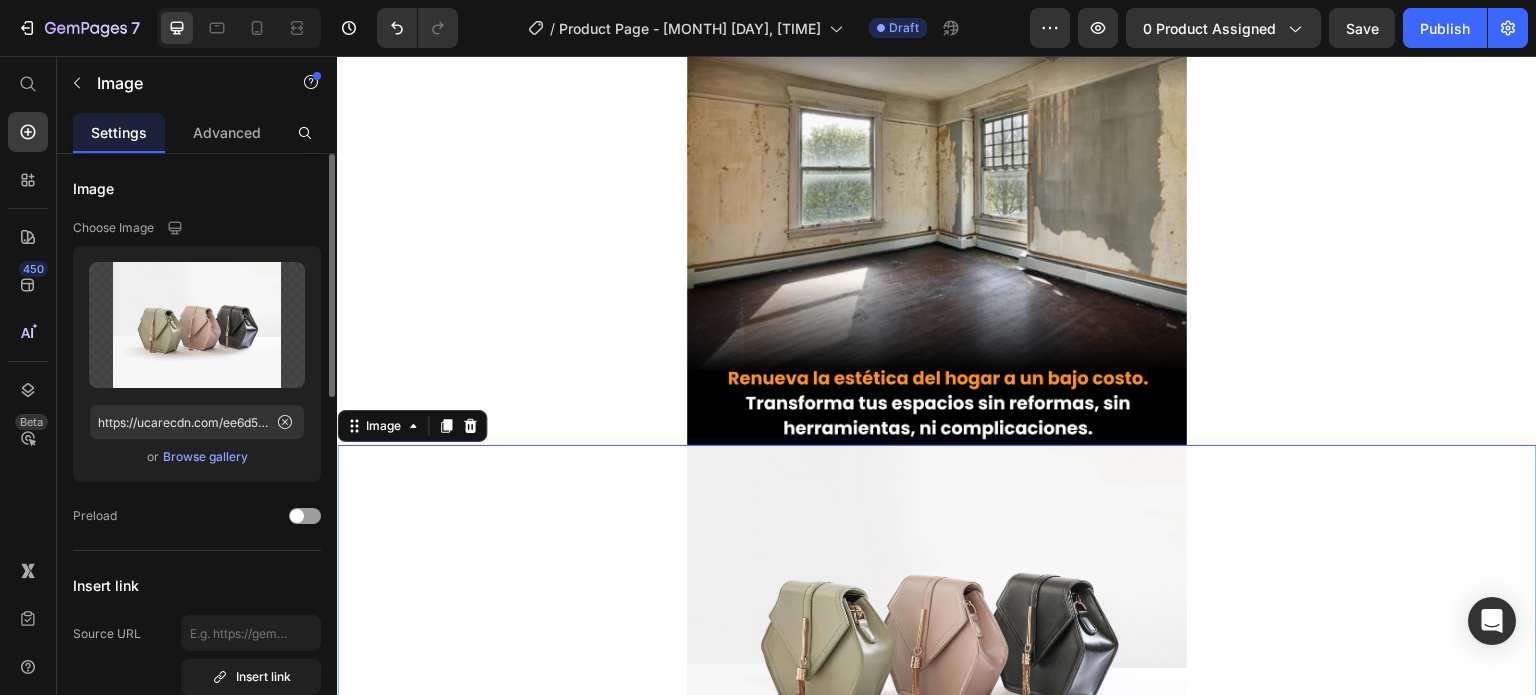 click at bounding box center [937, 632] 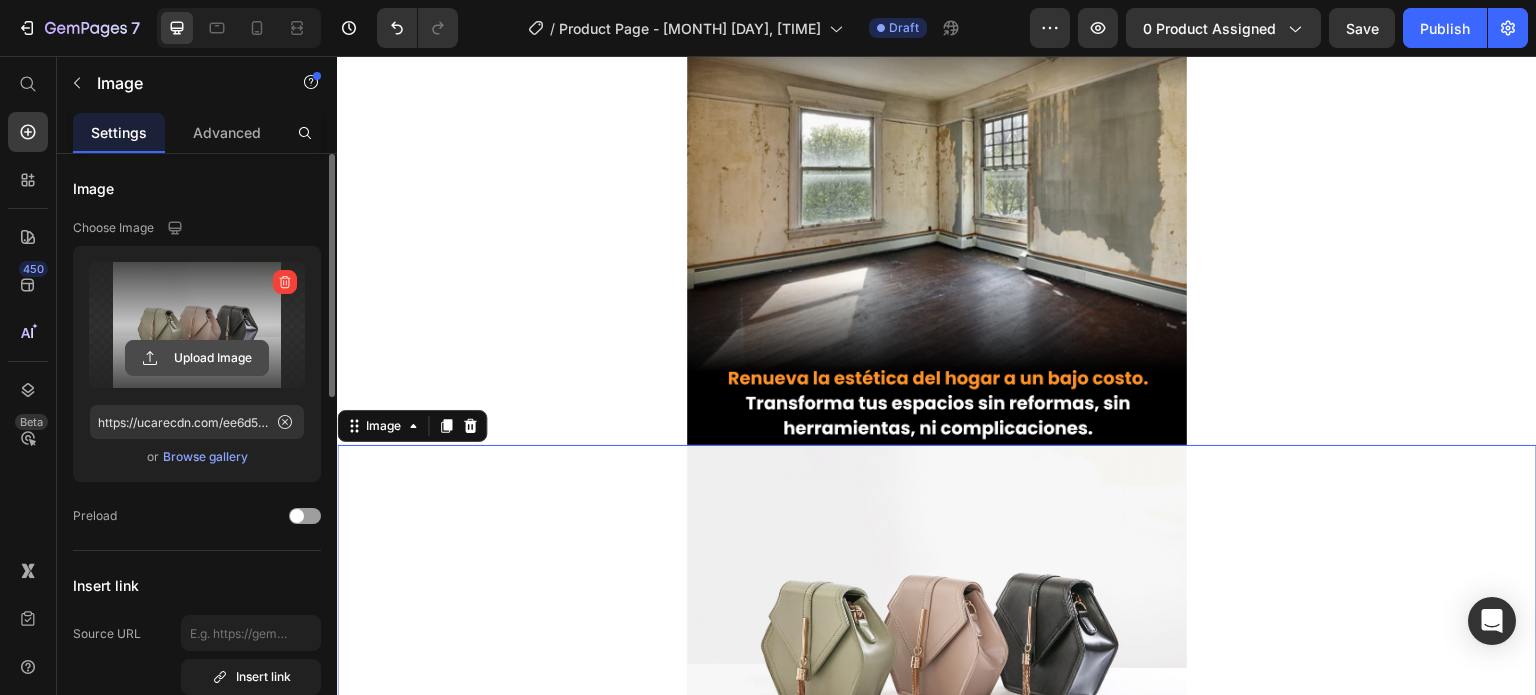 click 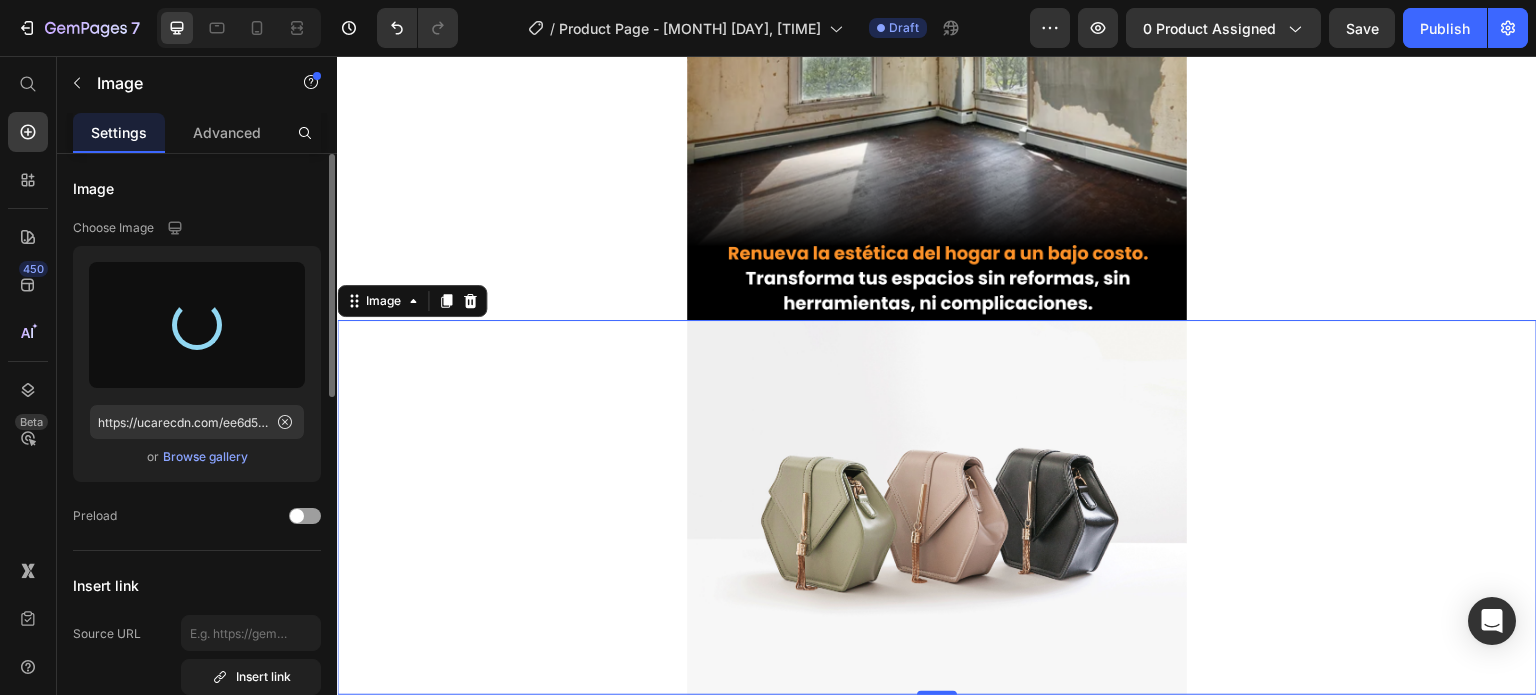 scroll, scrollTop: 1852, scrollLeft: 0, axis: vertical 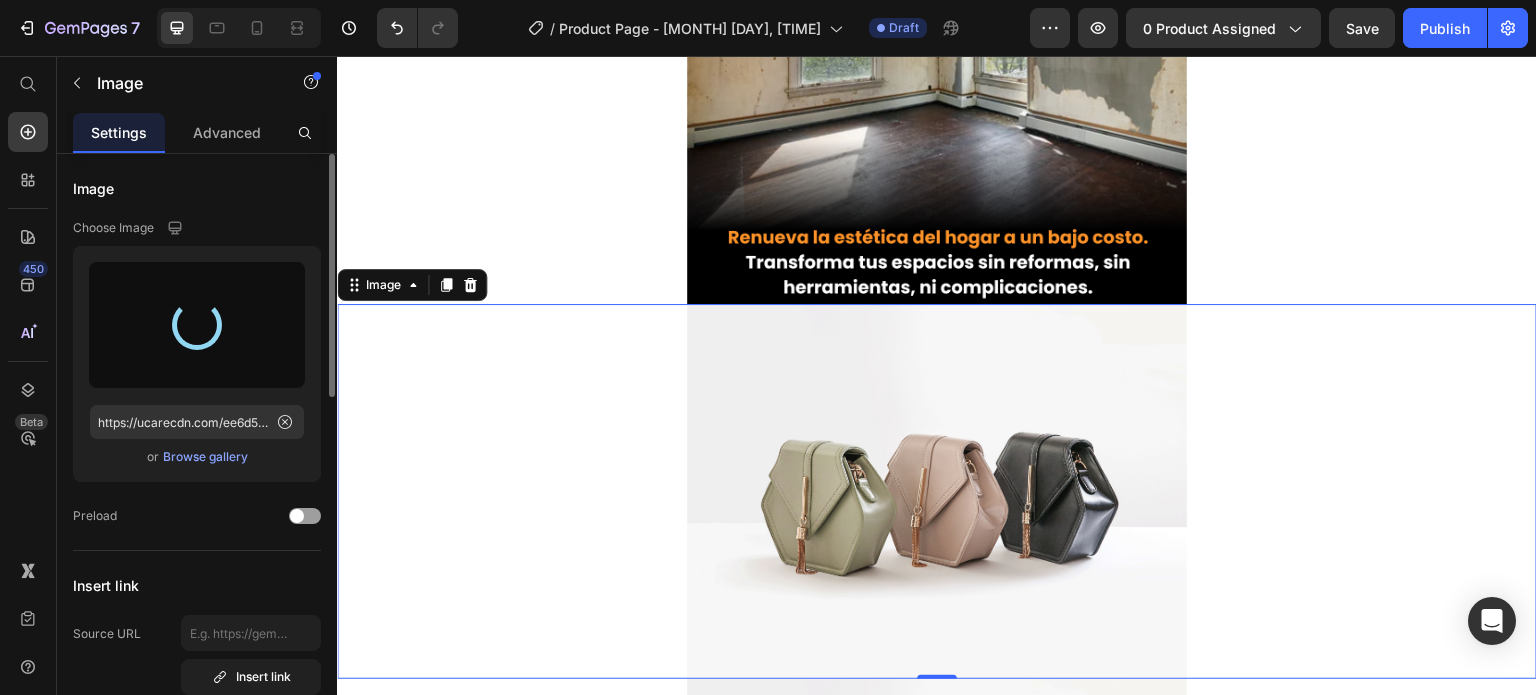 type on "https://cdn.shopify.com/s/files/1/0631/7883/4106/files/gempages_484857481676194700-94311ccc-3631-4794-a4e0-627bb5b3b4e2.png" 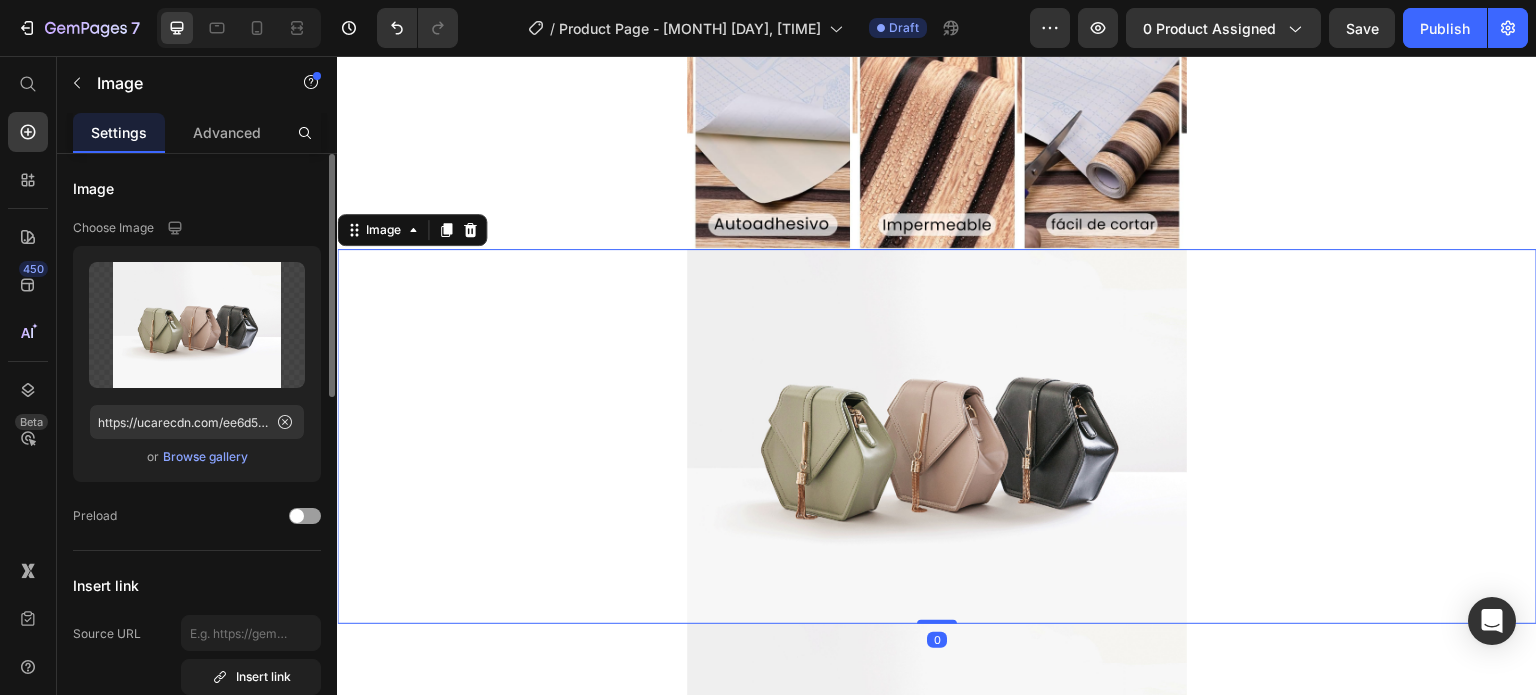 scroll, scrollTop: 2803, scrollLeft: 0, axis: vertical 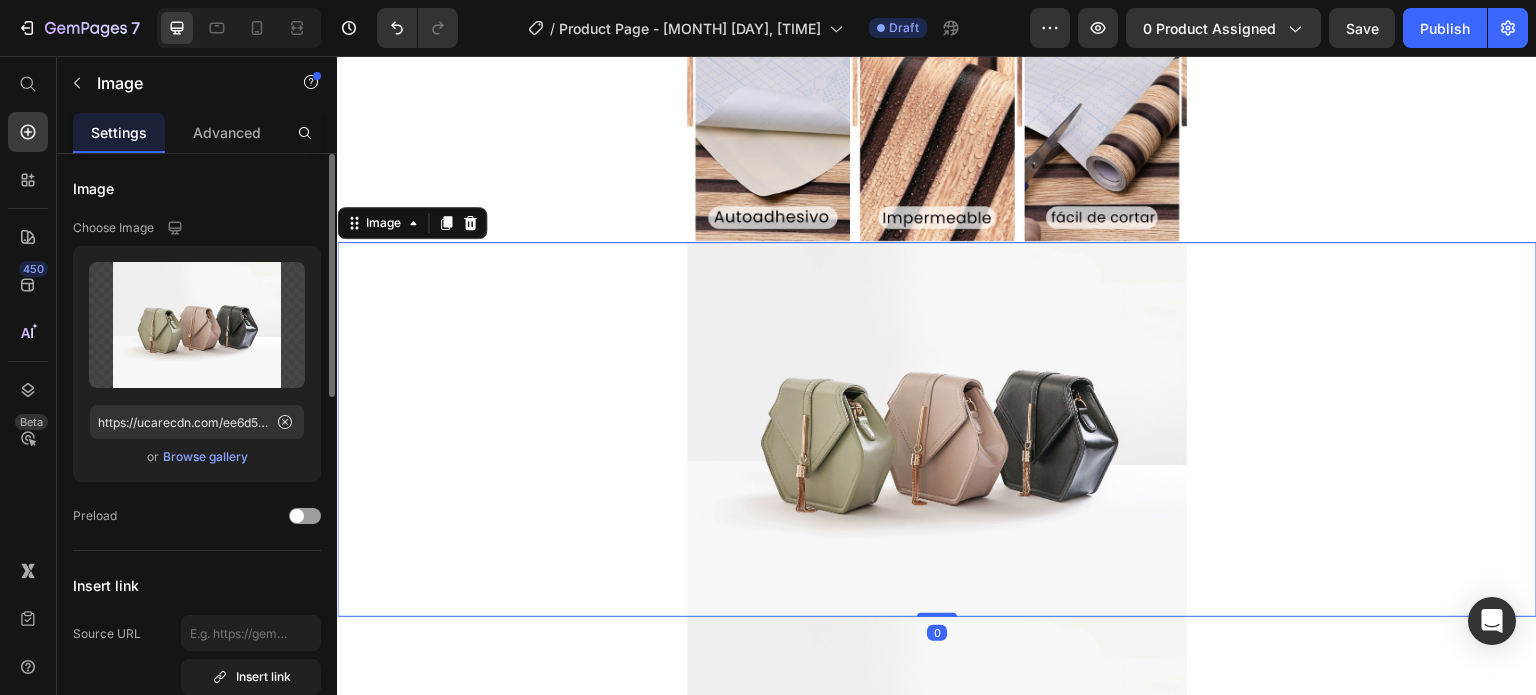click at bounding box center [937, 429] 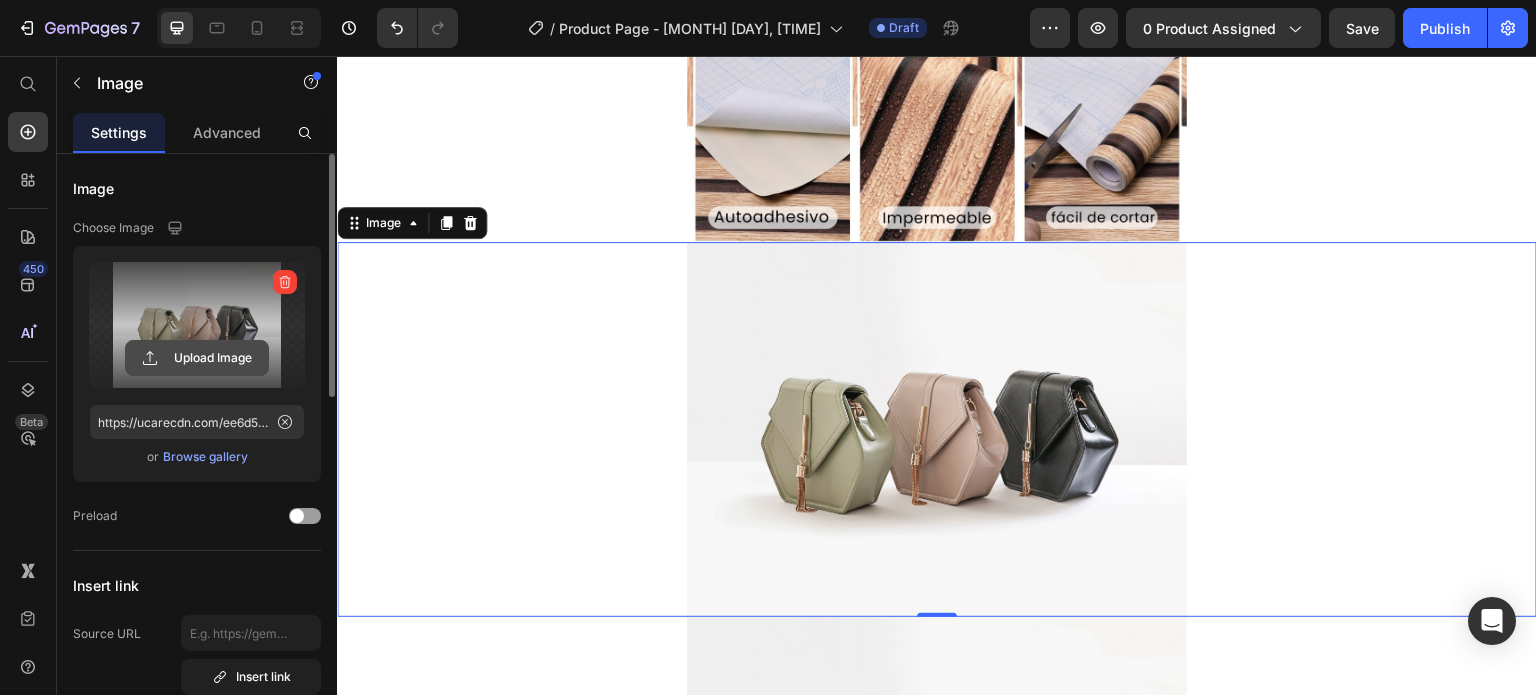 click 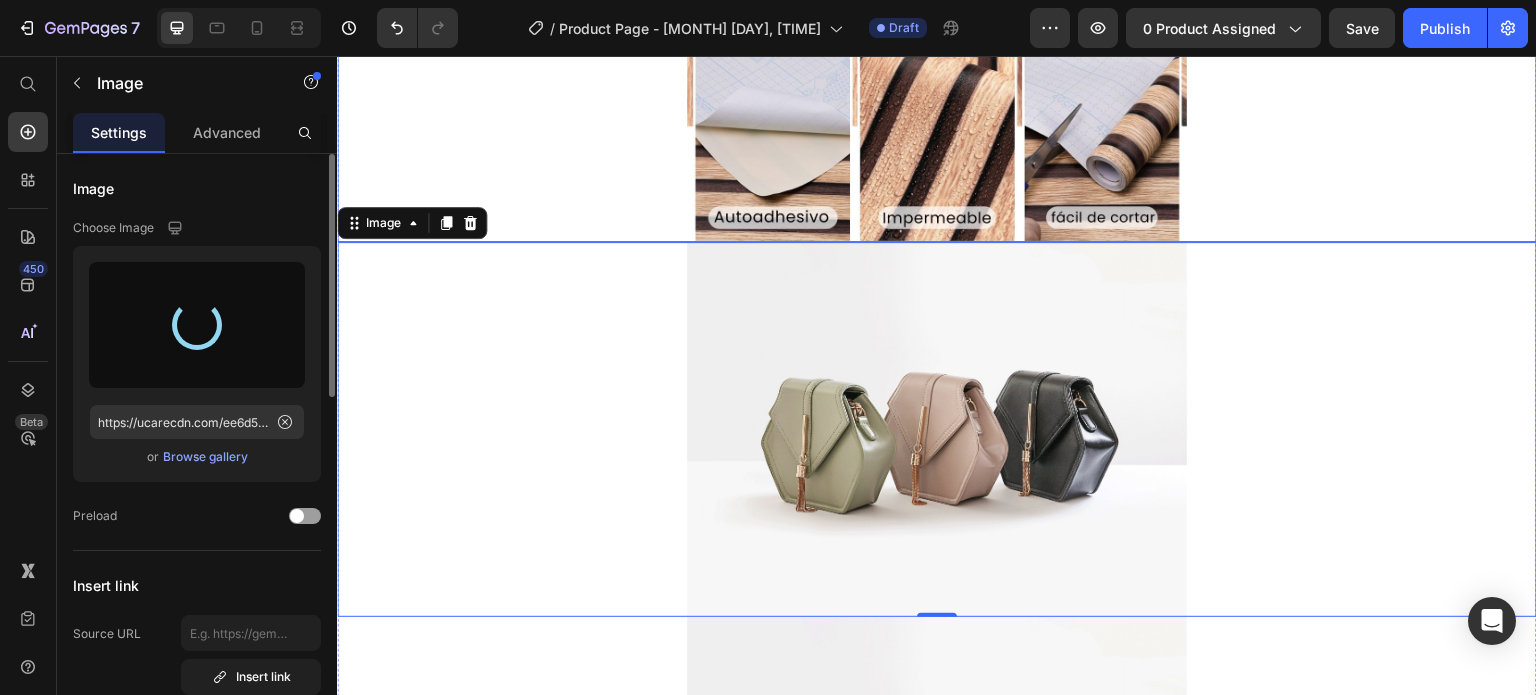 type on "https://cdn.shopify.com/s/files/1/0631/7883/4106/files/gempages_484857481676194700-798fea04-6601-45f8-ba11-3d5e3b5fa6aa.png" 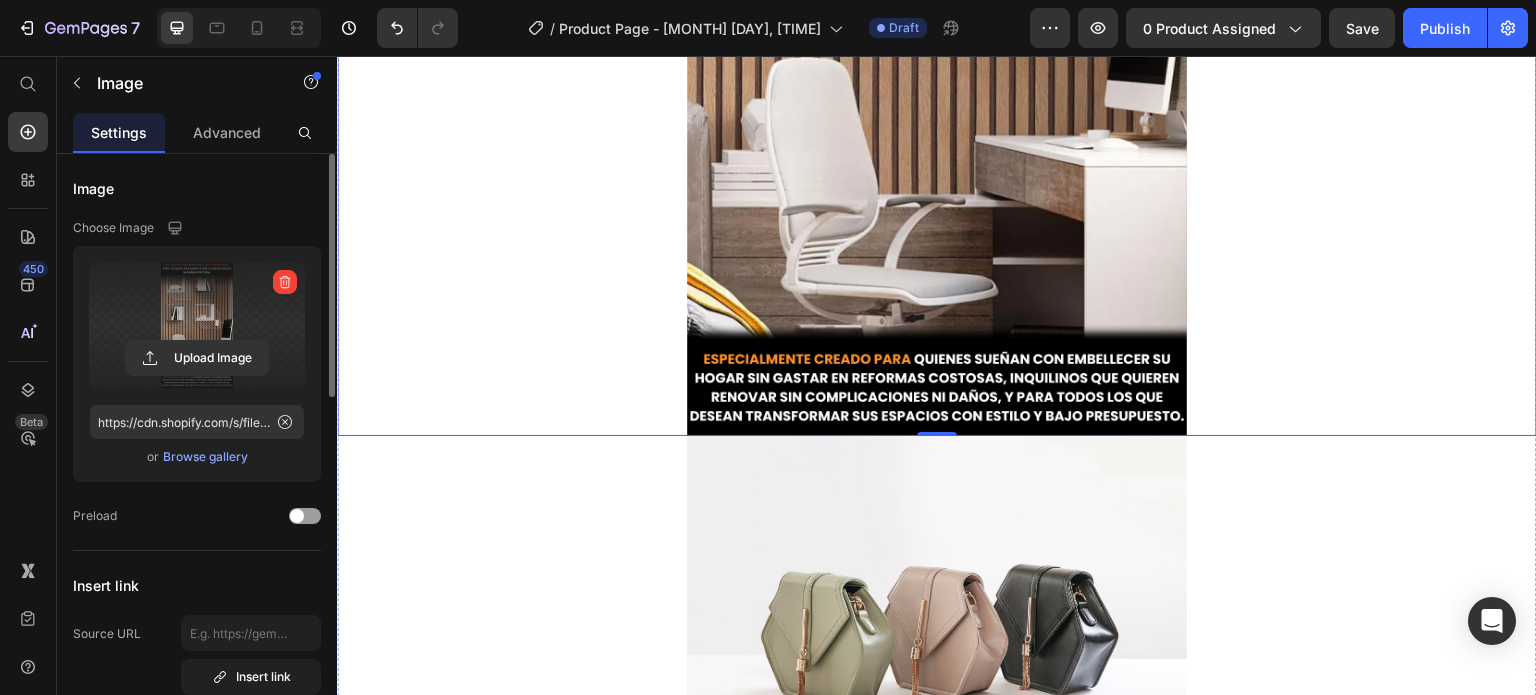 scroll, scrollTop: 3703, scrollLeft: 0, axis: vertical 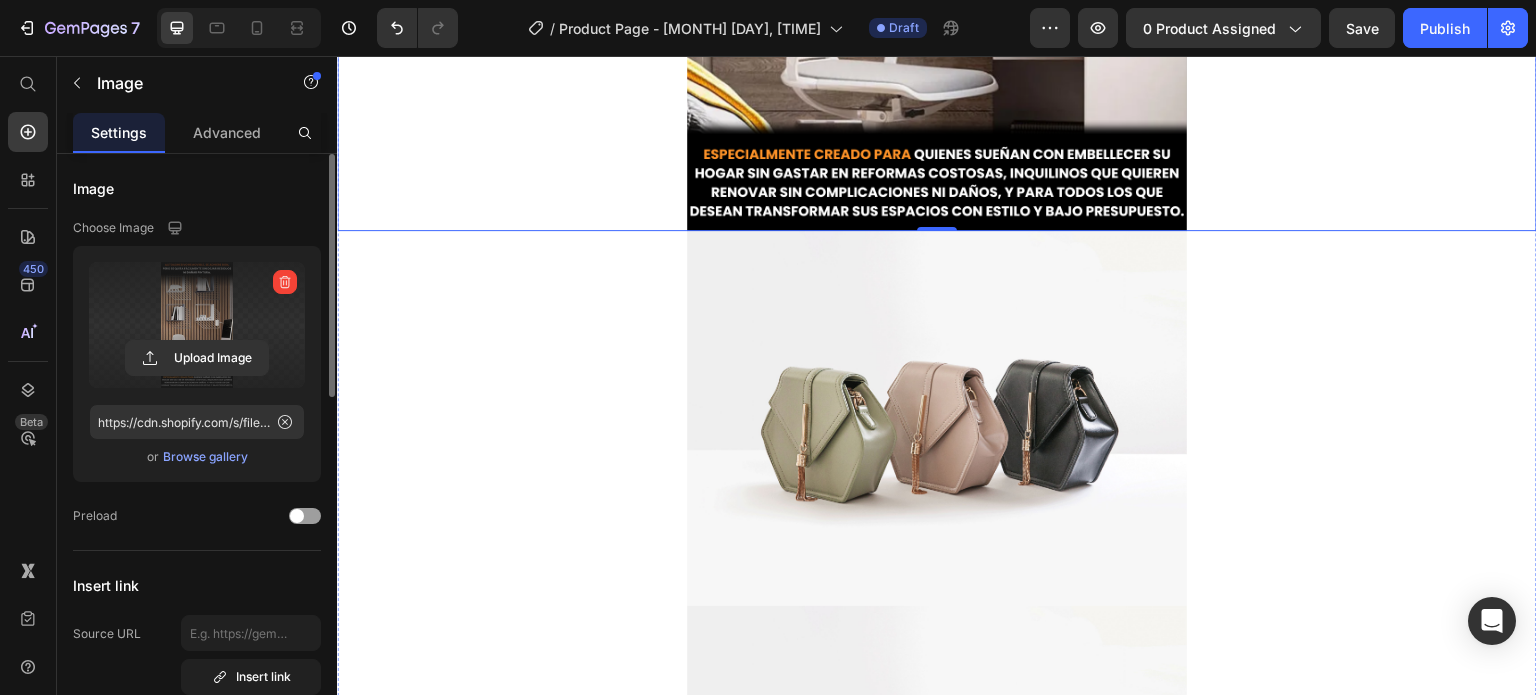 click at bounding box center [937, 418] 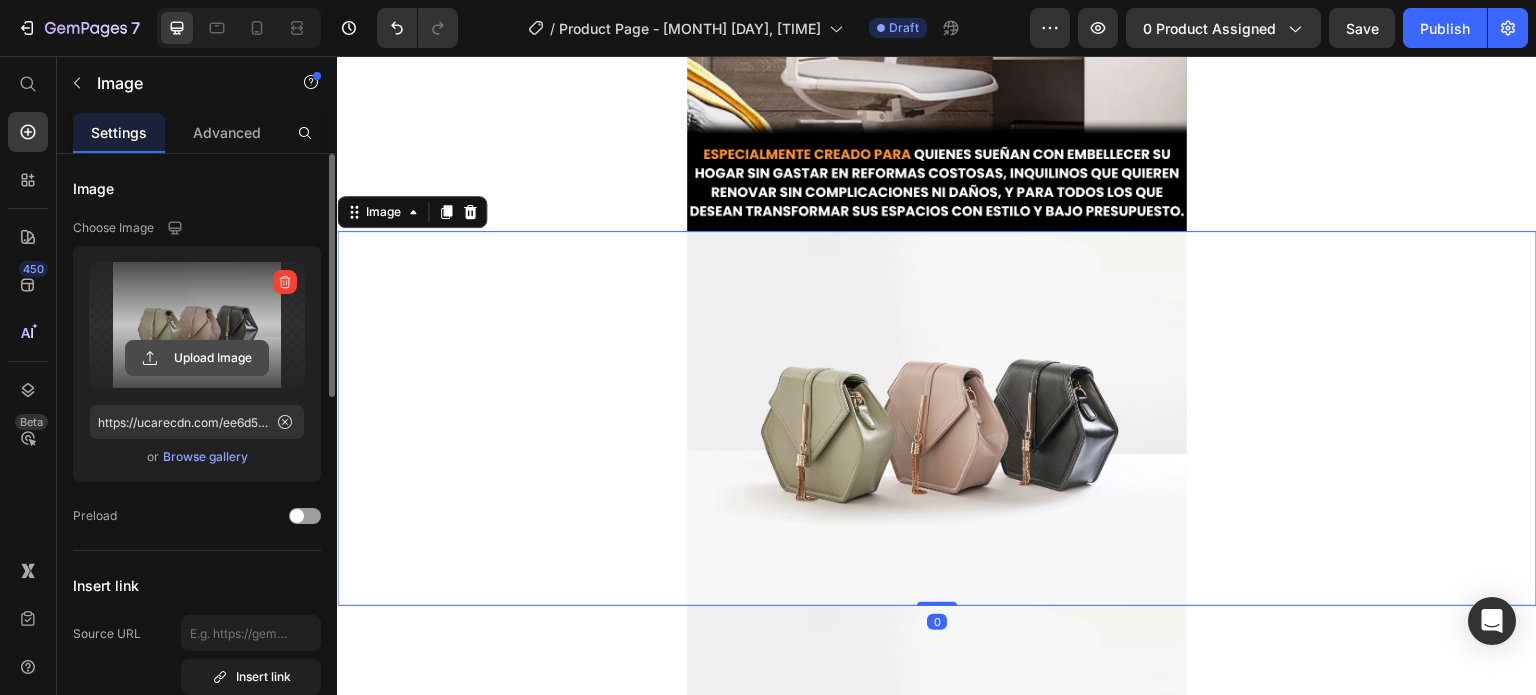click 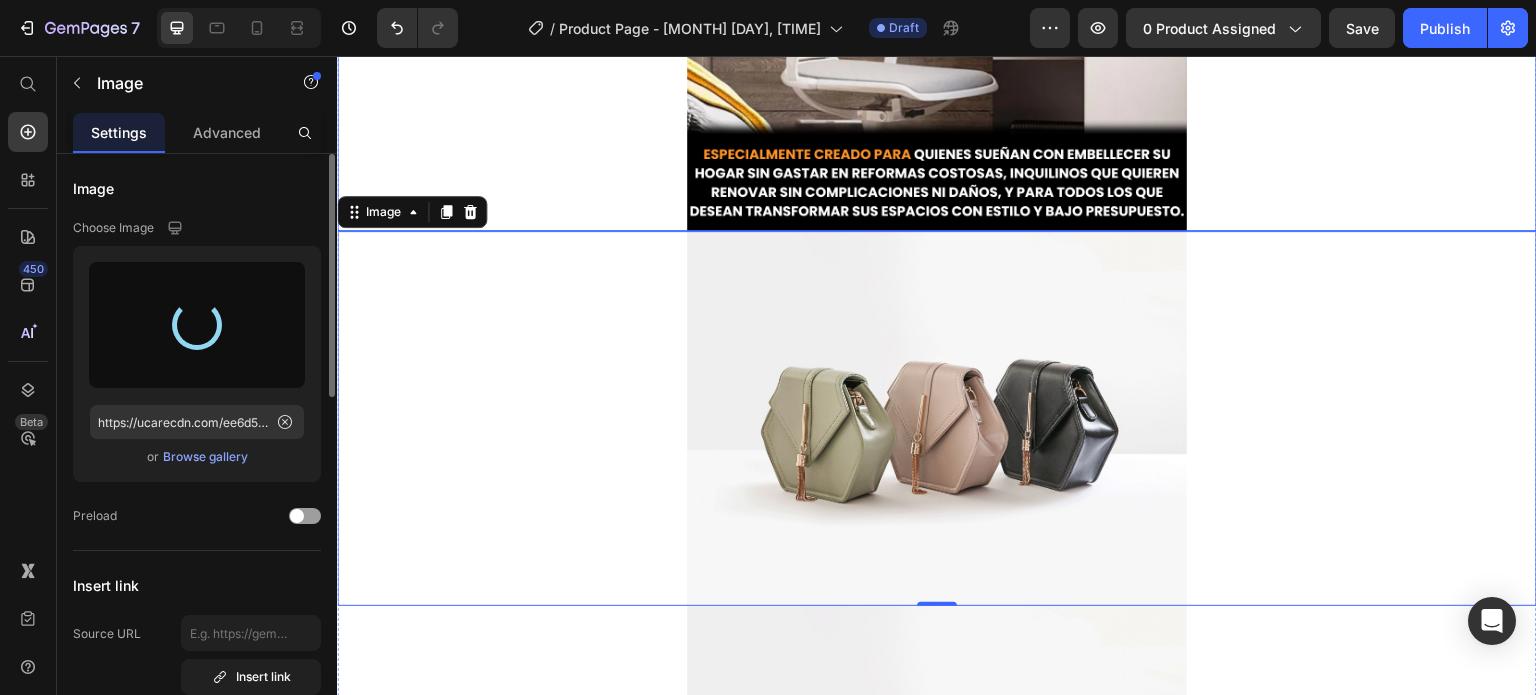 type on "https://cdn.shopify.com/s/files/1/0631/7883/4106/files/gempages_484857481676194700-6c3c00ad-3f04-48c3-8c53-f5efa462fc21.png" 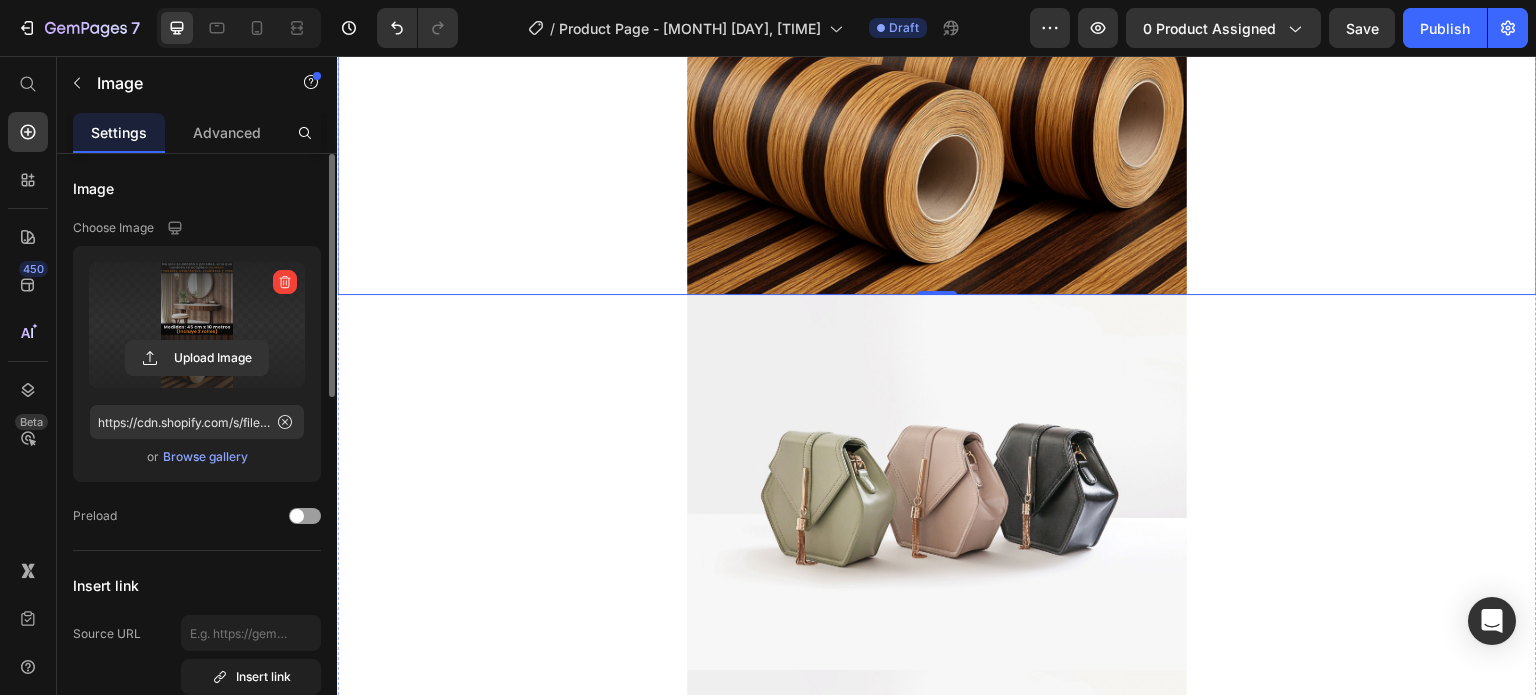 scroll, scrollTop: 4552, scrollLeft: 0, axis: vertical 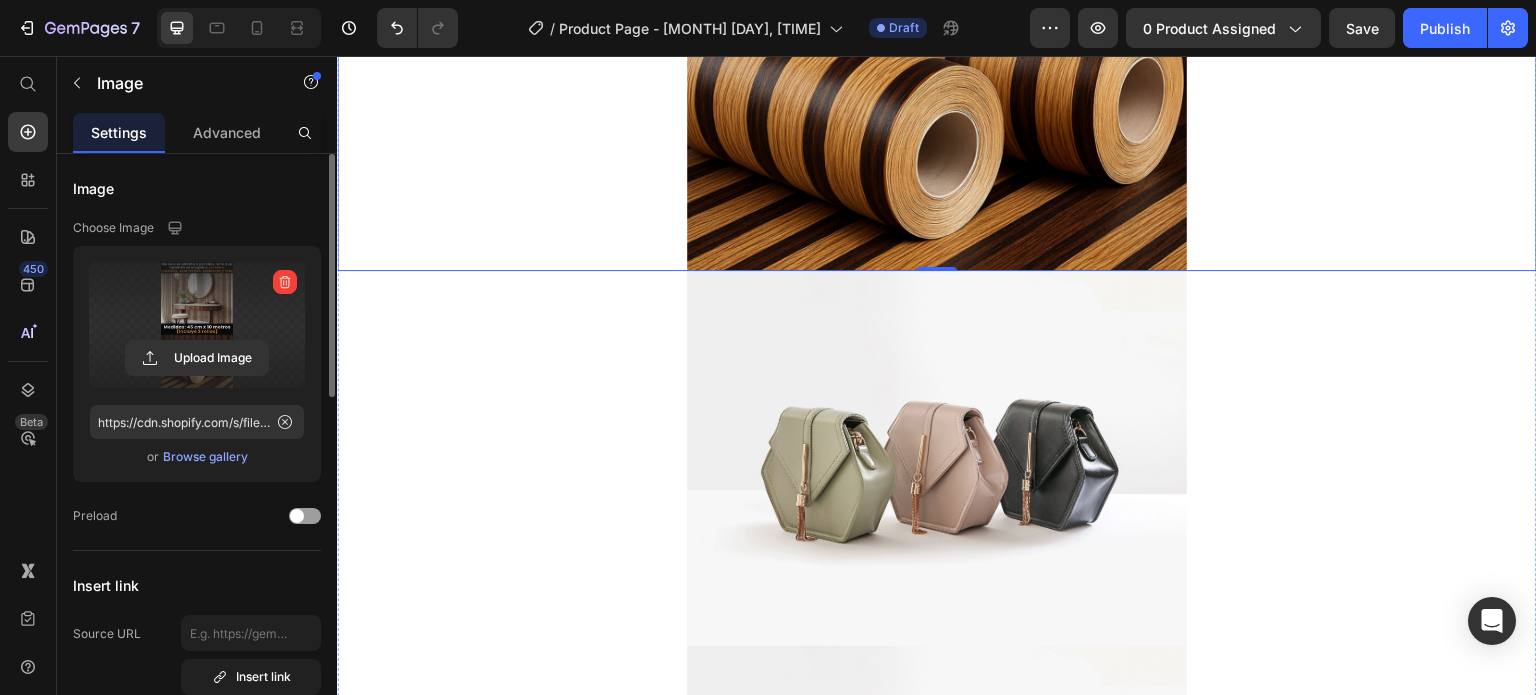click at bounding box center [937, 458] 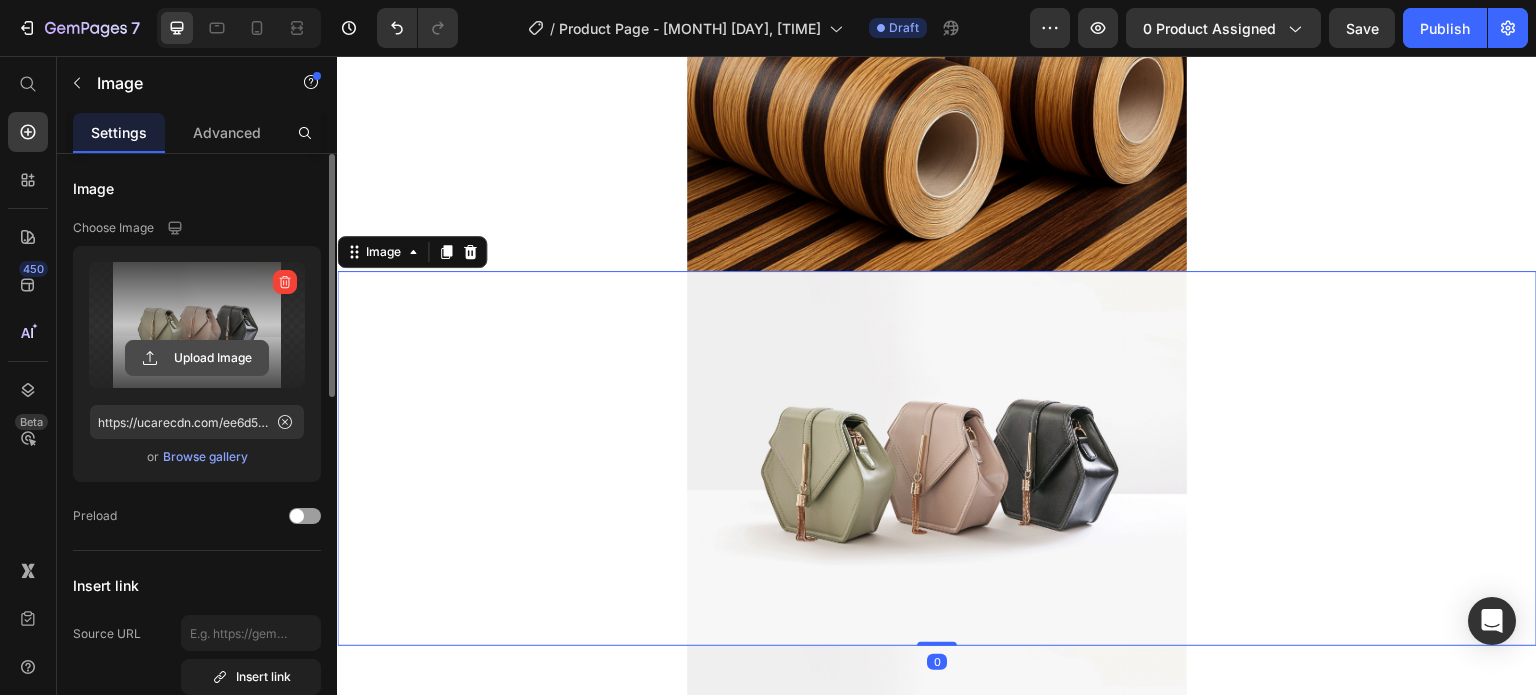click 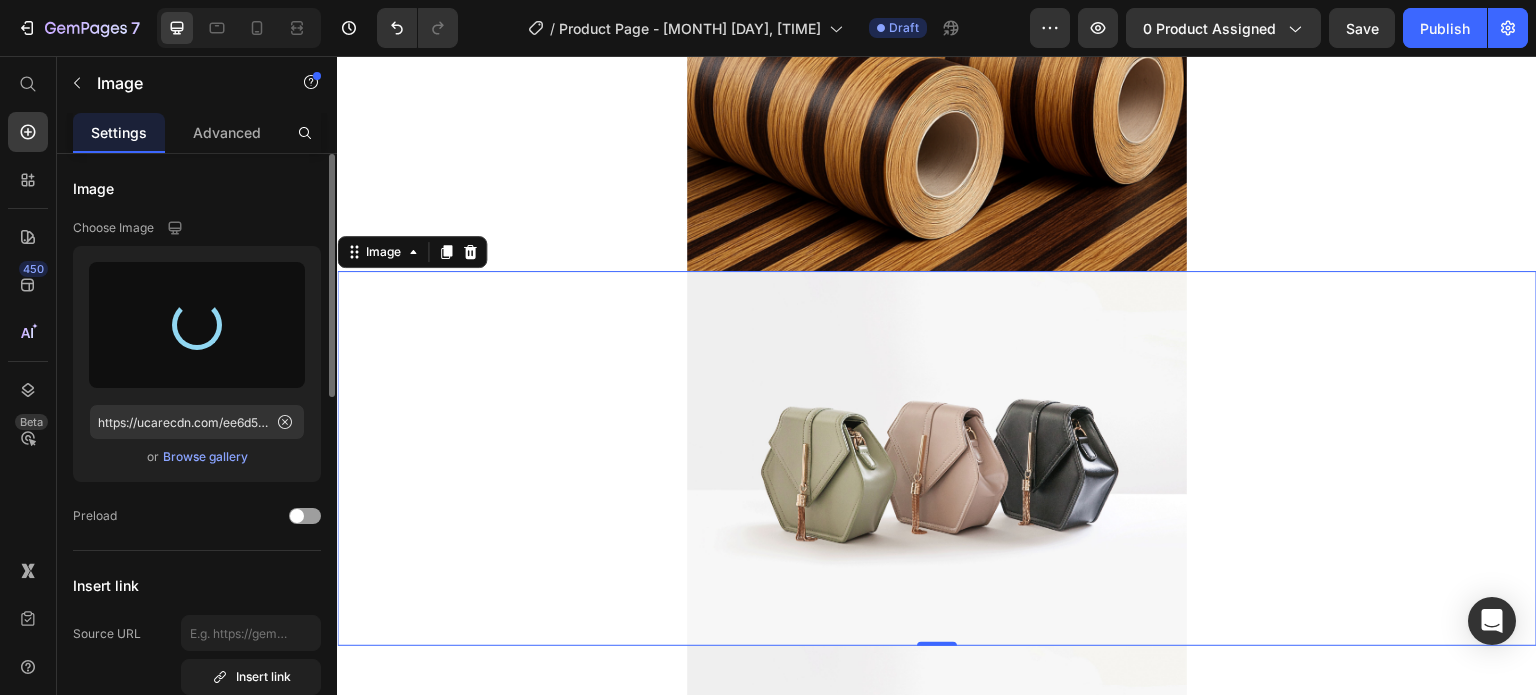 type on "https://cdn.shopify.com/s/files/1/0631/7883/4106/files/gempages_484857481676194700-bace4d5e-facd-49a3-8c83-54e190bc0aa2.png" 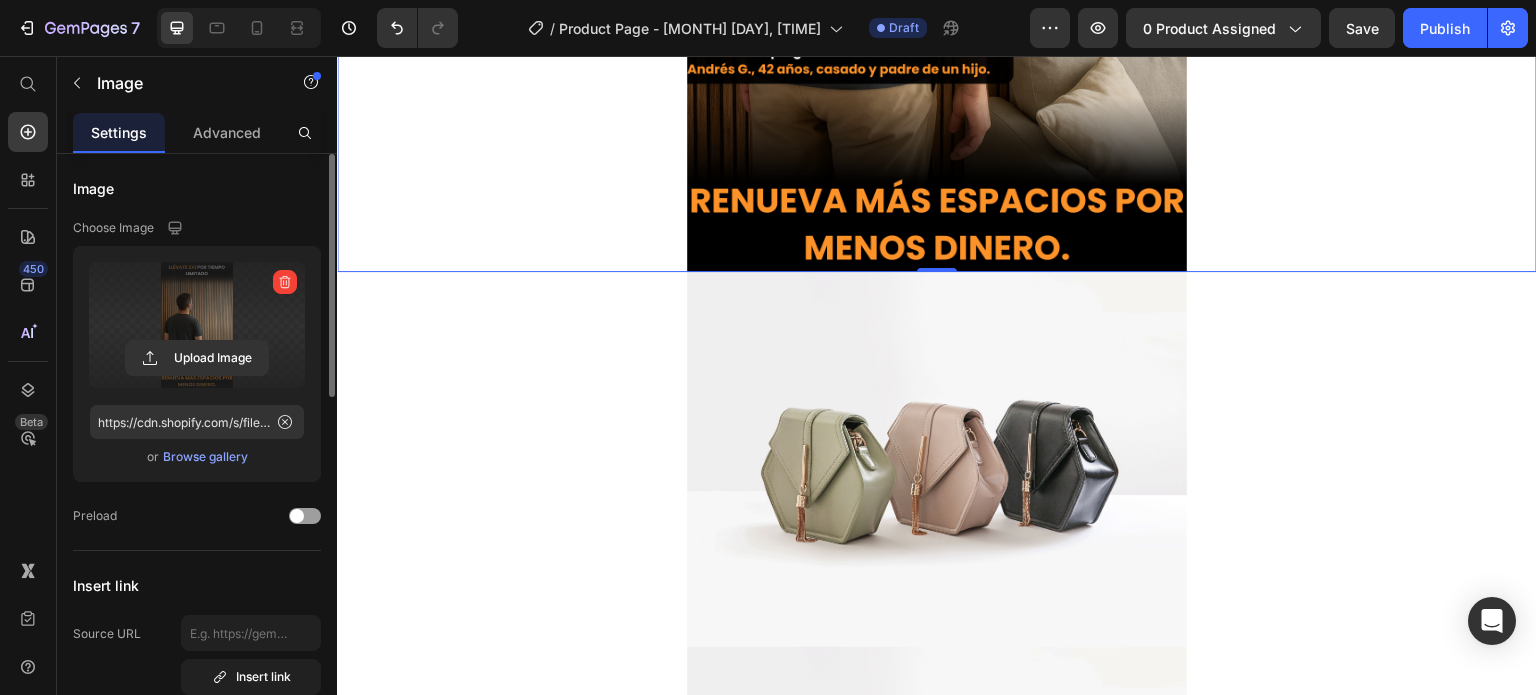 scroll, scrollTop: 5448, scrollLeft: 0, axis: vertical 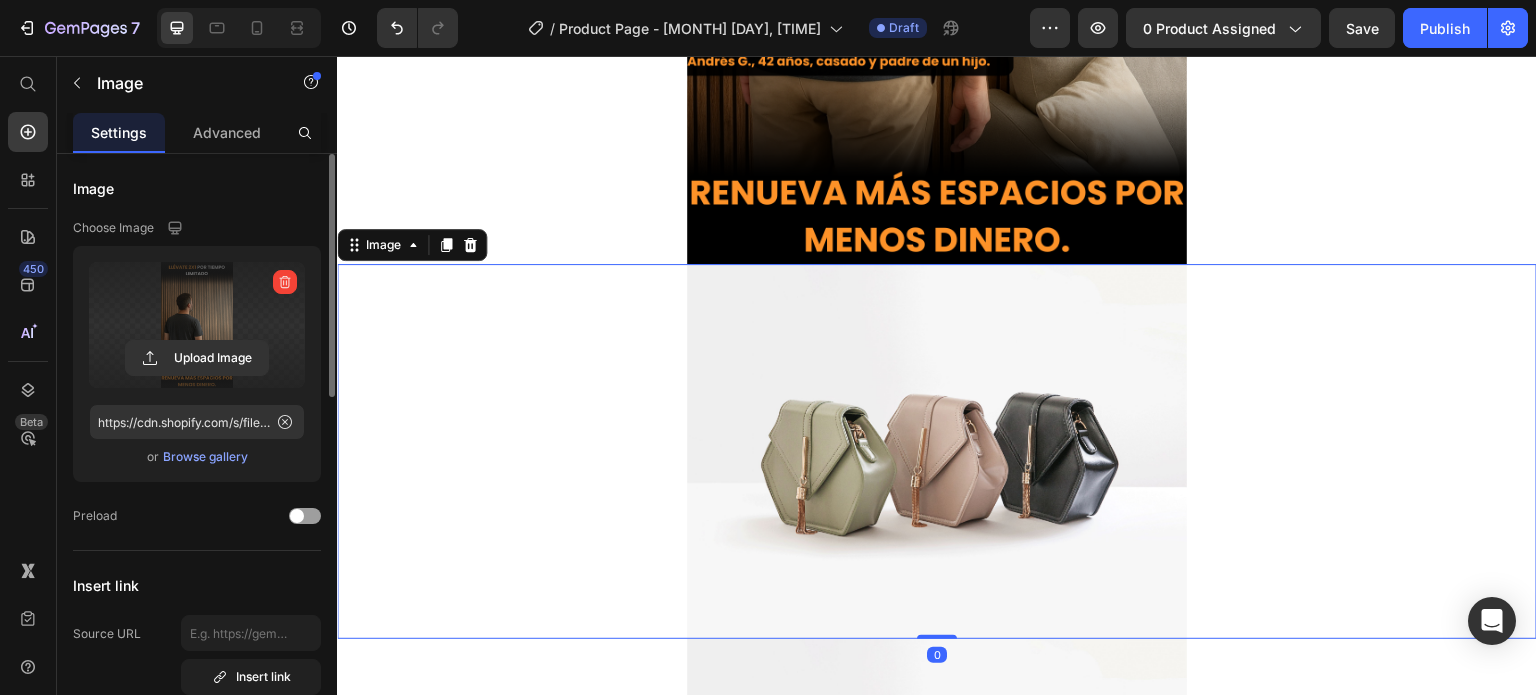 click at bounding box center (937, 451) 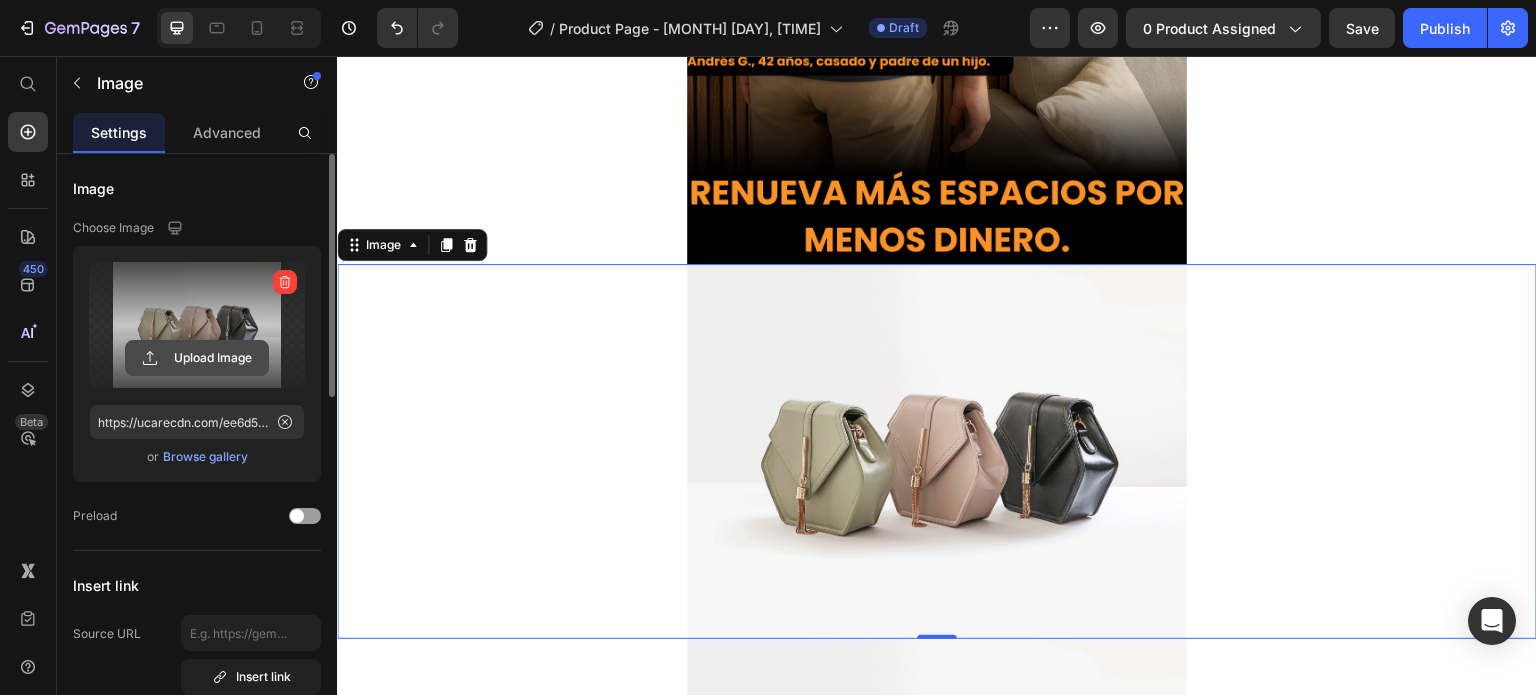 click 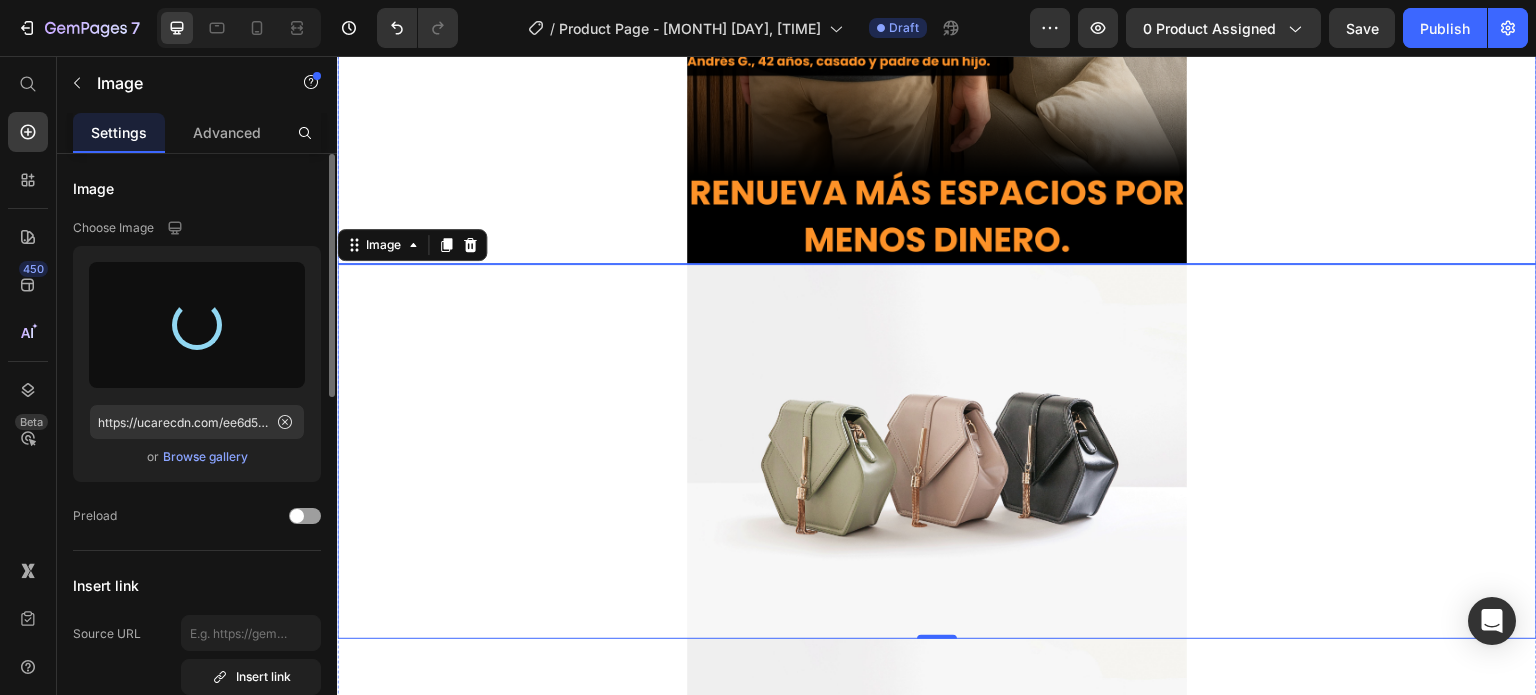 type on "https://cdn.shopify.com/s/files/1/0631/7883/4106/files/gempages_484857481676194700-03bb65c4-360b-42c0-891a-2276f558a59a.png" 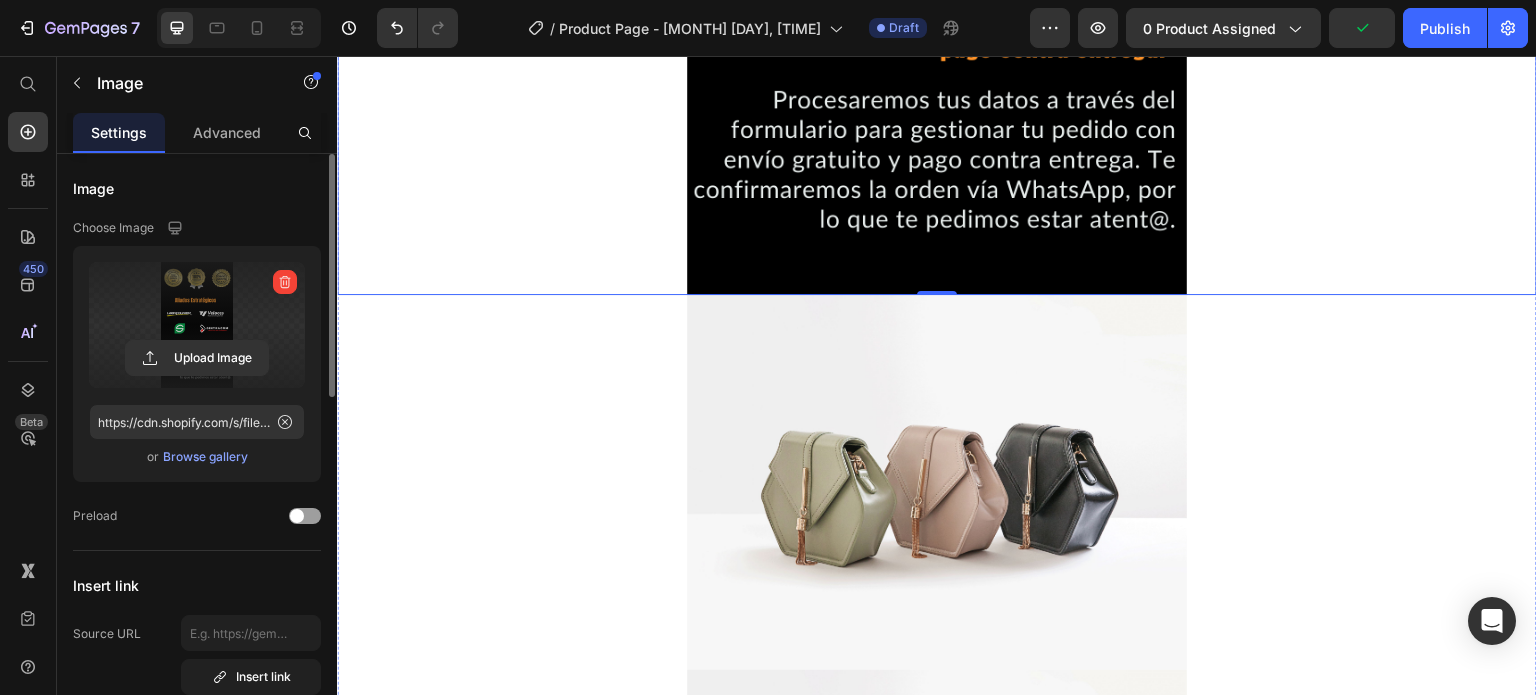 scroll, scrollTop: 6380, scrollLeft: 0, axis: vertical 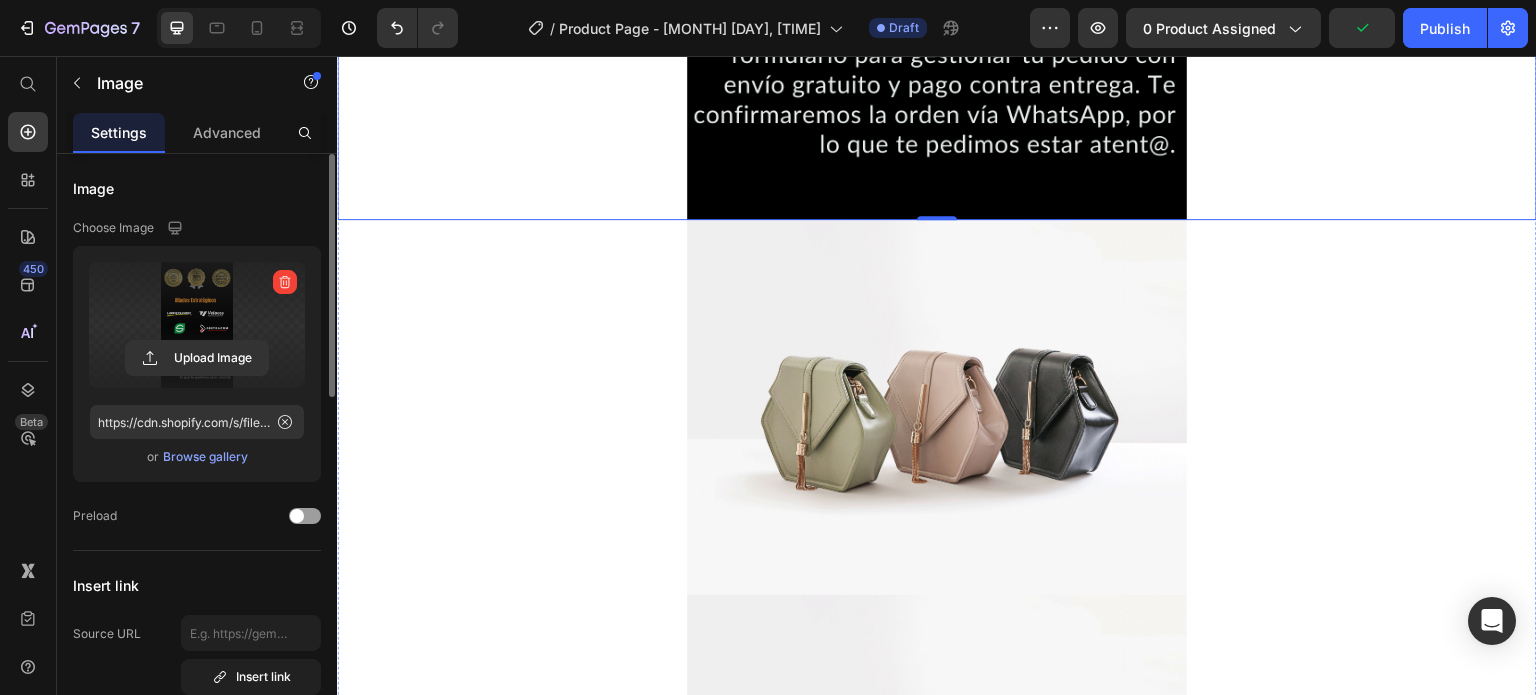 click at bounding box center [937, 407] 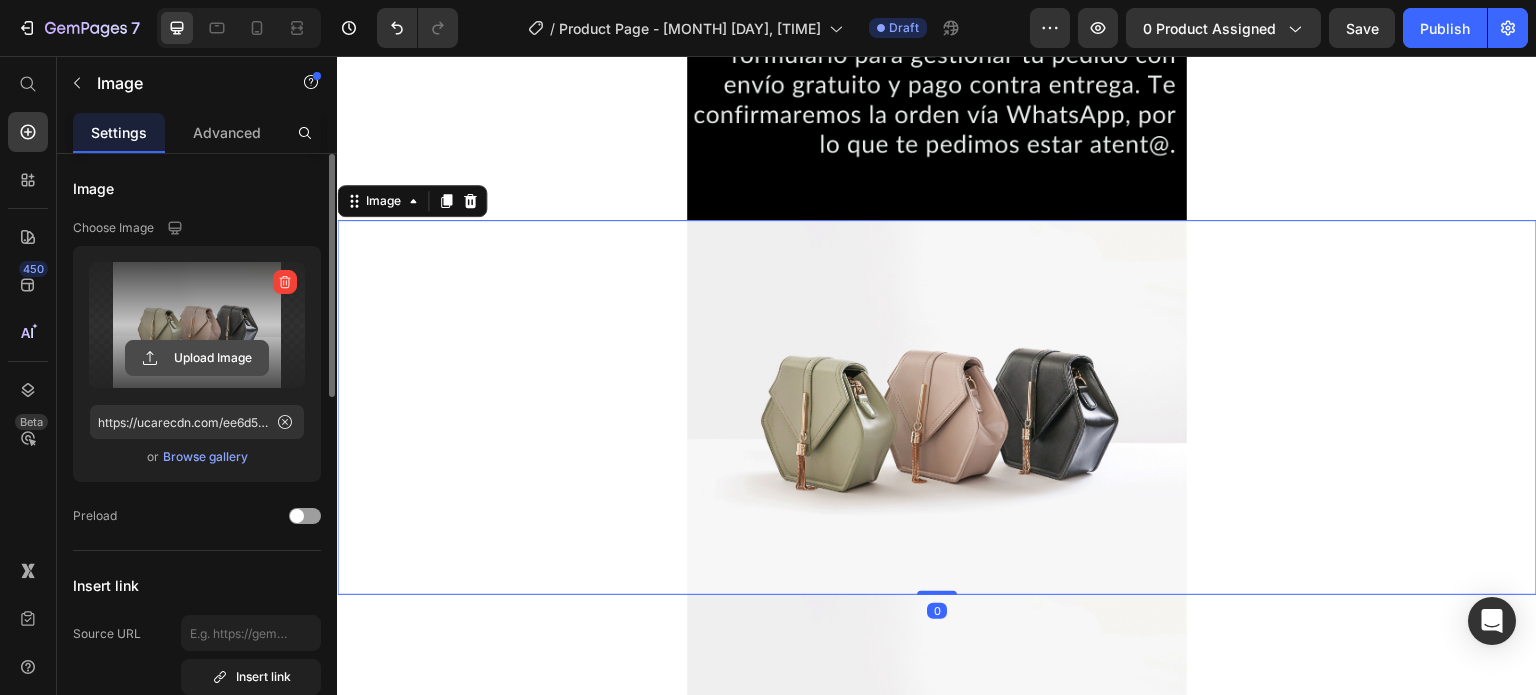 click 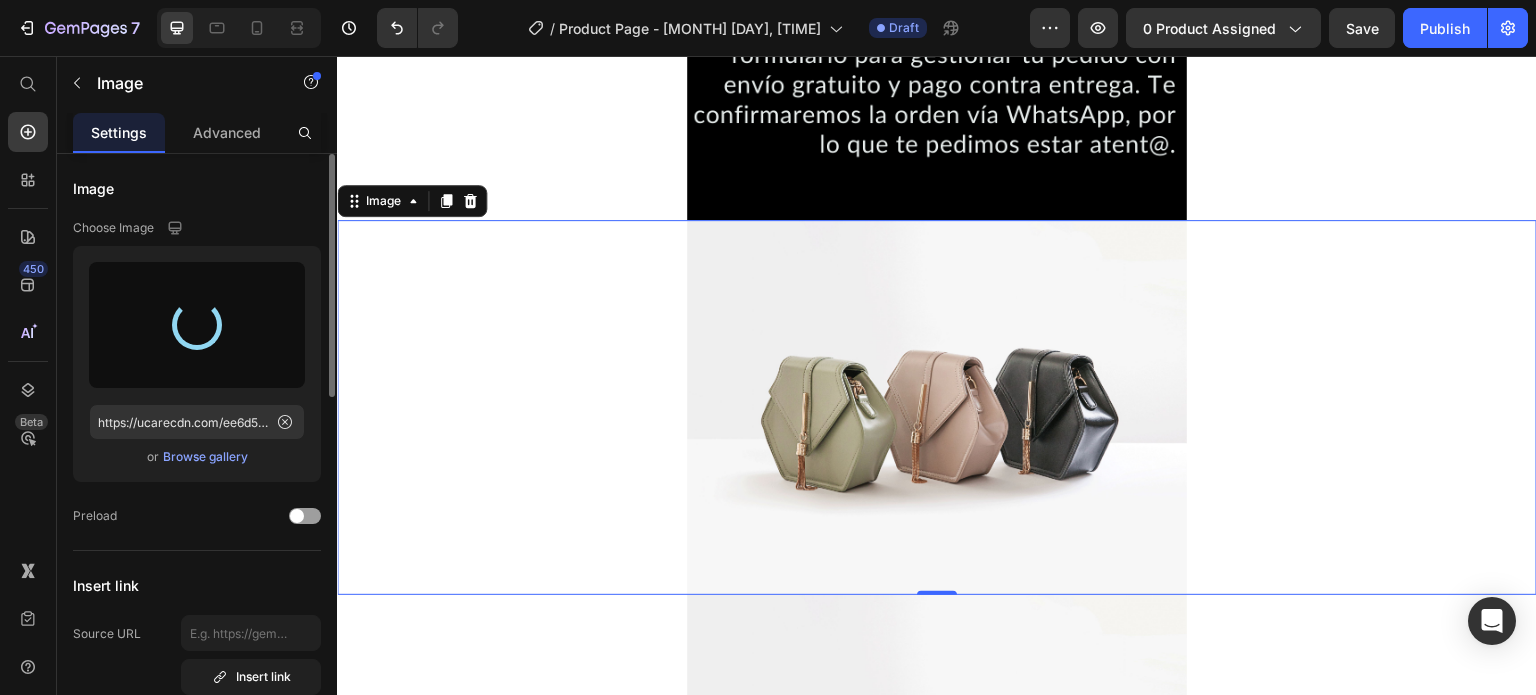 type on "https://cdn.shopify.com/s/files/1/0631/7883/4106/files/gempages_484857481676194700-1ecfc220-6a78-4edb-b59d-4aab9d96976f.png" 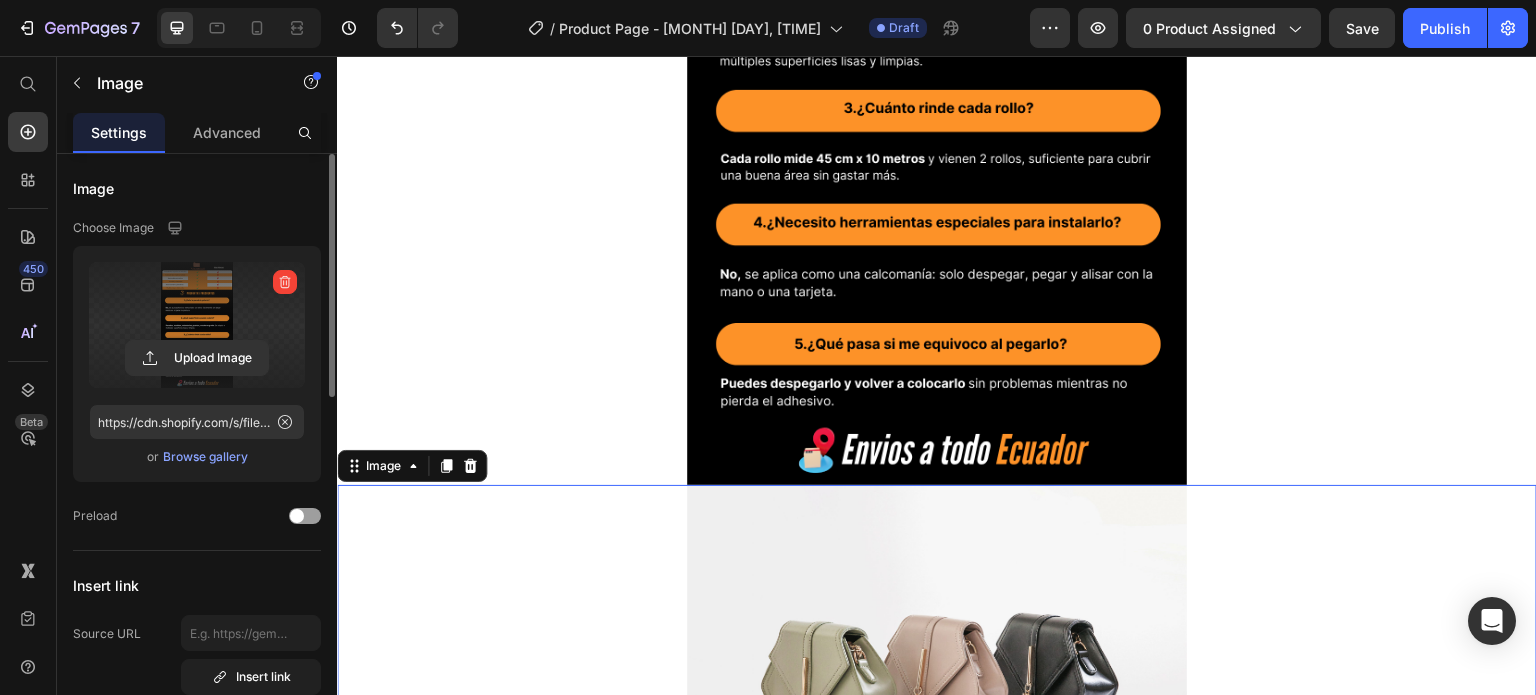 scroll, scrollTop: 7012, scrollLeft: 0, axis: vertical 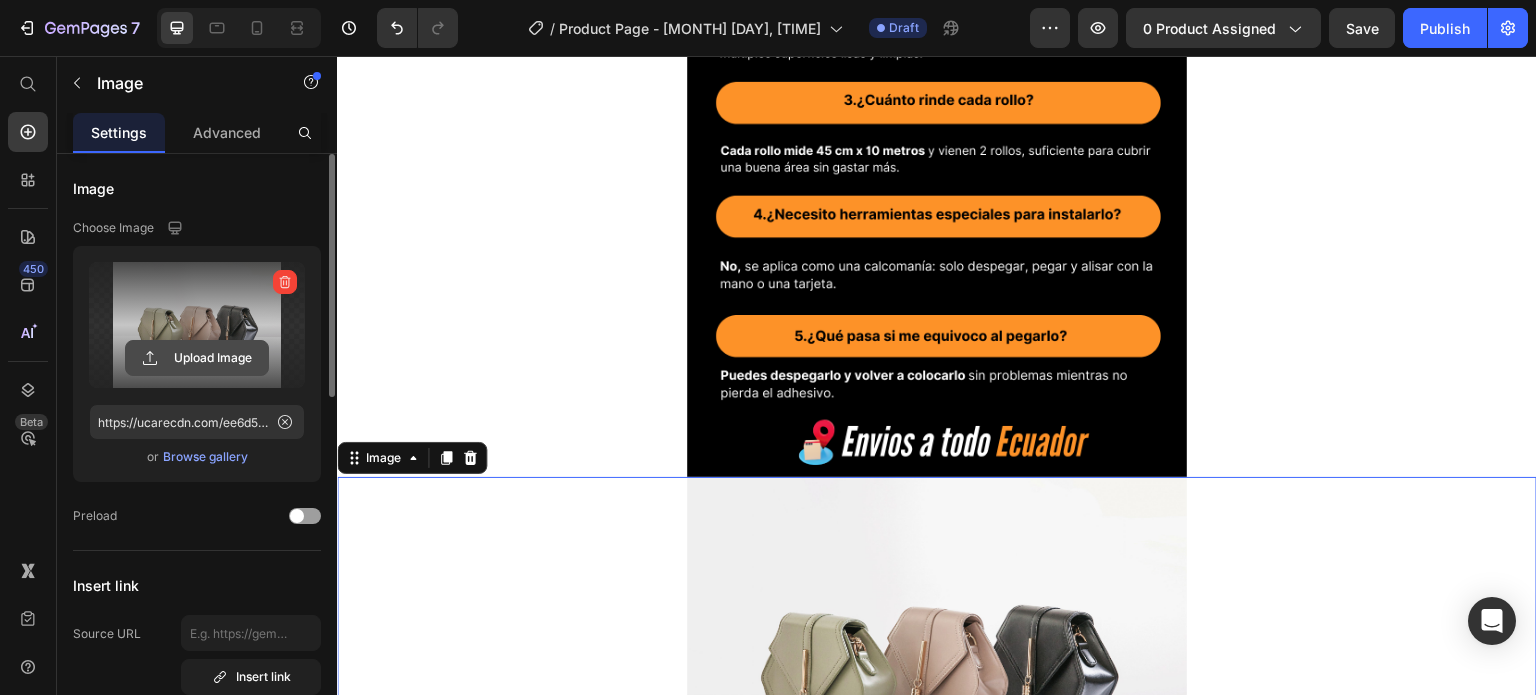 click 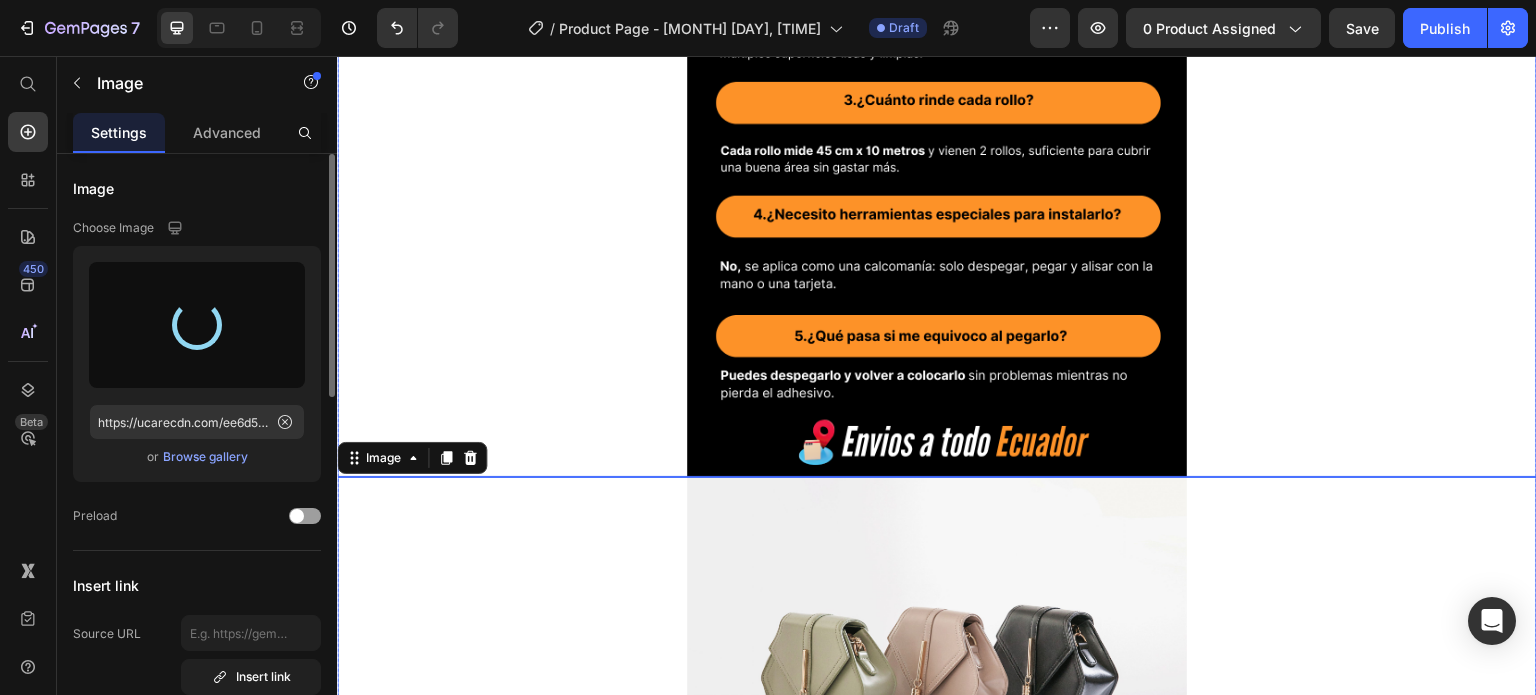 type on "https://cdn.shopify.com/s/files/1/0631/7883/4106/files/gempages_484857481676194700-bebdc7b6-815e-4ce4-a44c-71dc03a0b79f.png" 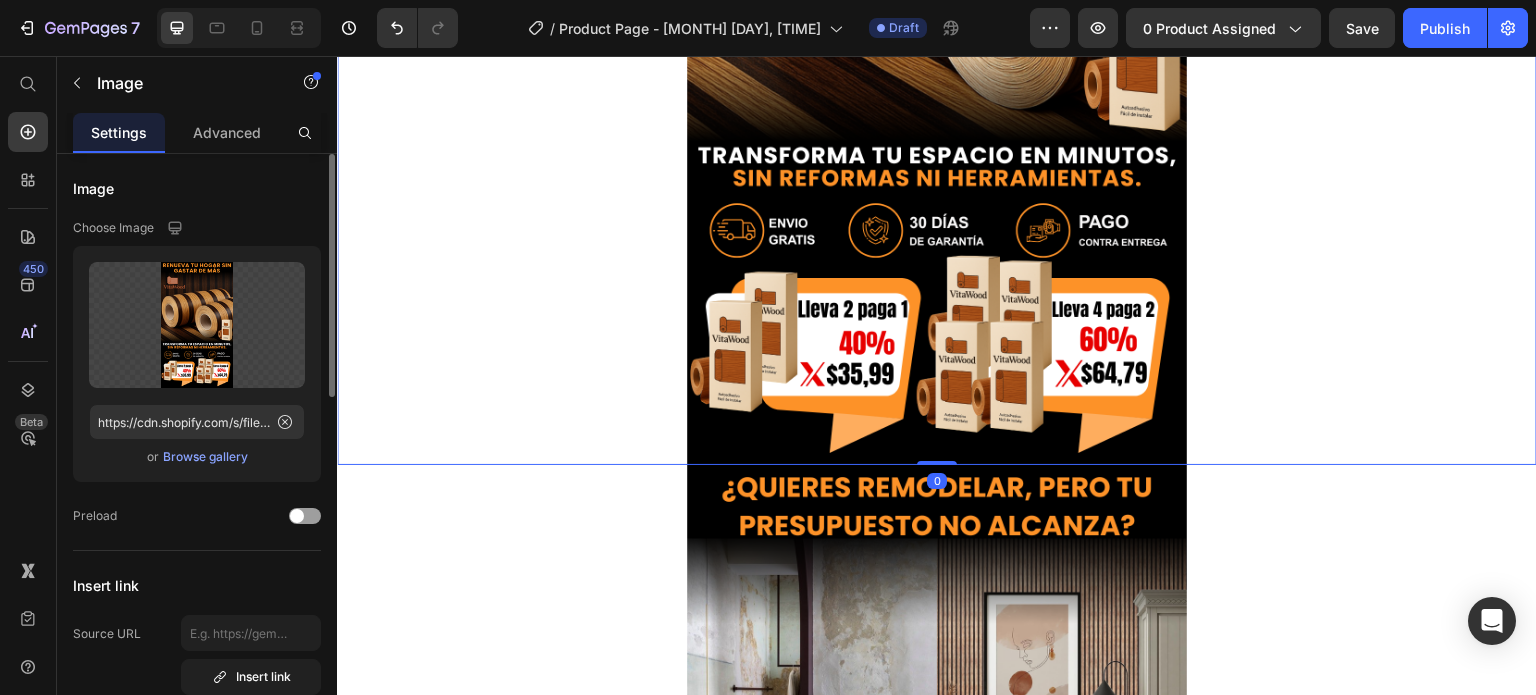 scroll, scrollTop: 811, scrollLeft: 0, axis: vertical 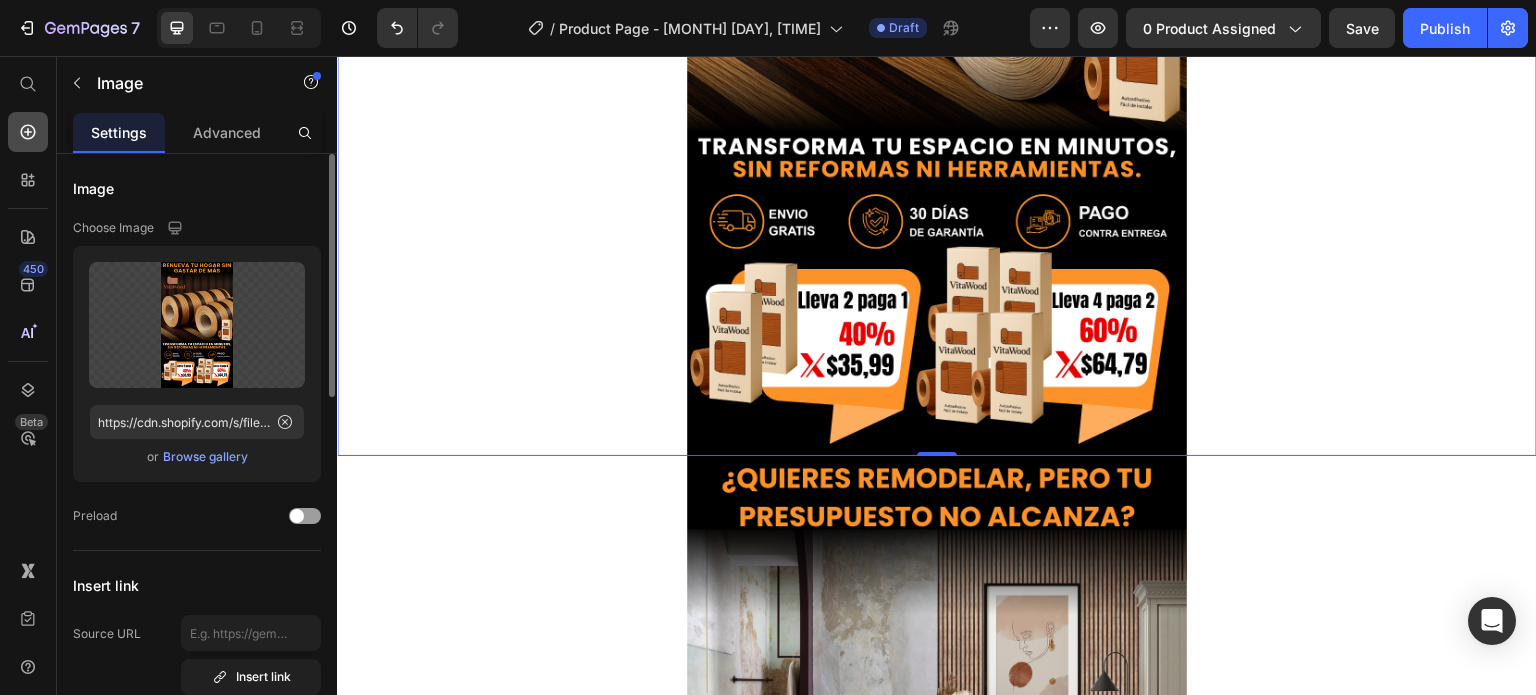 click 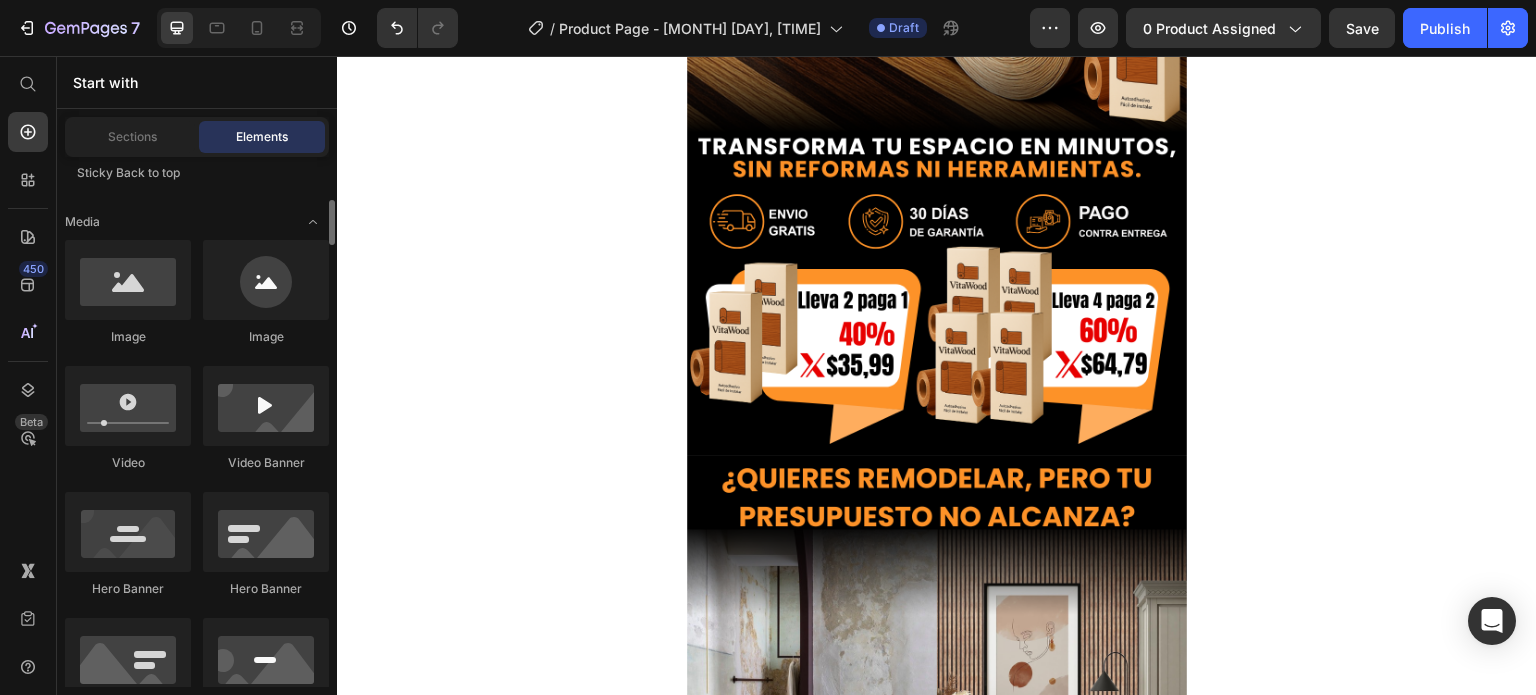 scroll, scrollTop: 688, scrollLeft: 0, axis: vertical 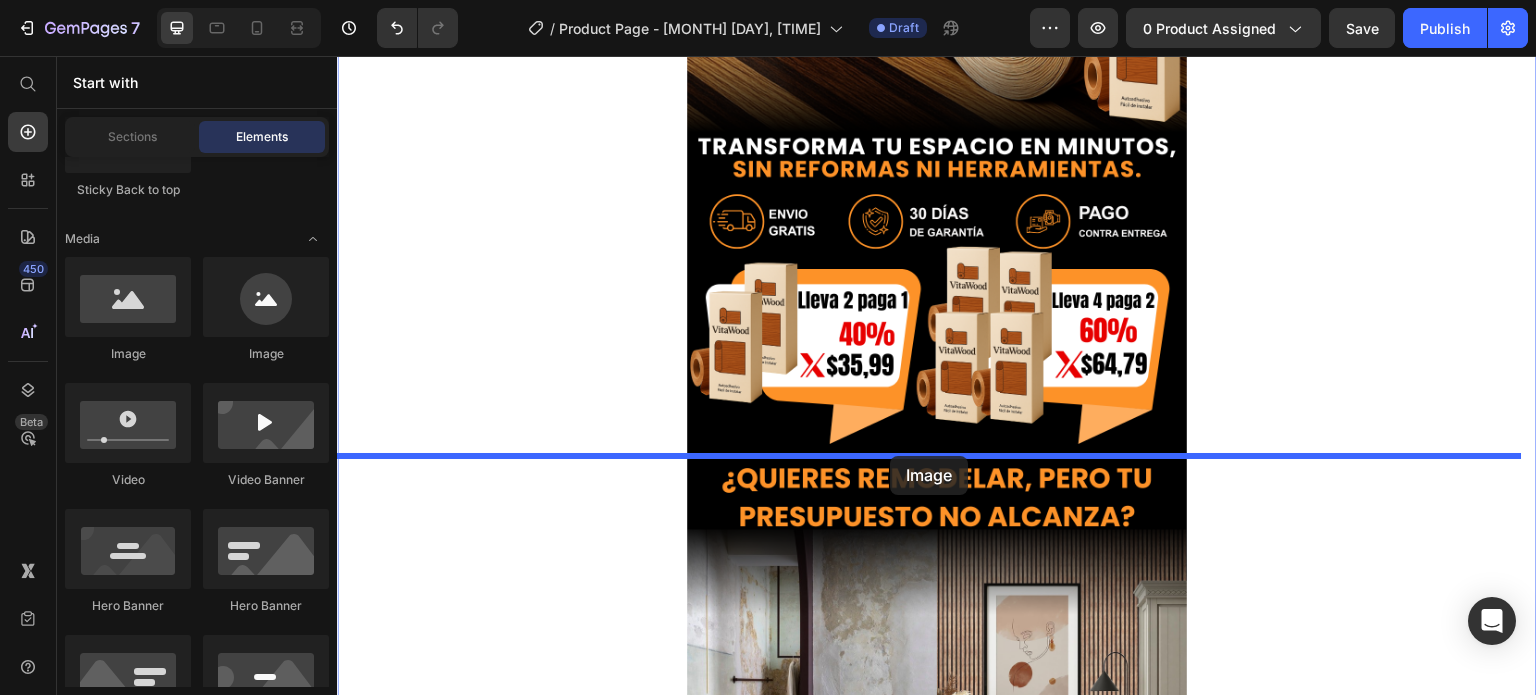 drag, startPoint x: 477, startPoint y: 380, endPoint x: 890, endPoint y: 456, distance: 419.9345 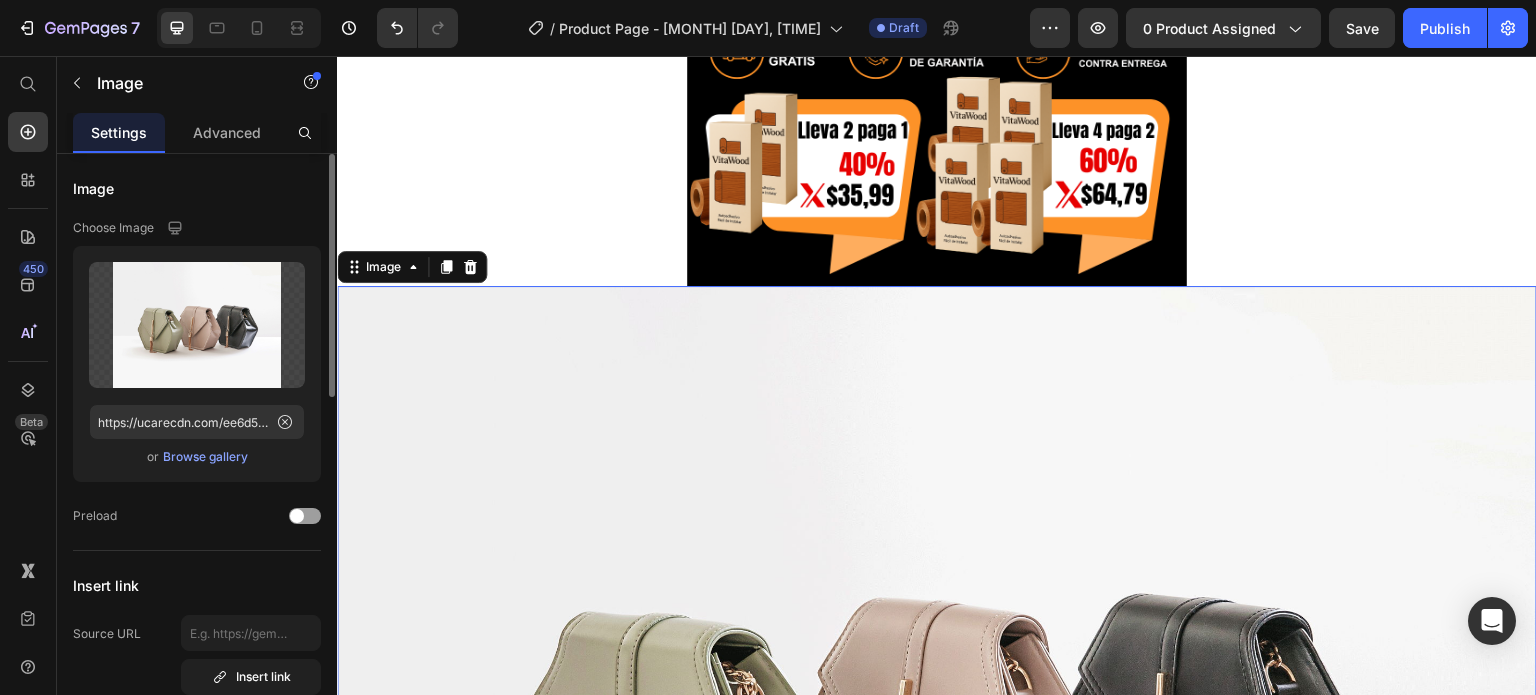 scroll, scrollTop: 962, scrollLeft: 0, axis: vertical 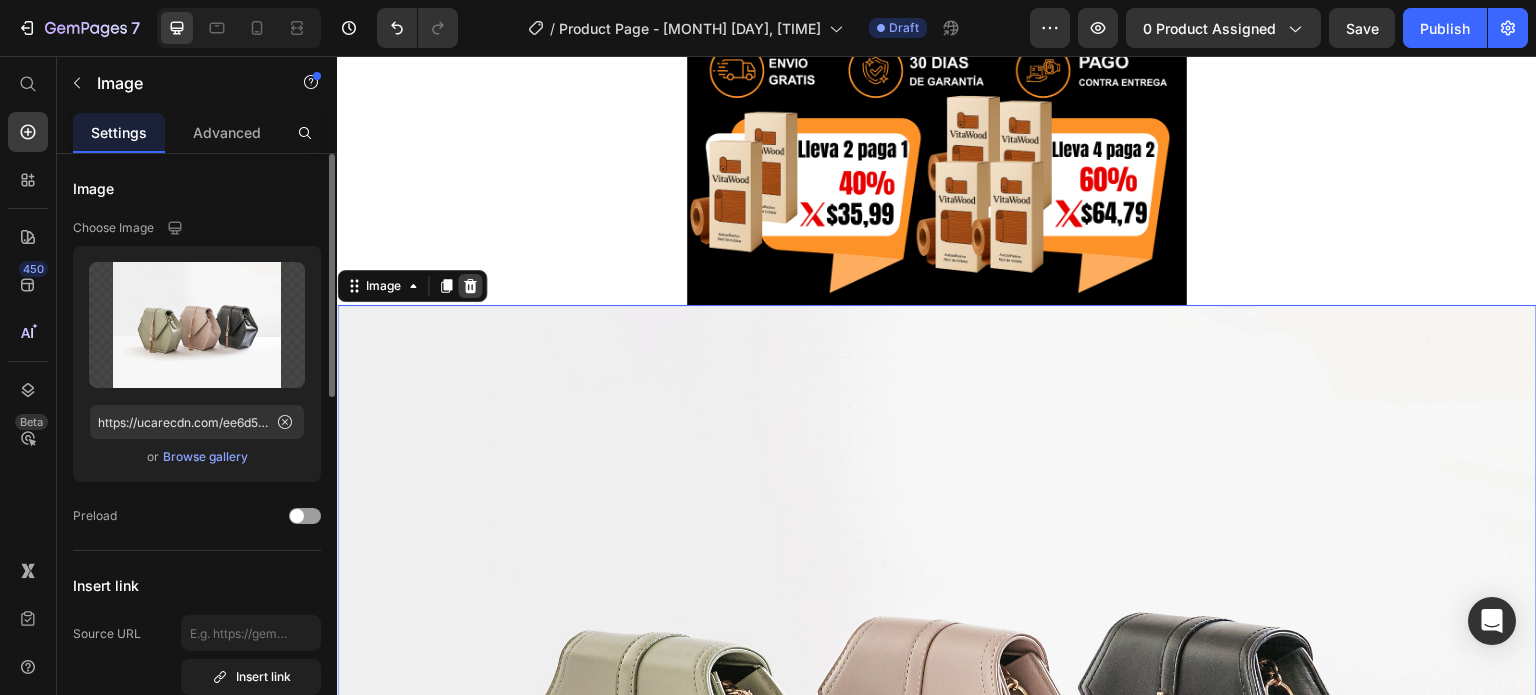 click 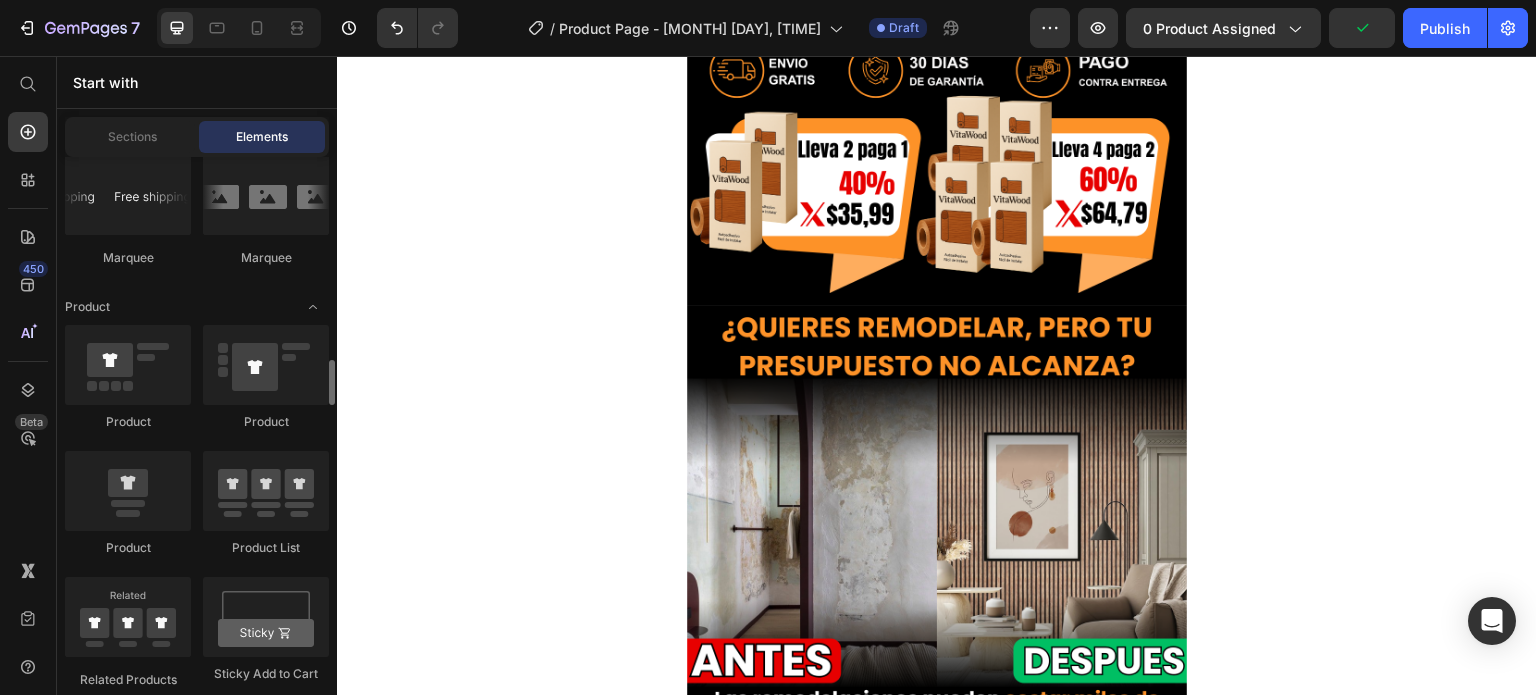 scroll, scrollTop: 2533, scrollLeft: 0, axis: vertical 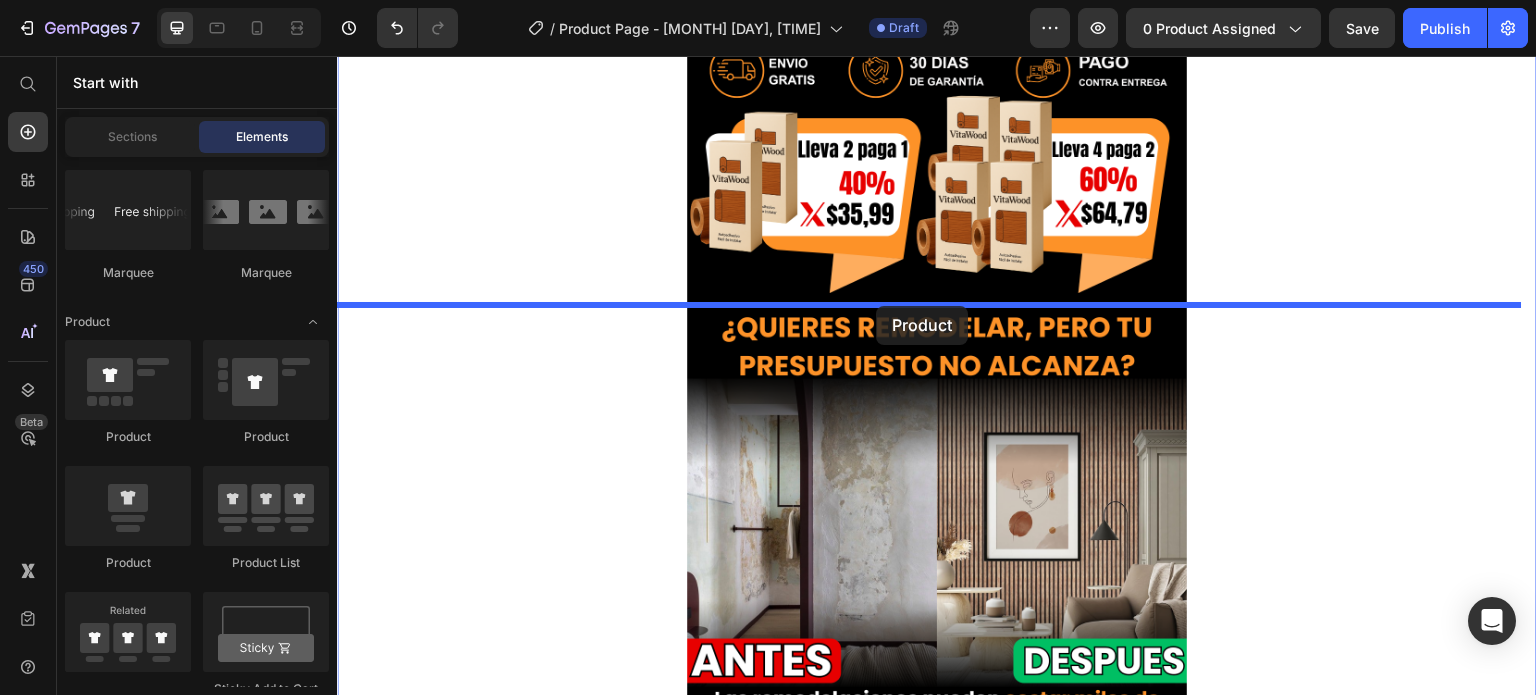 drag, startPoint x: 463, startPoint y: 576, endPoint x: 876, endPoint y: 306, distance: 493.42578 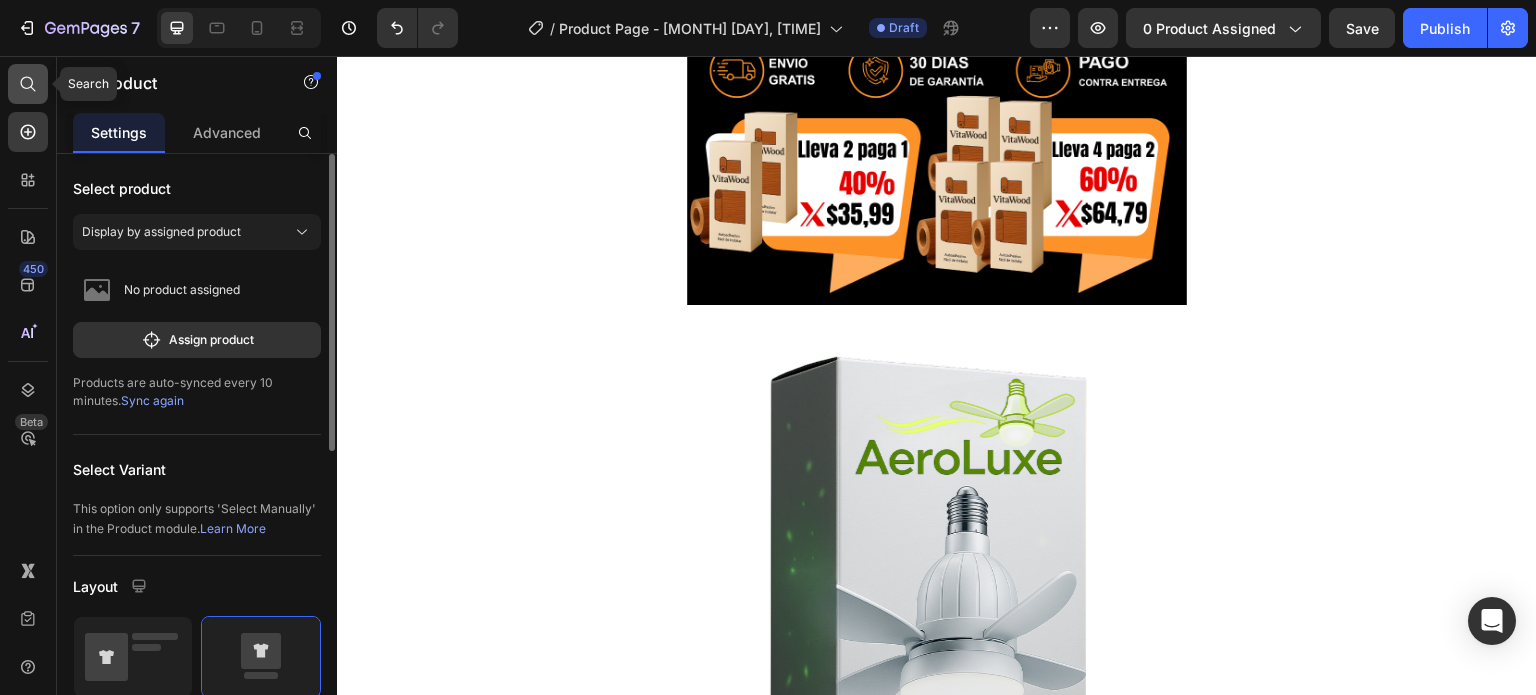 click 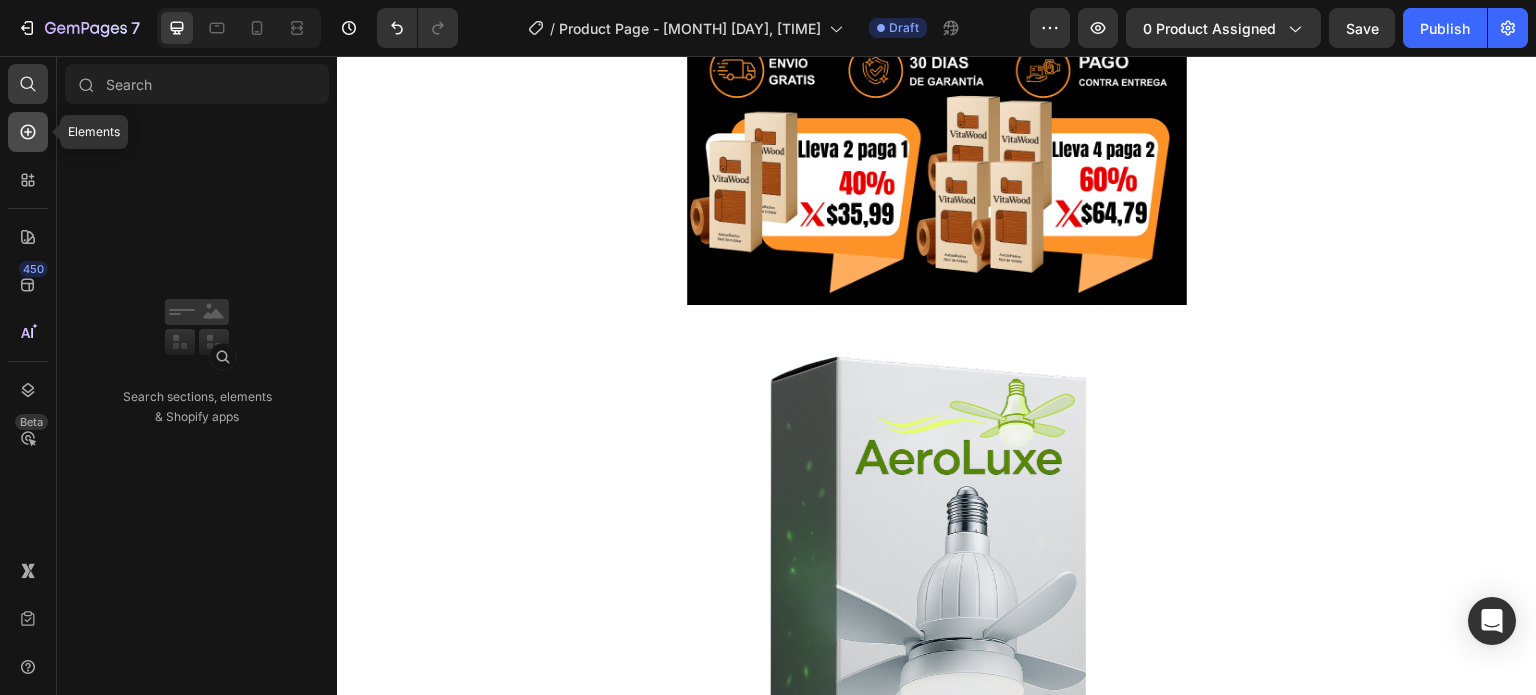 click 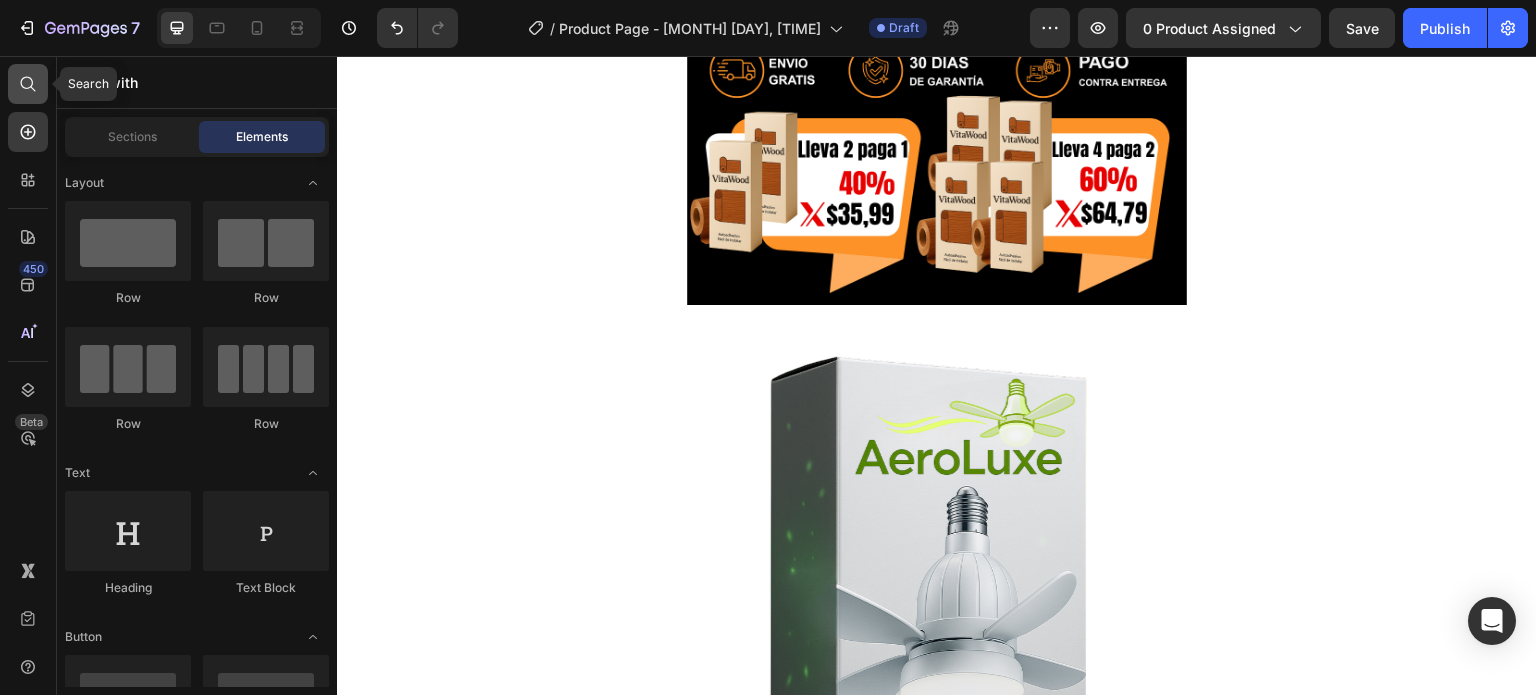 click 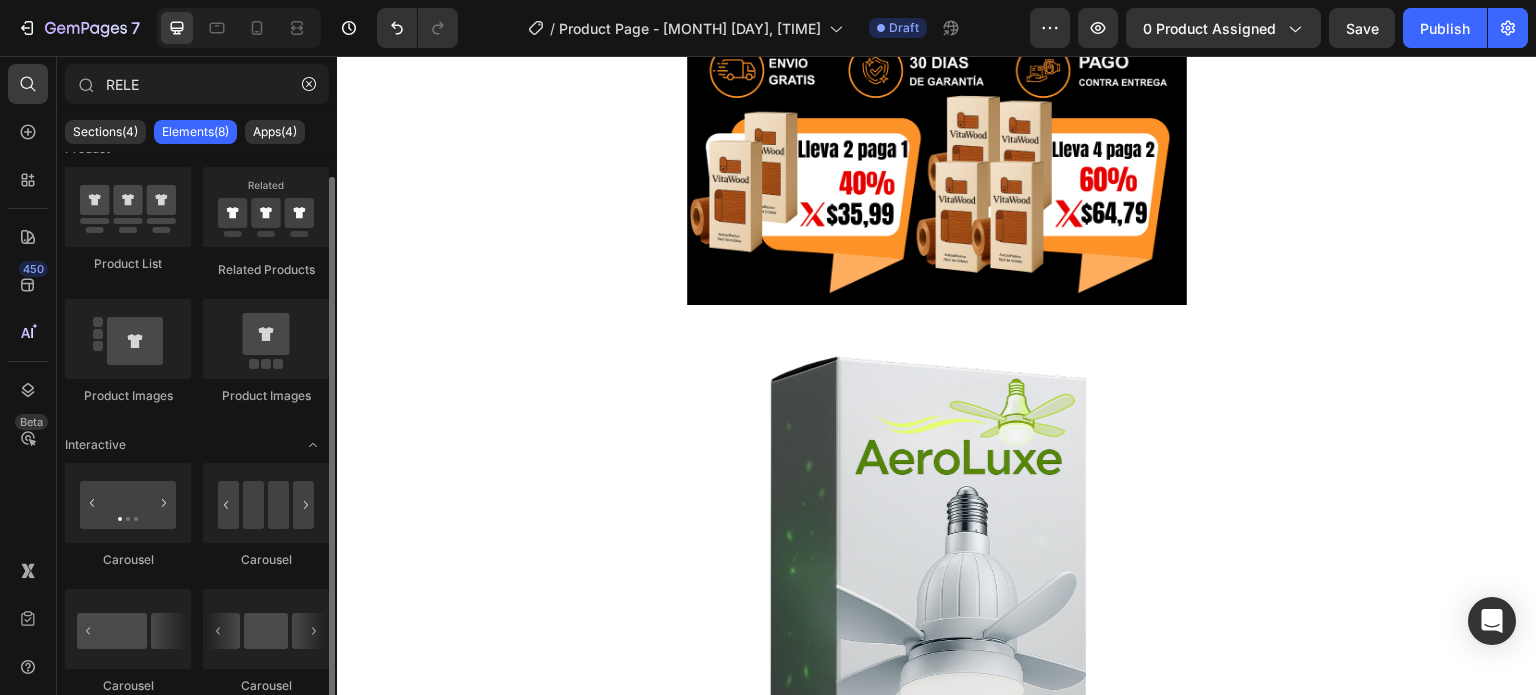 scroll, scrollTop: 13, scrollLeft: 0, axis: vertical 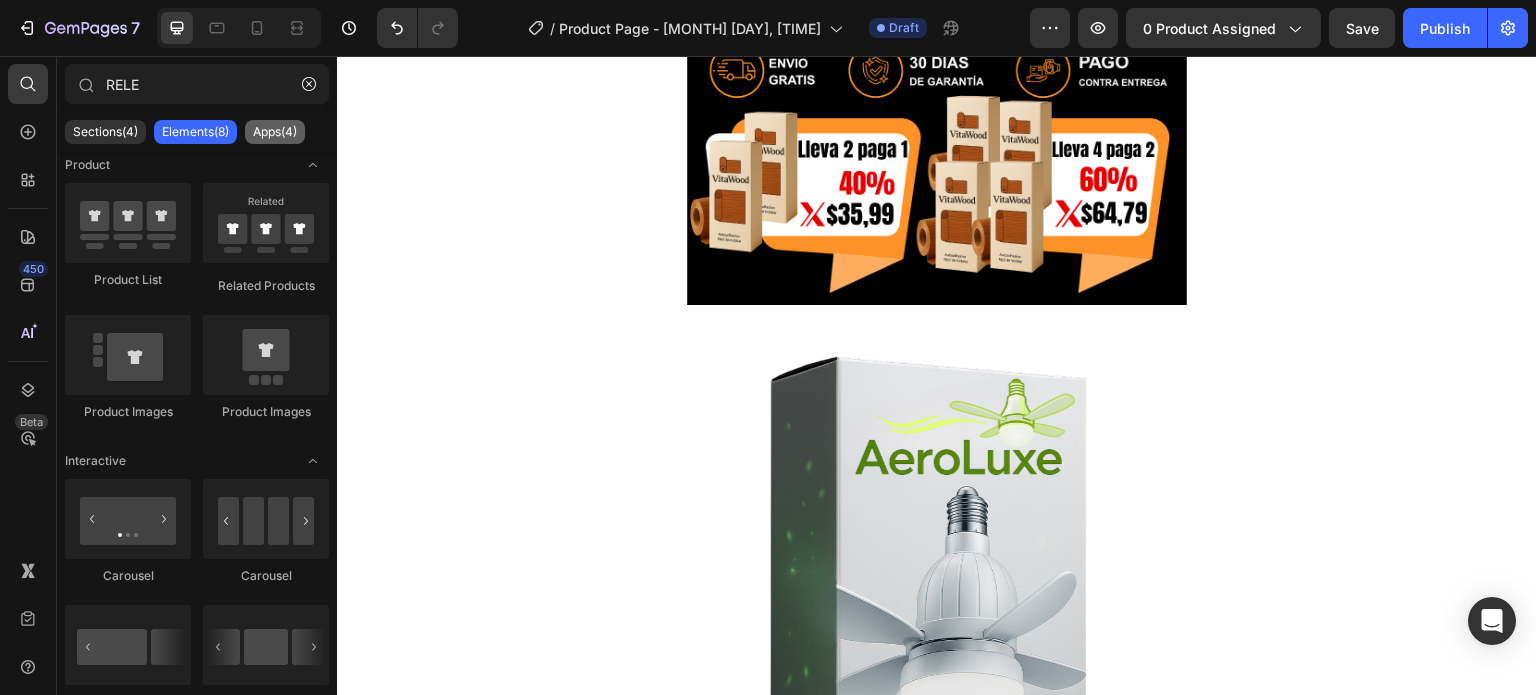 type on "RELE" 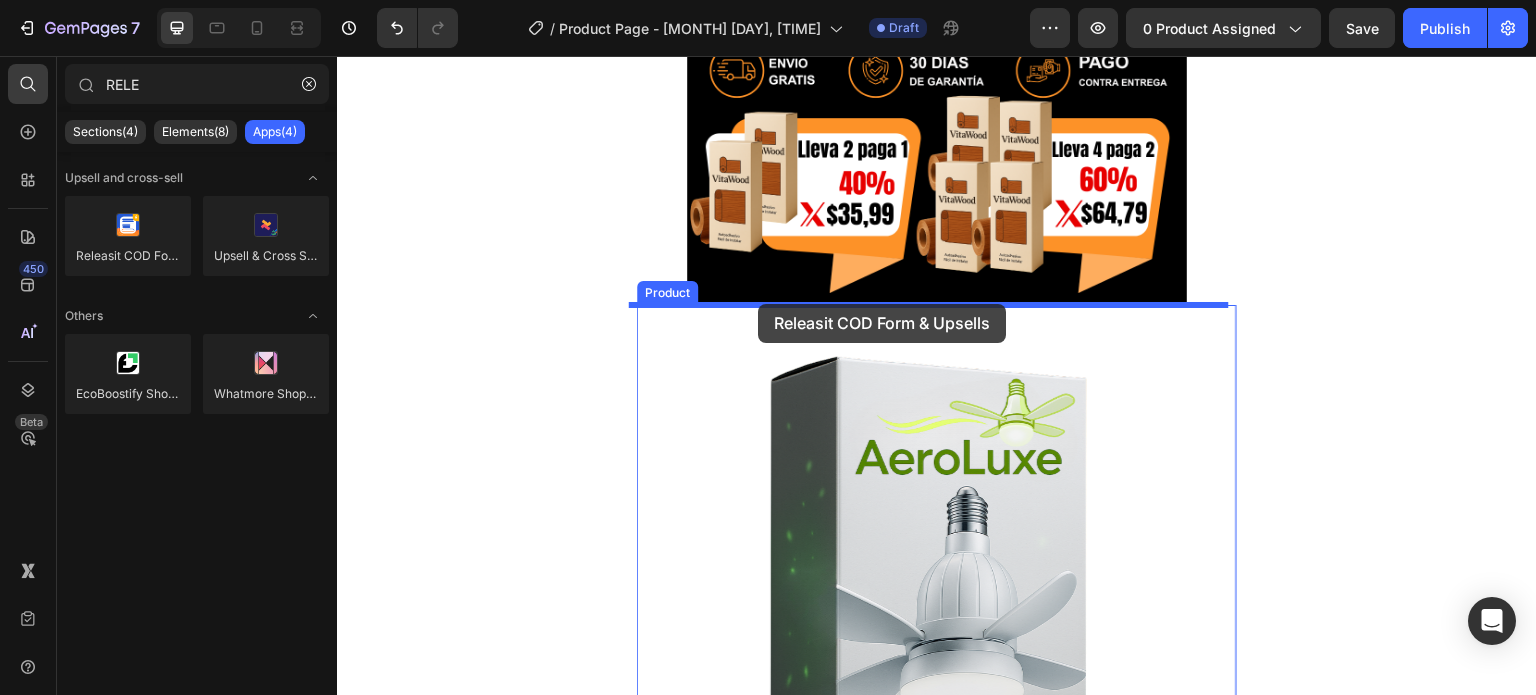 drag, startPoint x: 495, startPoint y: 307, endPoint x: 758, endPoint y: 304, distance: 263.01712 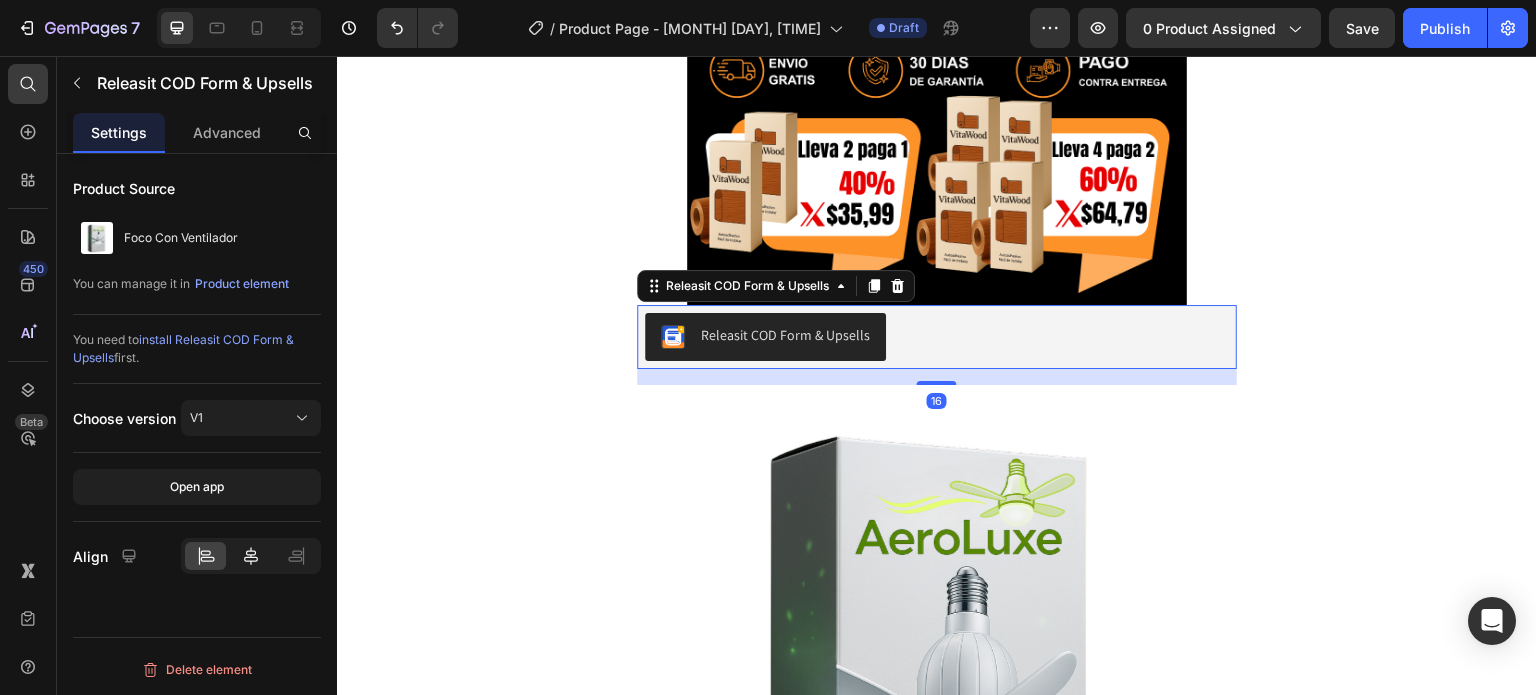 click 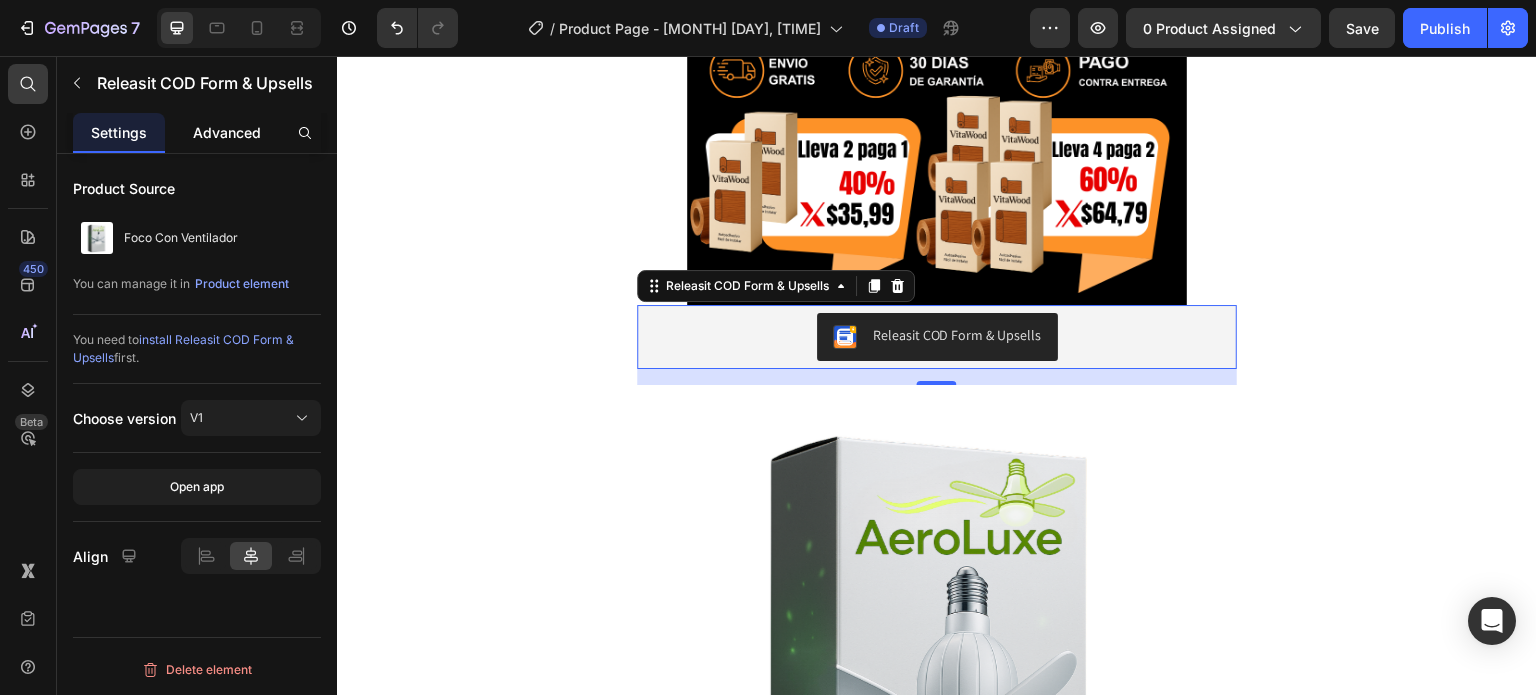 click on "Advanced" at bounding box center [227, 132] 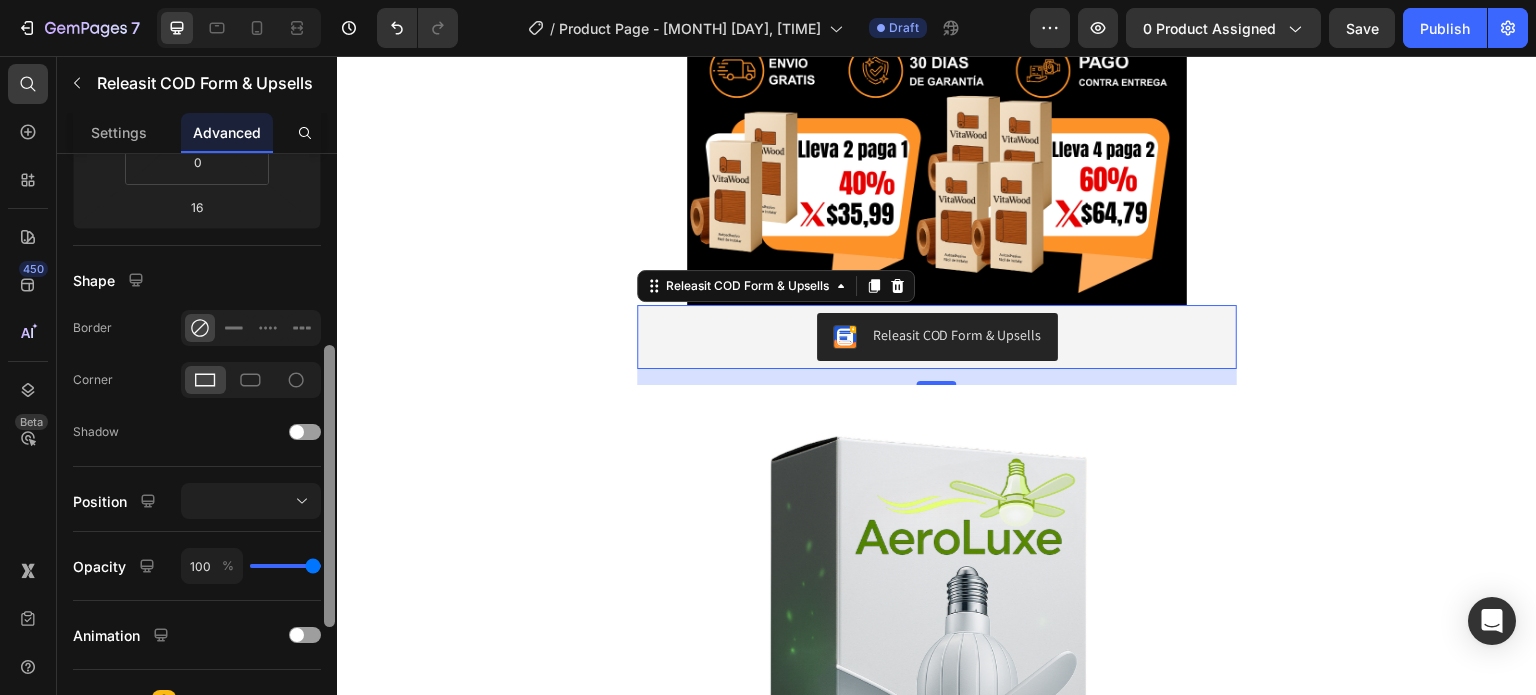 drag, startPoint x: 666, startPoint y: 462, endPoint x: 340, endPoint y: 628, distance: 365.83057 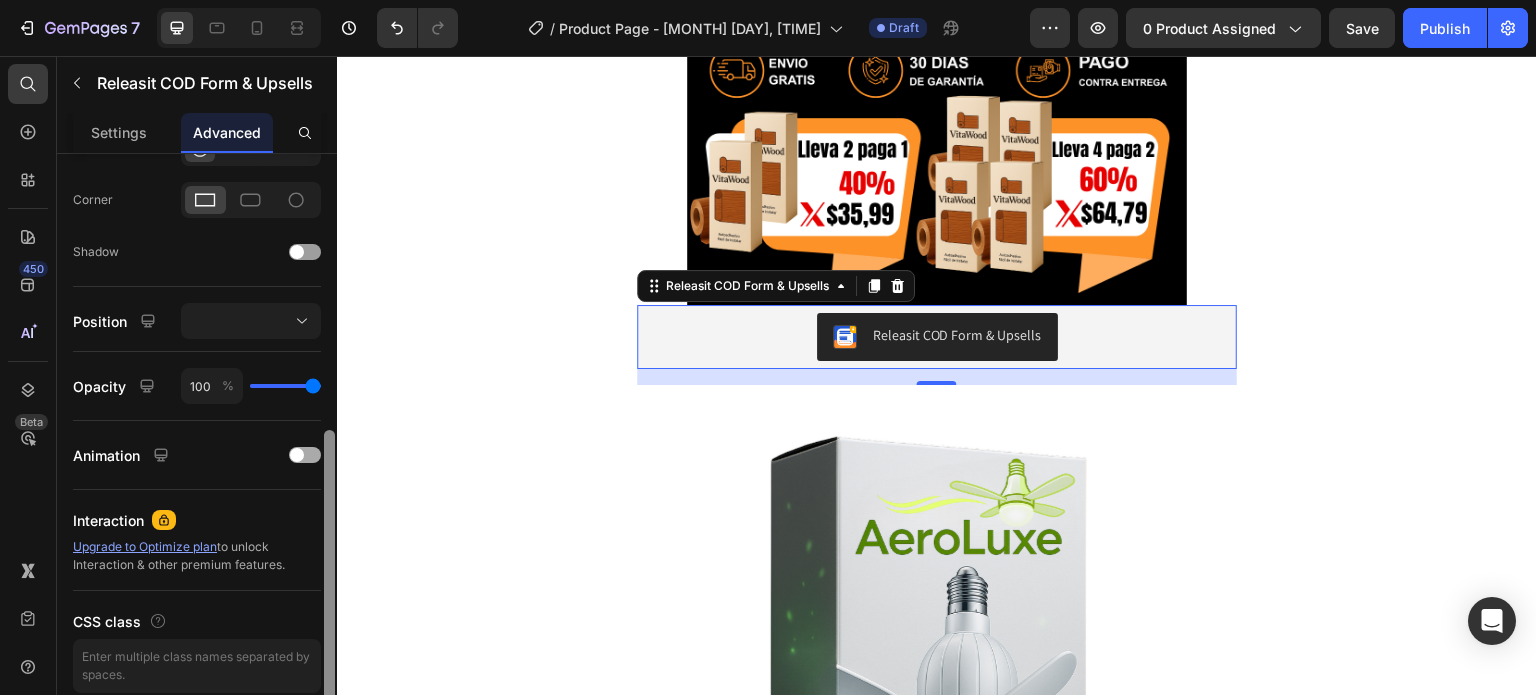 click on "7  Version history  /  Product Page - [MONTH] [DAY], [TIME] Draft Preview 0 product assigned  Save   Publish  450 Beta RELE Sections(4) Elements(8) Apps(4) Upsell and cross-sell
Releasit COD Form & Upsells
Upsell & Cross Sell — Selleasy
Others
EcoBoostify Shoppable Reel UGC
Whatmore Shoppable Videos+Reel
Releasit COD Form & Upsells Settings Advanced Display on Desktop Tablet Mobile Spacing (px) 0 0 16 0 0 0 0 0 Shape Border Corner Shadow Position Opacity 100 % Animation Interaction Upgrade to Optimize plan  to unlock Interaction & other premium features. CSS class  Delete element 333333 100 % 333333 100 % We recommend editing on a screen 1024px+ for efficient experience. You can zoom out the browser for more working space. Save Preview View live page View history Rename page
Clone to other page type
All" at bounding box center [768, 0] 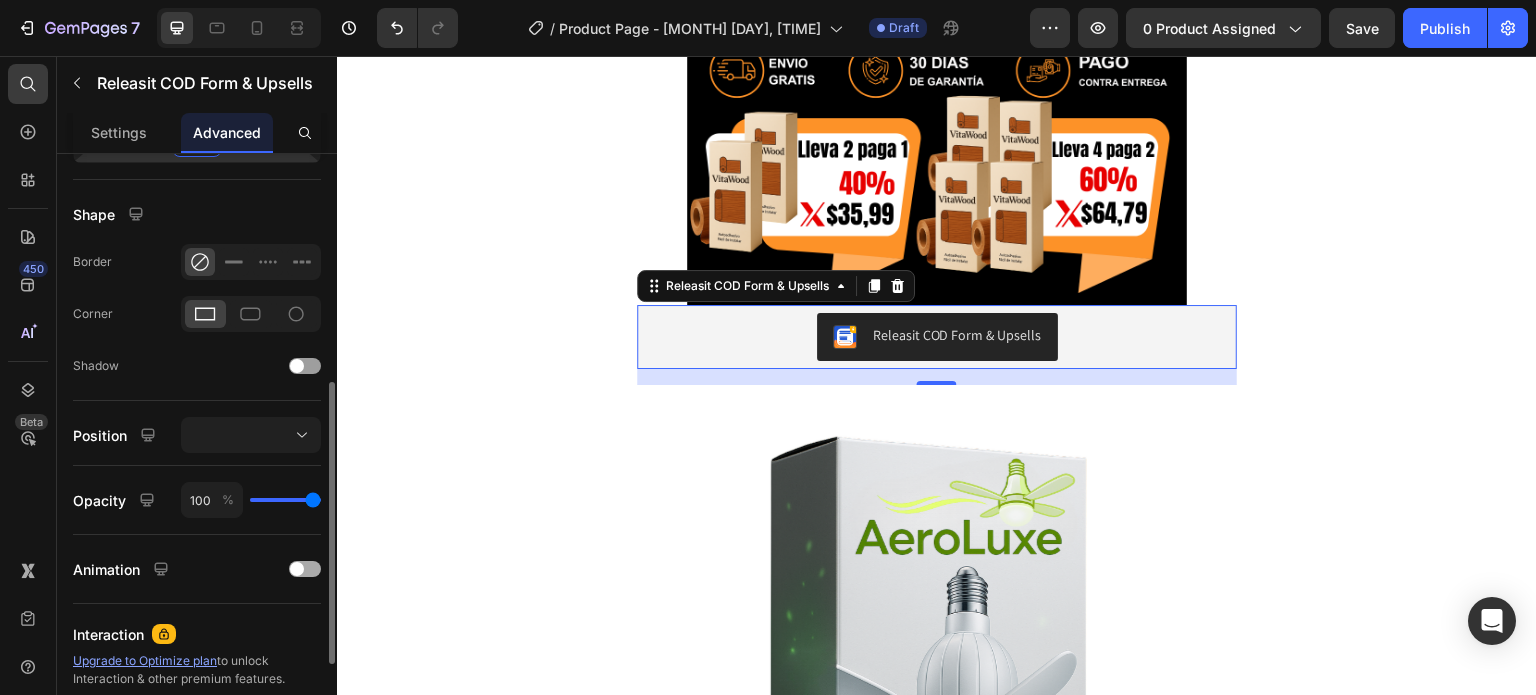 scroll, scrollTop: 476, scrollLeft: 0, axis: vertical 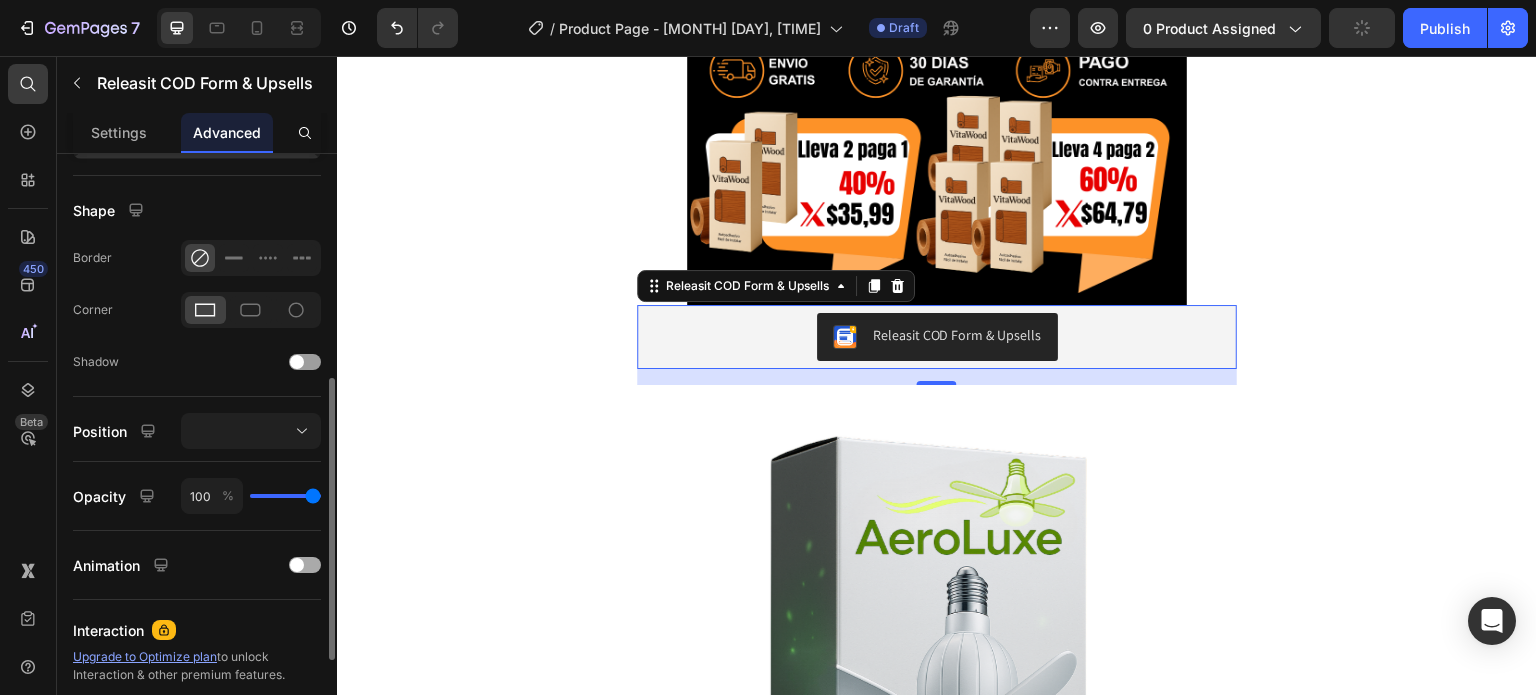 click at bounding box center [297, 565] 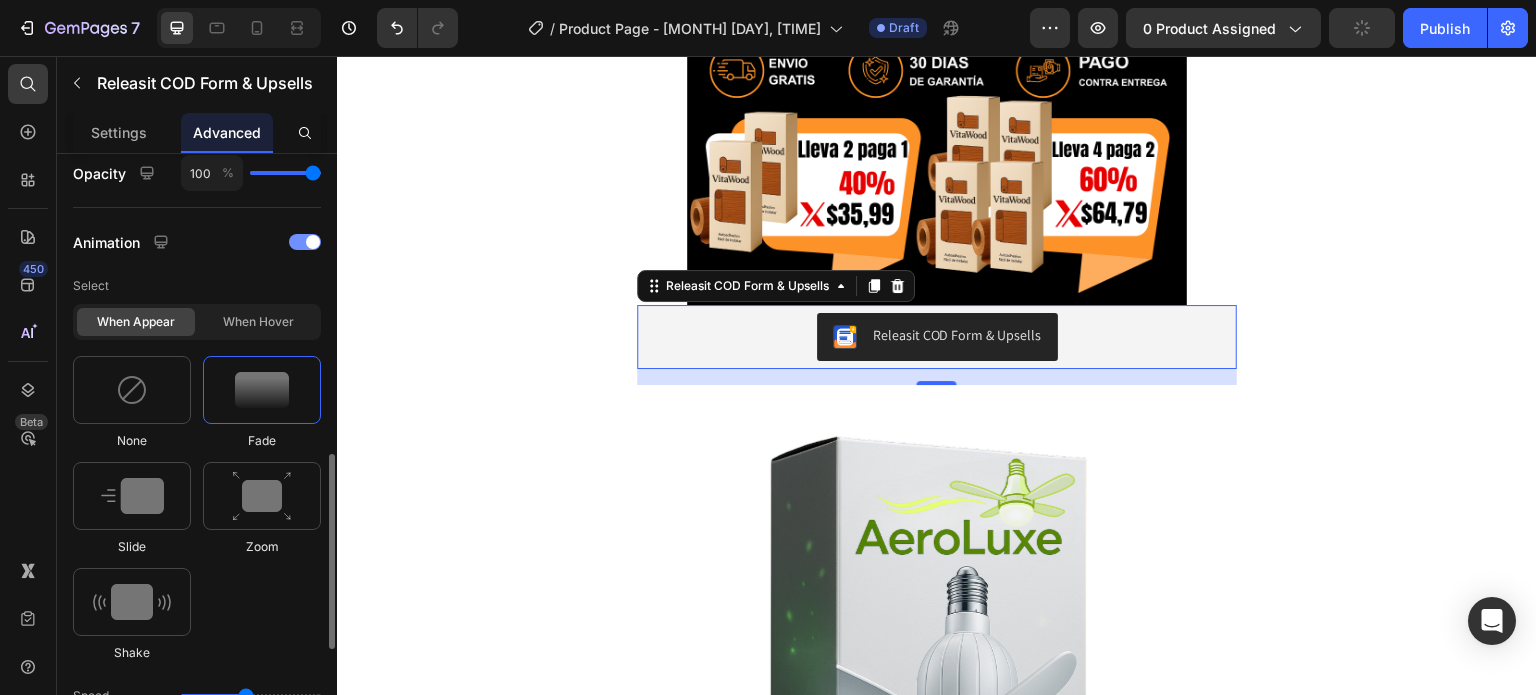 scroll, scrollTop: 828, scrollLeft: 0, axis: vertical 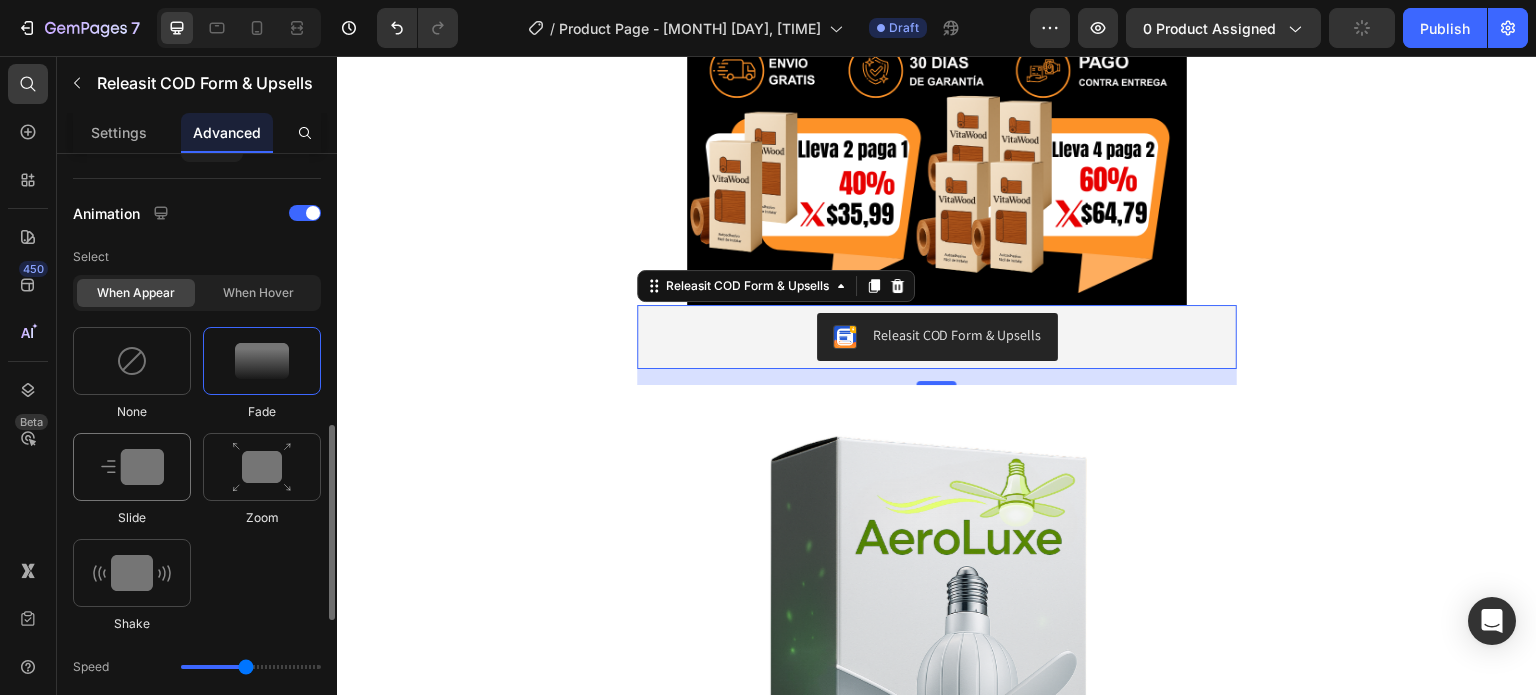 click at bounding box center [132, 467] 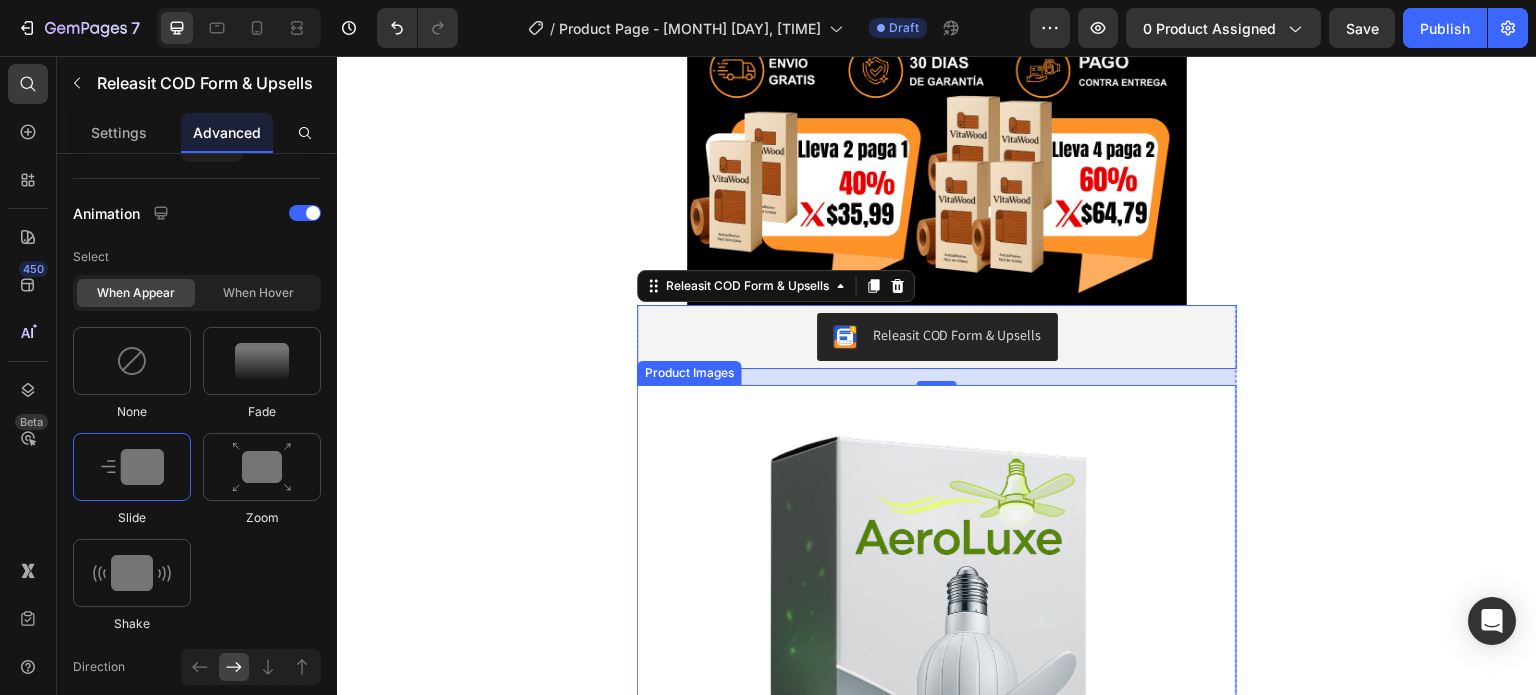 click at bounding box center [937, 685] 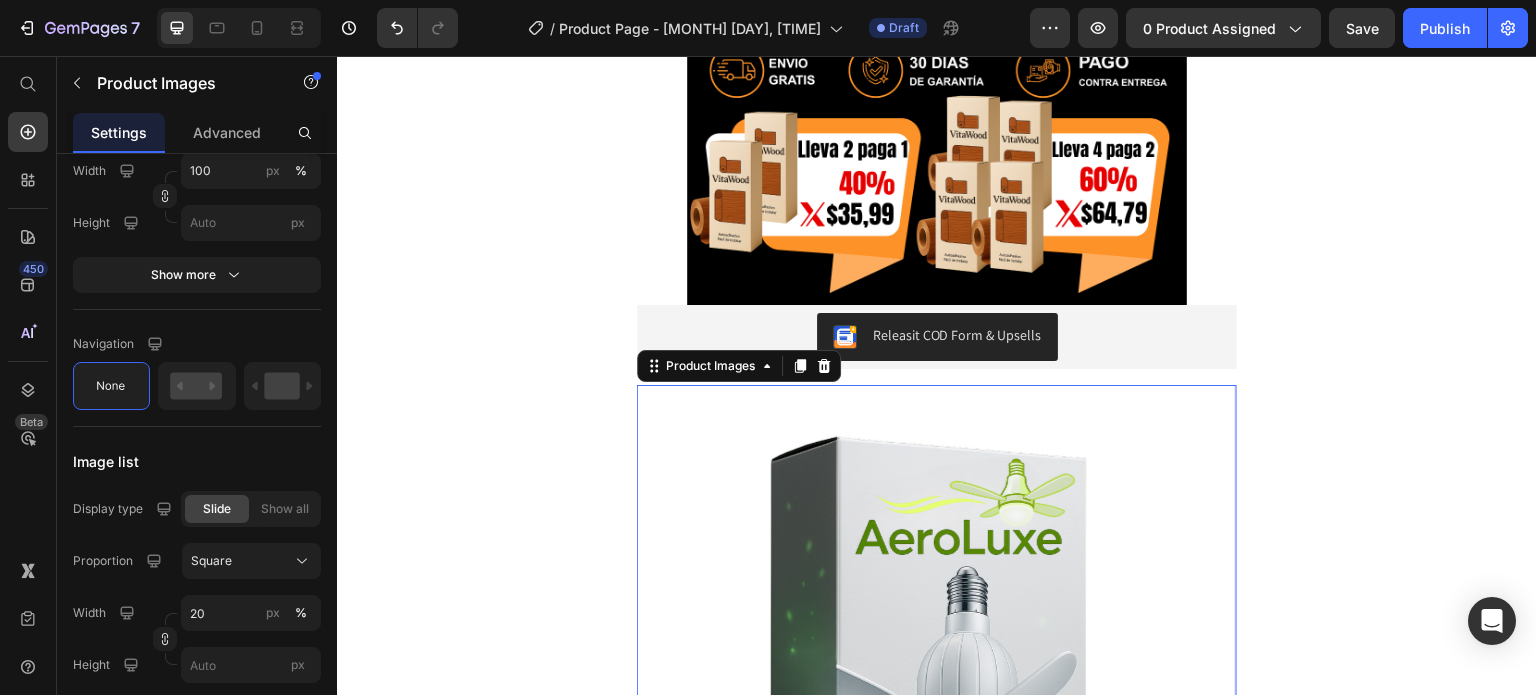 scroll, scrollTop: 0, scrollLeft: 0, axis: both 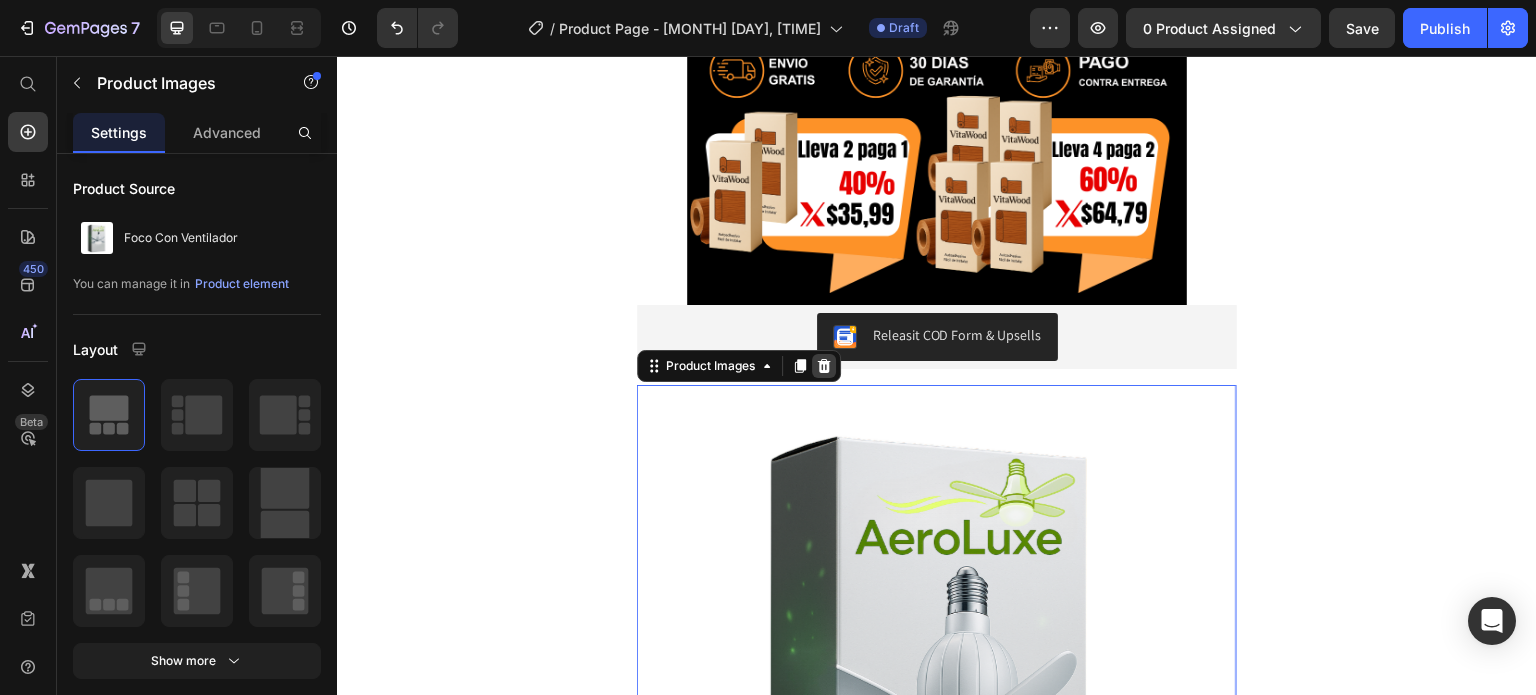click 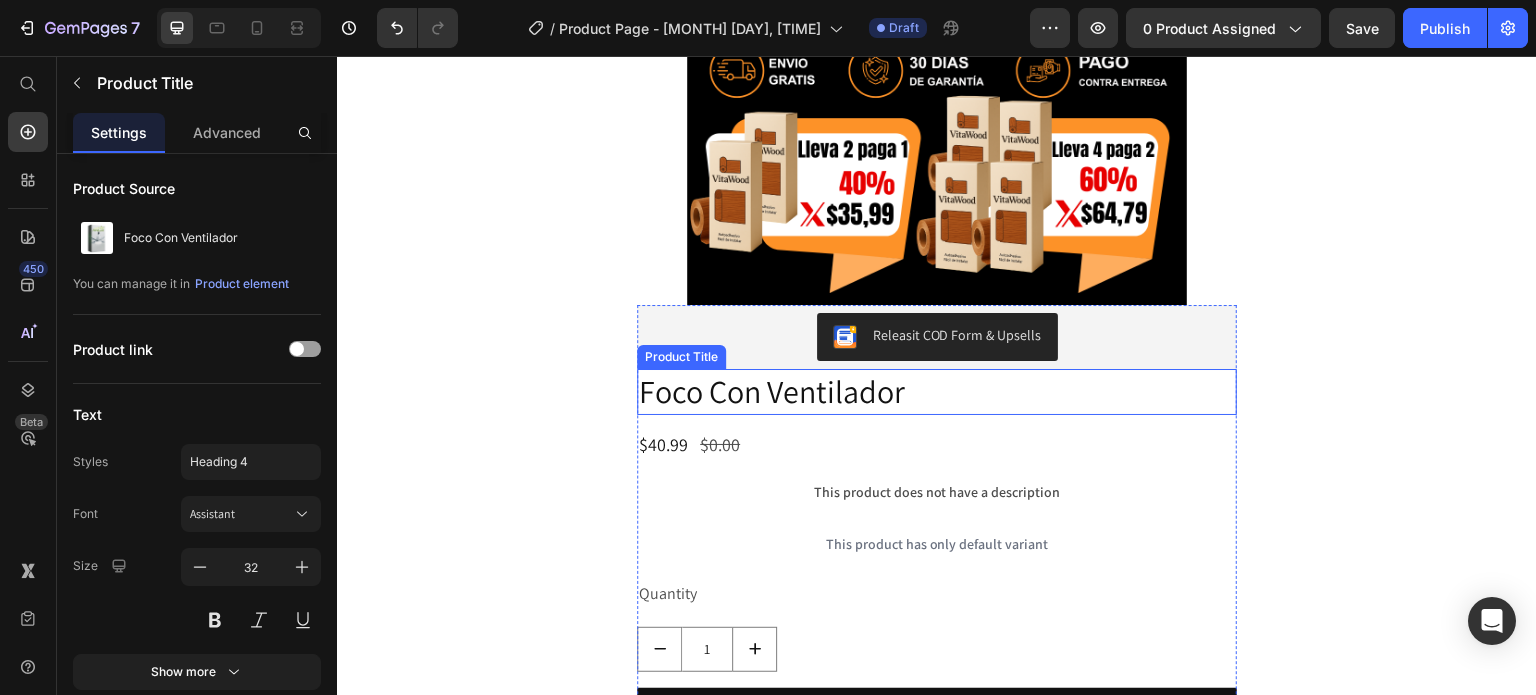 click on "Foco Con Ventilador" at bounding box center [937, 392] 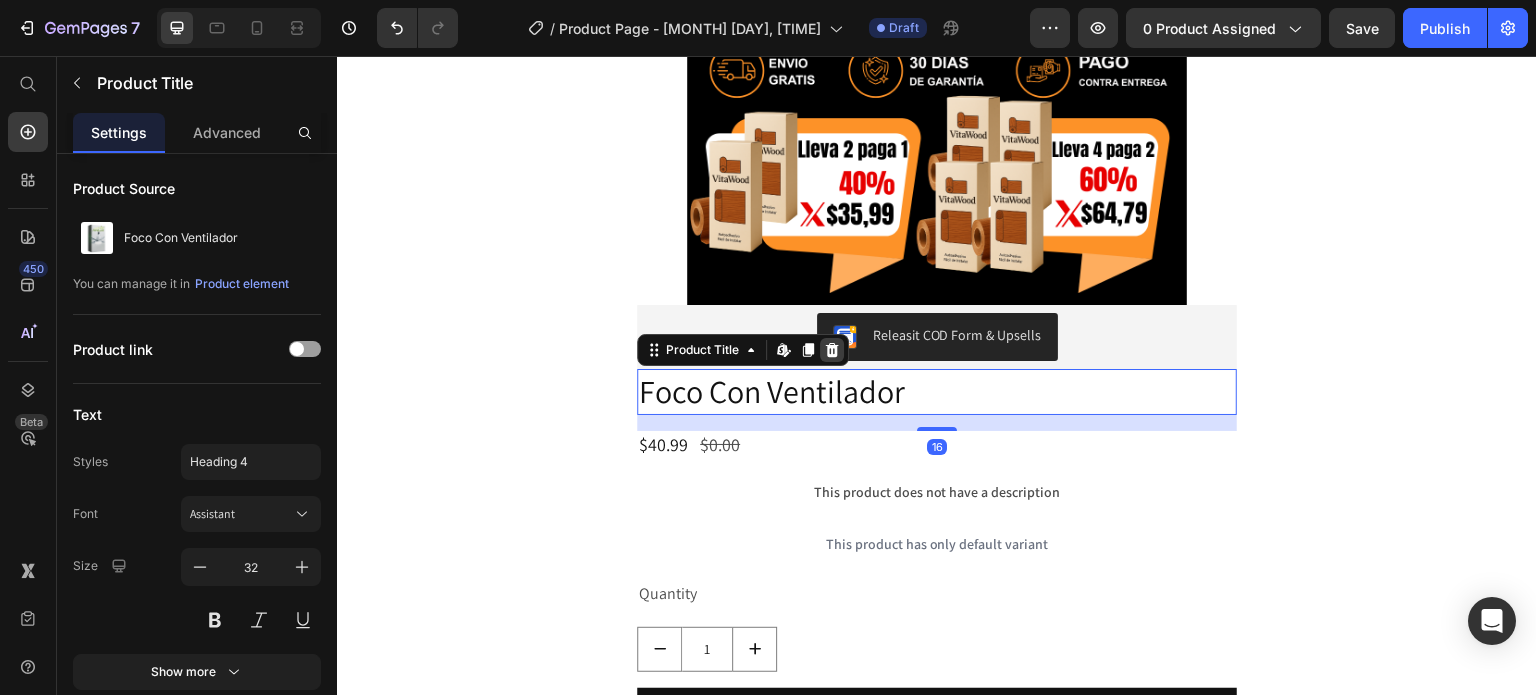click 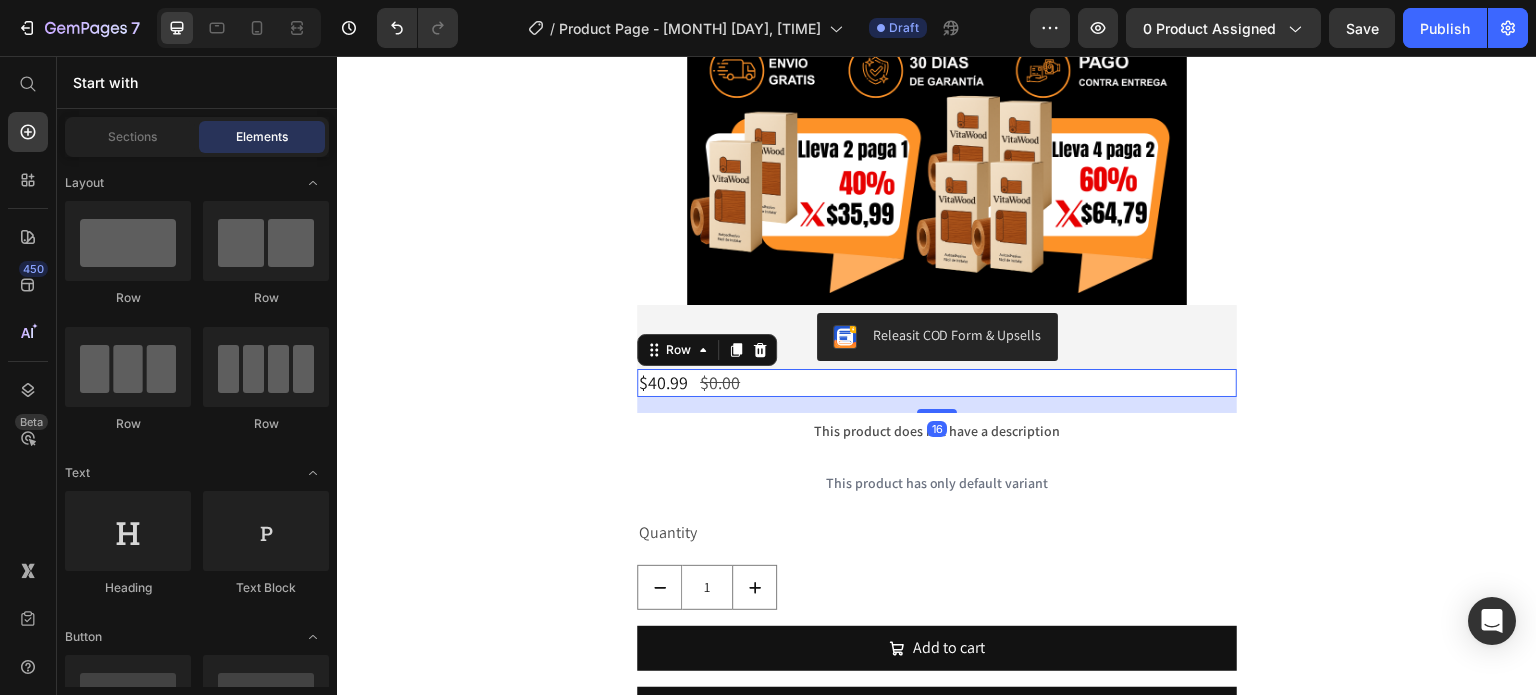 click on "$40.99 Product Price $0.00 Product Price Row   16" at bounding box center (937, 382) 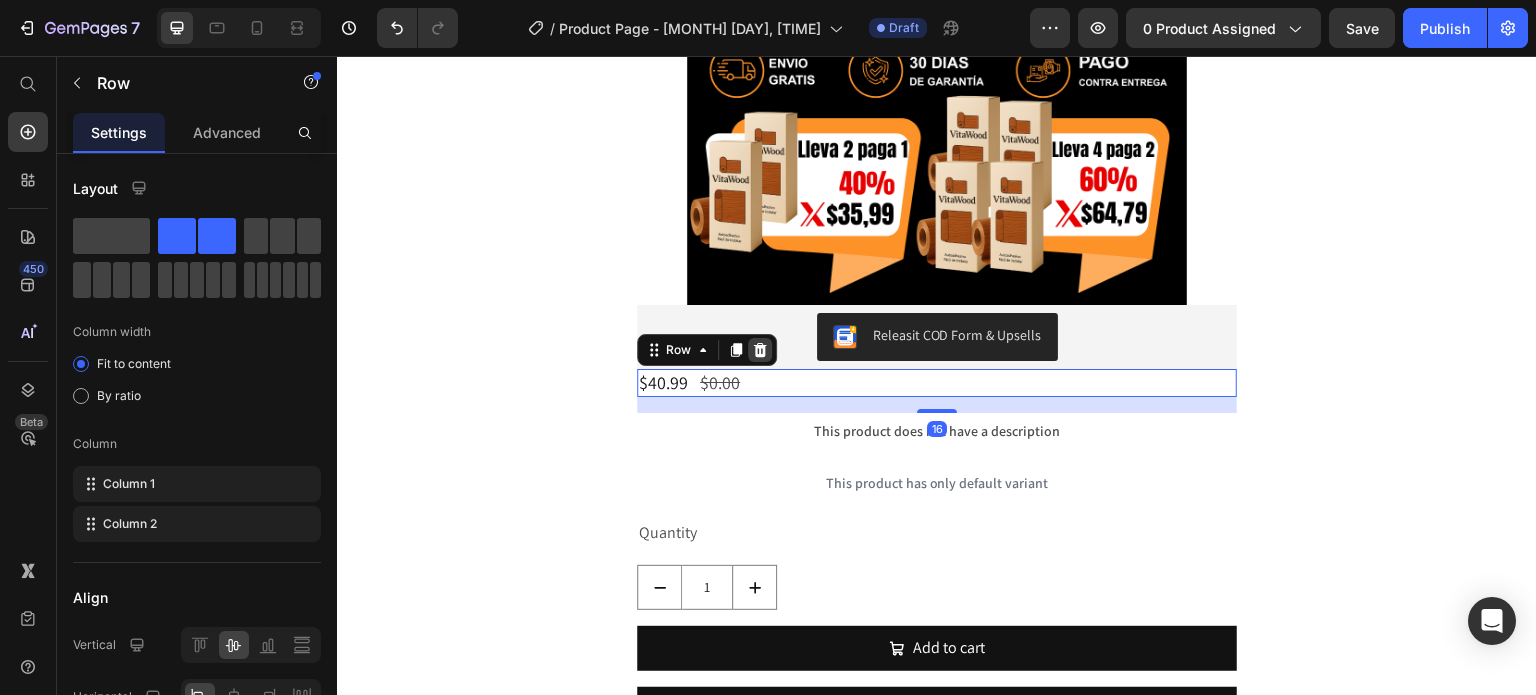 click 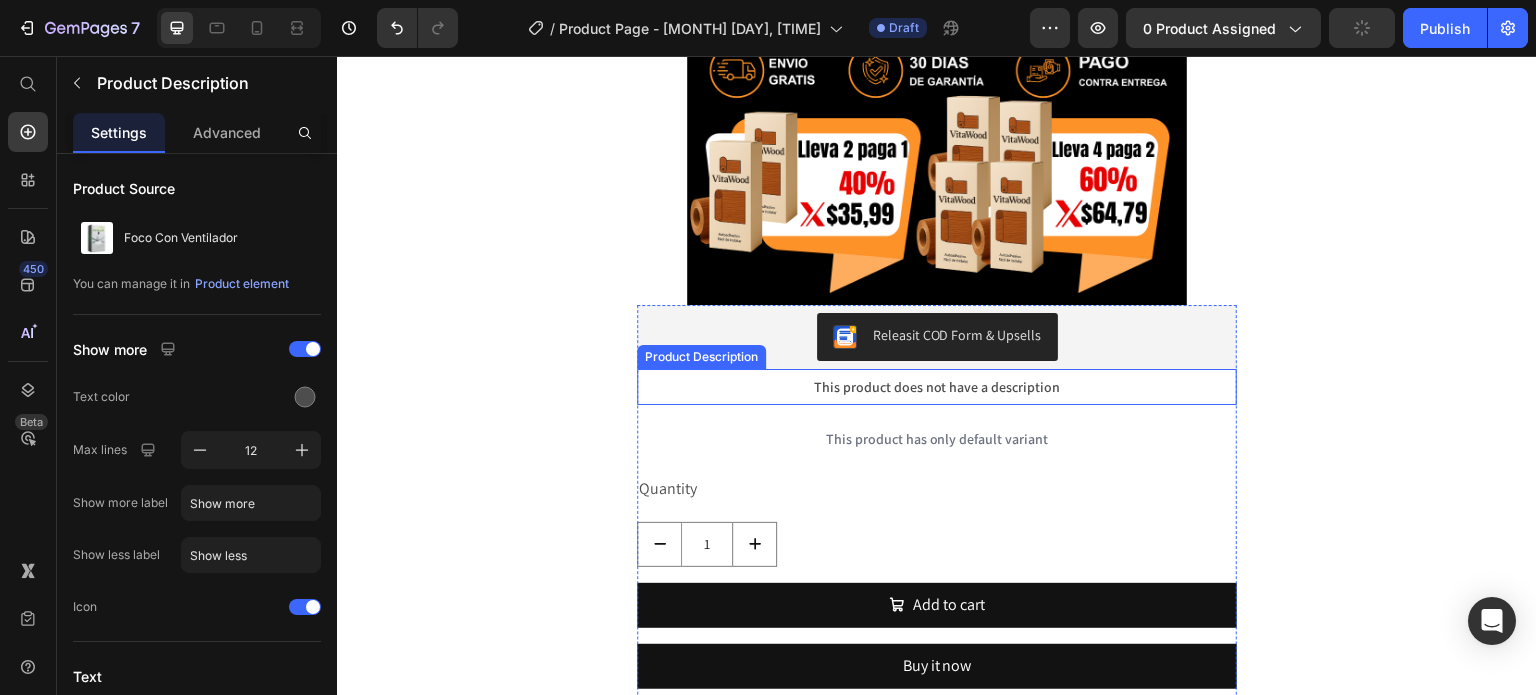 click on "This product does not have a description" at bounding box center [937, 387] 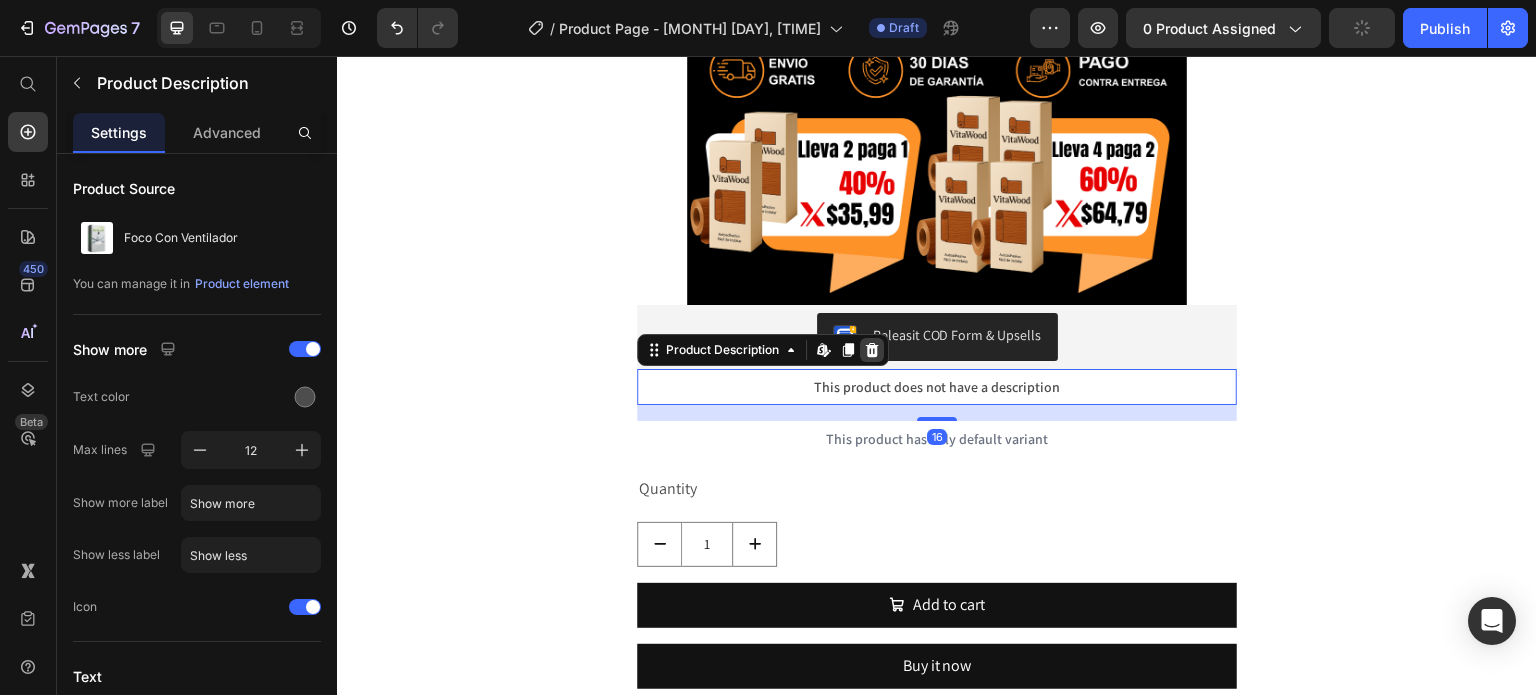 click 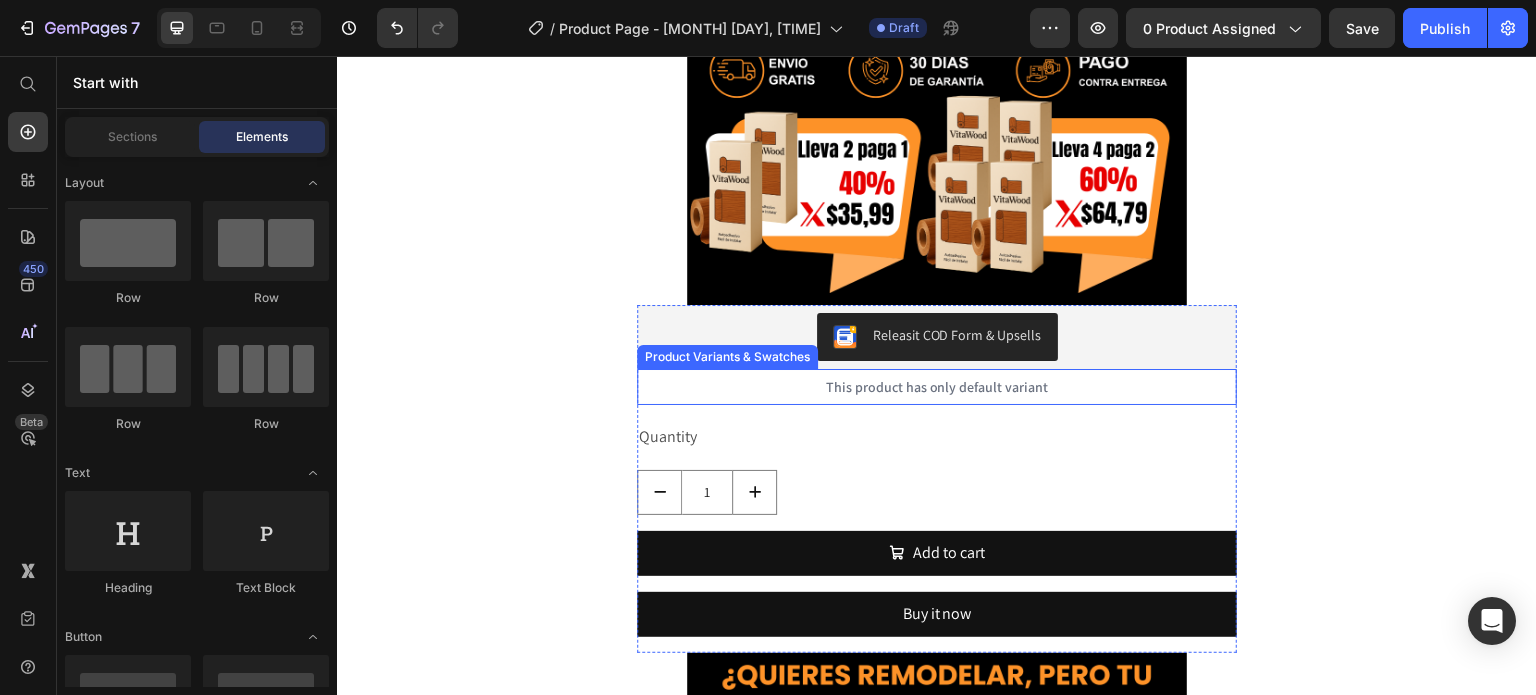 click on "This product has only default variant" at bounding box center [937, 387] 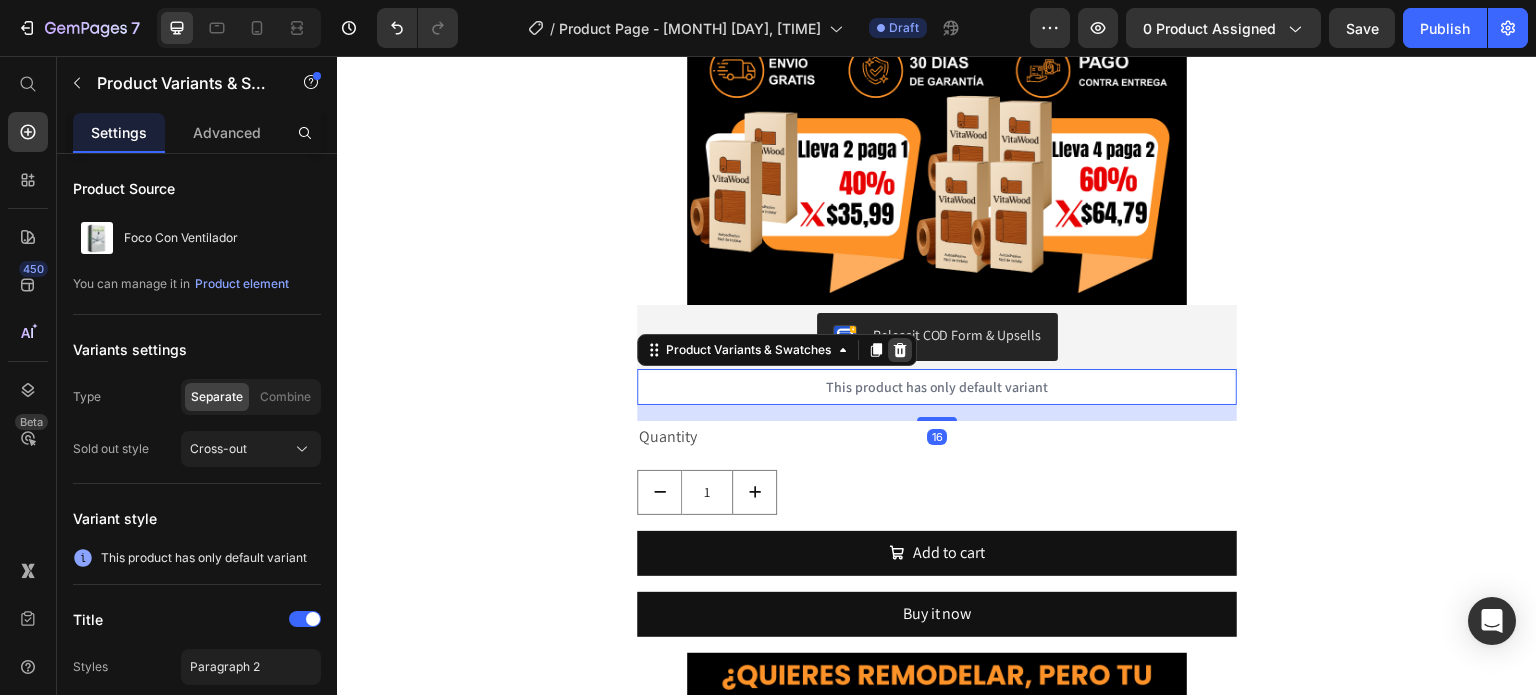 click 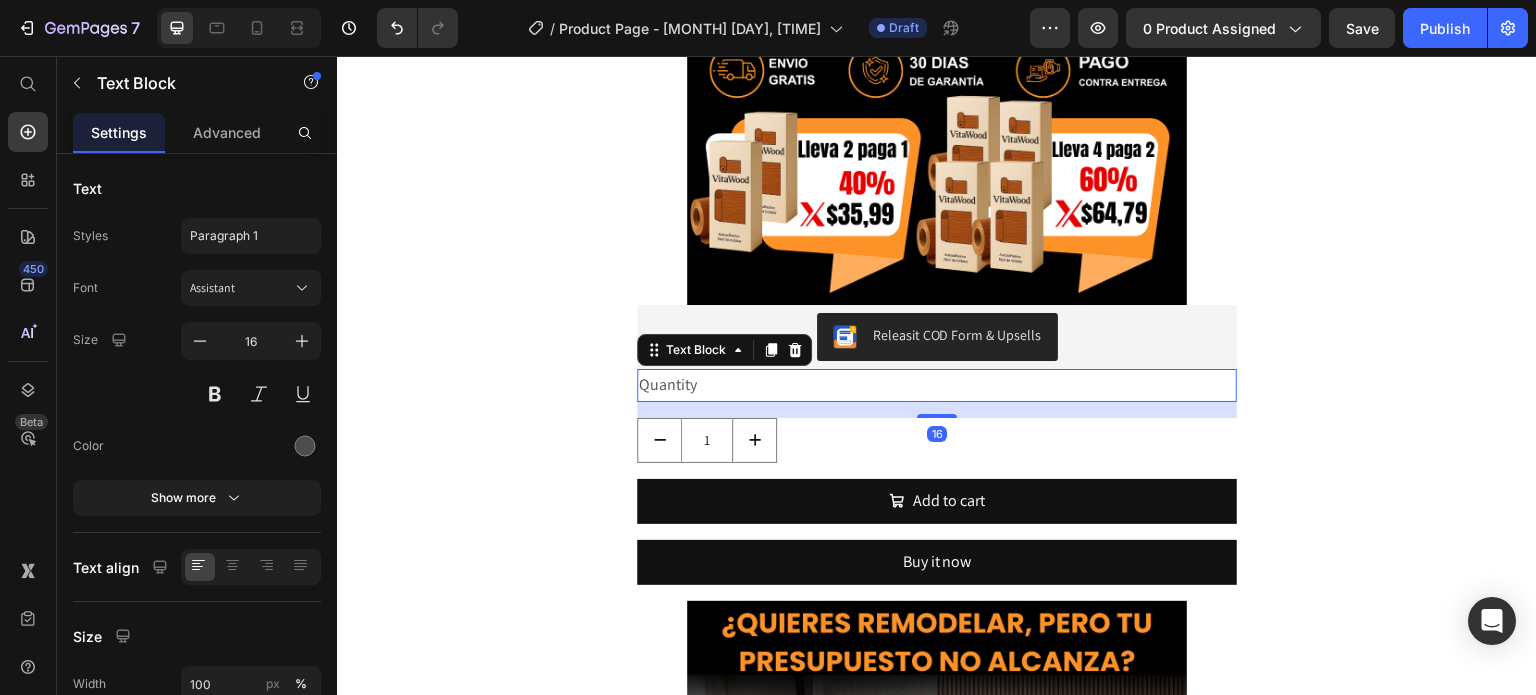 click on "Quantity" at bounding box center [937, 385] 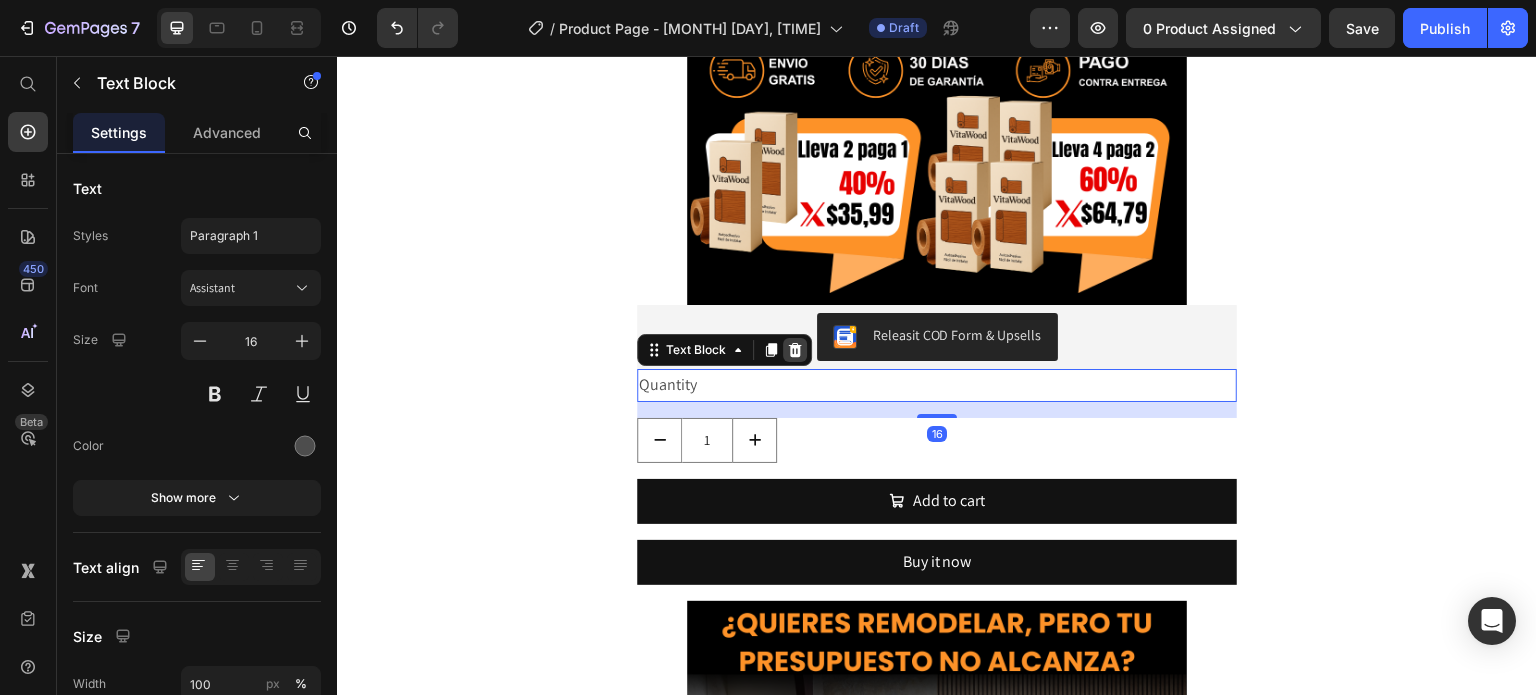 click 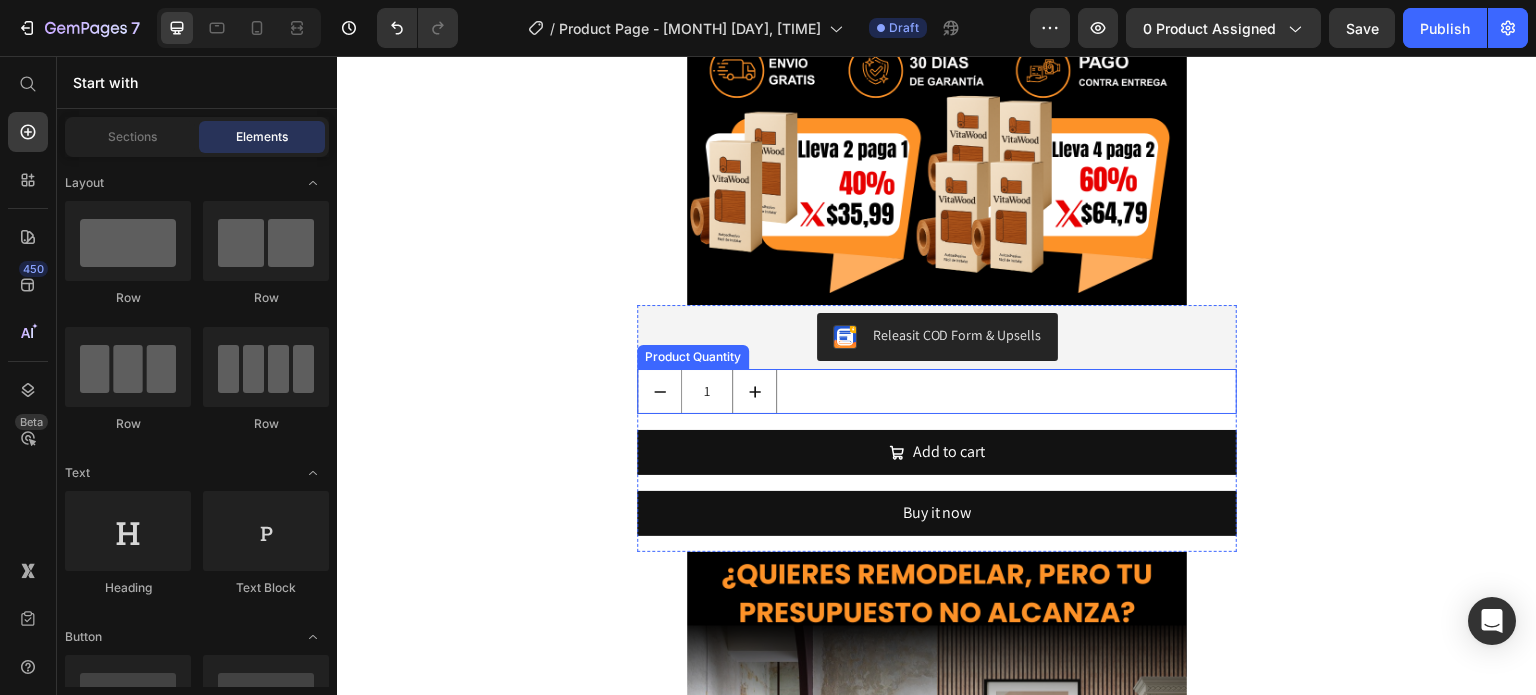 click on "1" at bounding box center (937, 391) 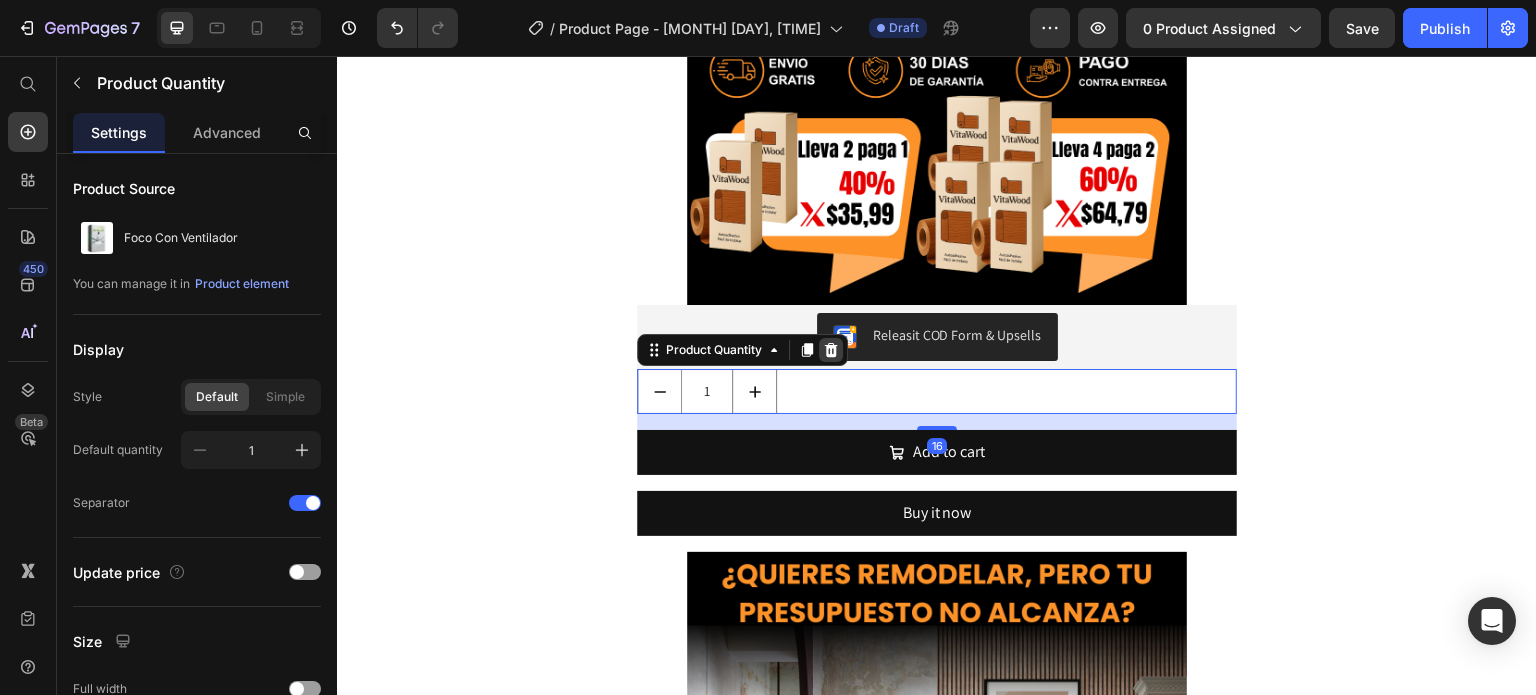 click 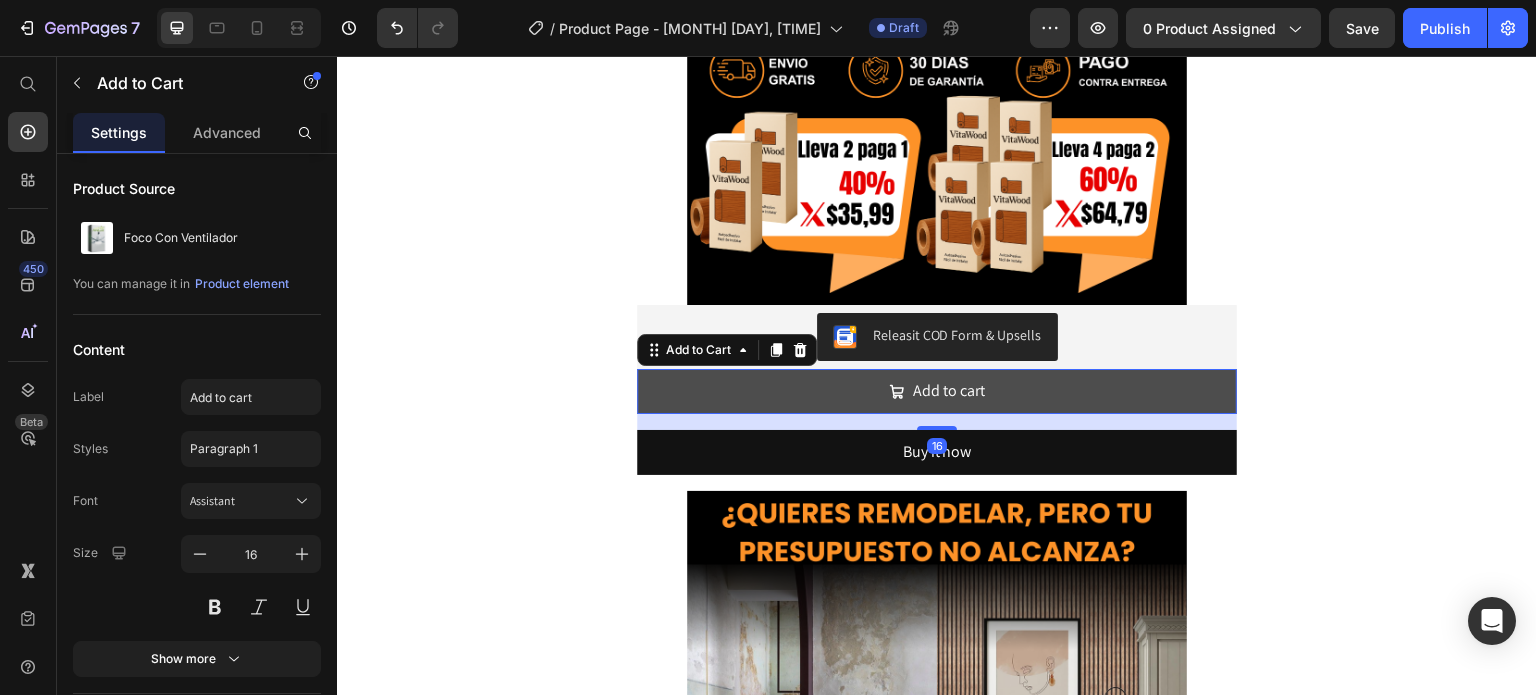 click on "Add to cart" at bounding box center [937, 391] 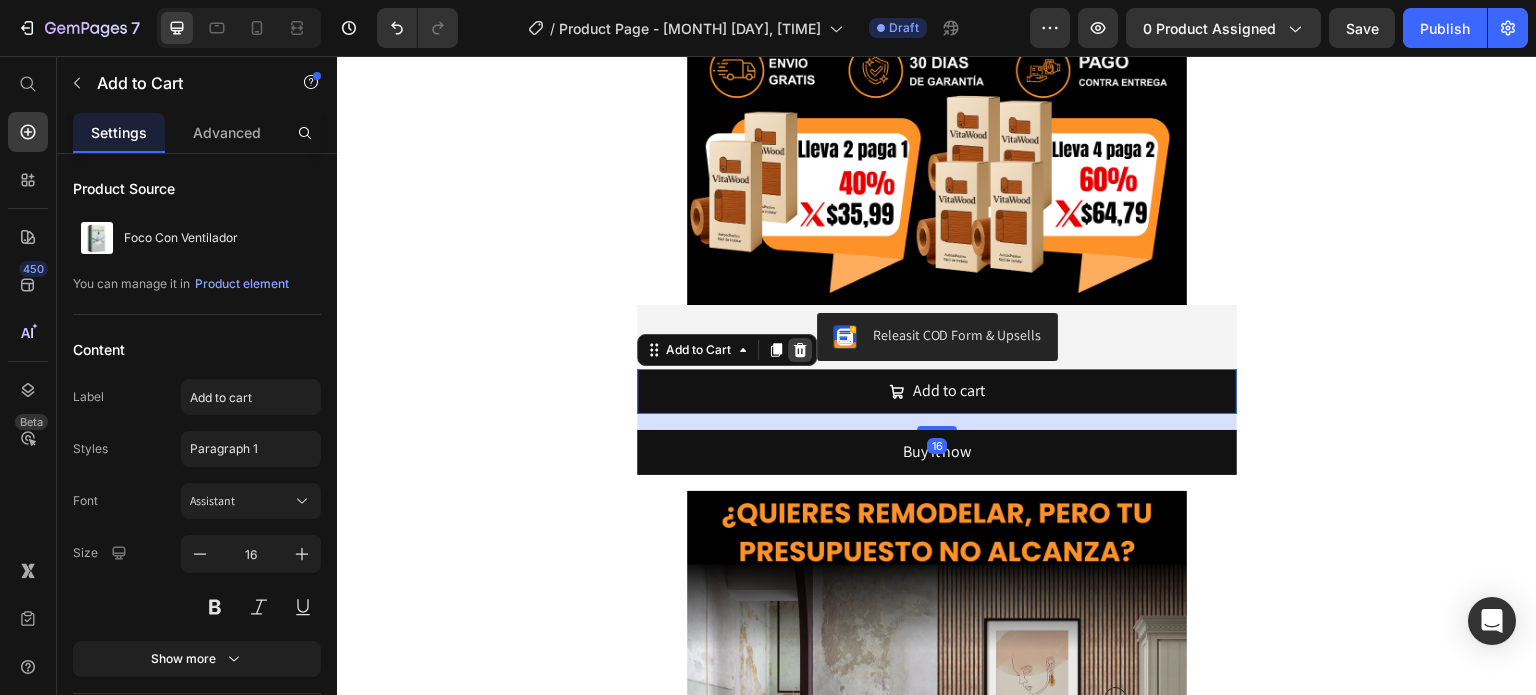 click 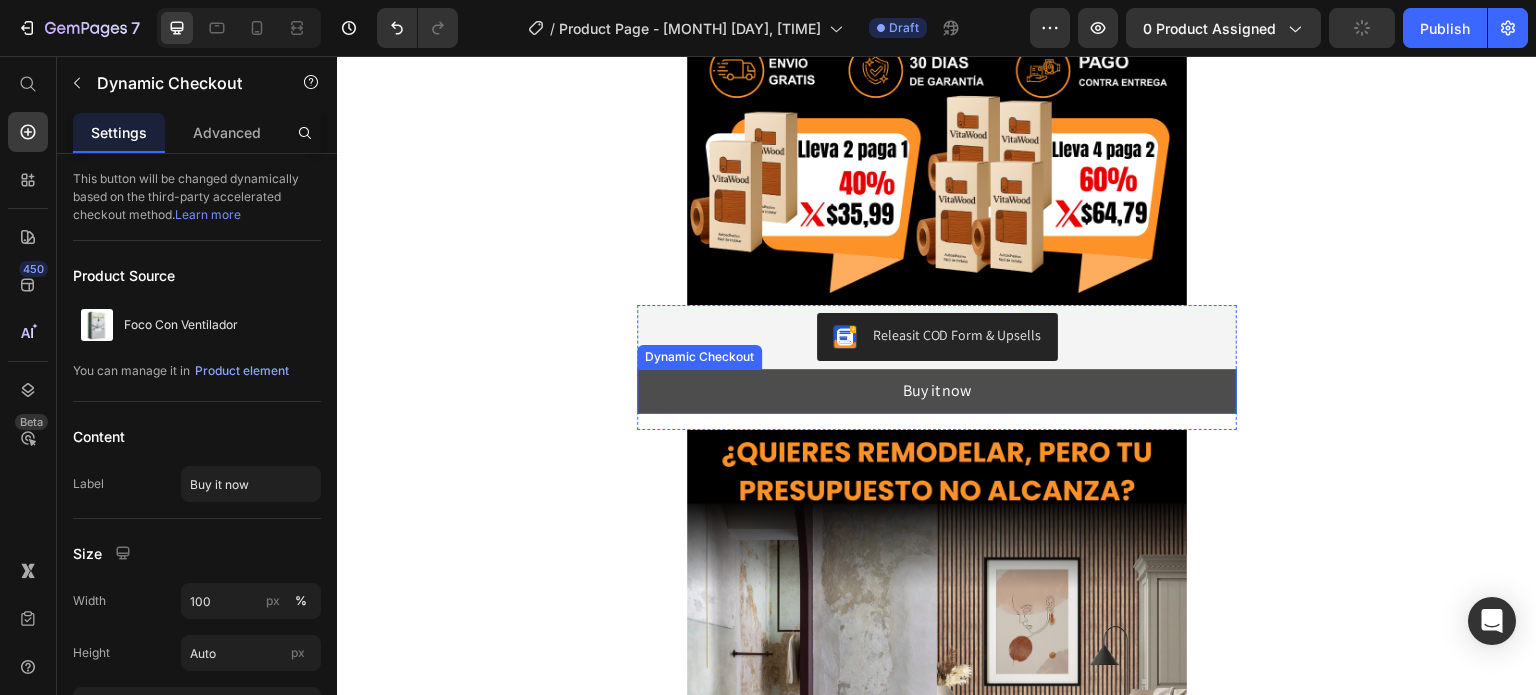 click on "Buy it now" at bounding box center (937, 391) 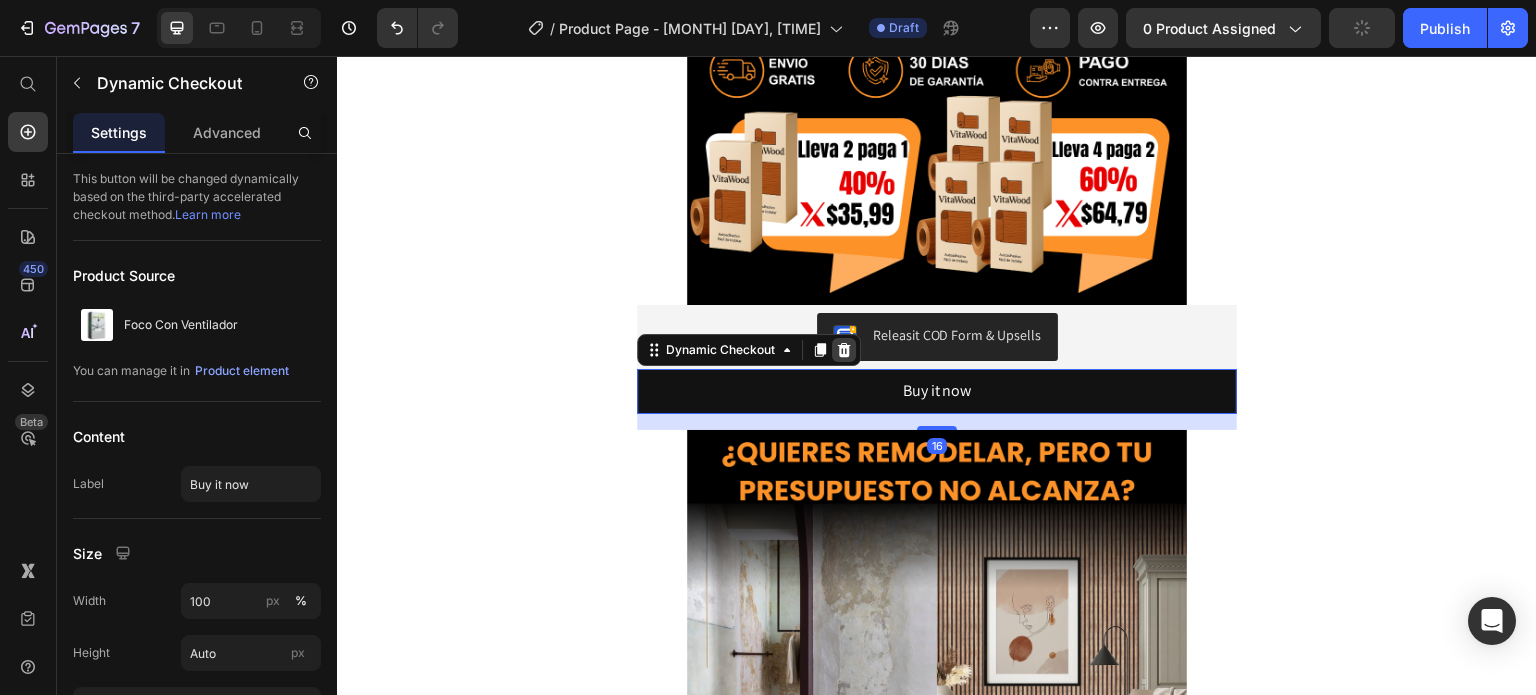 click 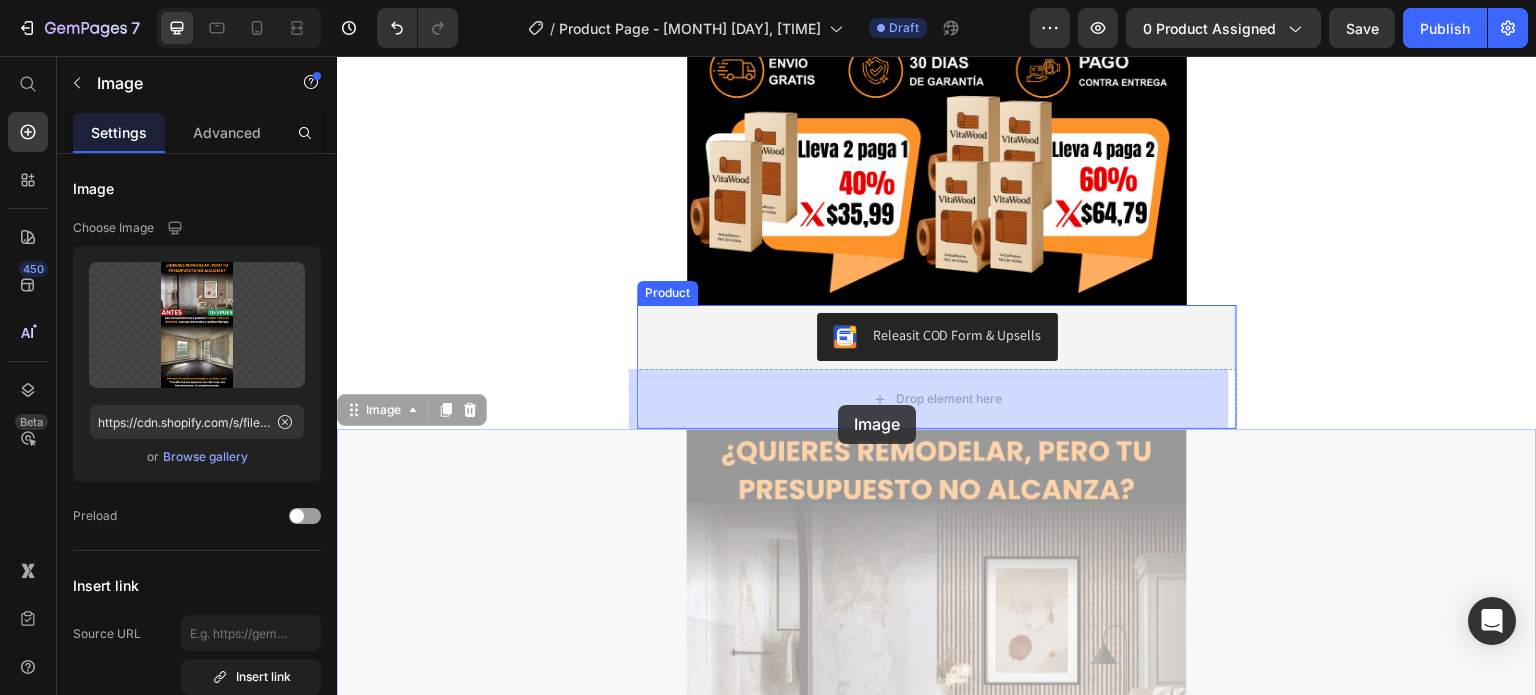 drag, startPoint x: 827, startPoint y: 455, endPoint x: 838, endPoint y: 405, distance: 51.1957 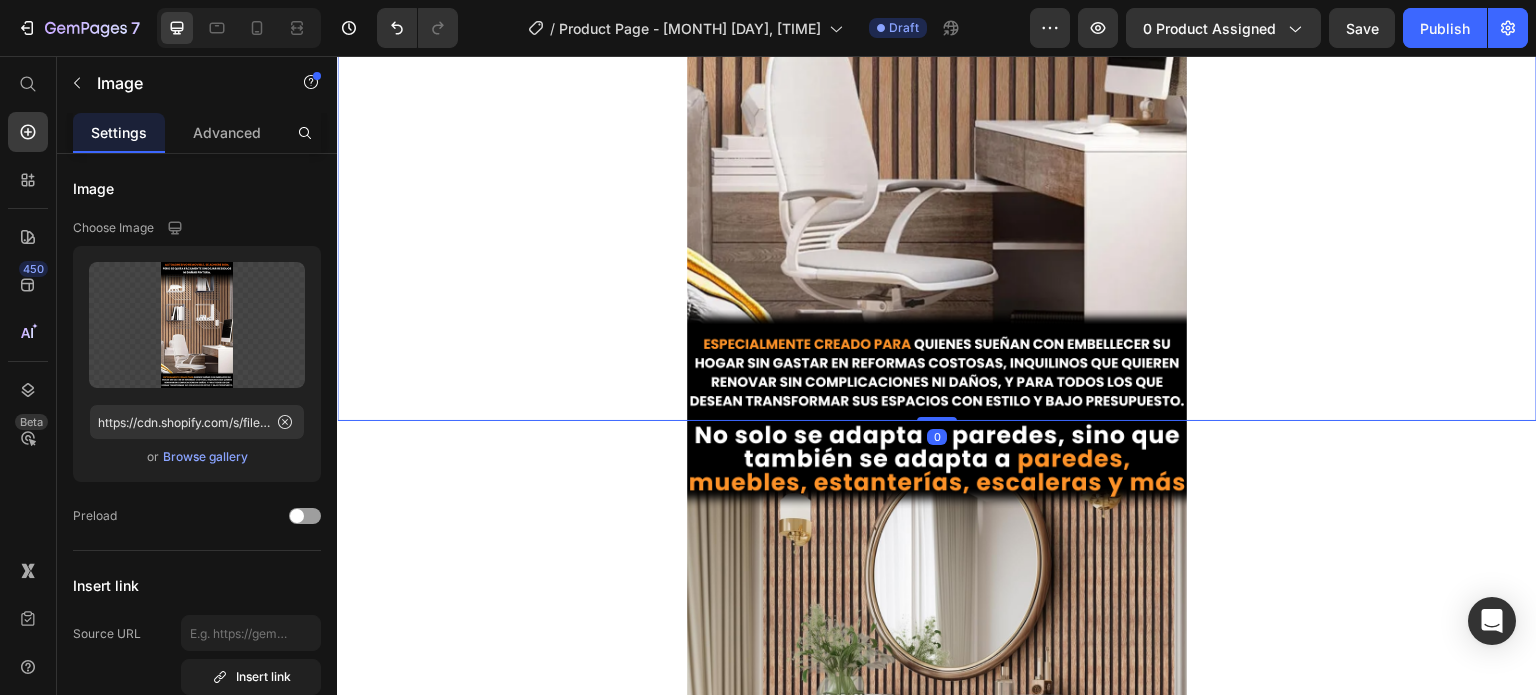 scroll, scrollTop: 3640, scrollLeft: 0, axis: vertical 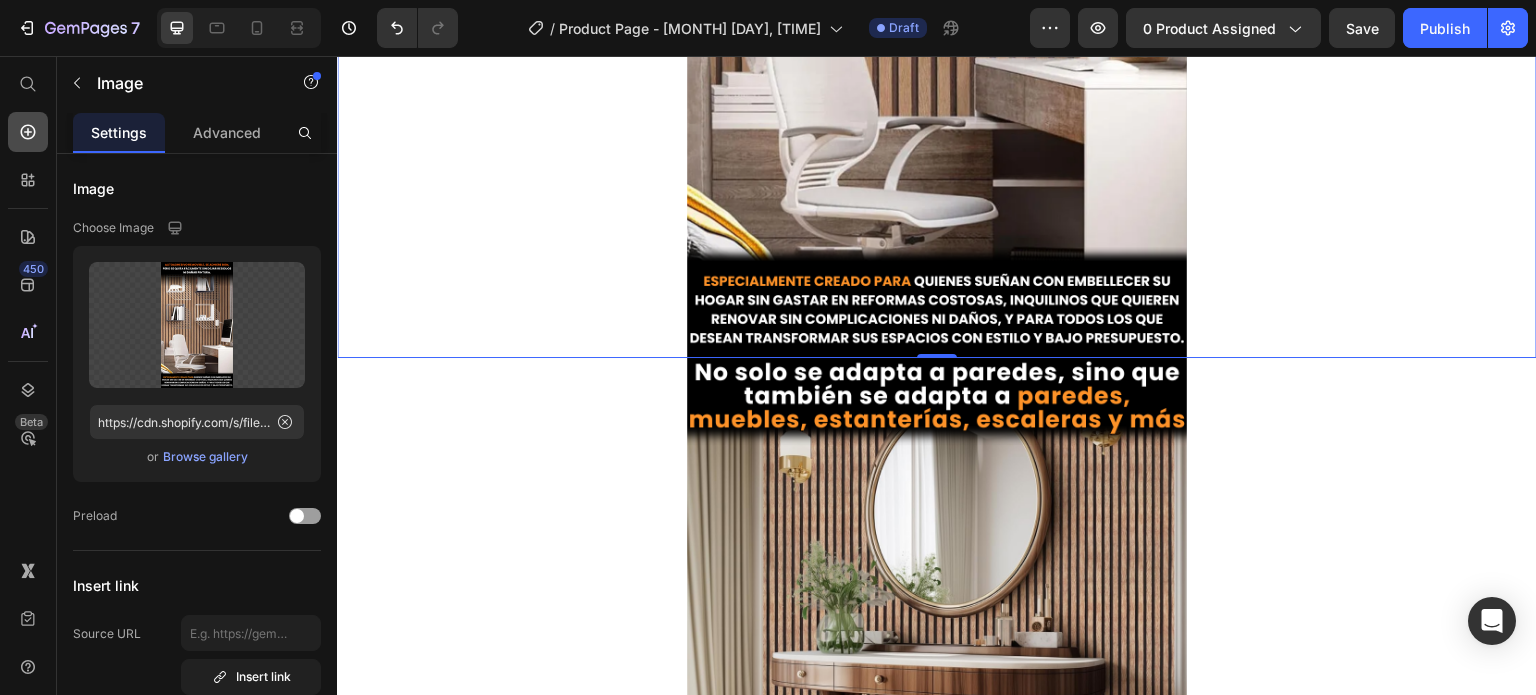 click 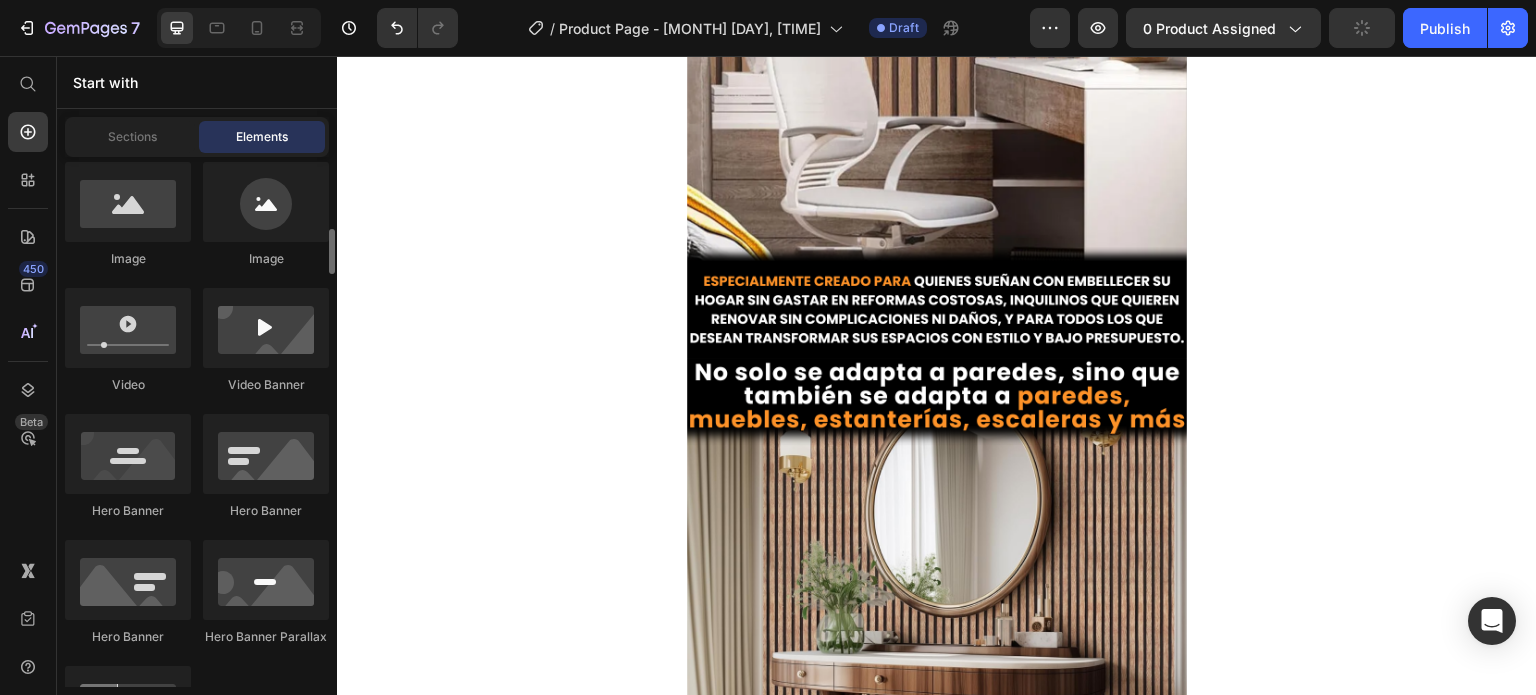 scroll, scrollTop: 788, scrollLeft: 0, axis: vertical 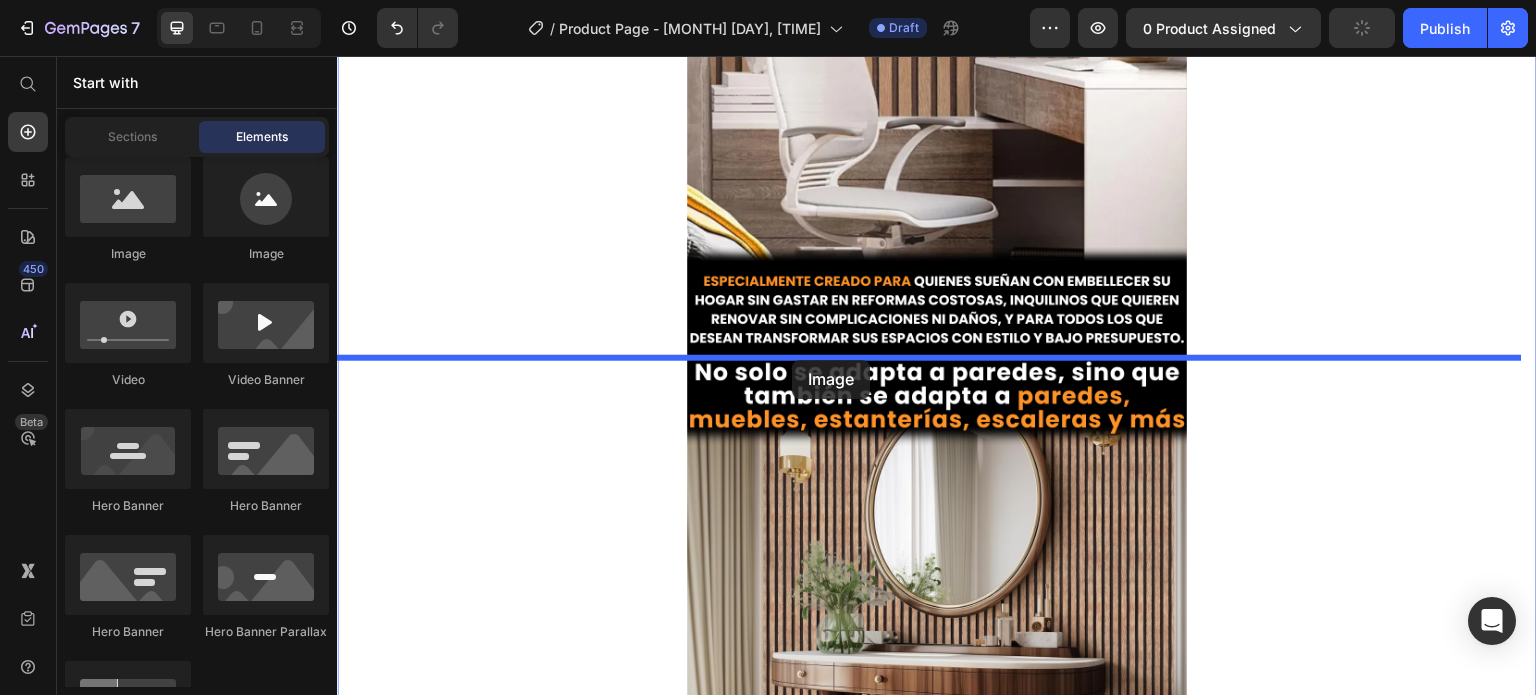 drag, startPoint x: 485, startPoint y: 289, endPoint x: 792, endPoint y: 360, distance: 315.10315 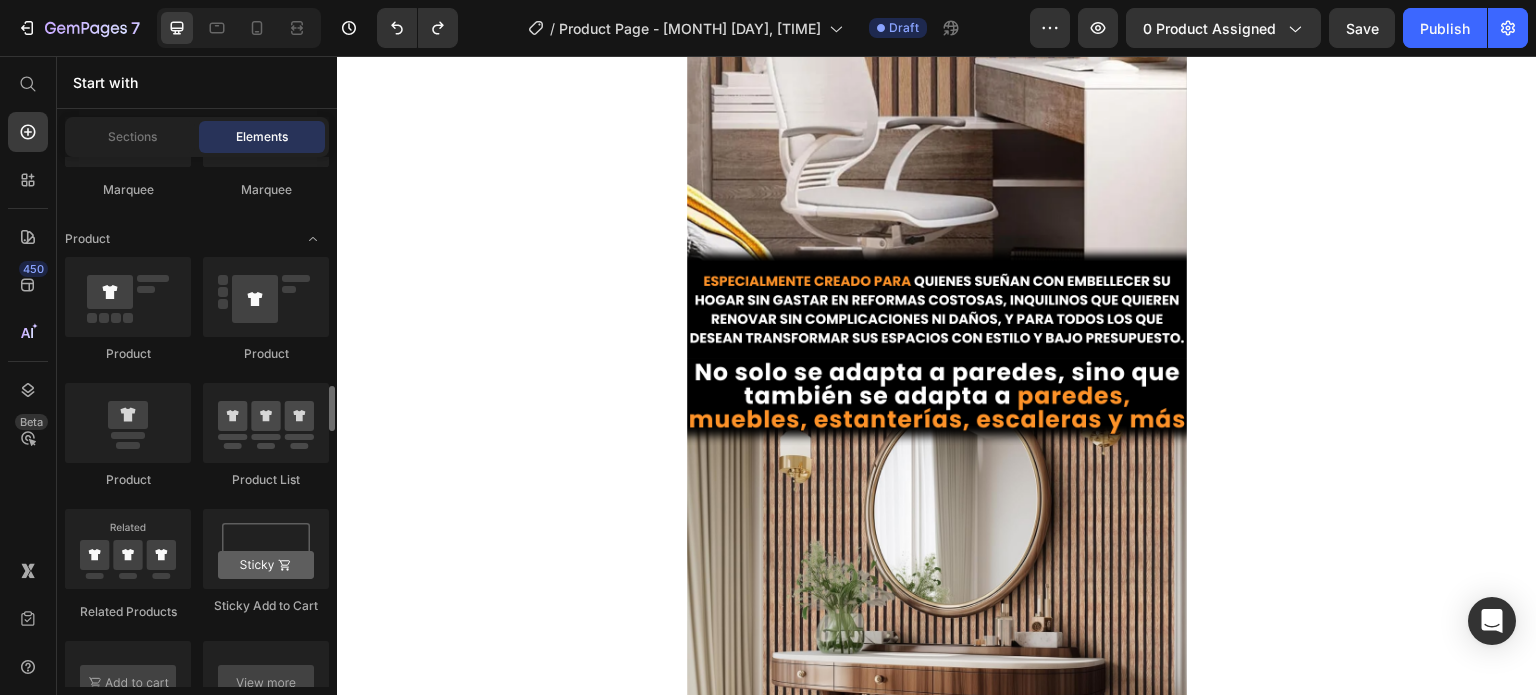 scroll, scrollTop: 2628, scrollLeft: 0, axis: vertical 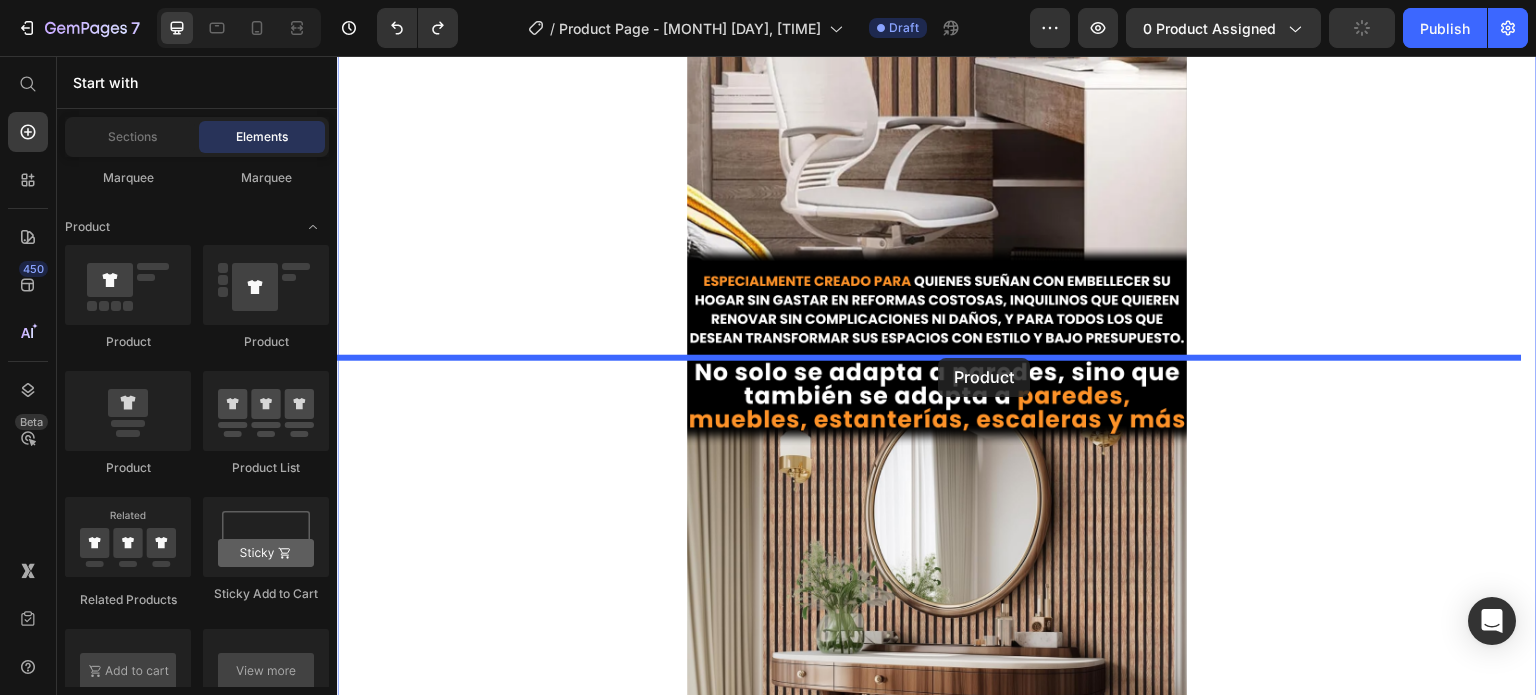 drag, startPoint x: 475, startPoint y: 506, endPoint x: 939, endPoint y: 358, distance: 487.03183 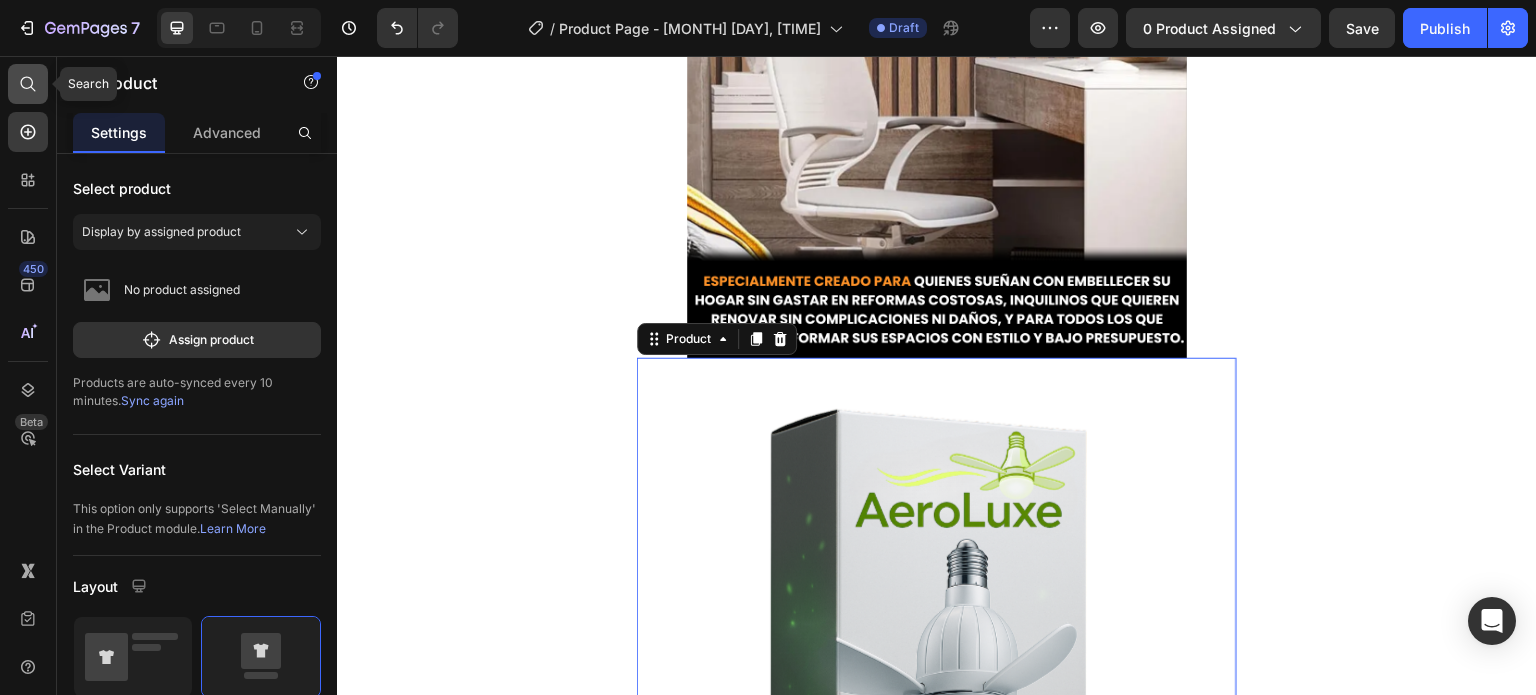 click 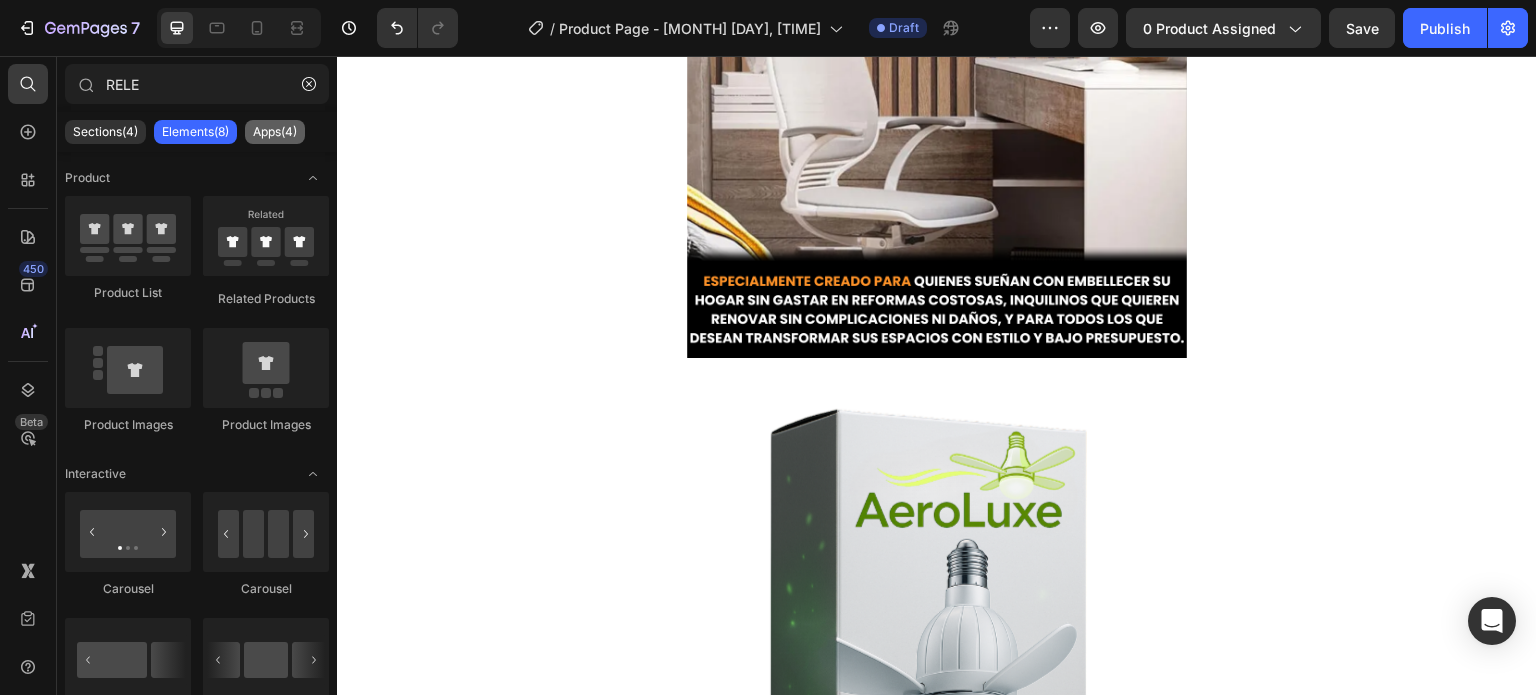 click on "Apps(4)" at bounding box center (275, 132) 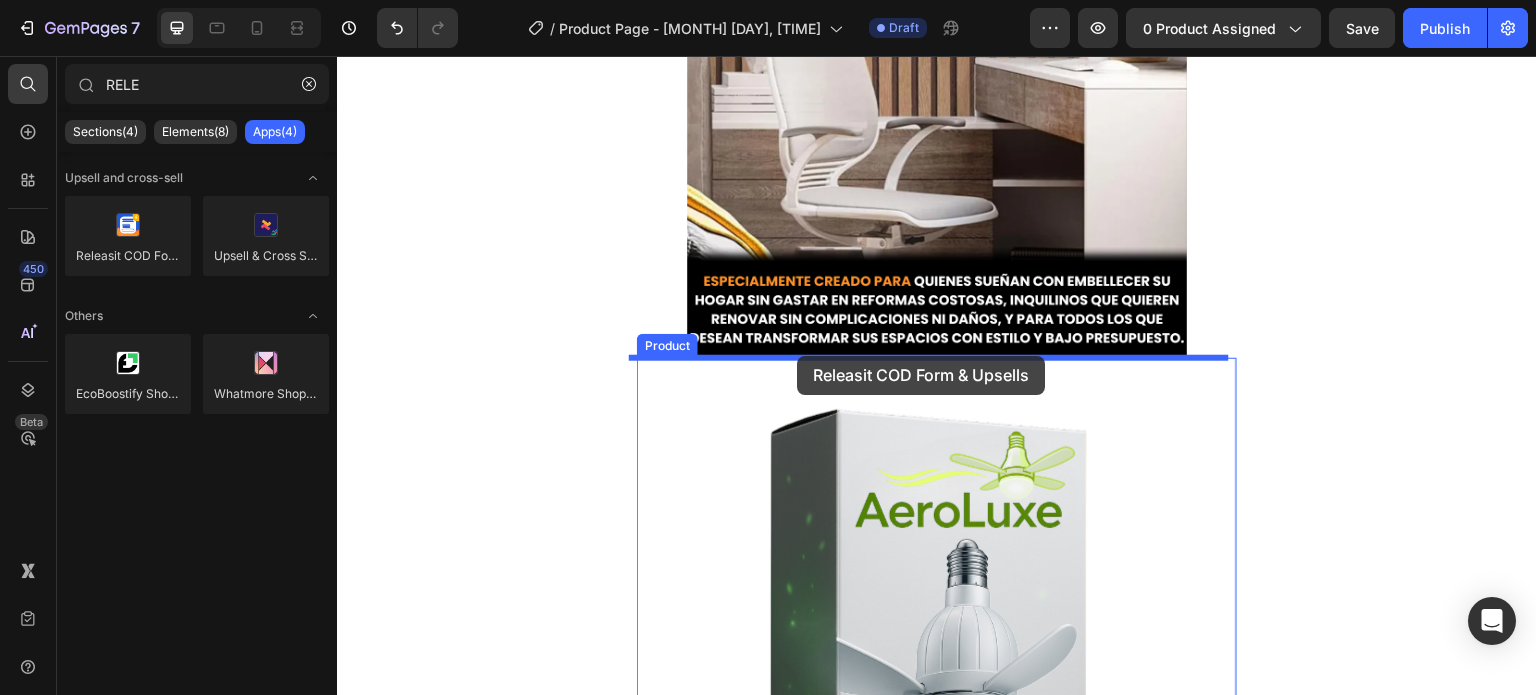 drag, startPoint x: 493, startPoint y: 275, endPoint x: 796, endPoint y: 356, distance: 313.63992 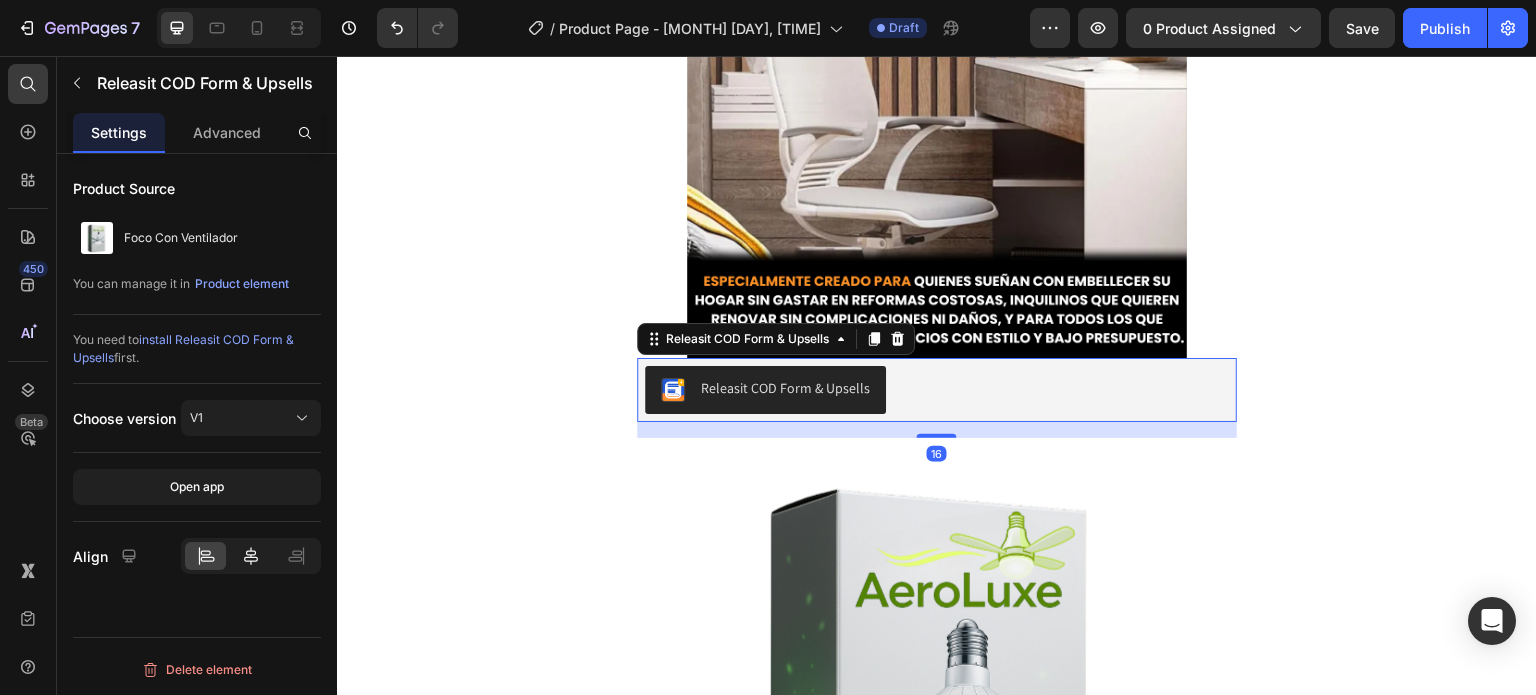 click 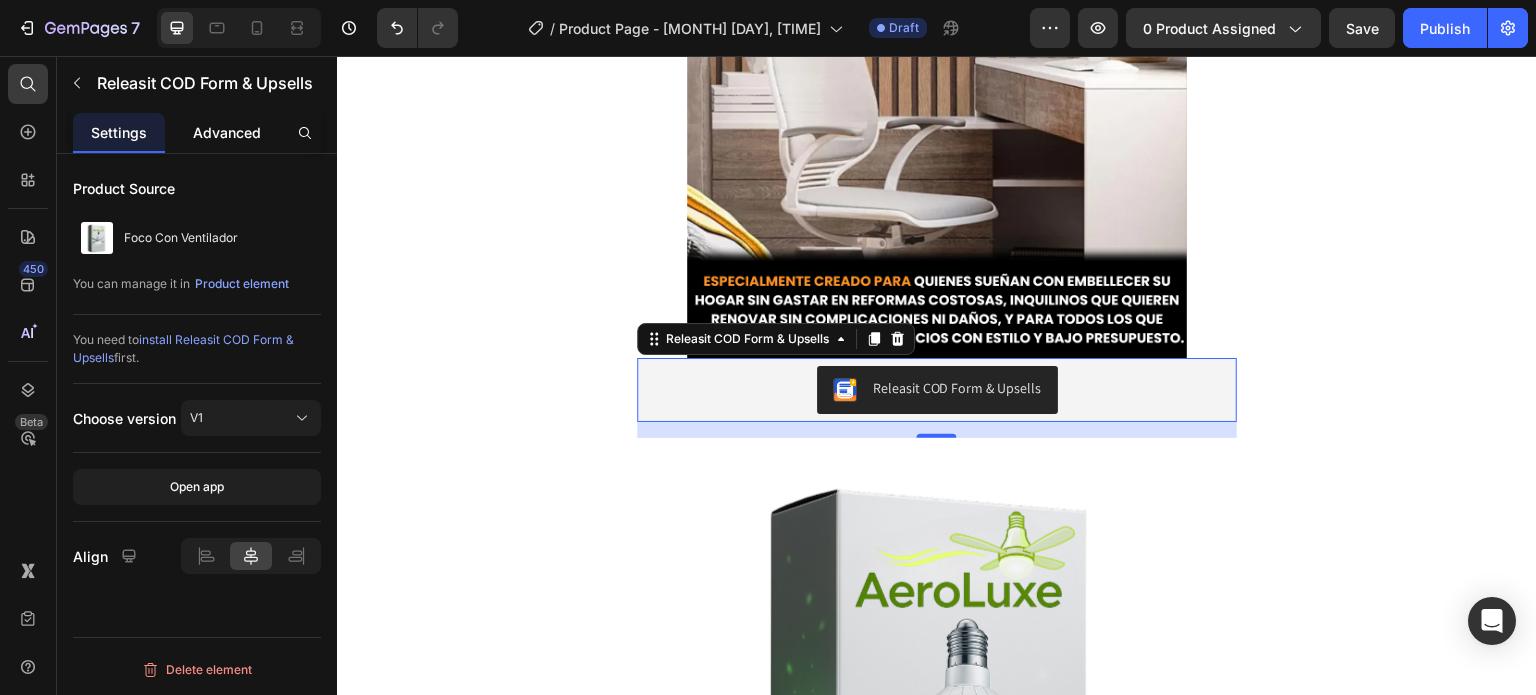 click on "Advanced" 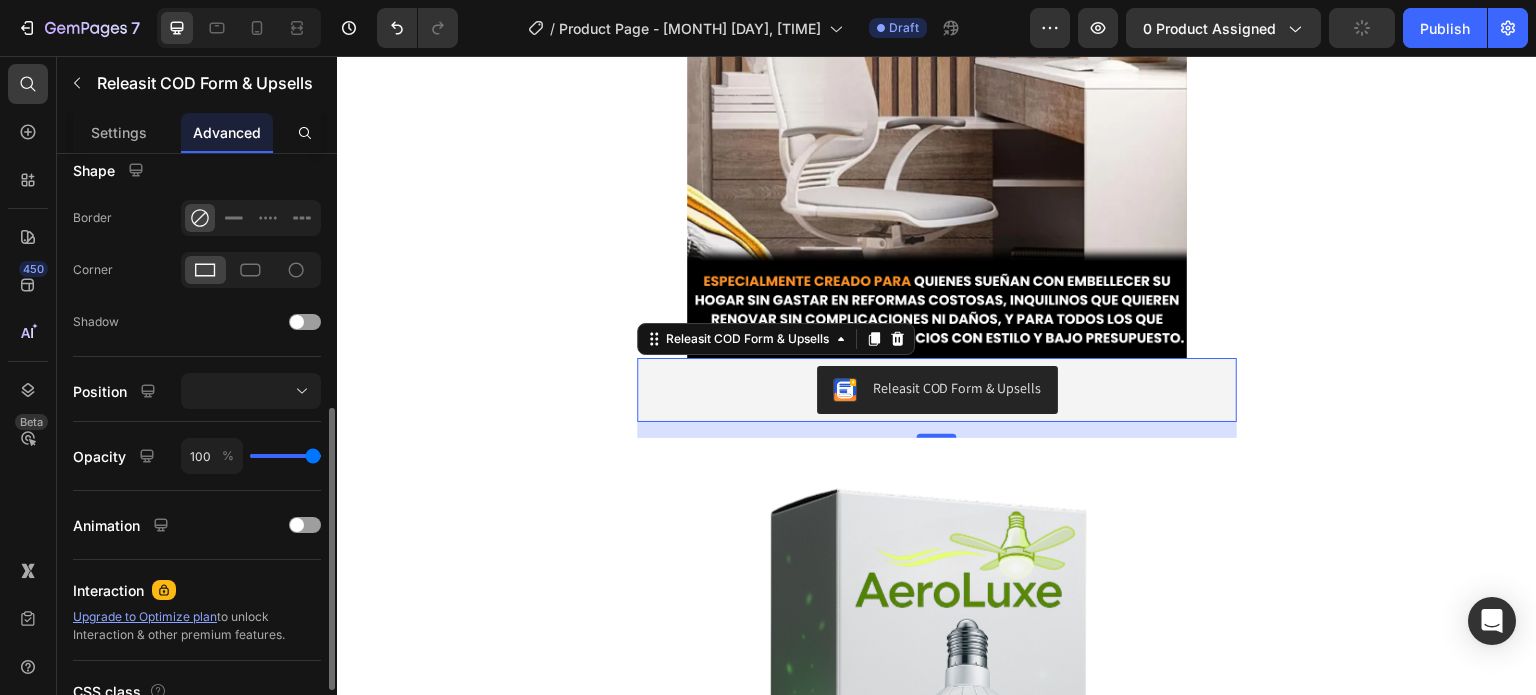 scroll, scrollTop: 508, scrollLeft: 0, axis: vertical 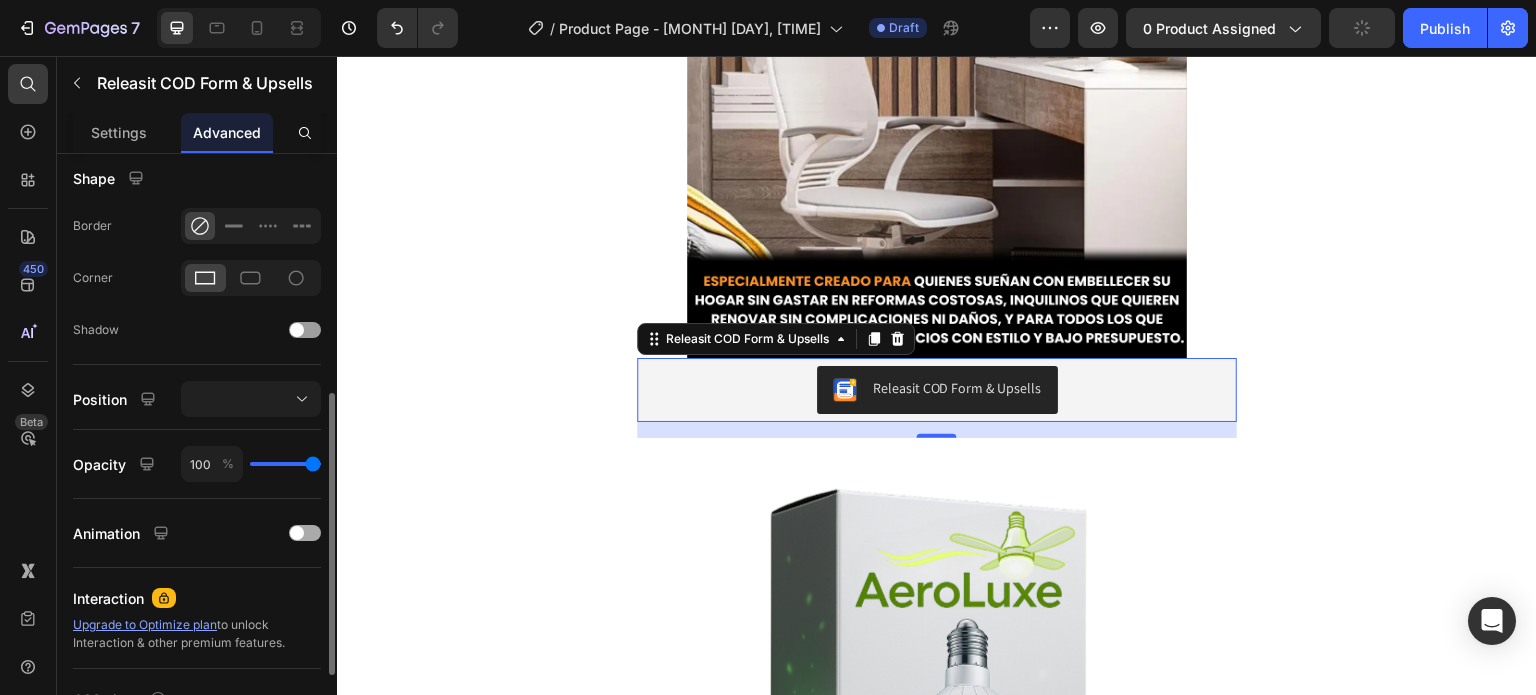 click at bounding box center [297, 533] 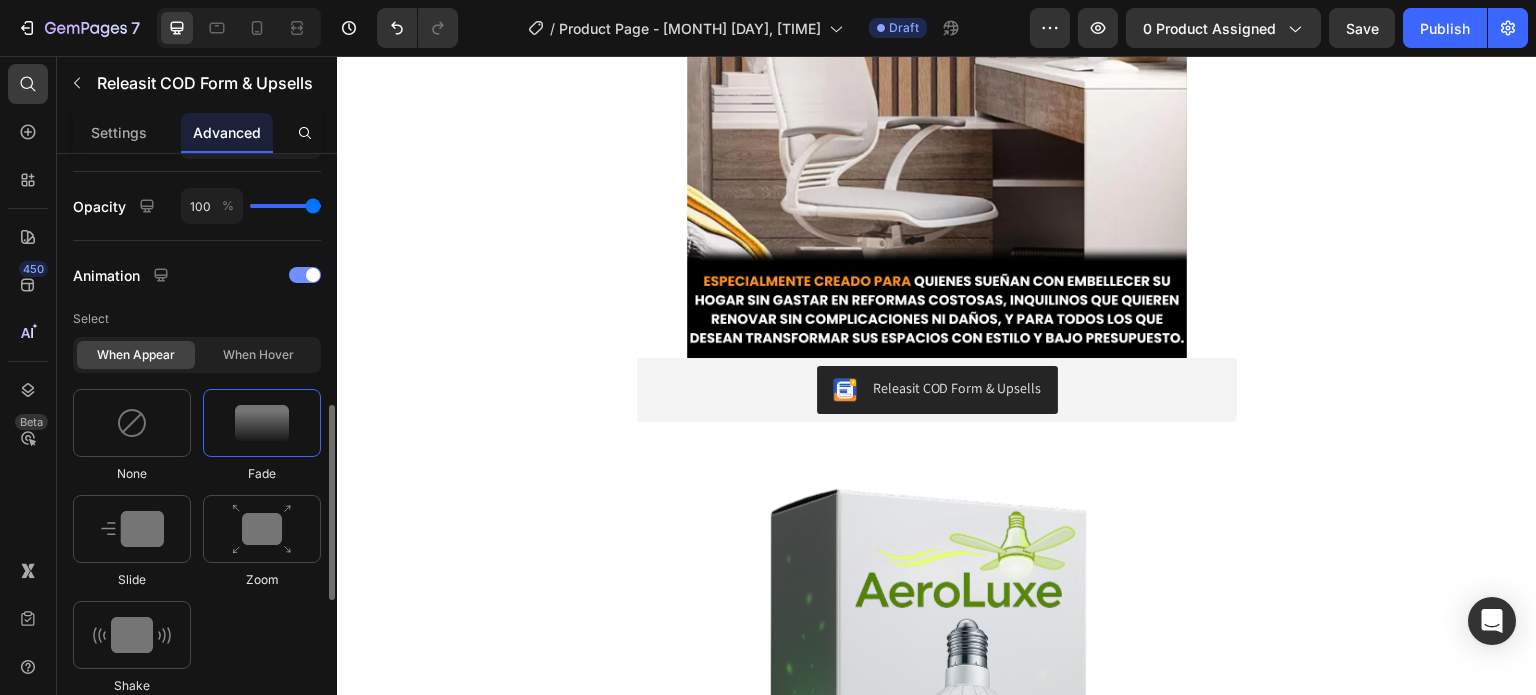 scroll, scrollTop: 766, scrollLeft: 0, axis: vertical 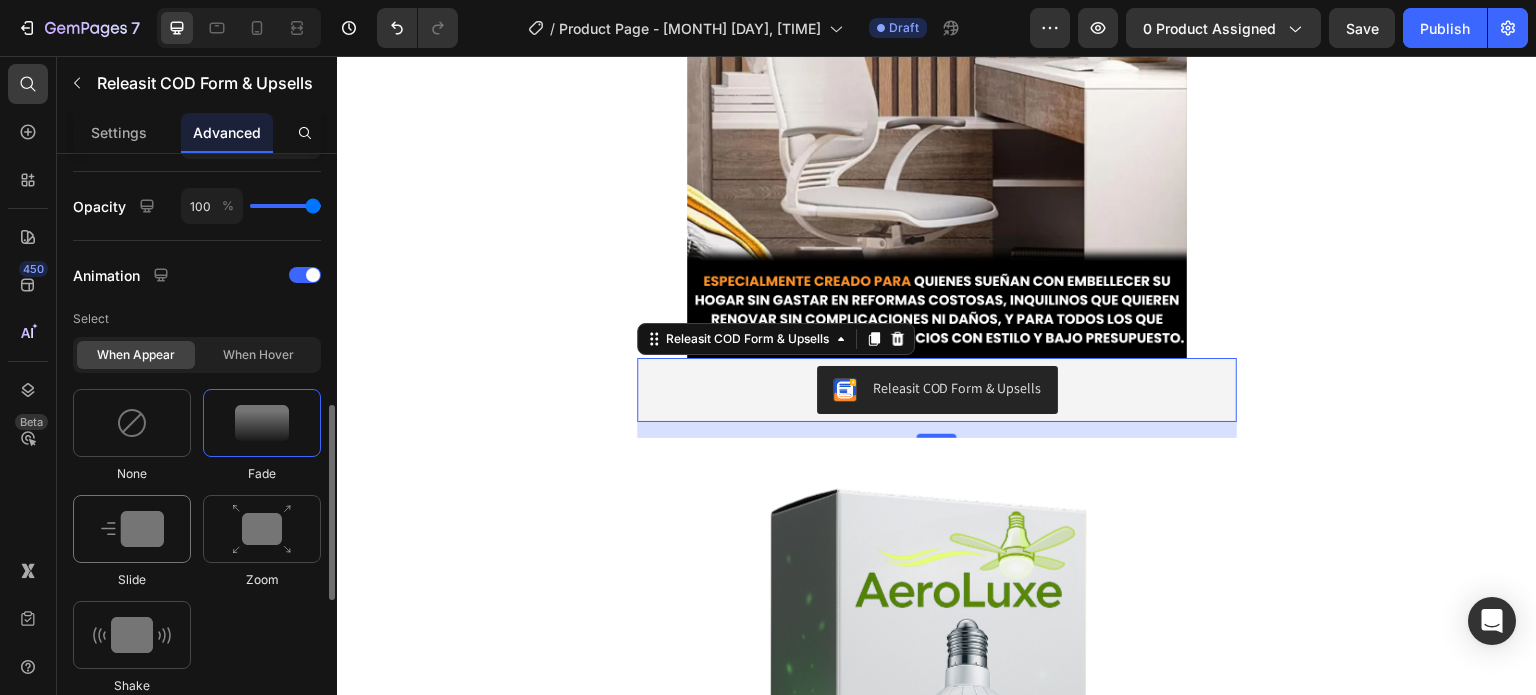 click at bounding box center [132, 529] 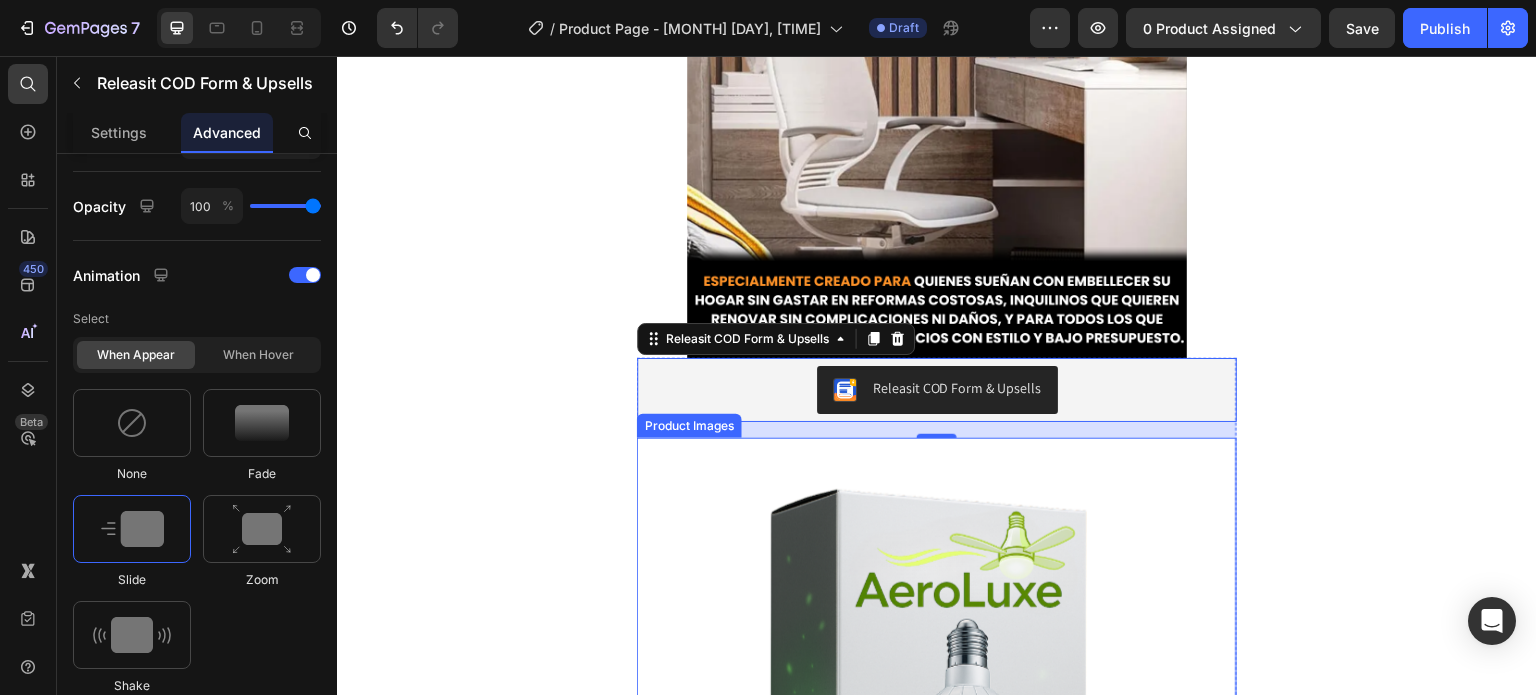 click at bounding box center [937, 738] 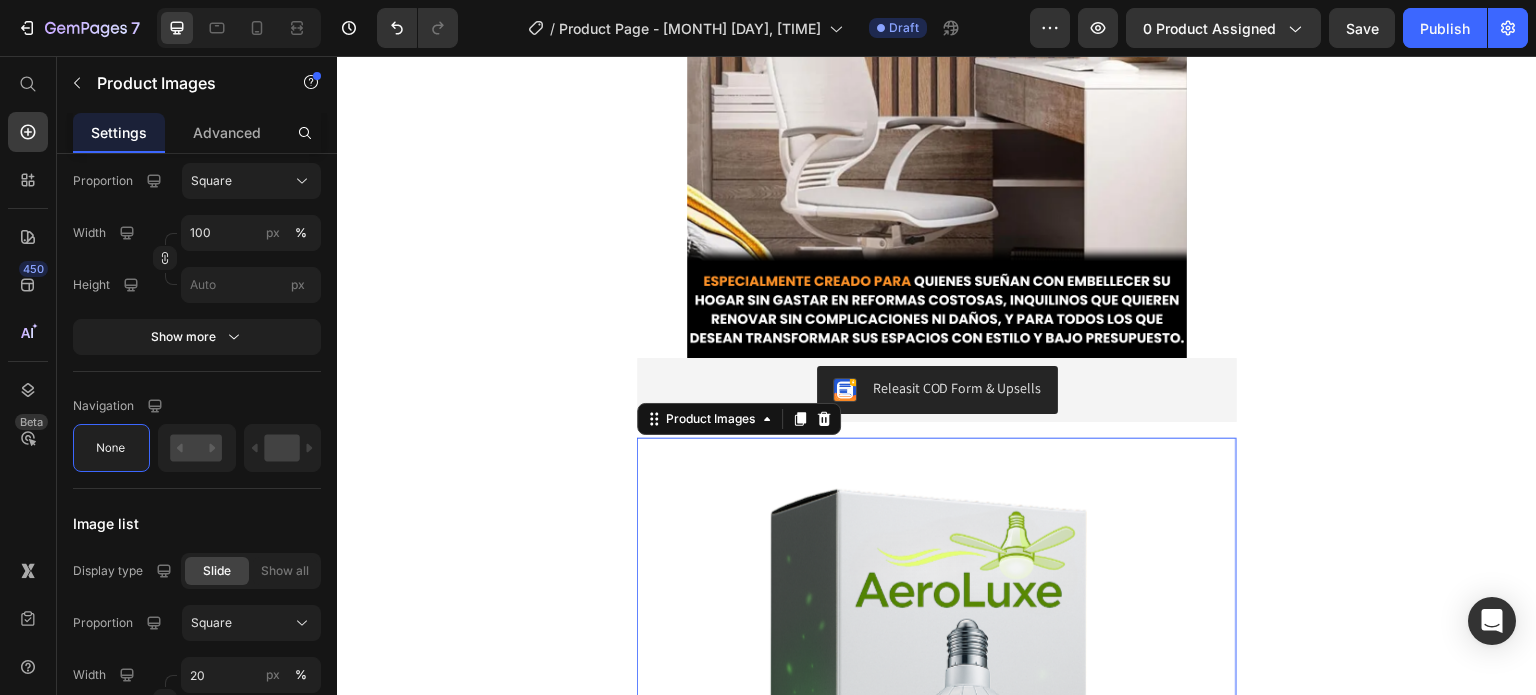 scroll, scrollTop: 0, scrollLeft: 0, axis: both 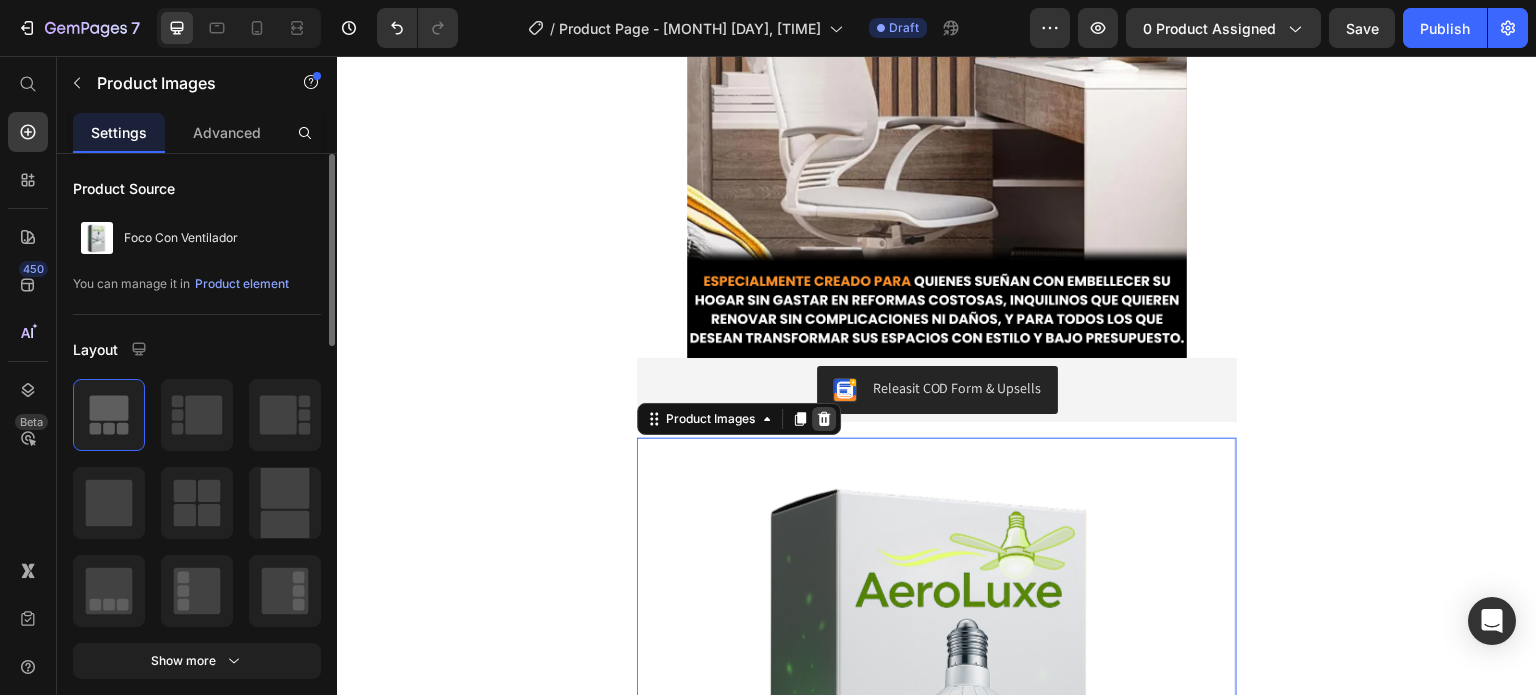 click 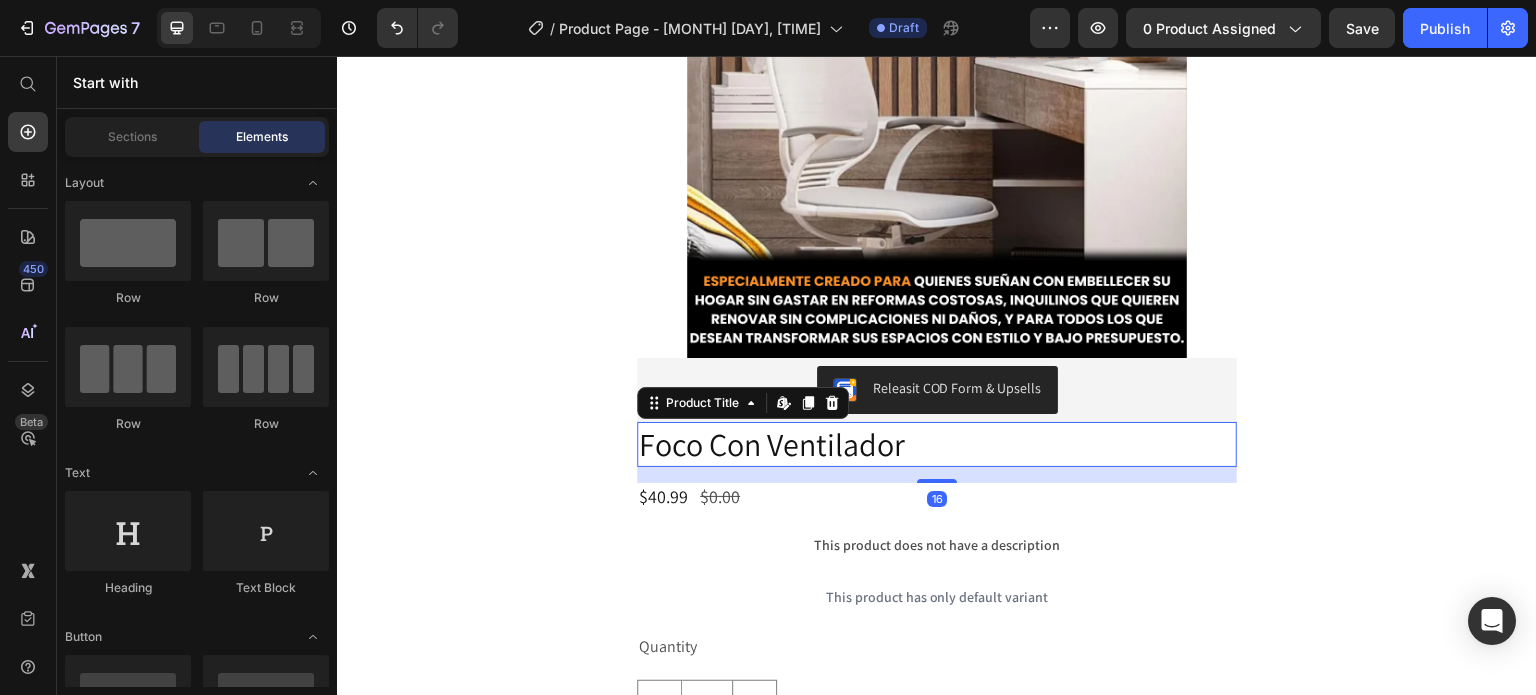 click on "Foco Con Ventilador" at bounding box center (937, 445) 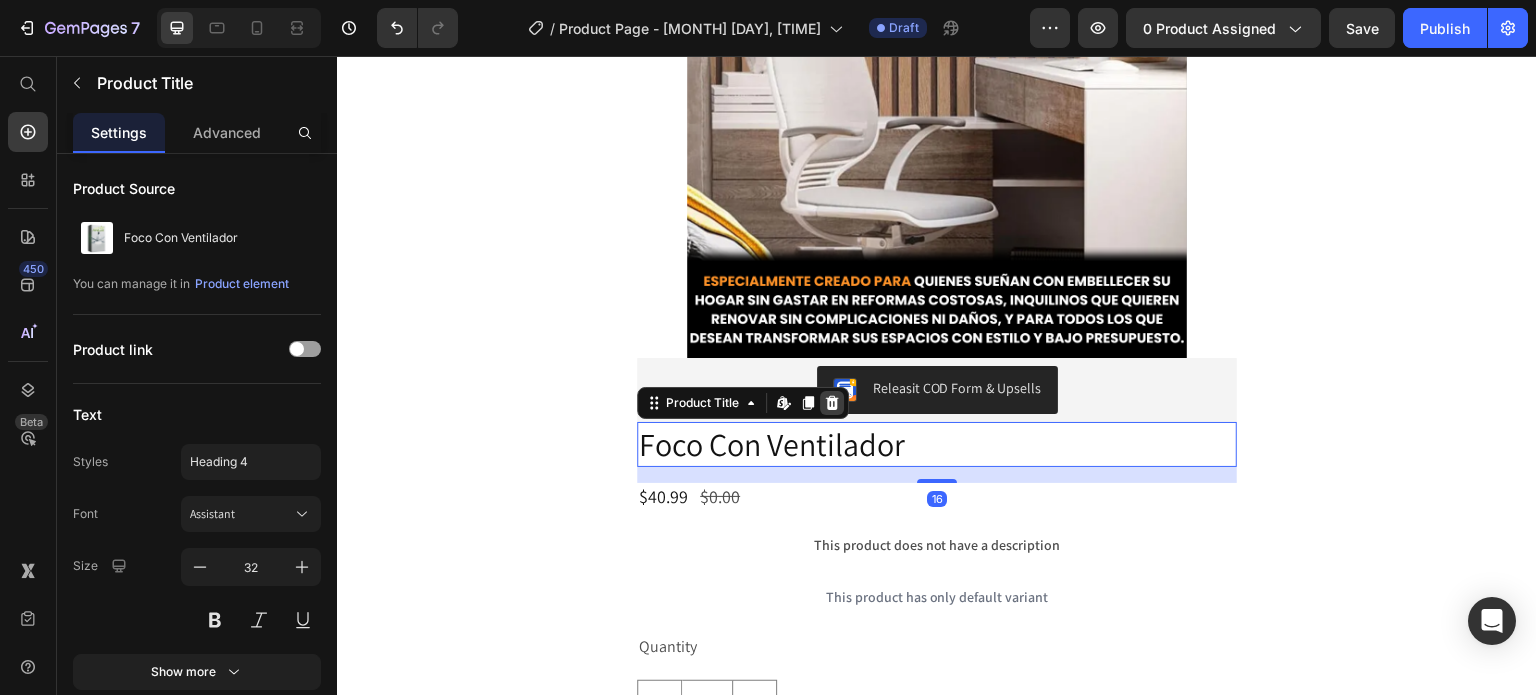 click 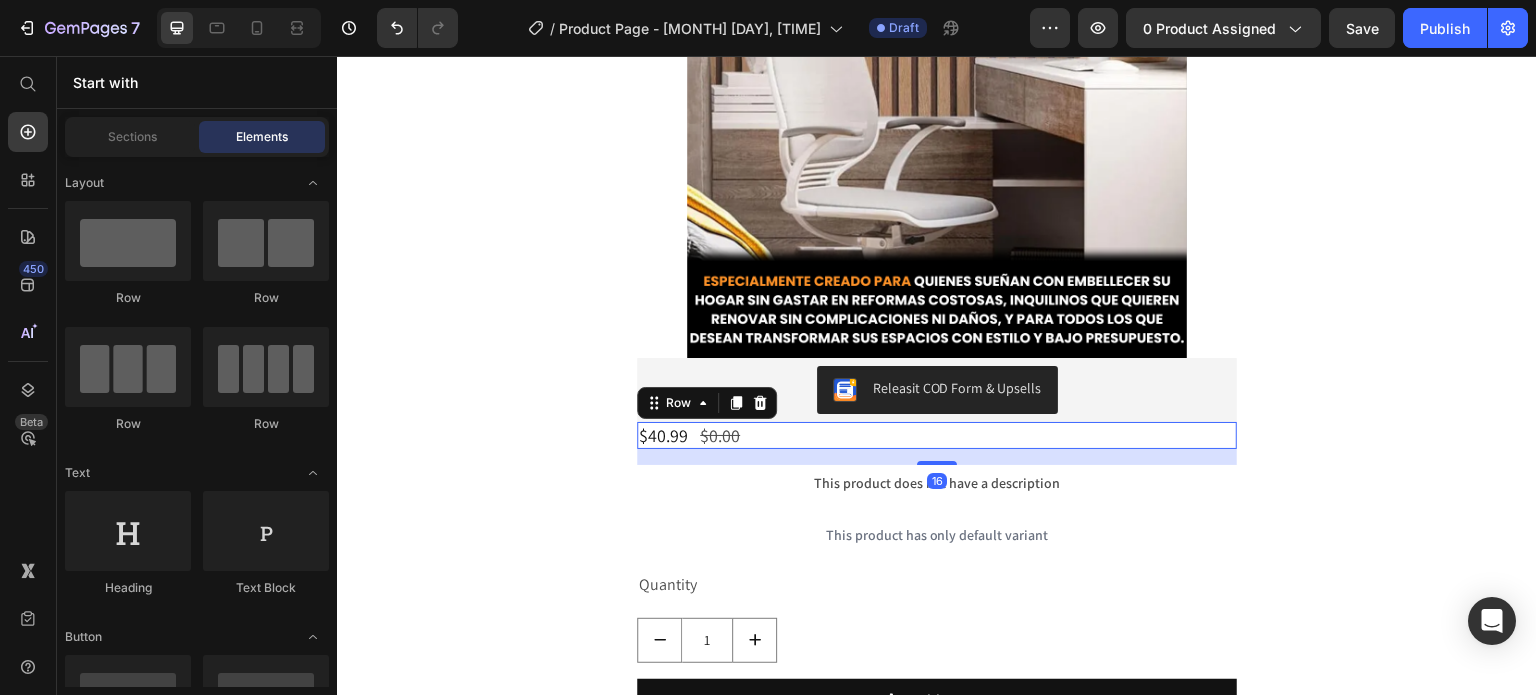 click on "$40.99 Product Price $0.00 Product Price Row   16" at bounding box center [937, 435] 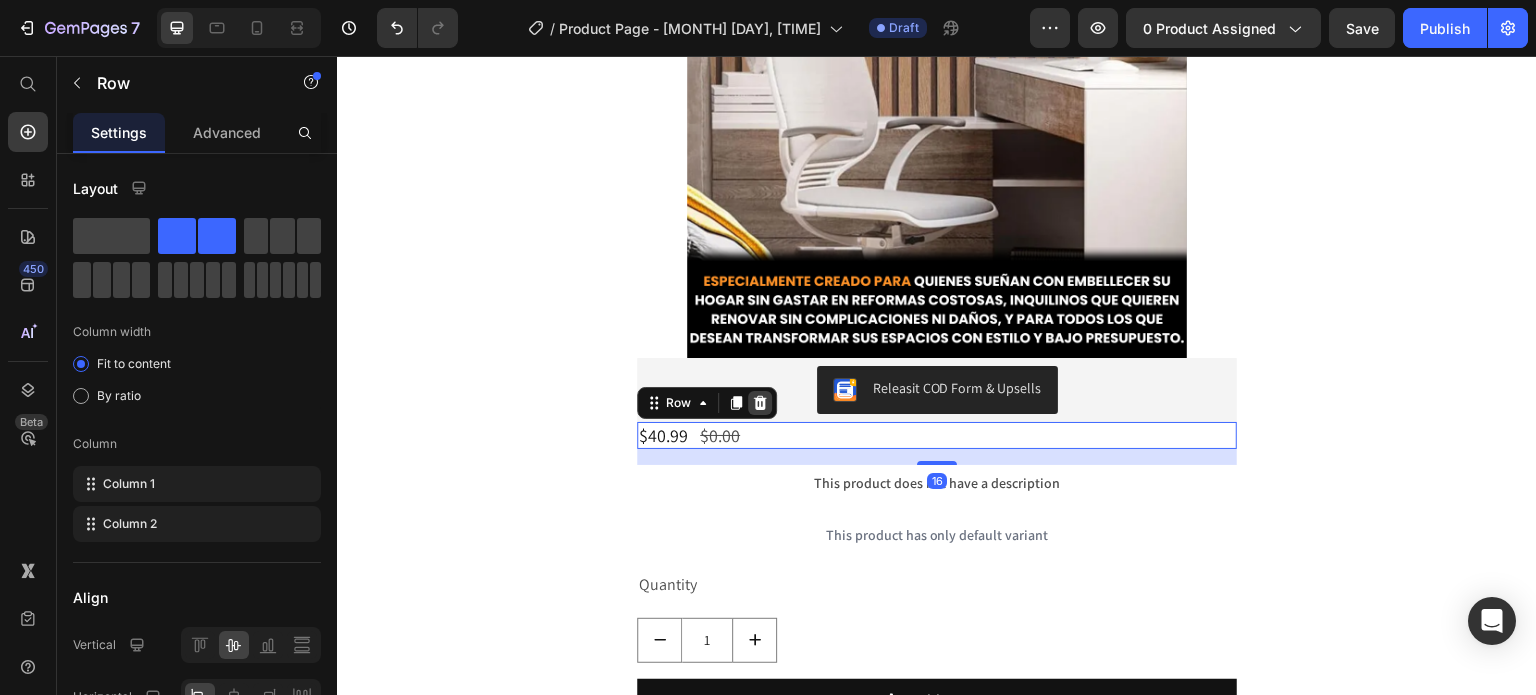 click 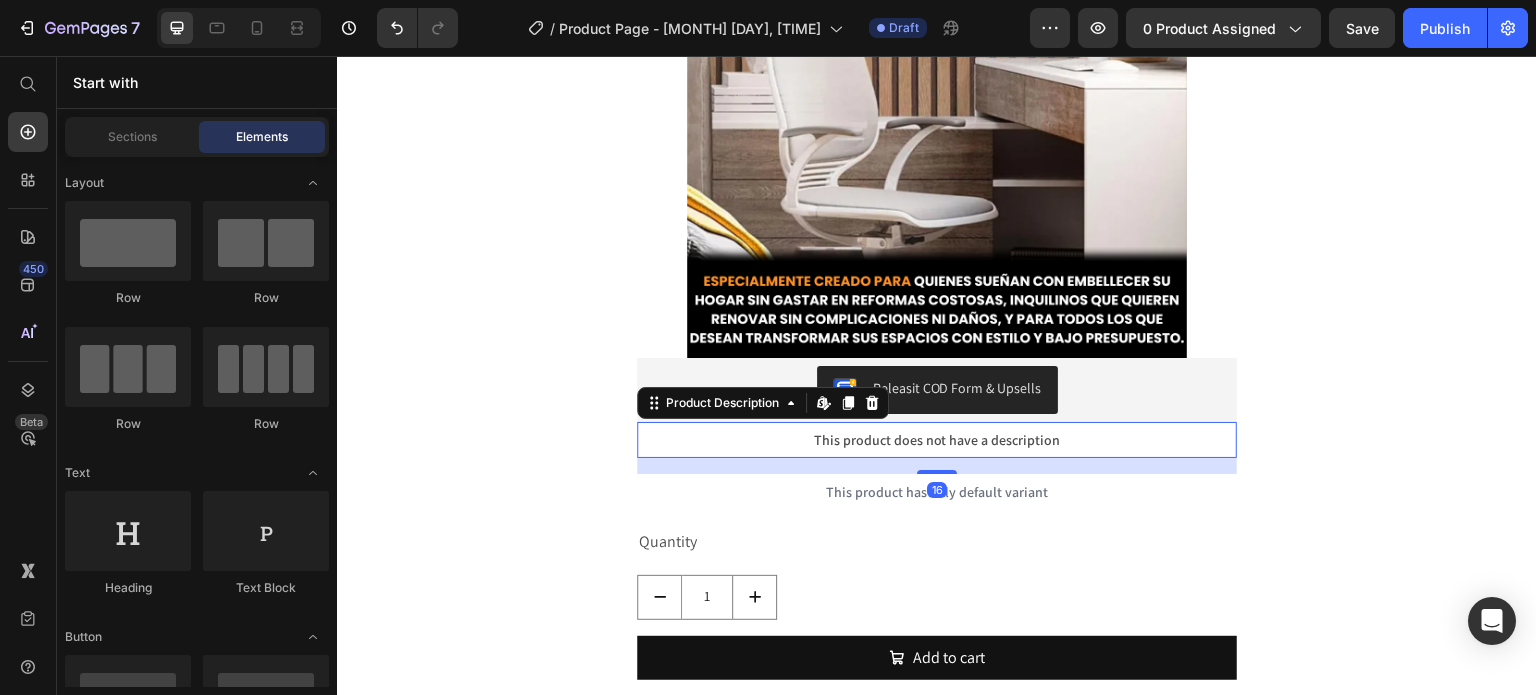 click on "This product does not have a description" at bounding box center [937, 440] 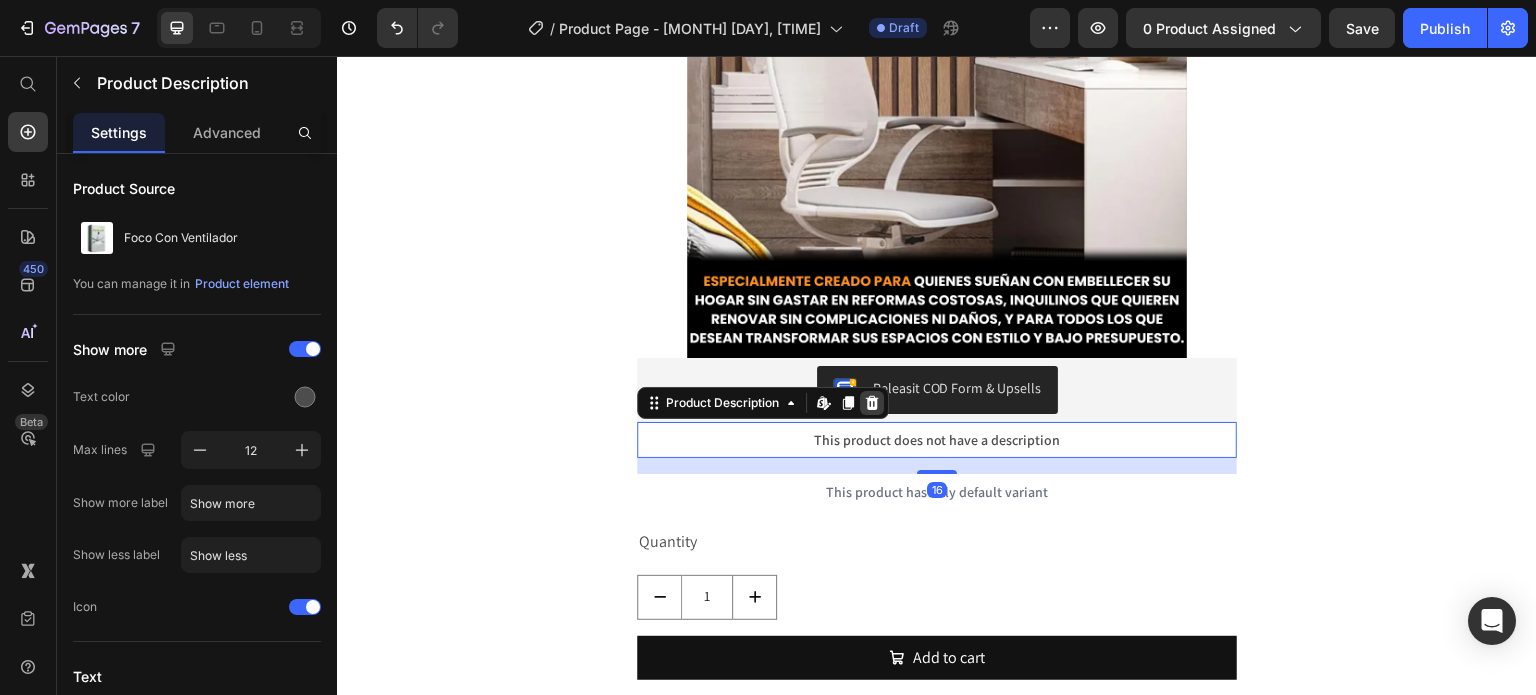 click 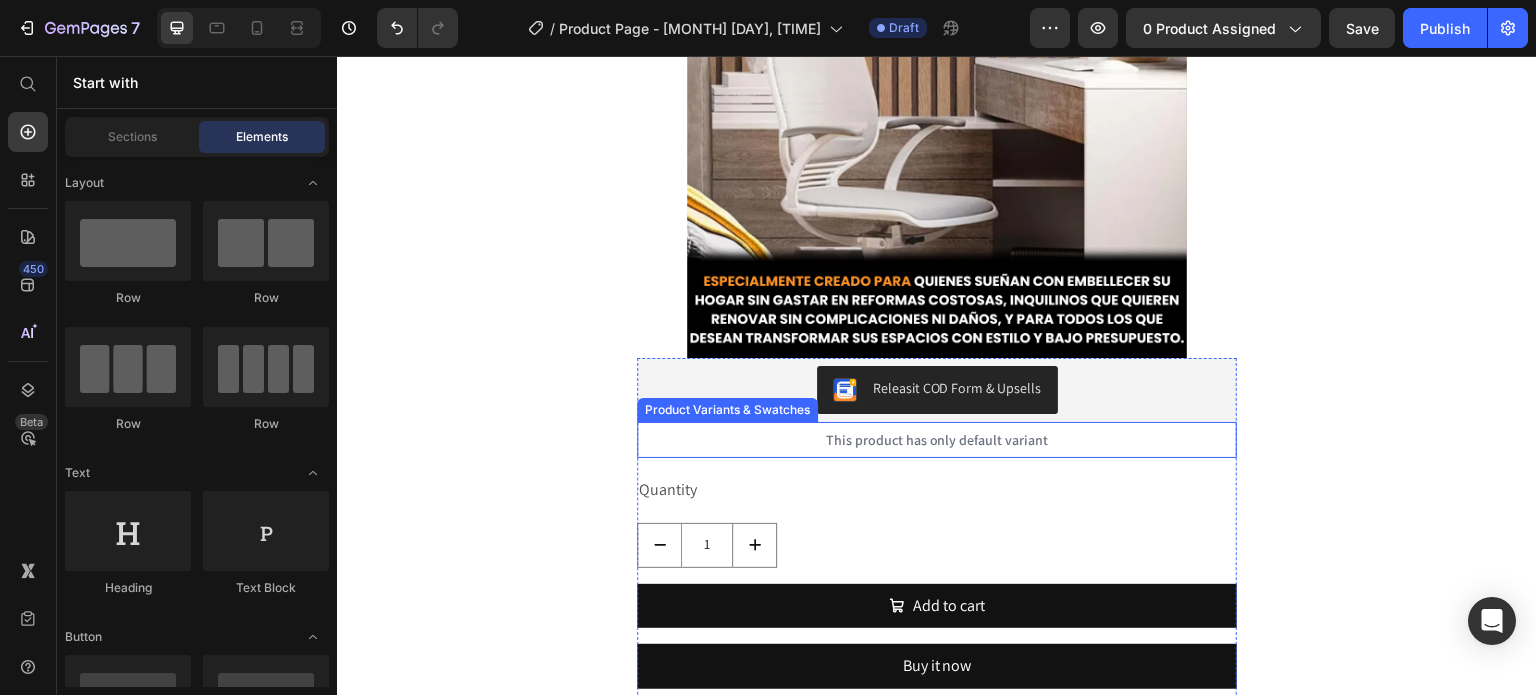 click on "This product has only default variant" at bounding box center [937, 440] 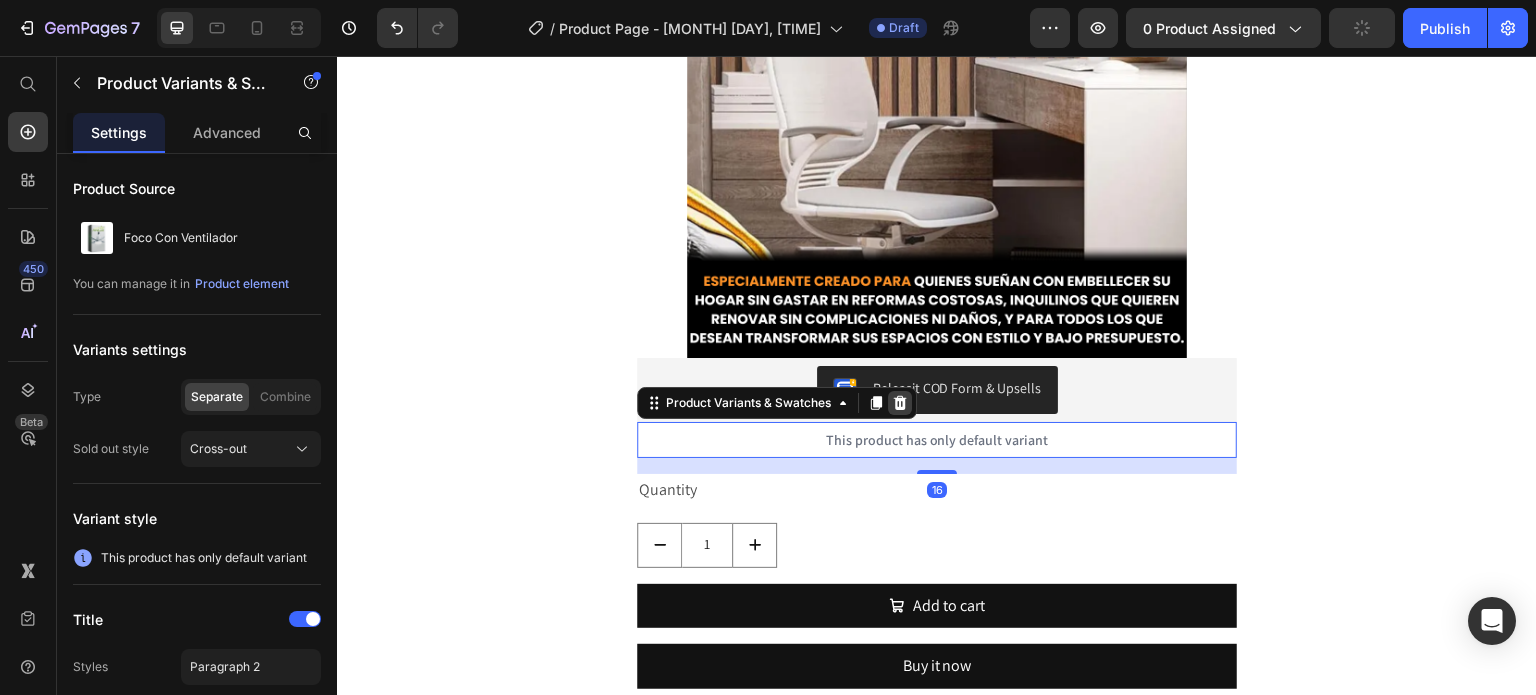 click 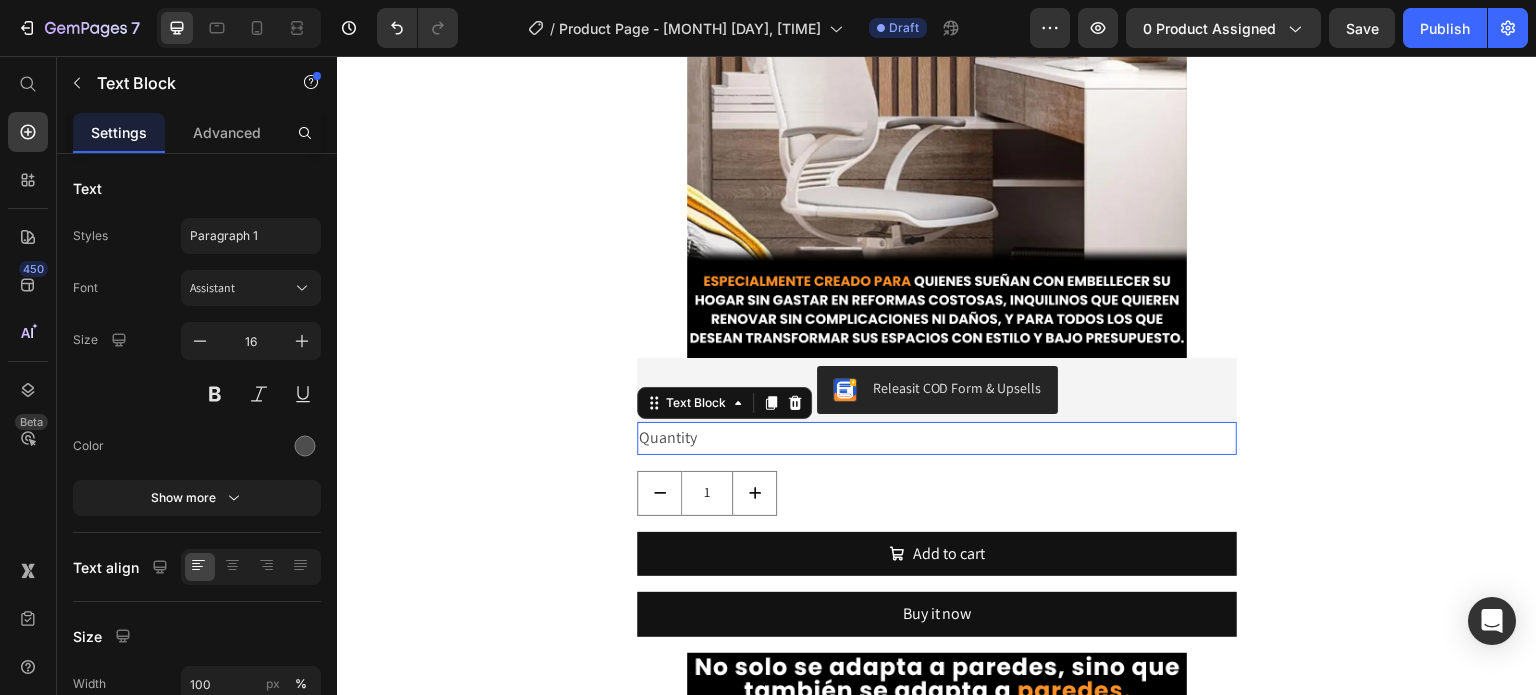 click on "Quantity" at bounding box center (937, 438) 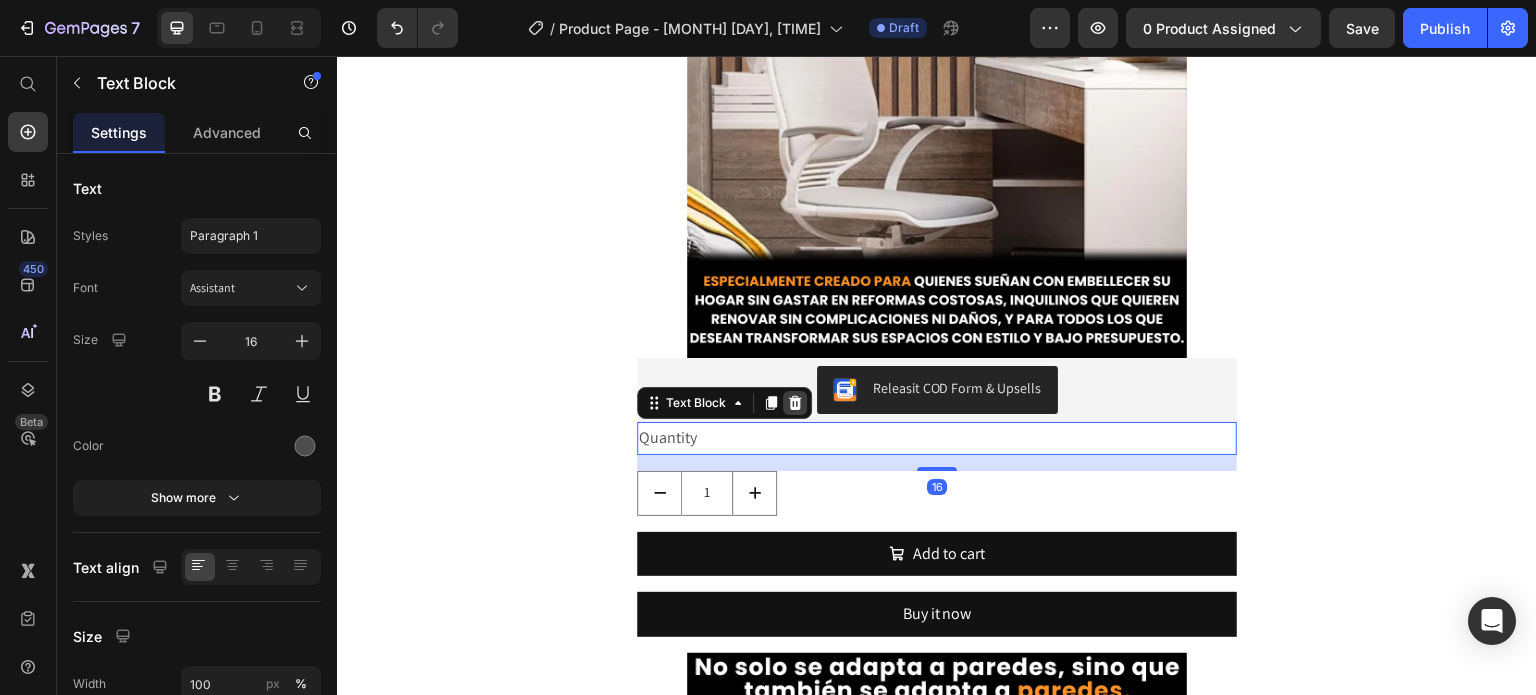 click 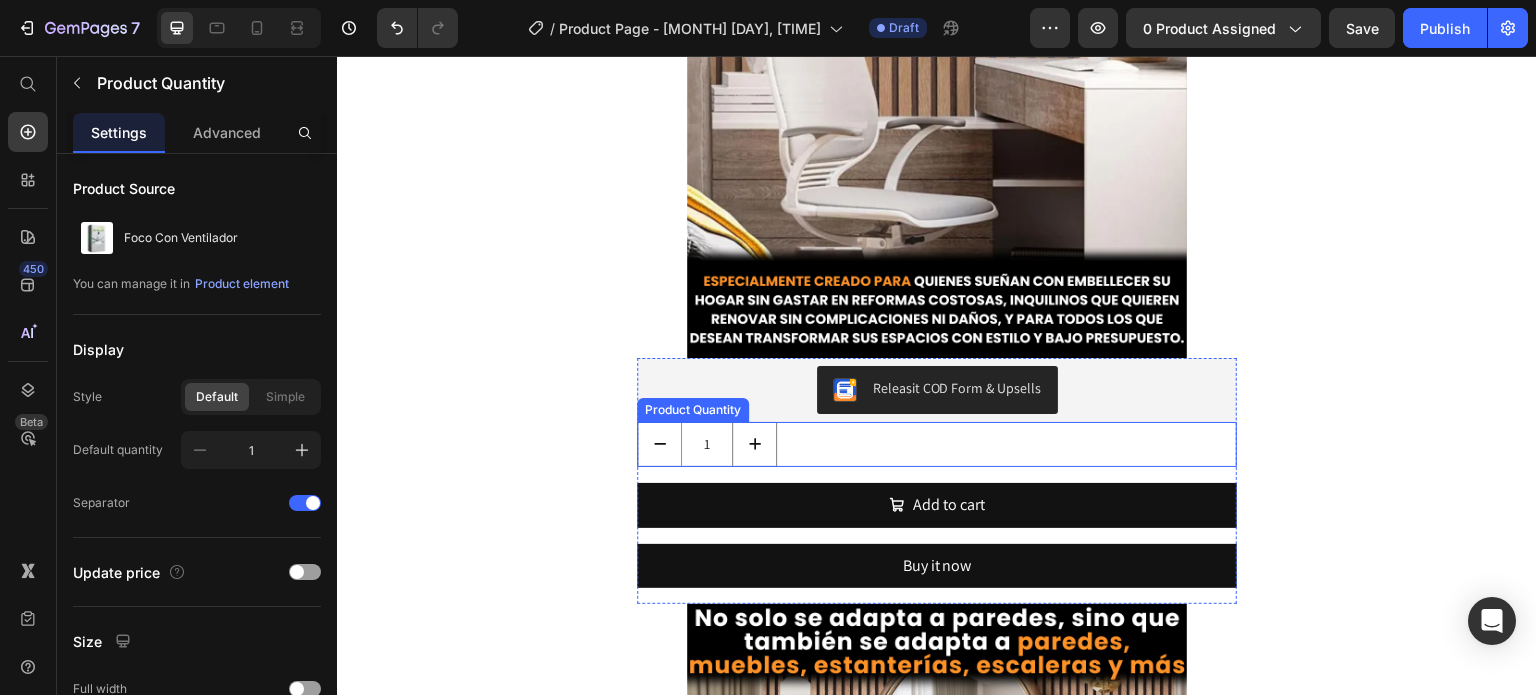 click on "1" at bounding box center [937, 444] 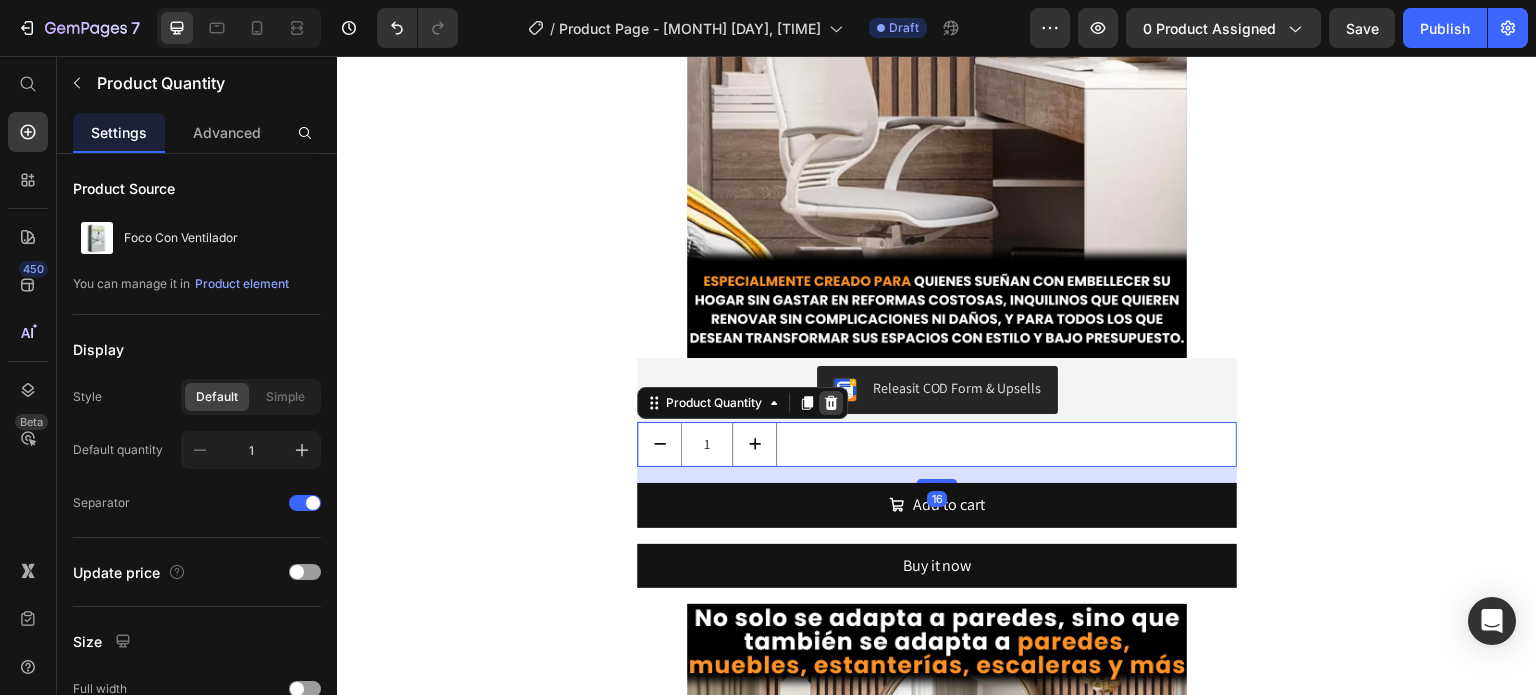click 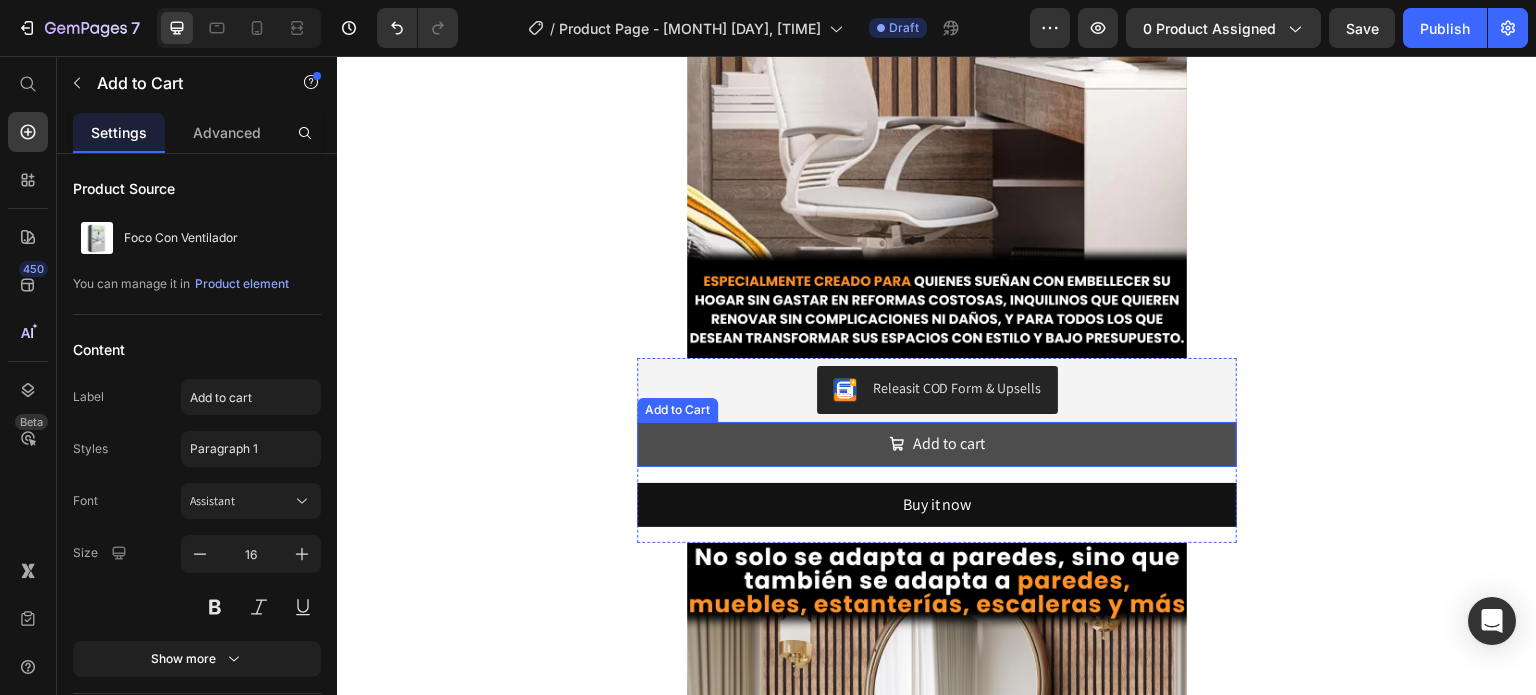 click on "Add to cart" at bounding box center (937, 444) 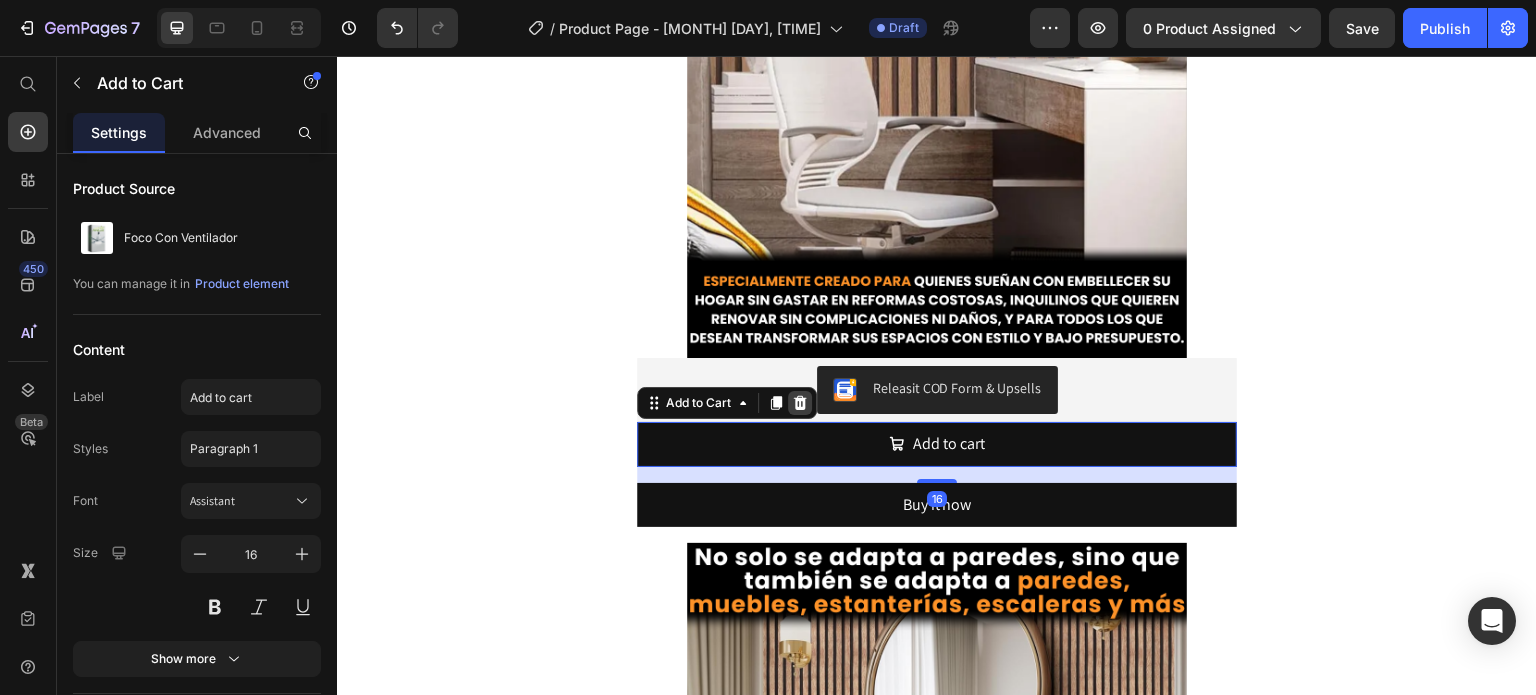 click 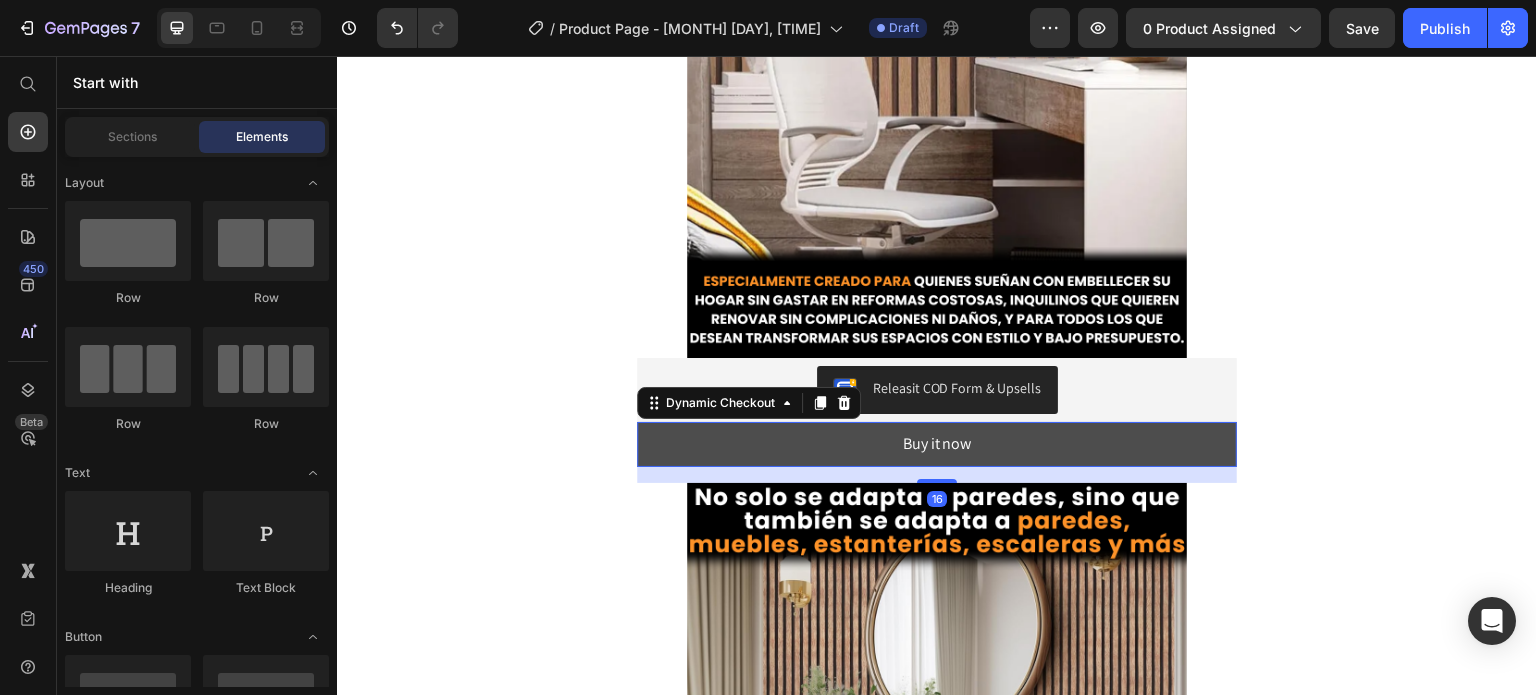 click on "Buy it now" at bounding box center [937, 444] 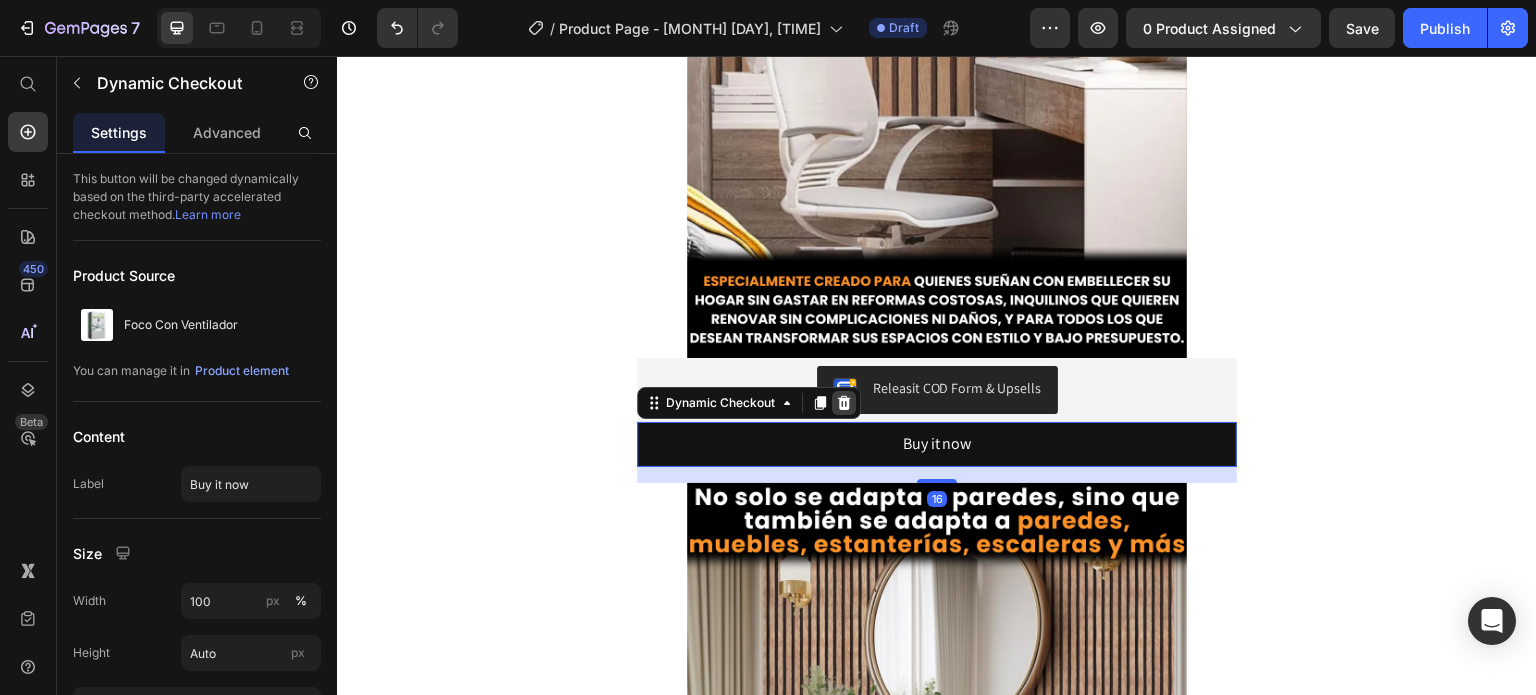 click 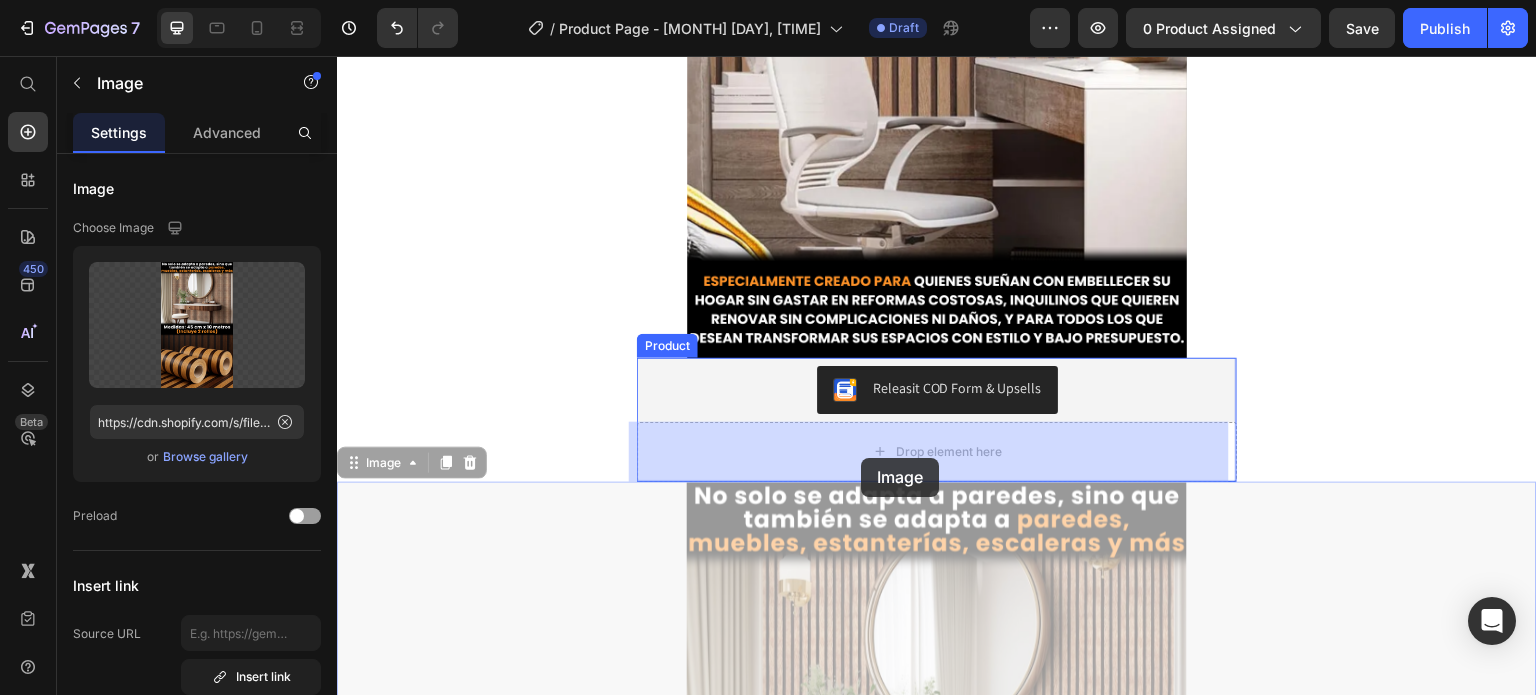 drag, startPoint x: 850, startPoint y: 518, endPoint x: 860, endPoint y: 459, distance: 59.841457 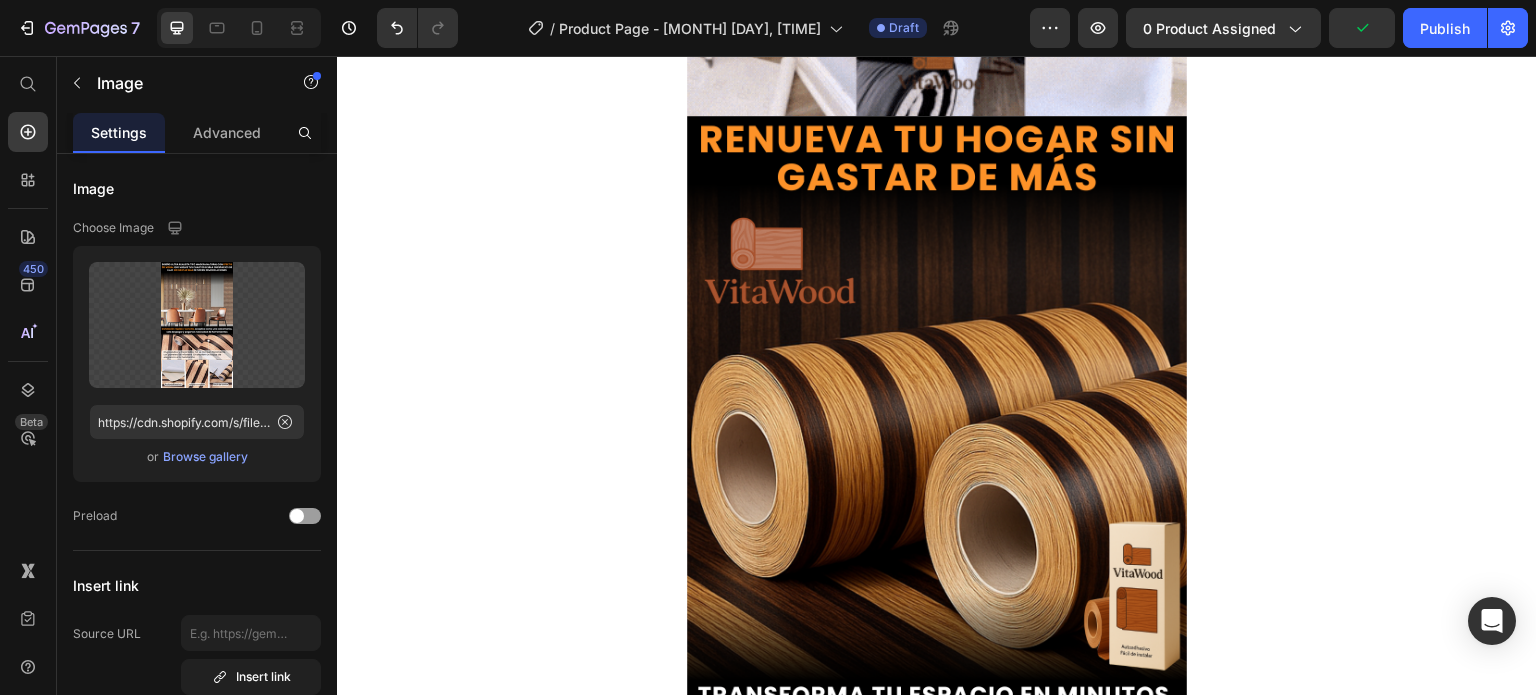 scroll, scrollTop: 0, scrollLeft: 0, axis: both 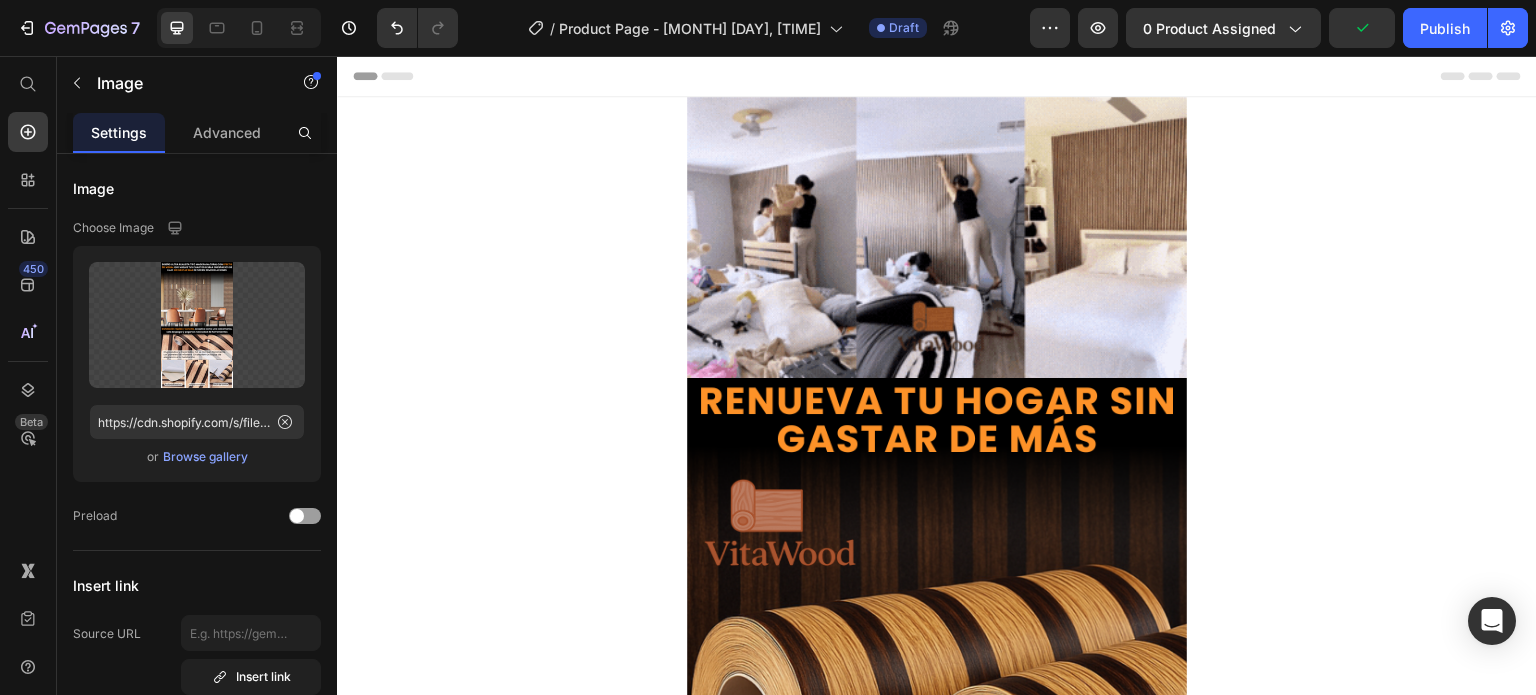 click at bounding box center [937, 237] 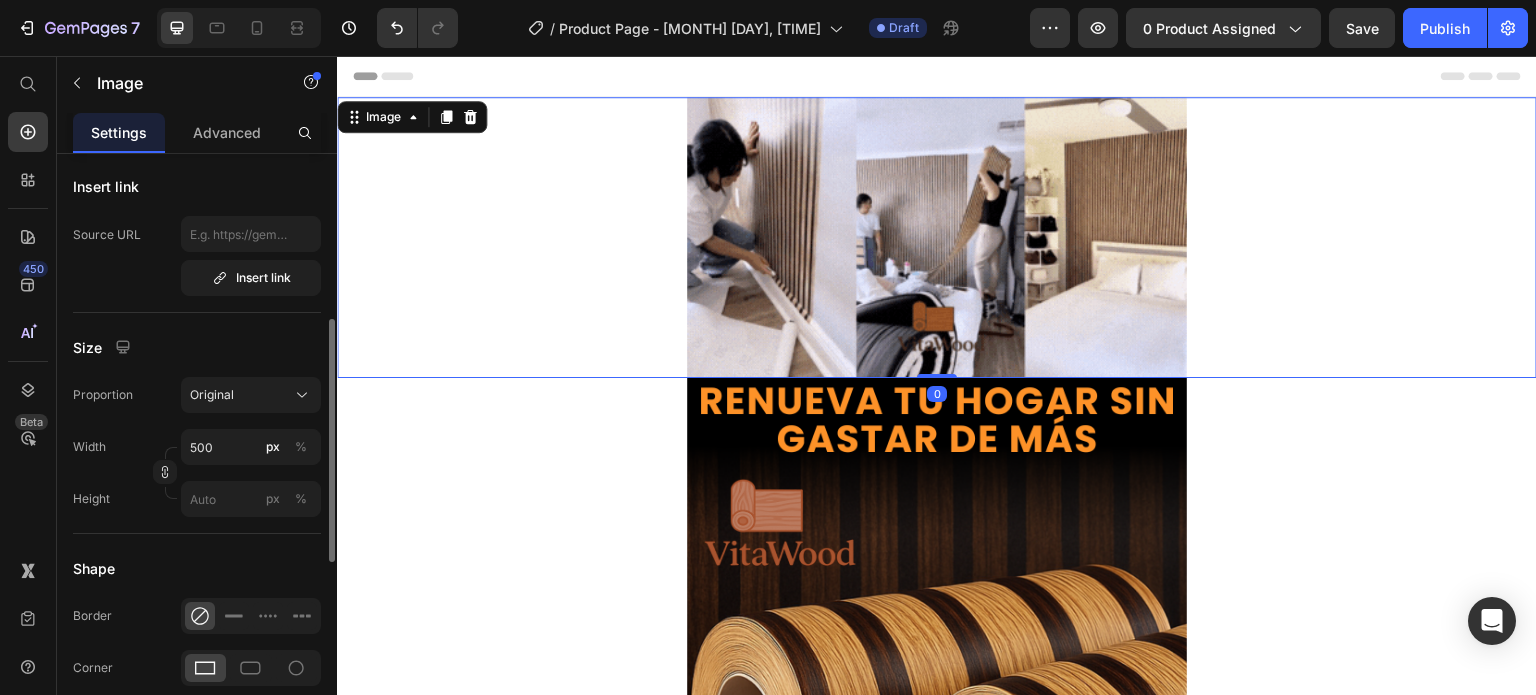 scroll, scrollTop: 402, scrollLeft: 0, axis: vertical 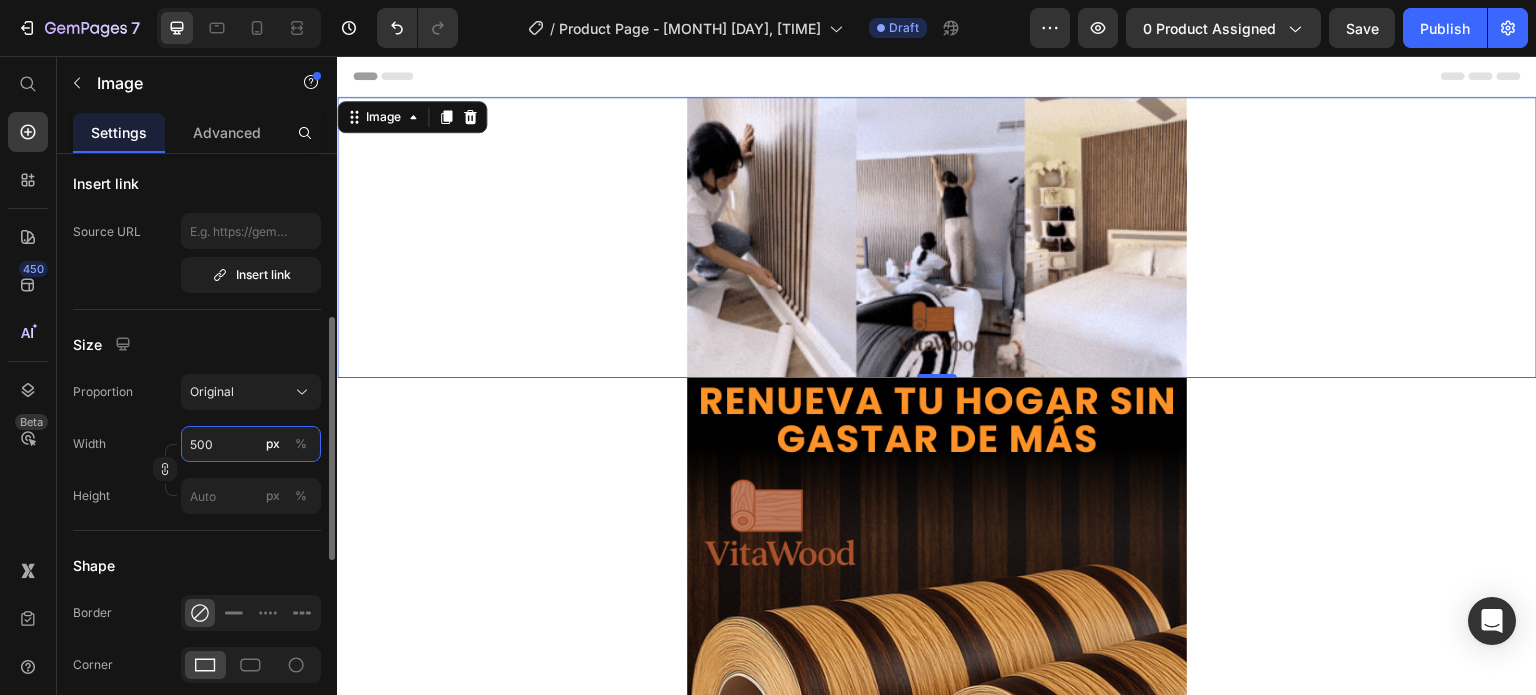 click on "500" at bounding box center (251, 444) 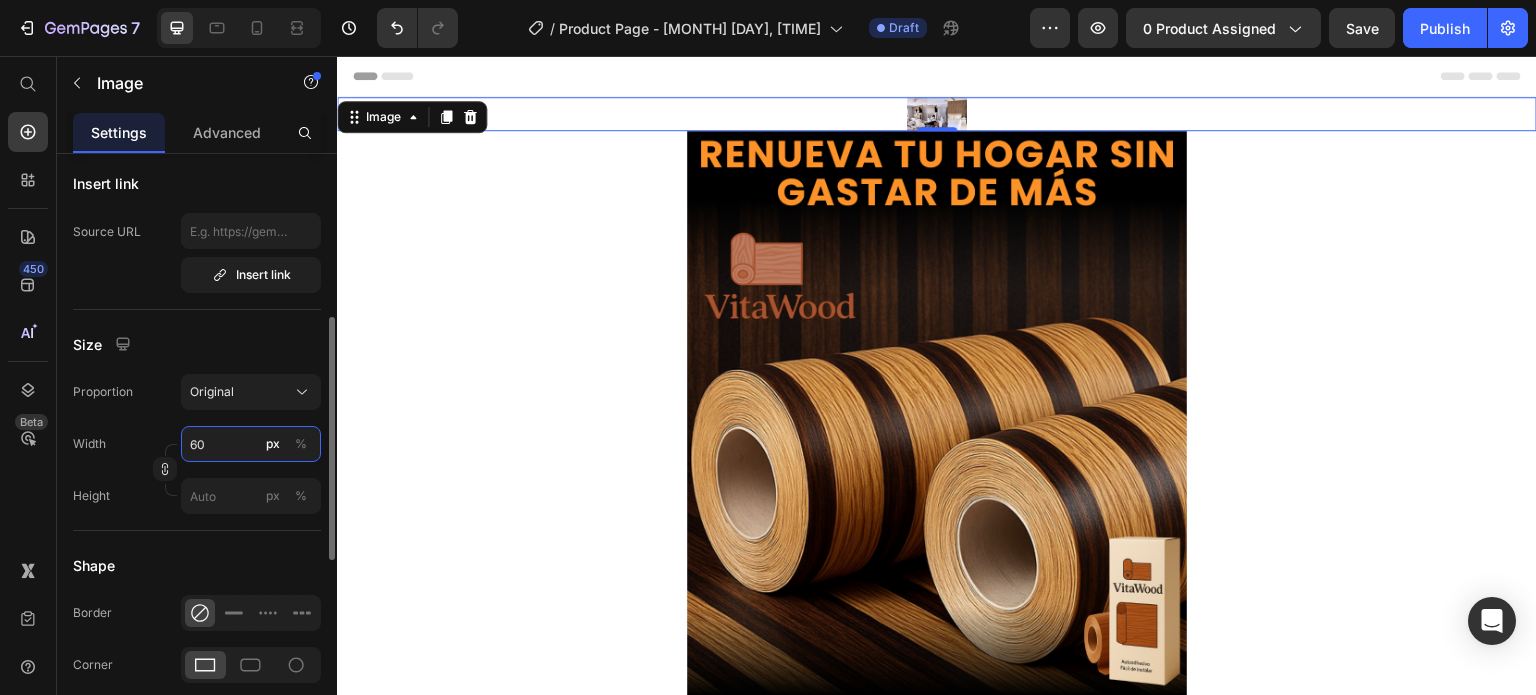 type on "600" 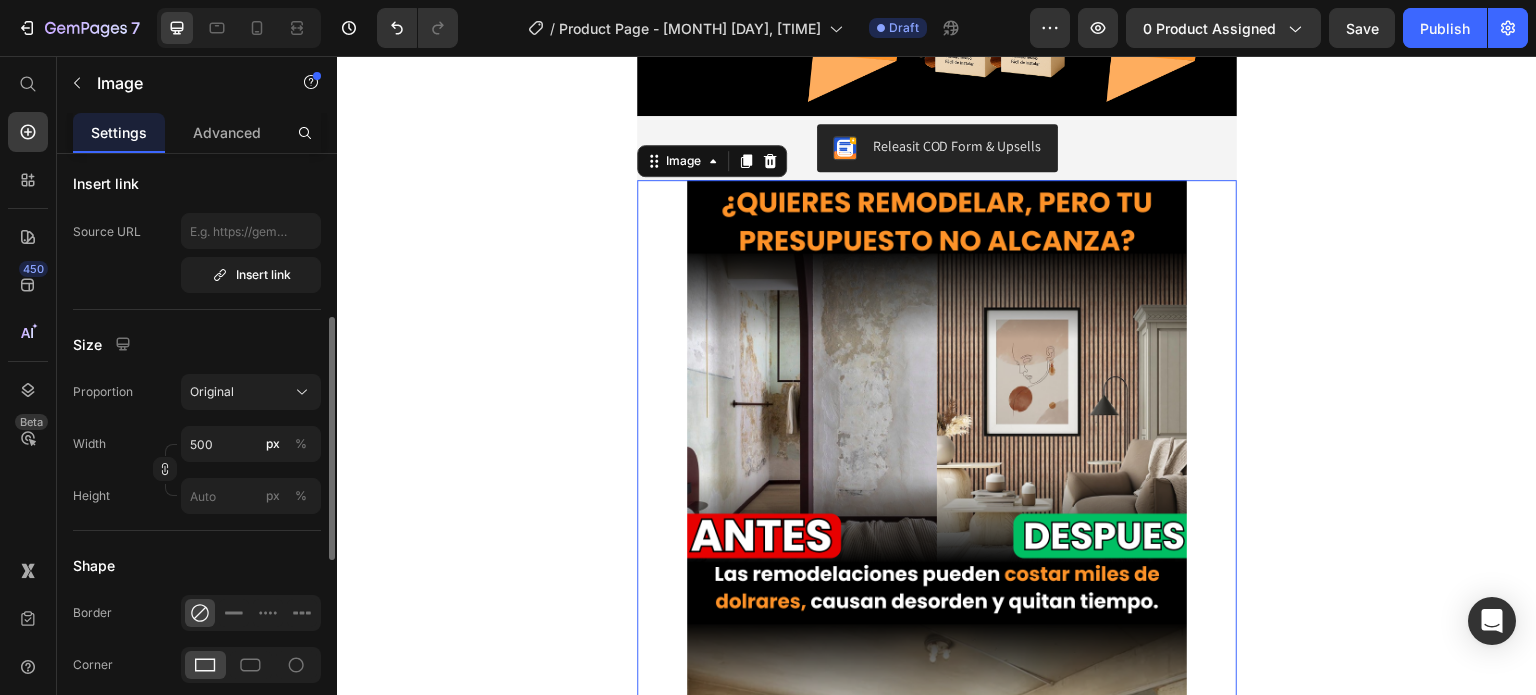 scroll, scrollTop: 1424, scrollLeft: 0, axis: vertical 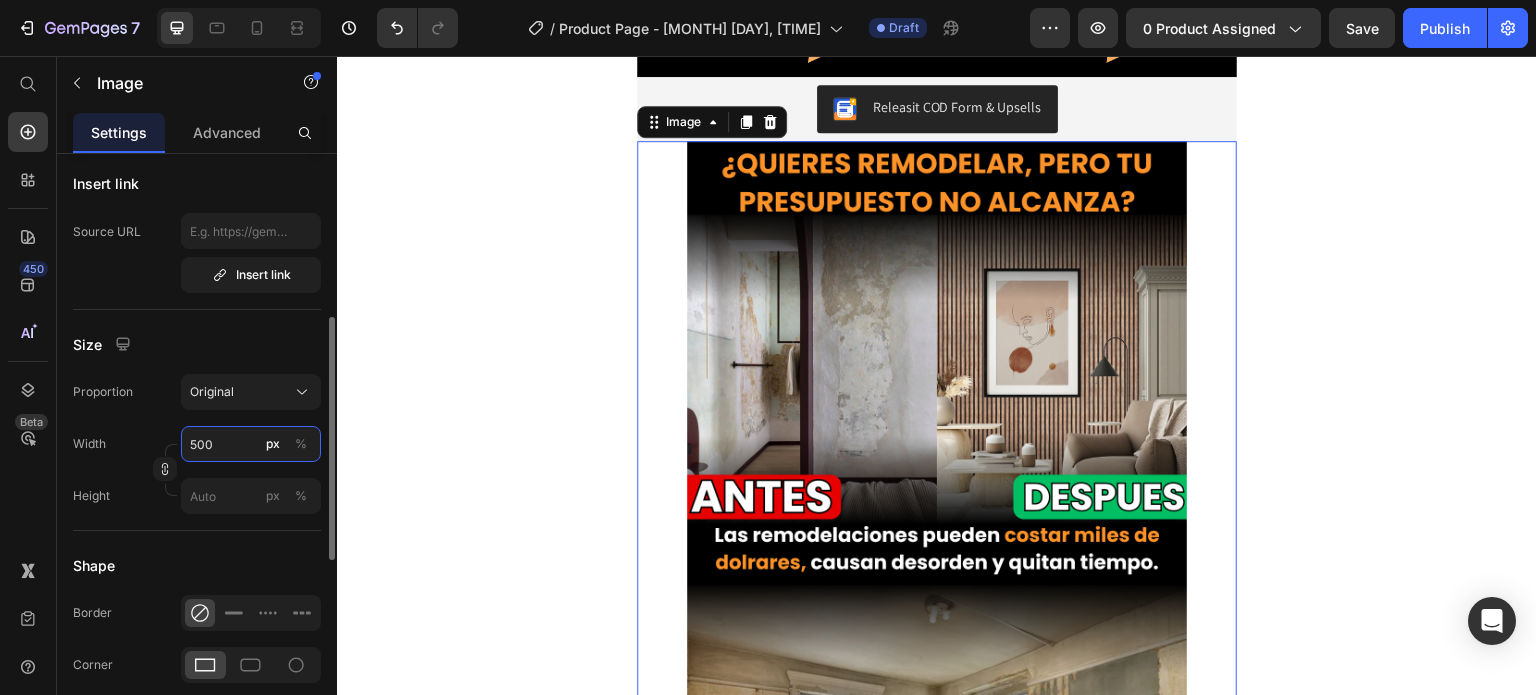 click on "500" at bounding box center [251, 444] 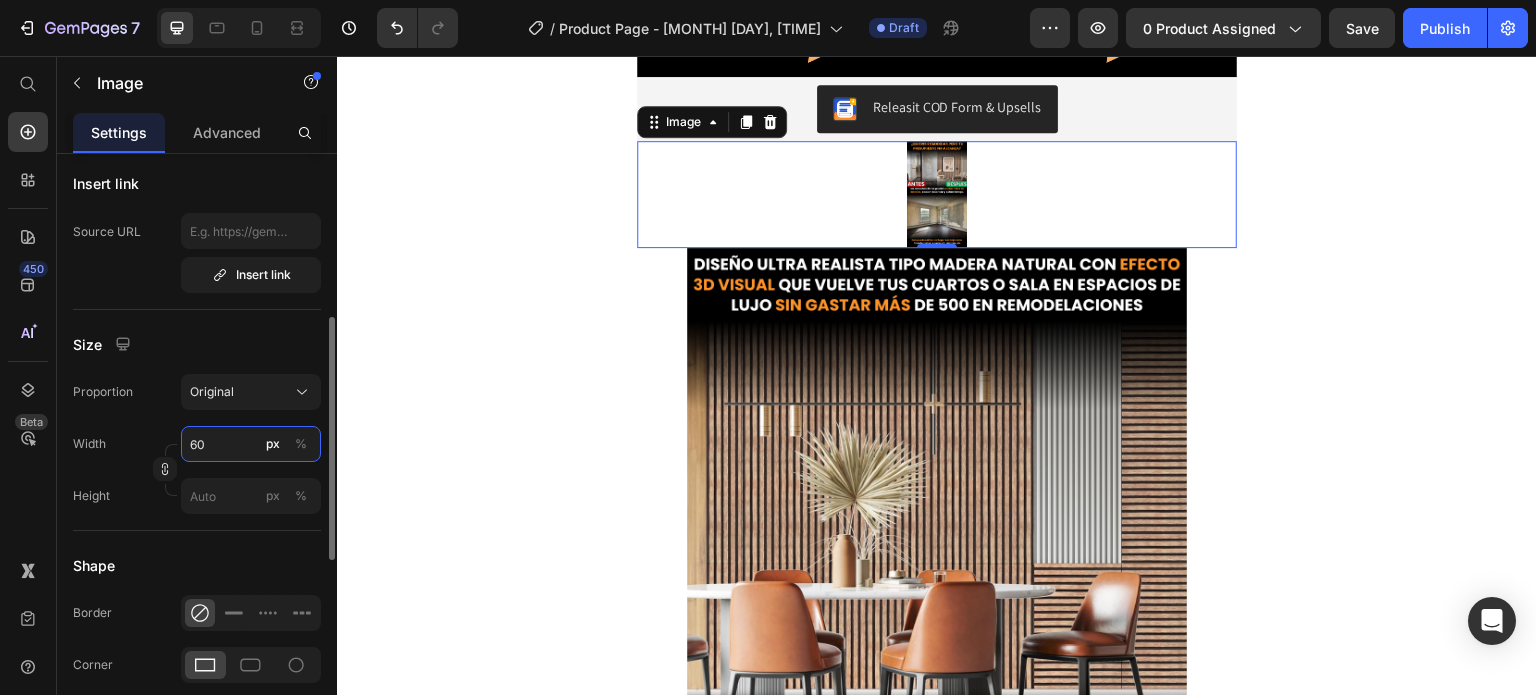 type on "600" 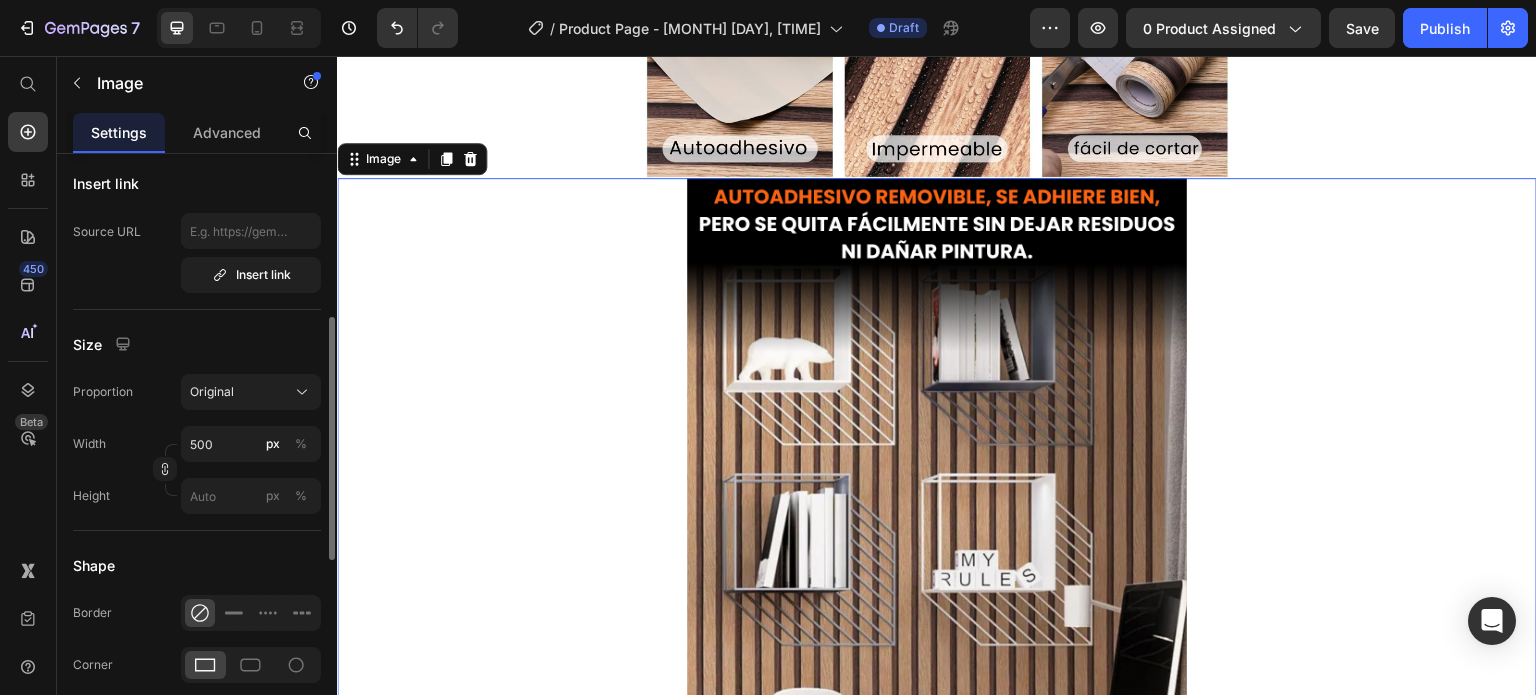 scroll, scrollTop: 3552, scrollLeft: 0, axis: vertical 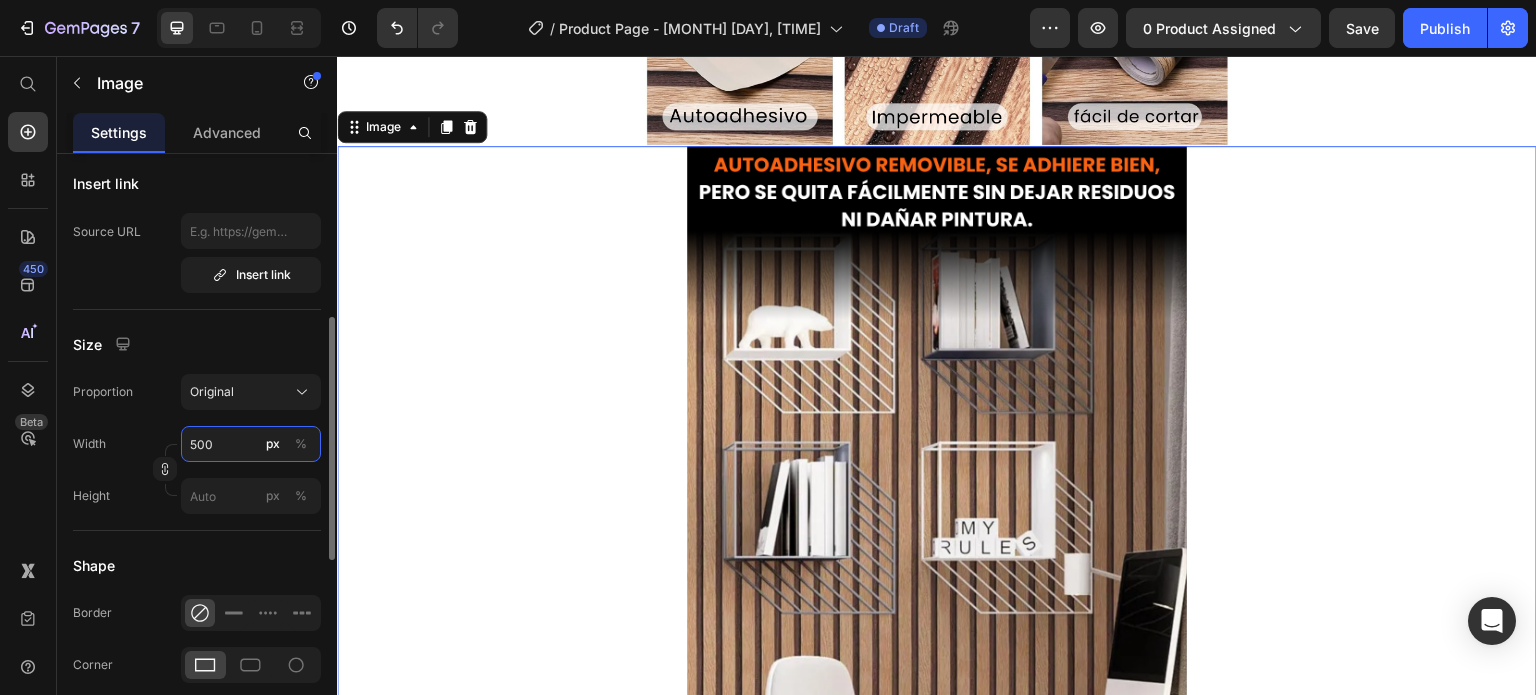 click on "500" at bounding box center [251, 444] 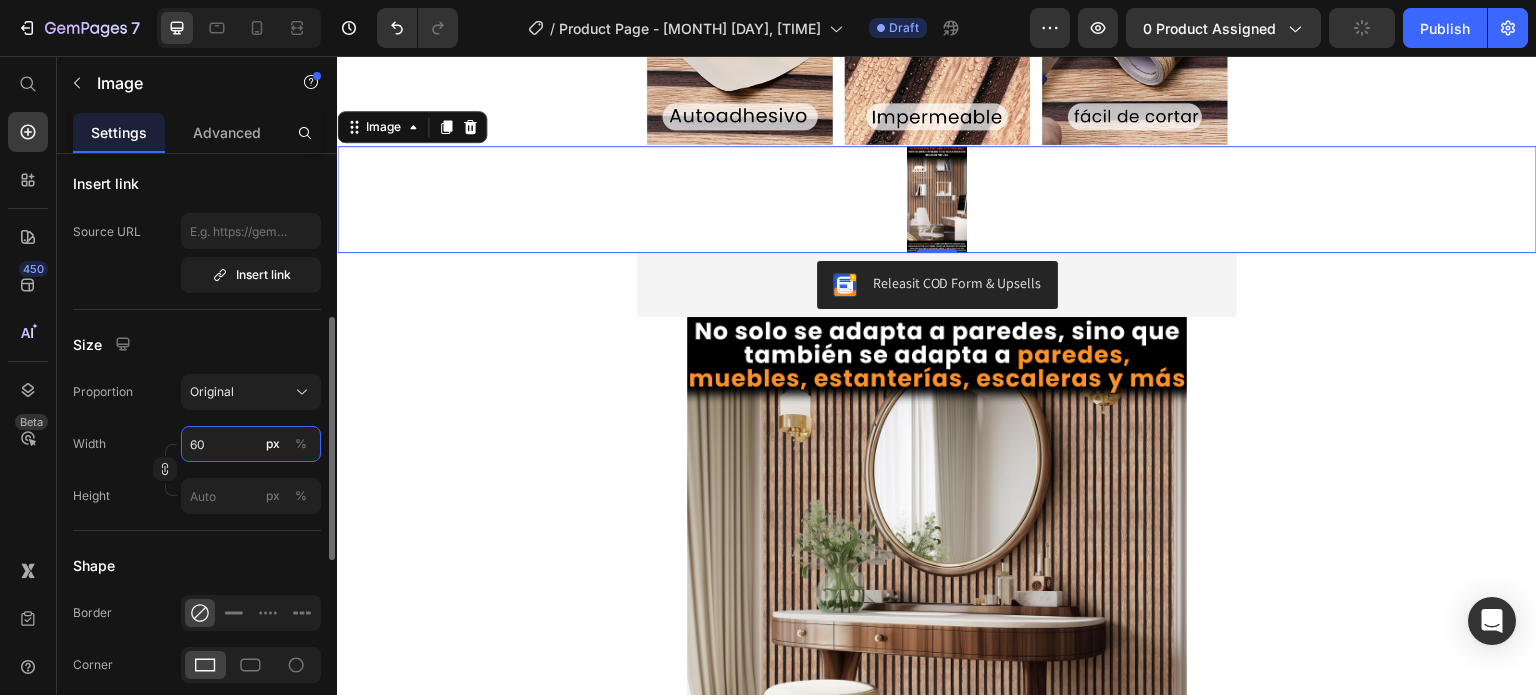 type on "600" 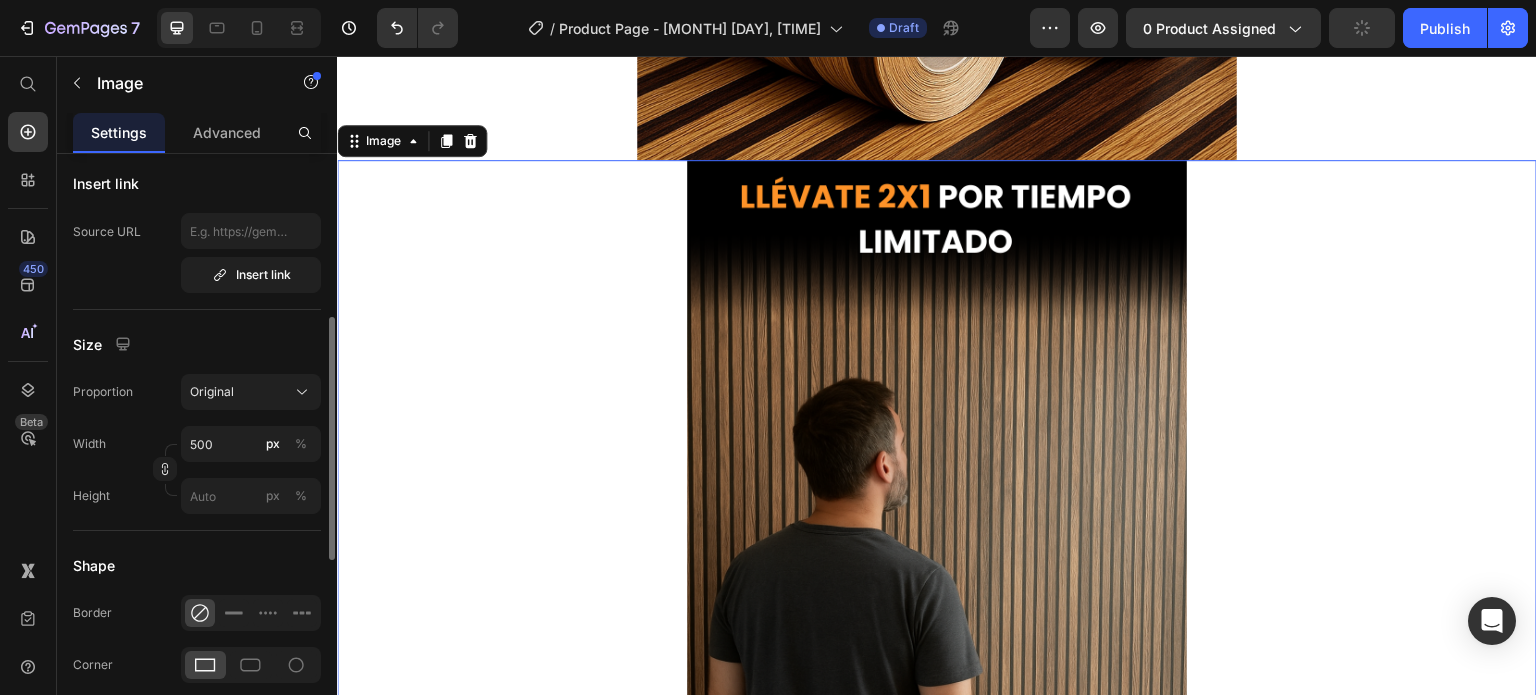 scroll, scrollTop: 5743, scrollLeft: 0, axis: vertical 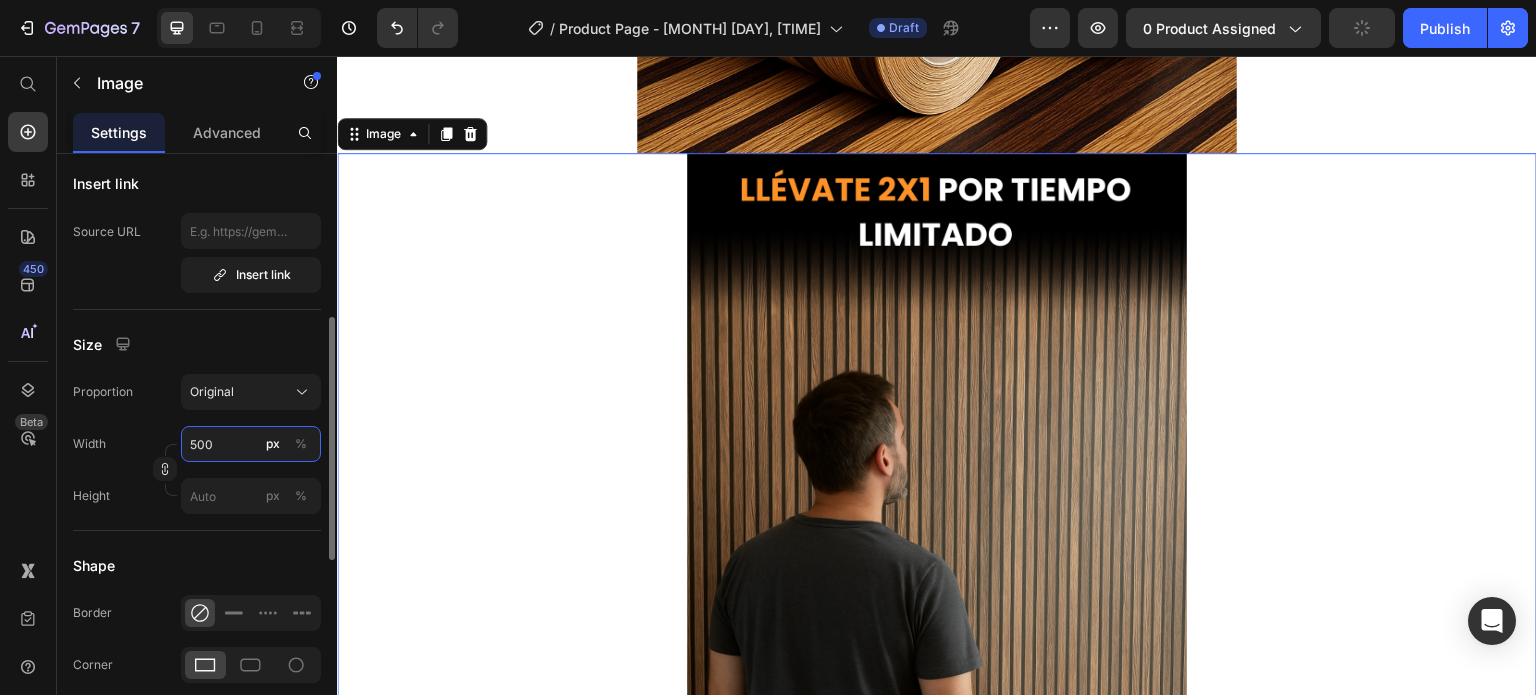 click on "500" at bounding box center [251, 444] 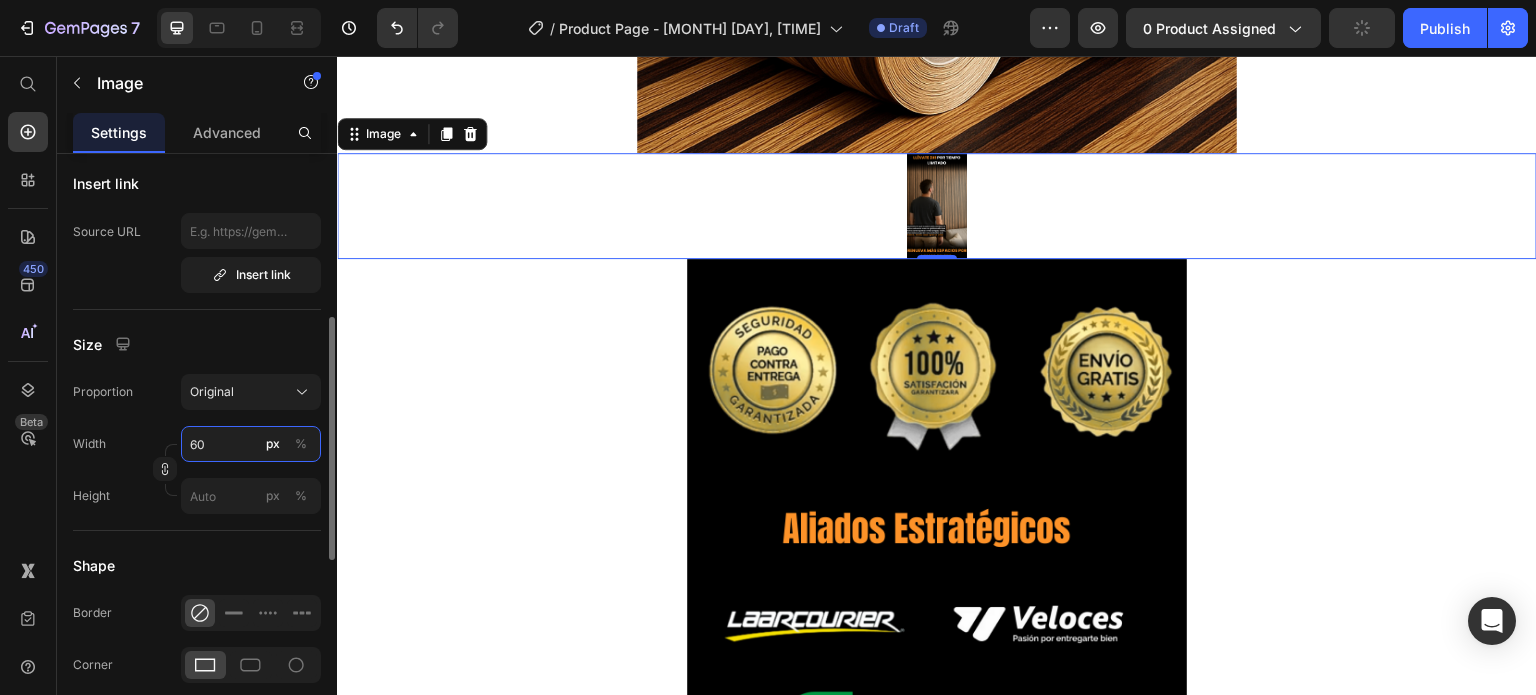 type on "600" 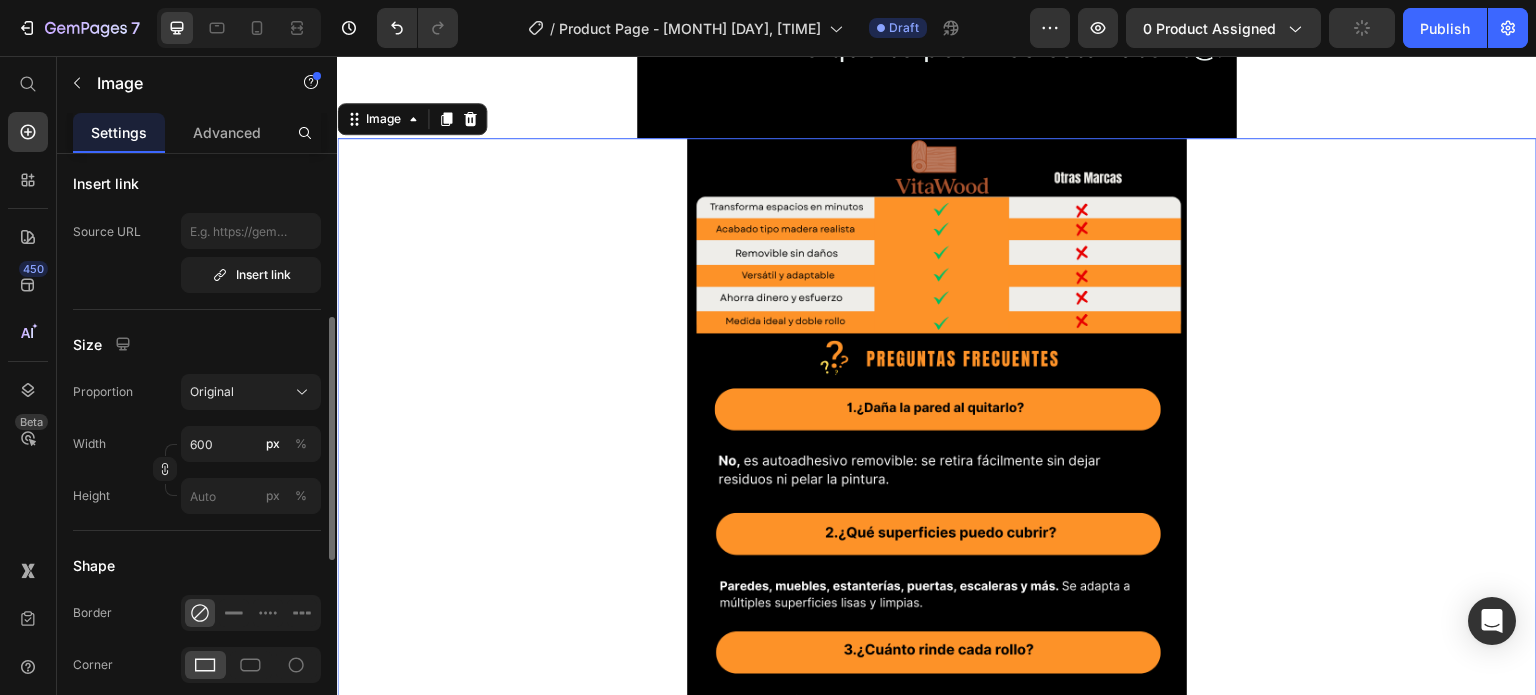 scroll, scrollTop: 7896, scrollLeft: 0, axis: vertical 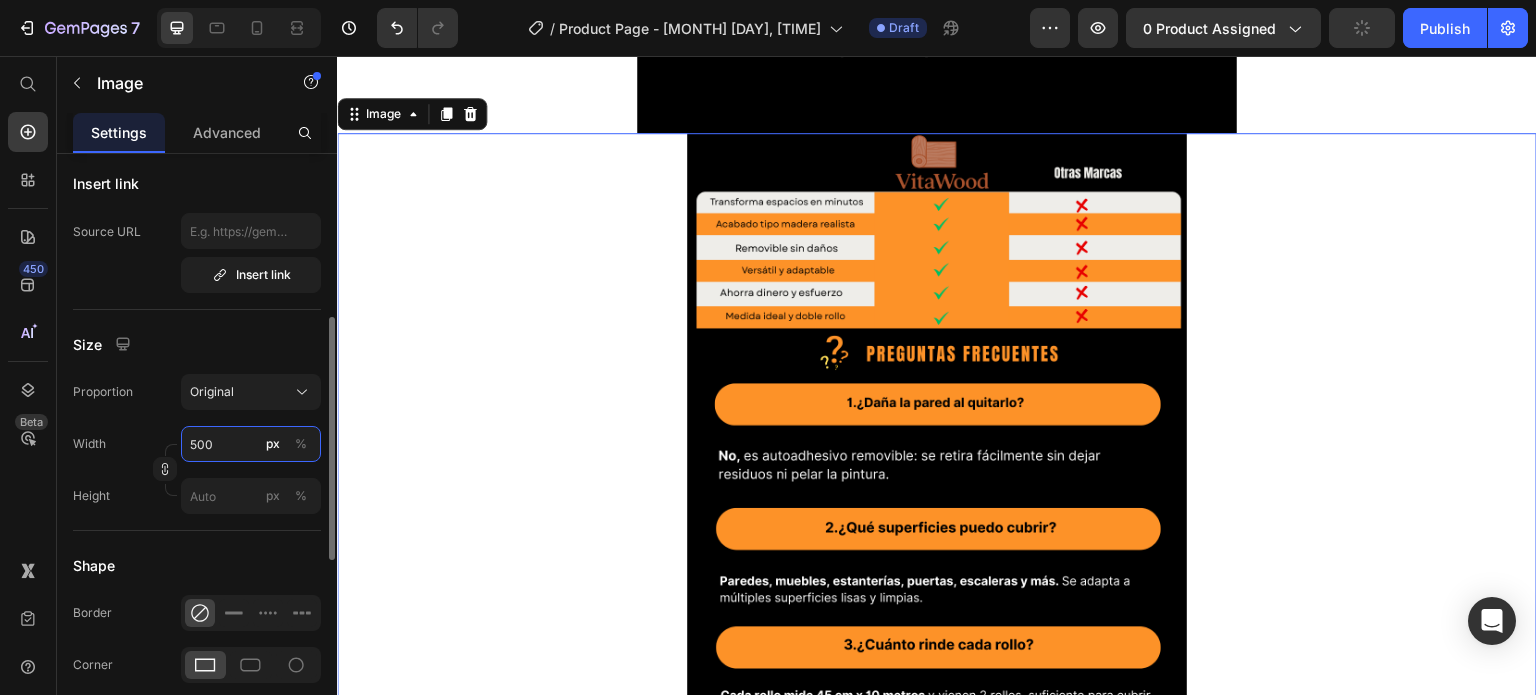 click on "500" at bounding box center (251, 444) 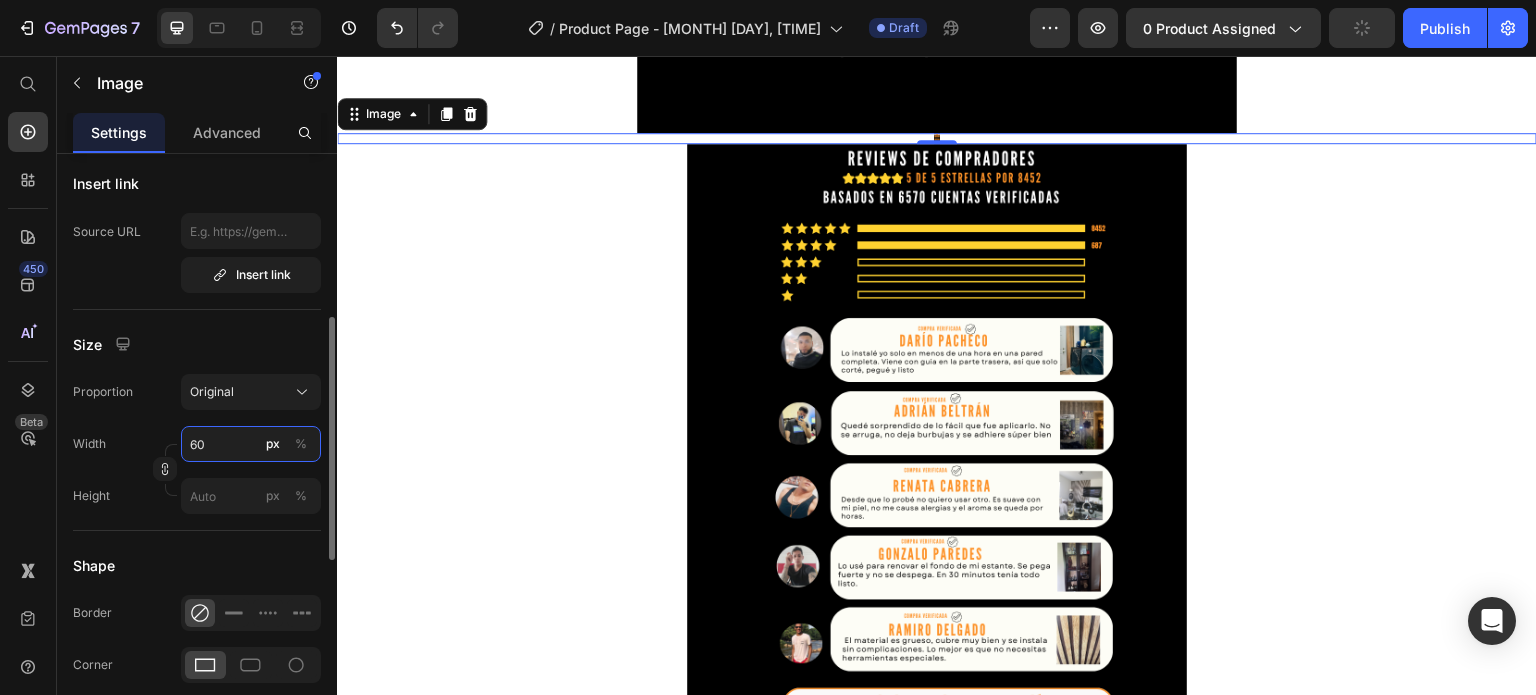 type on "600" 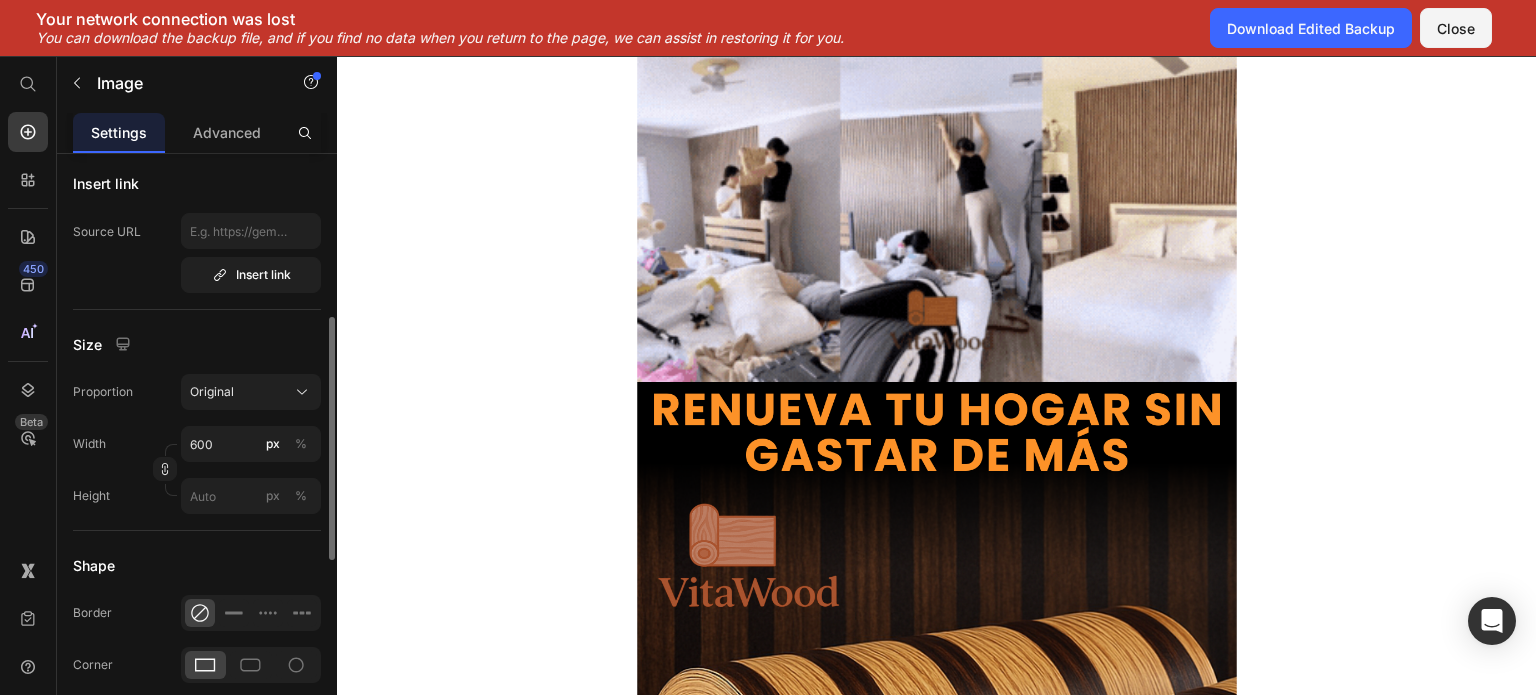 scroll, scrollTop: 0, scrollLeft: 0, axis: both 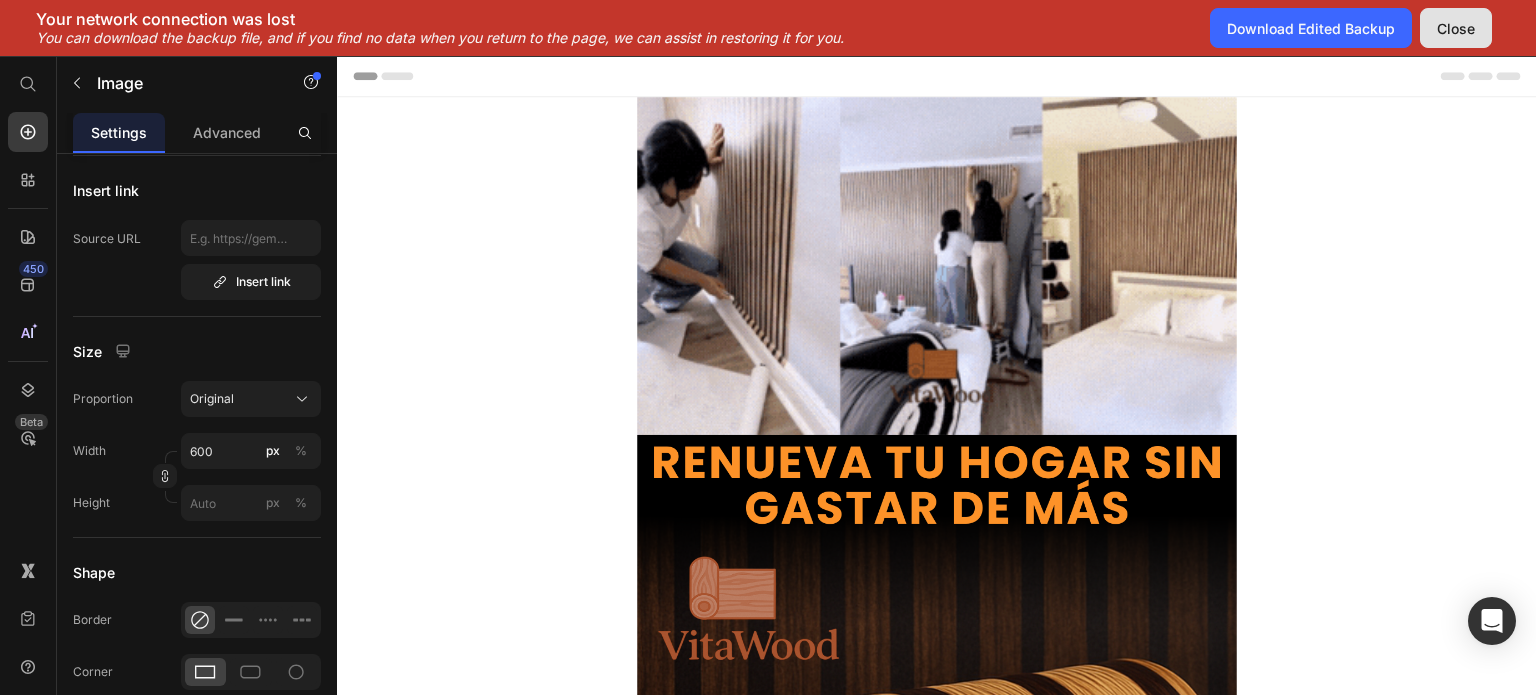 click on "Close" at bounding box center [1456, 28] 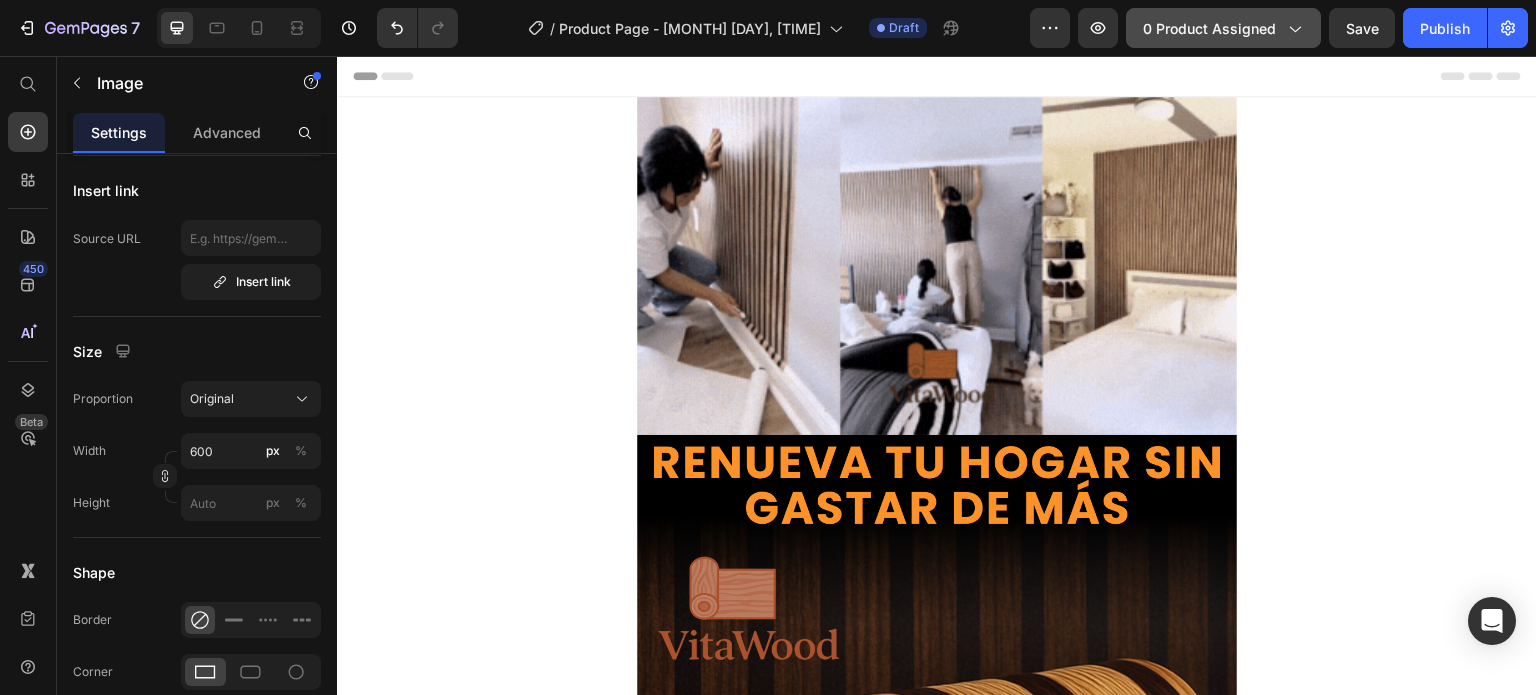 click on "0 product assigned" 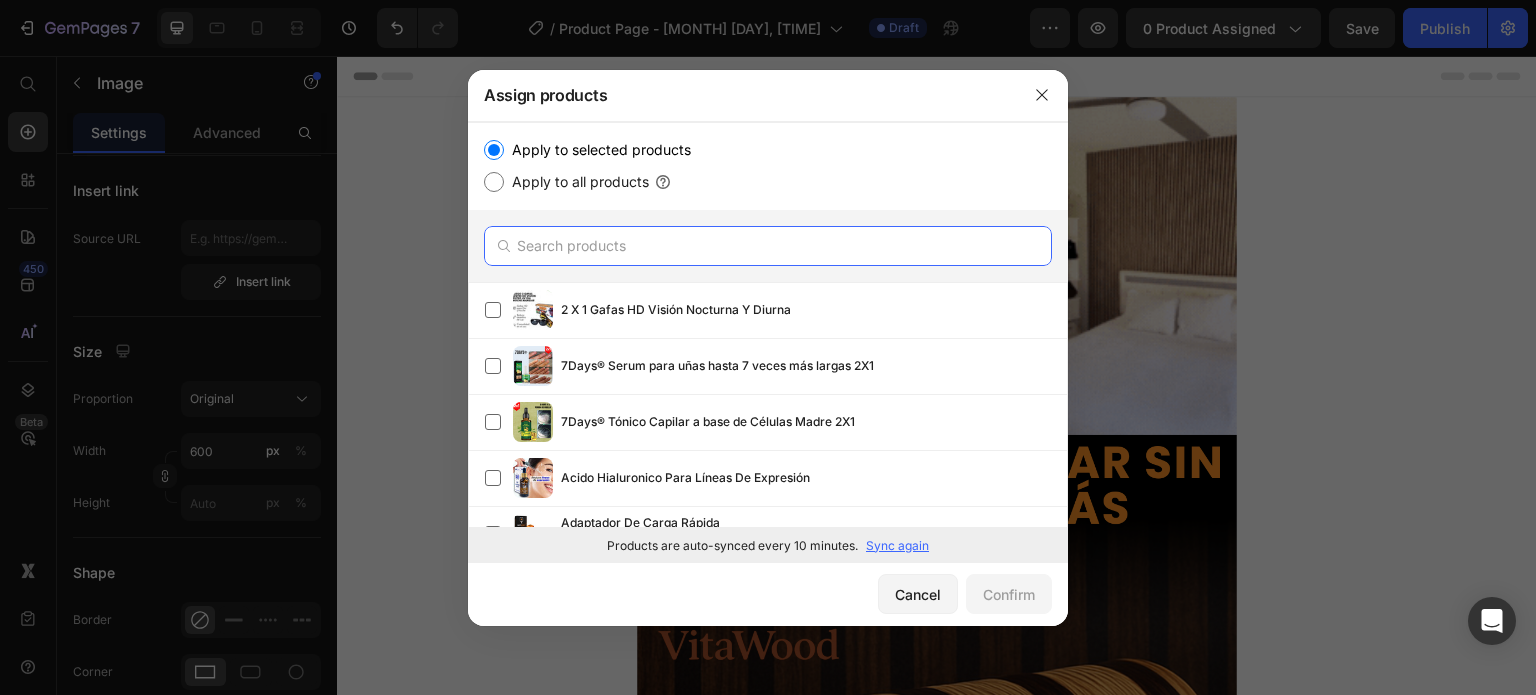 click at bounding box center (768, 246) 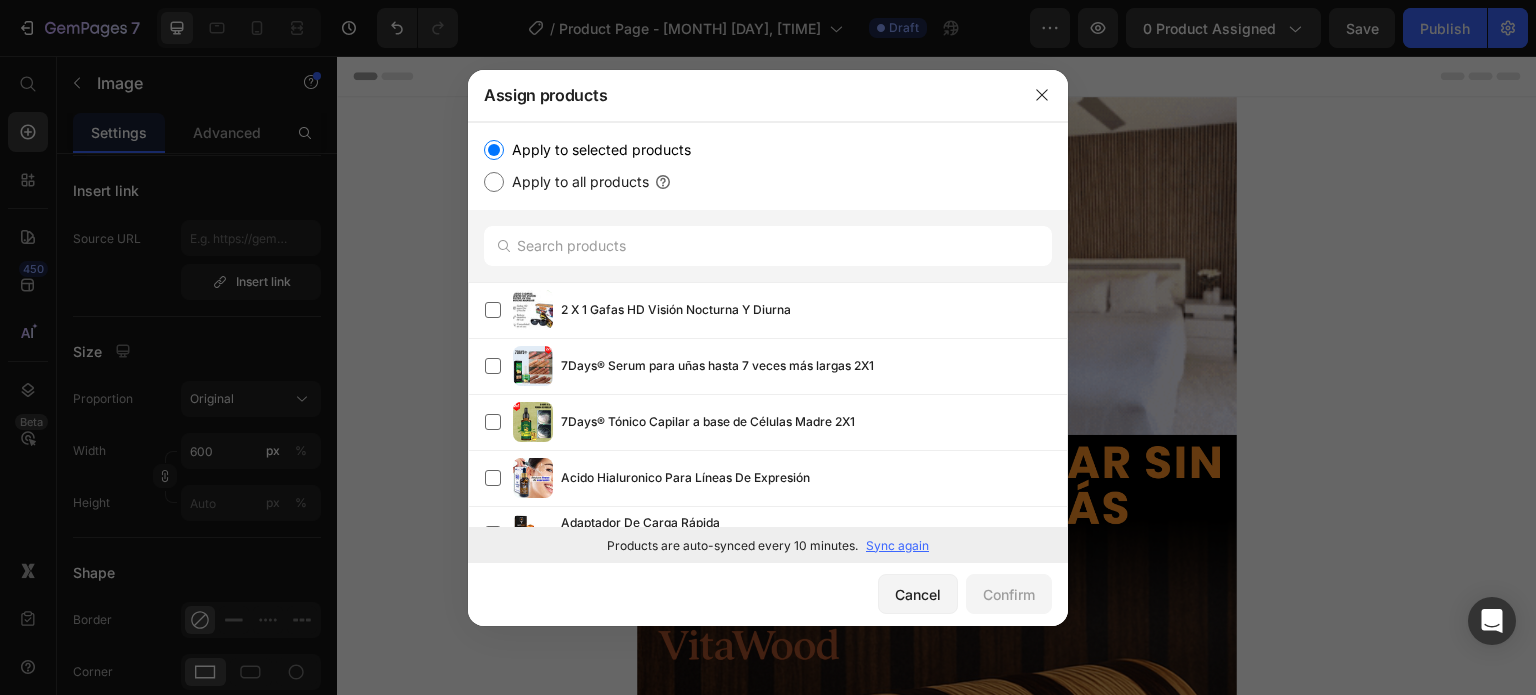 click on "Sync again" at bounding box center (897, 546) 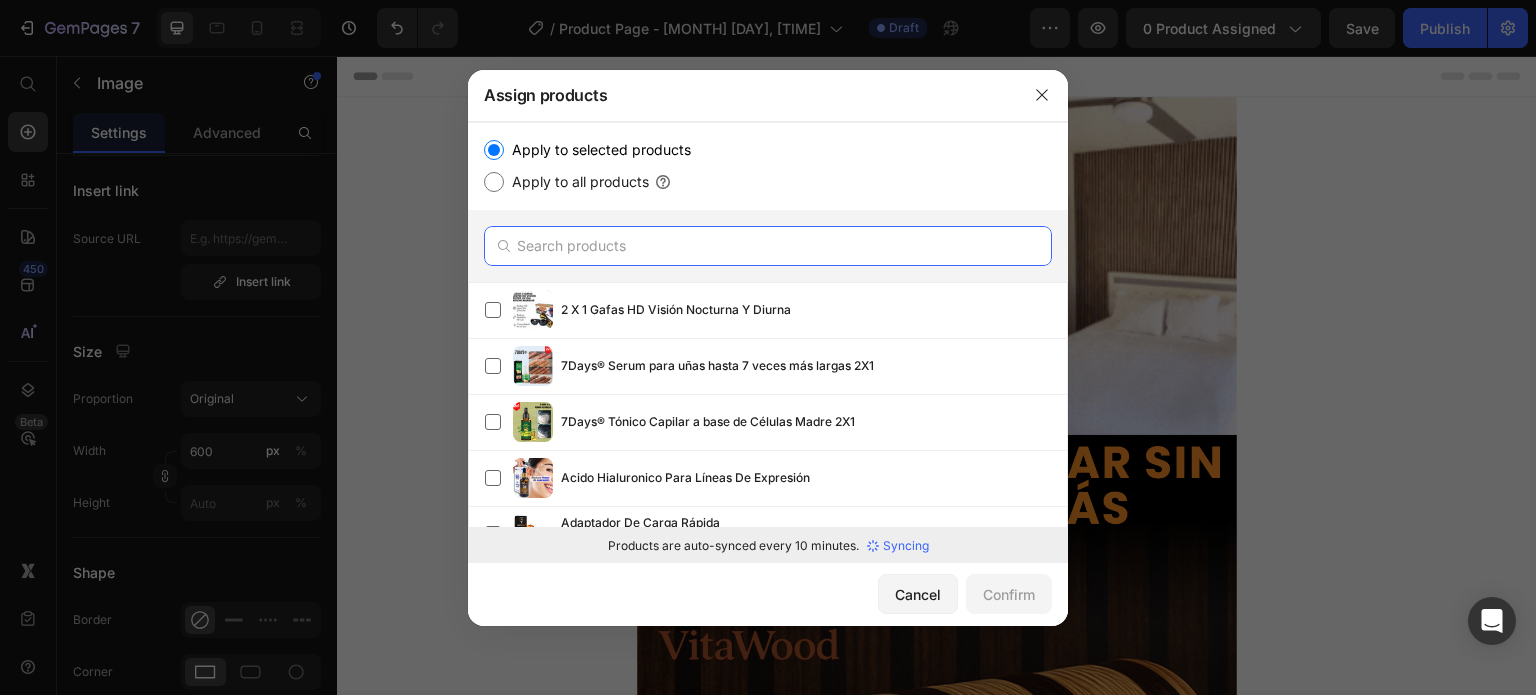 click at bounding box center [768, 246] 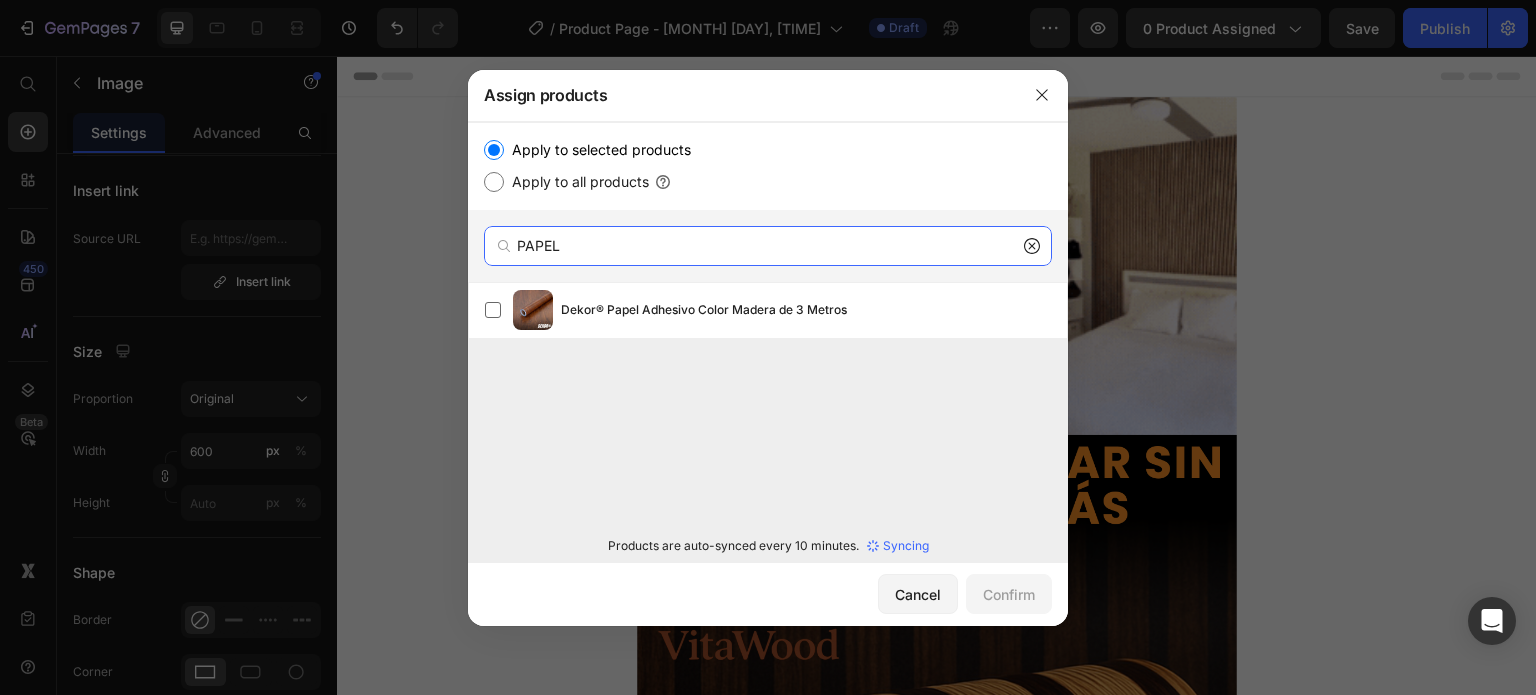 type on "PAPEL" 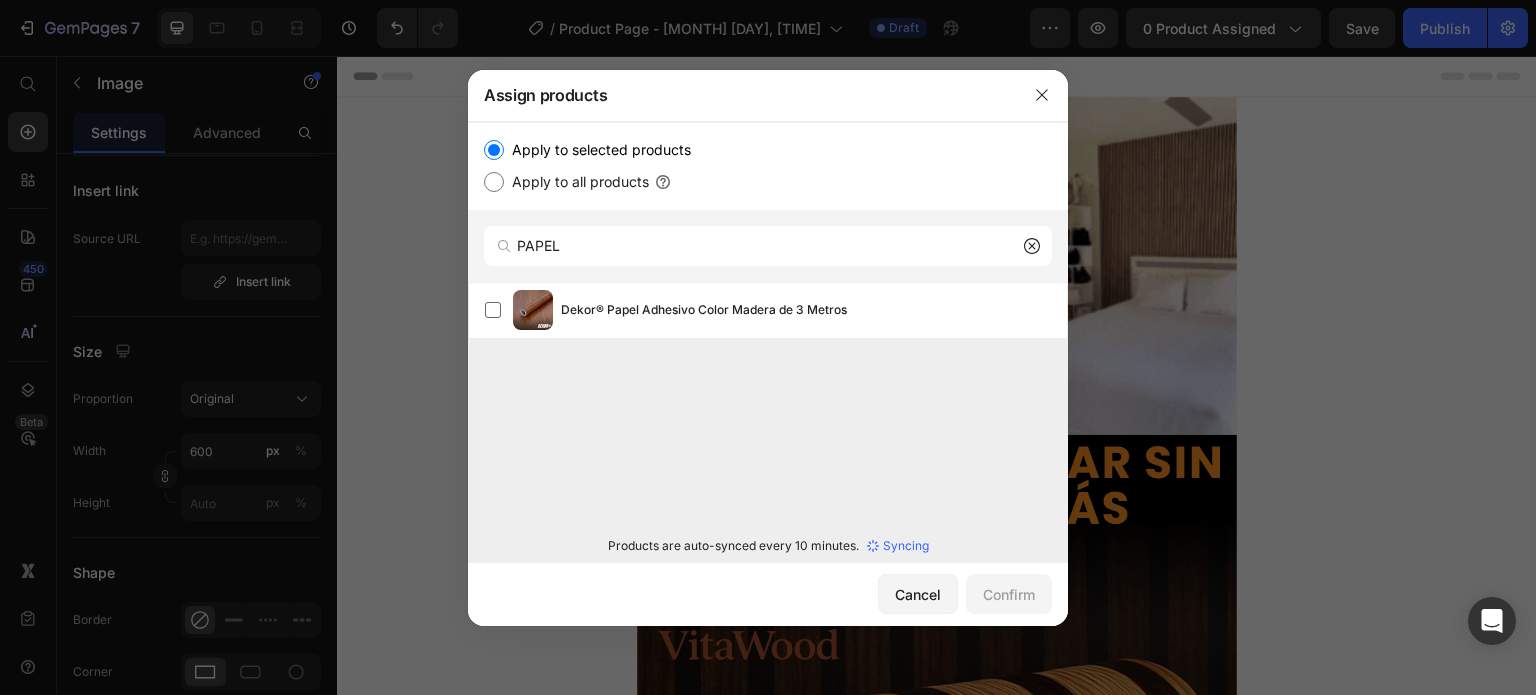 click 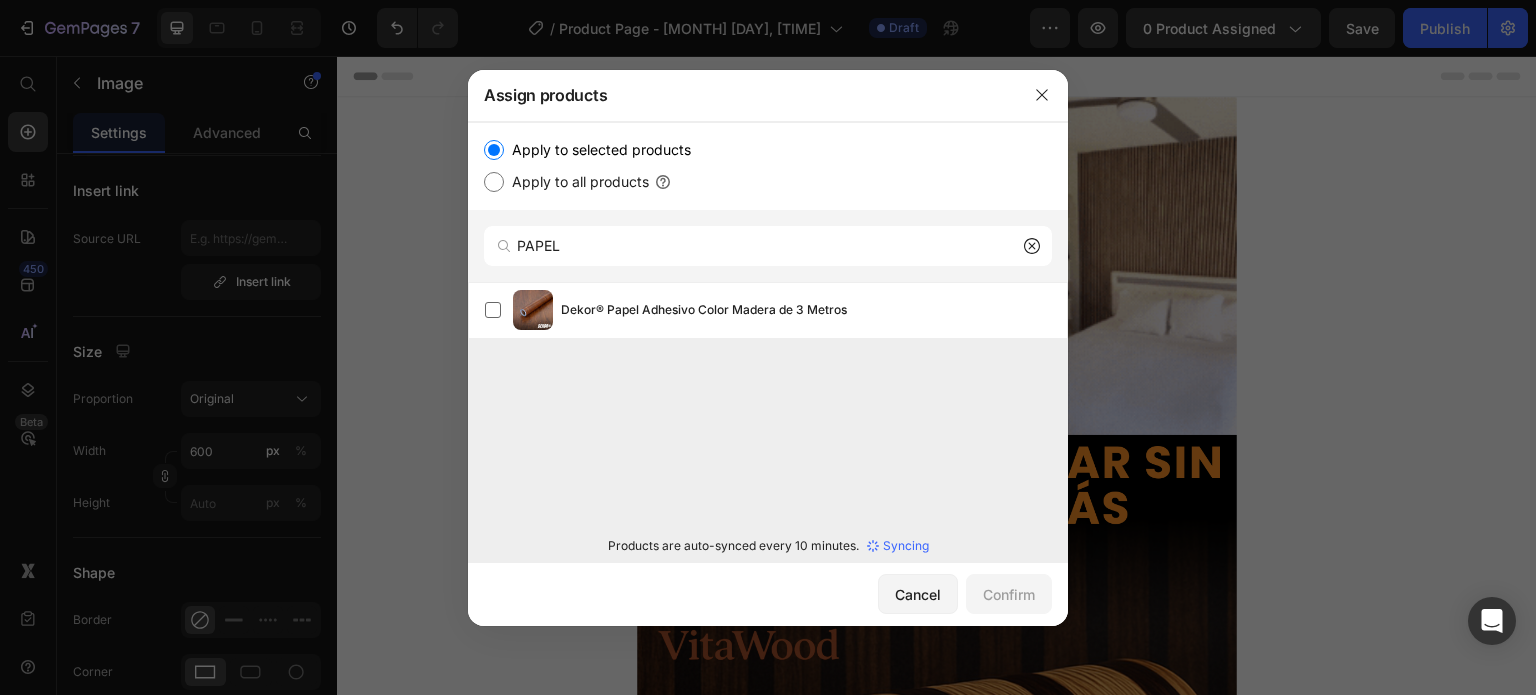 type 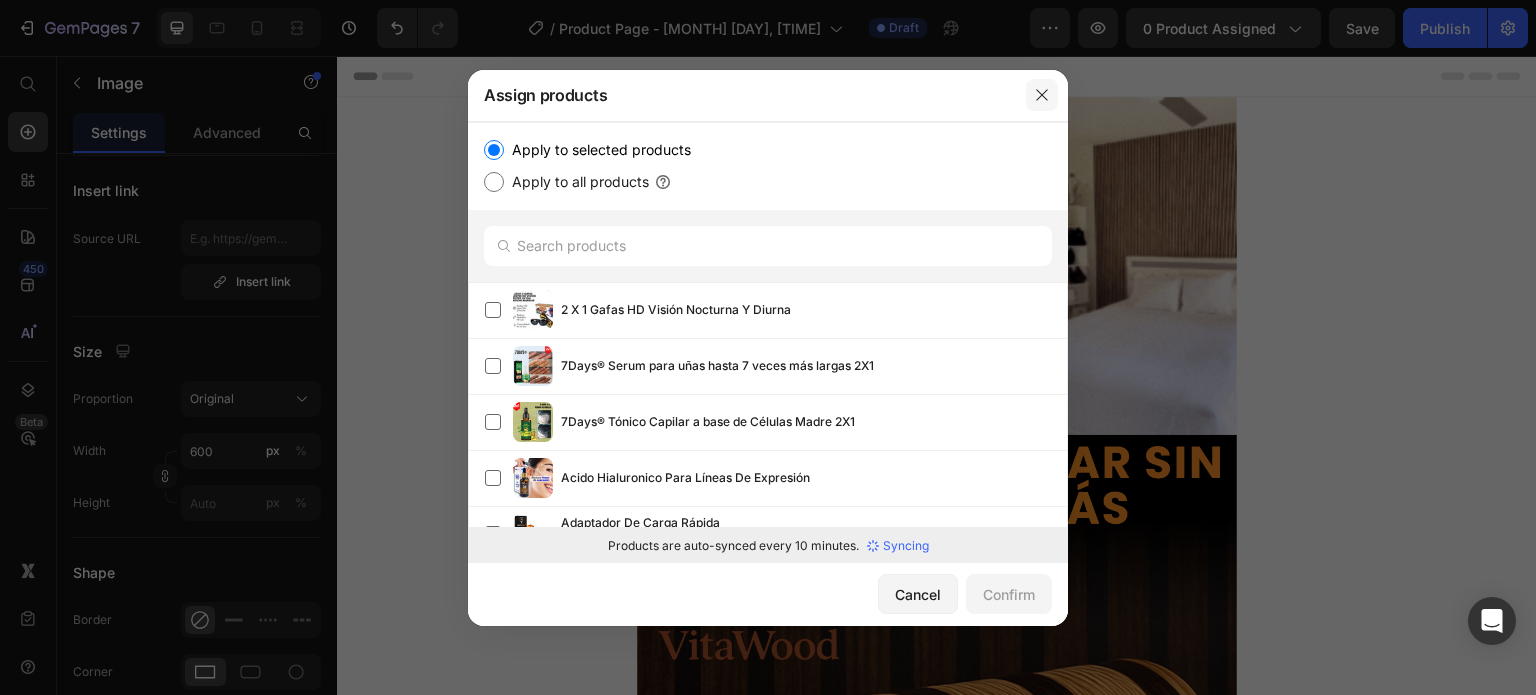 click 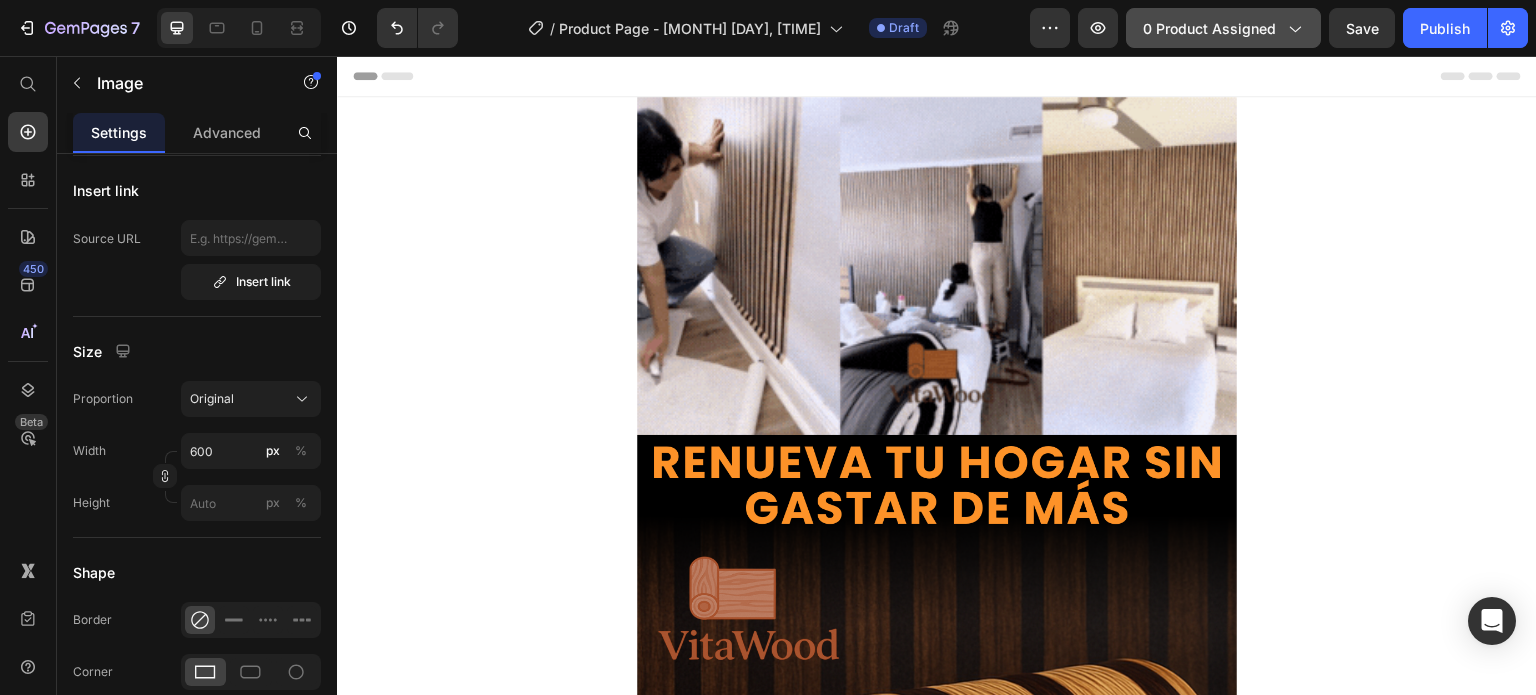 click on "0 product assigned" 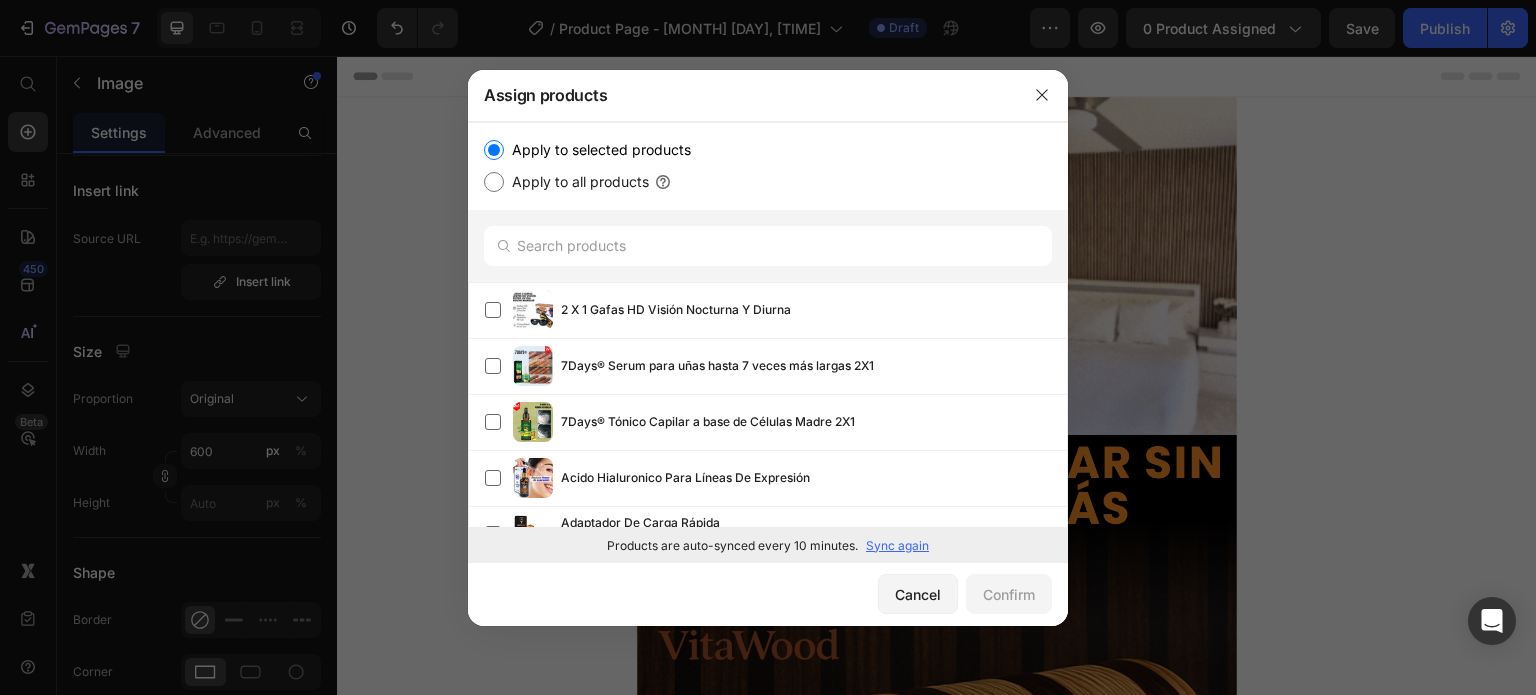 click on "Sync again" at bounding box center (897, 546) 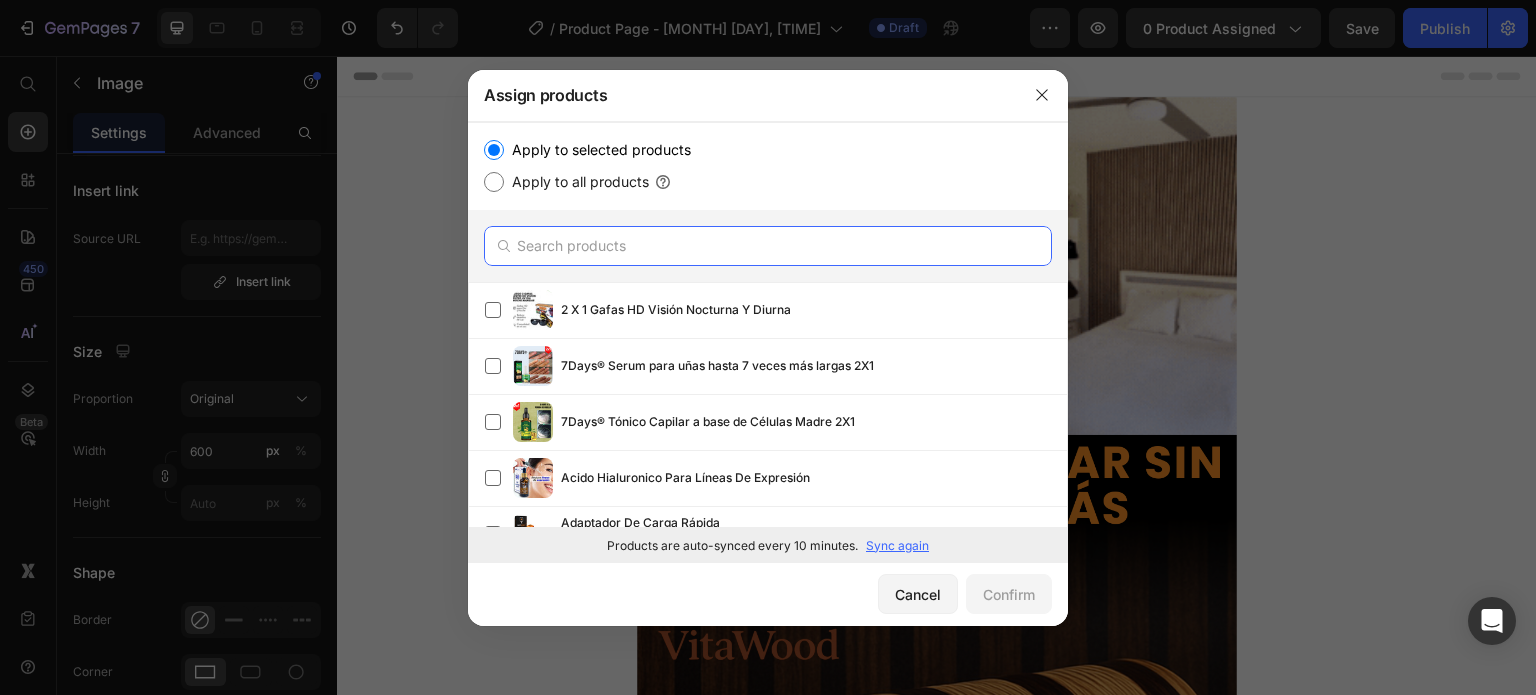 click at bounding box center (768, 246) 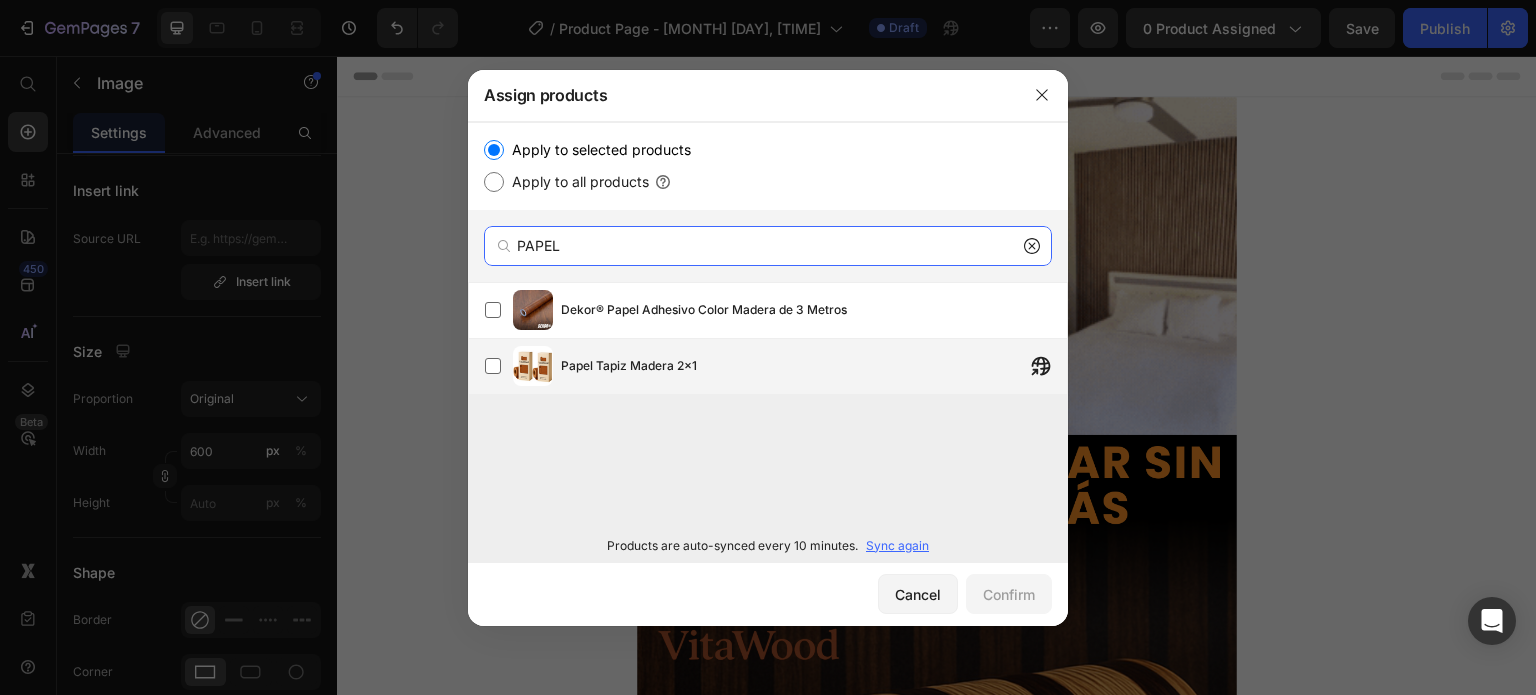 type on "PAPEL" 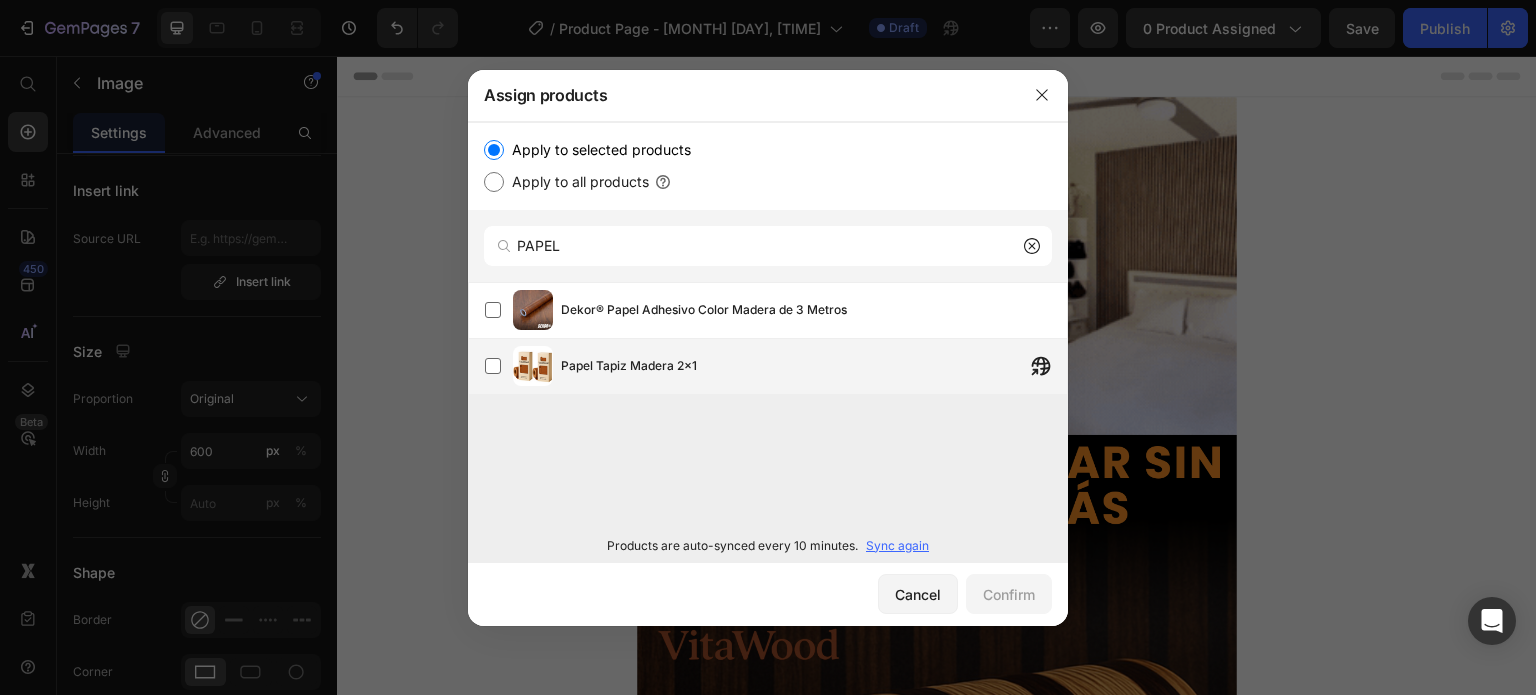 click on "Papel Tapiz Madera 2x1" at bounding box center (629, 366) 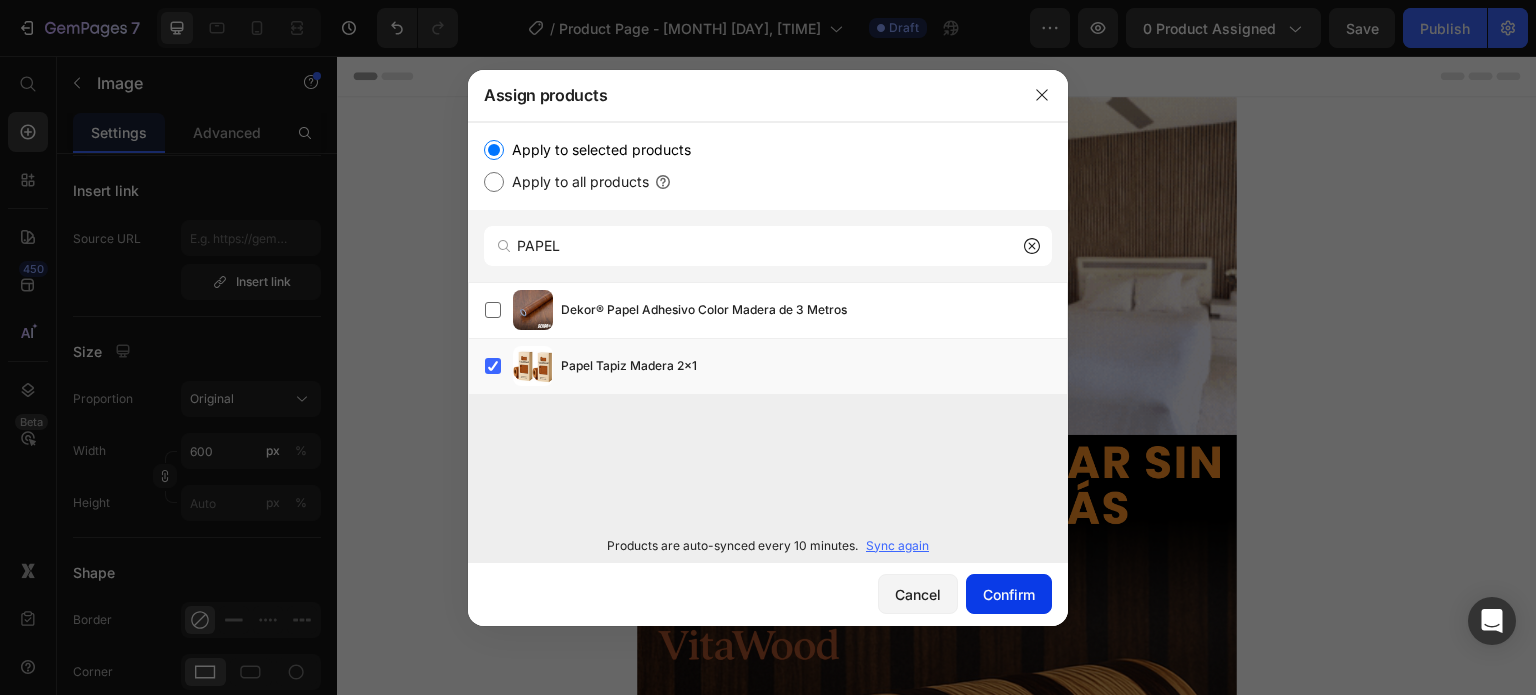 click on "Confirm" at bounding box center (1009, 594) 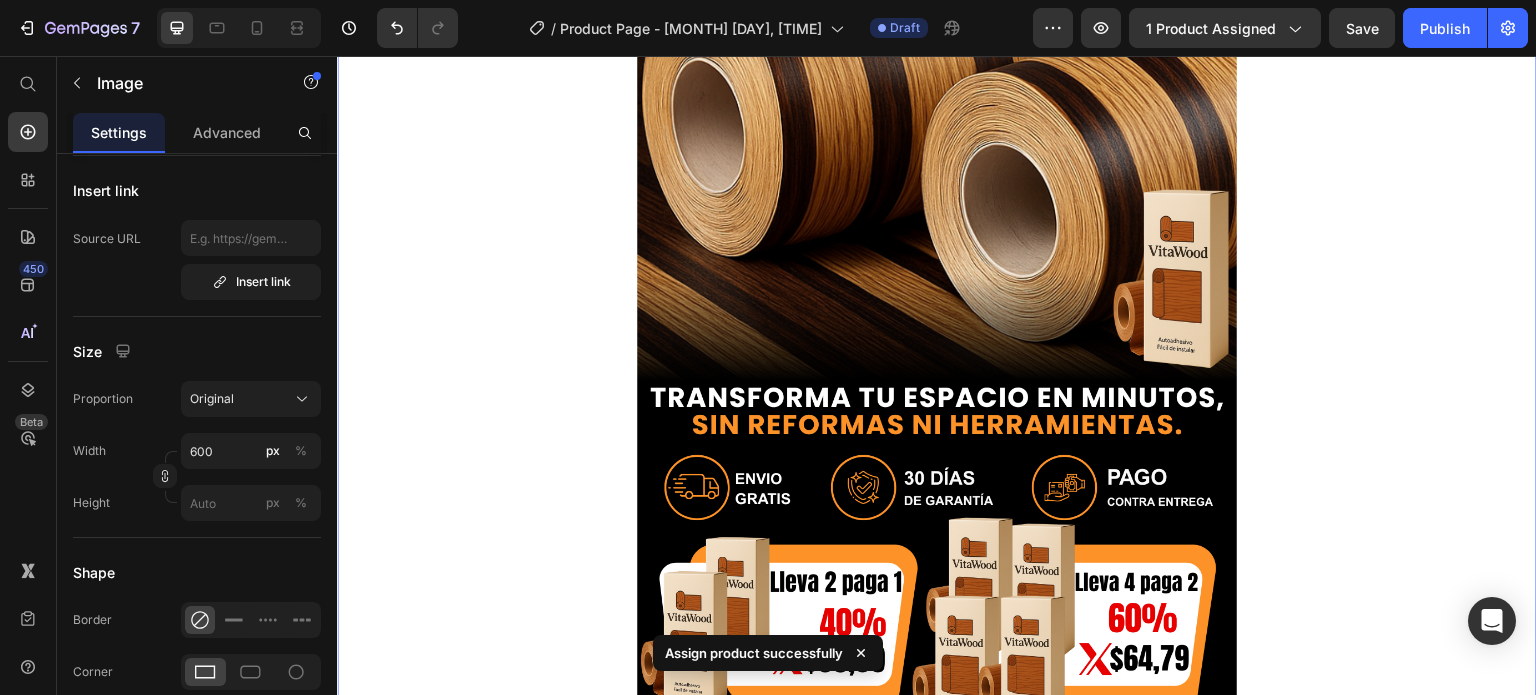 scroll, scrollTop: 1001, scrollLeft: 0, axis: vertical 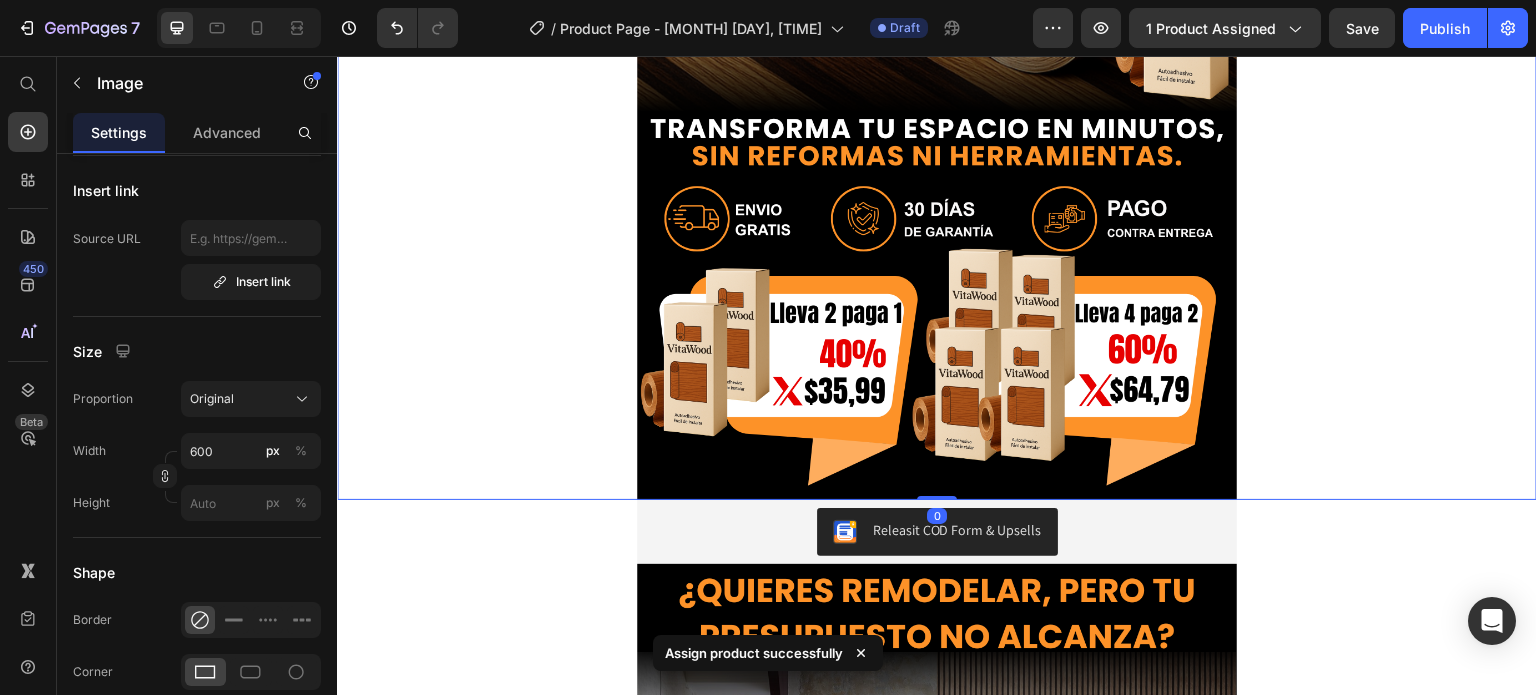click at bounding box center [845, 532] 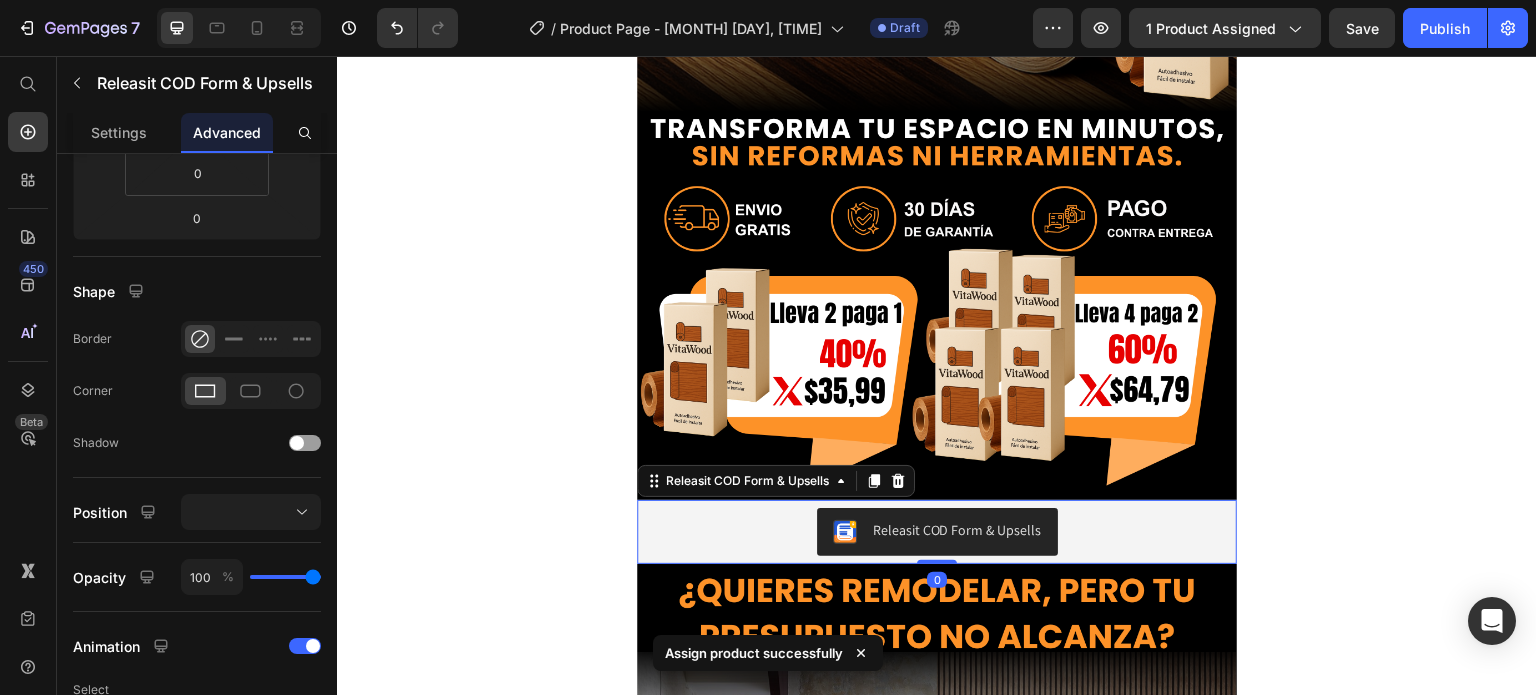 scroll, scrollTop: 0, scrollLeft: 0, axis: both 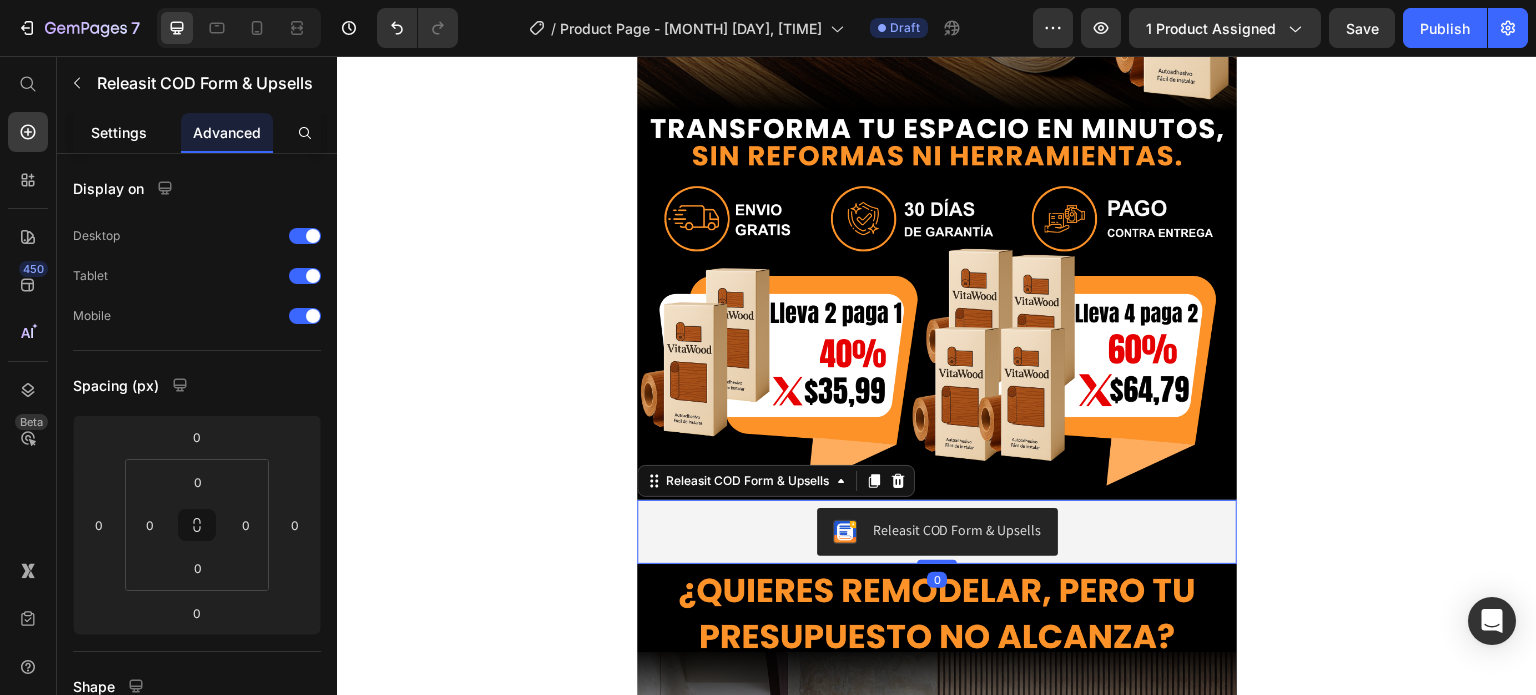 click on "Settings" at bounding box center [119, 132] 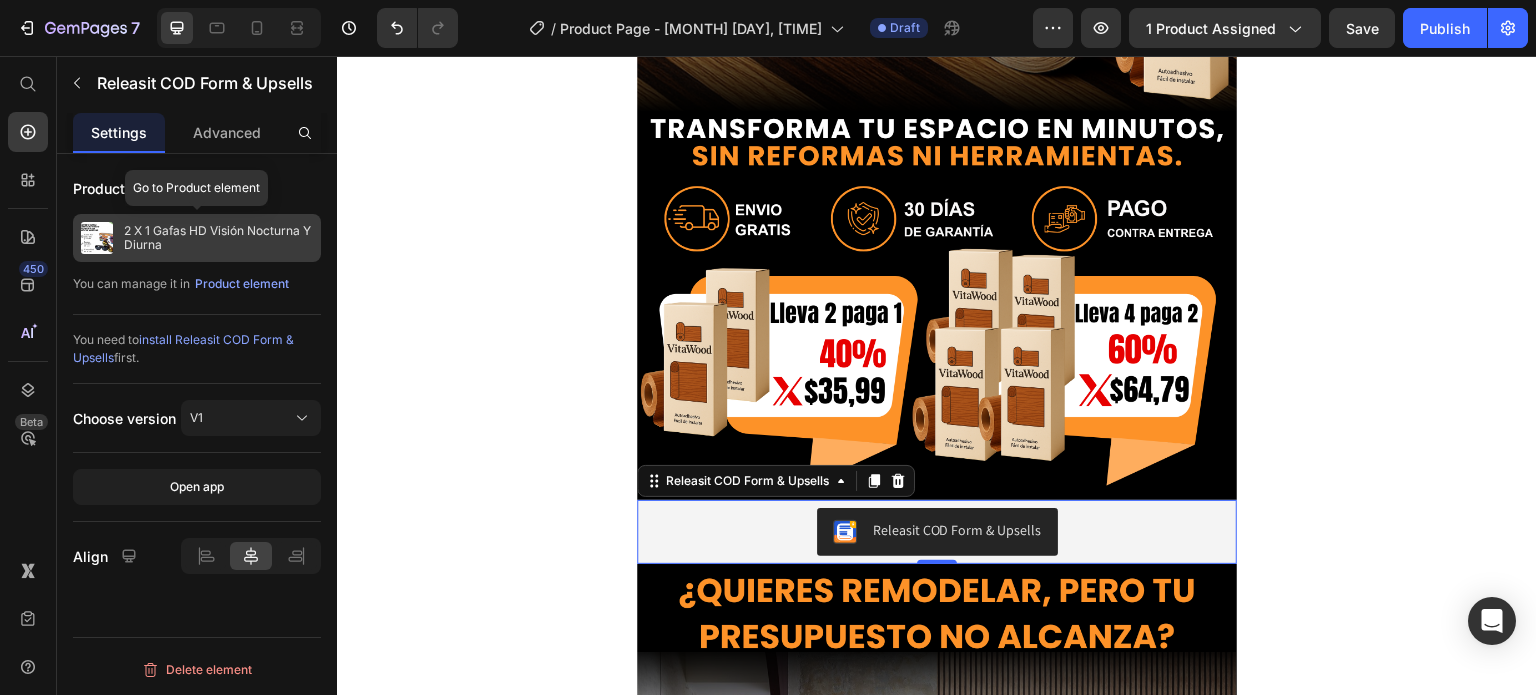 click on "2 X 1 Gafas HD Visión Nocturna Y Diurna" at bounding box center [218, 238] 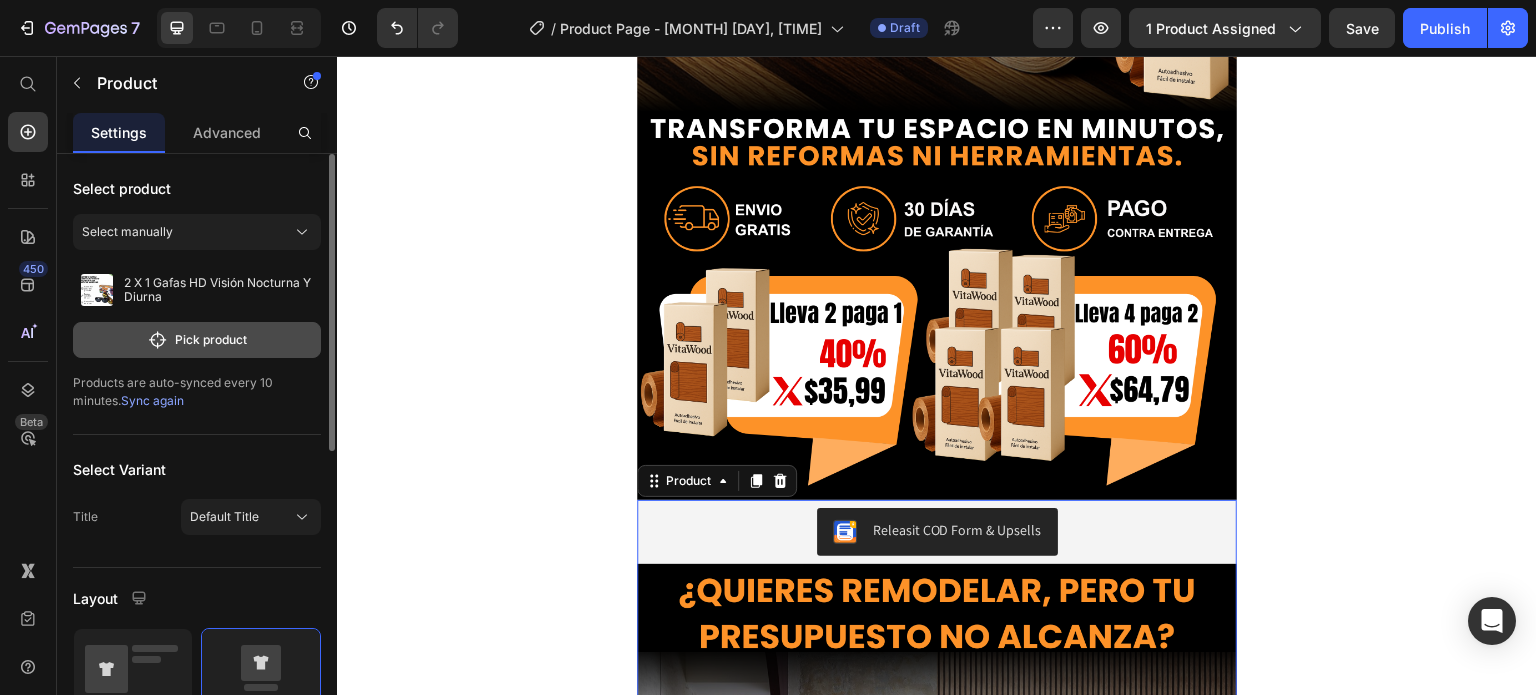 click on "Pick product" at bounding box center (197, 340) 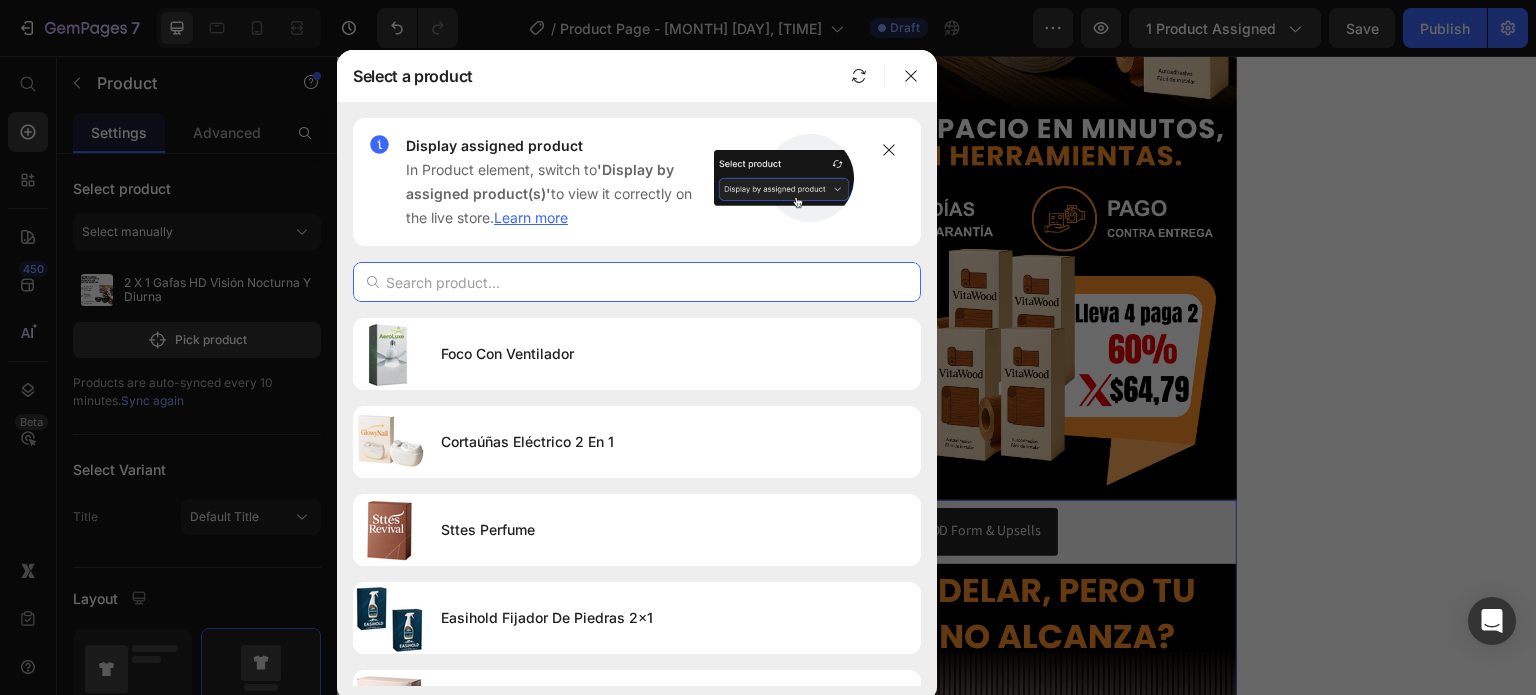 click at bounding box center [637, 282] 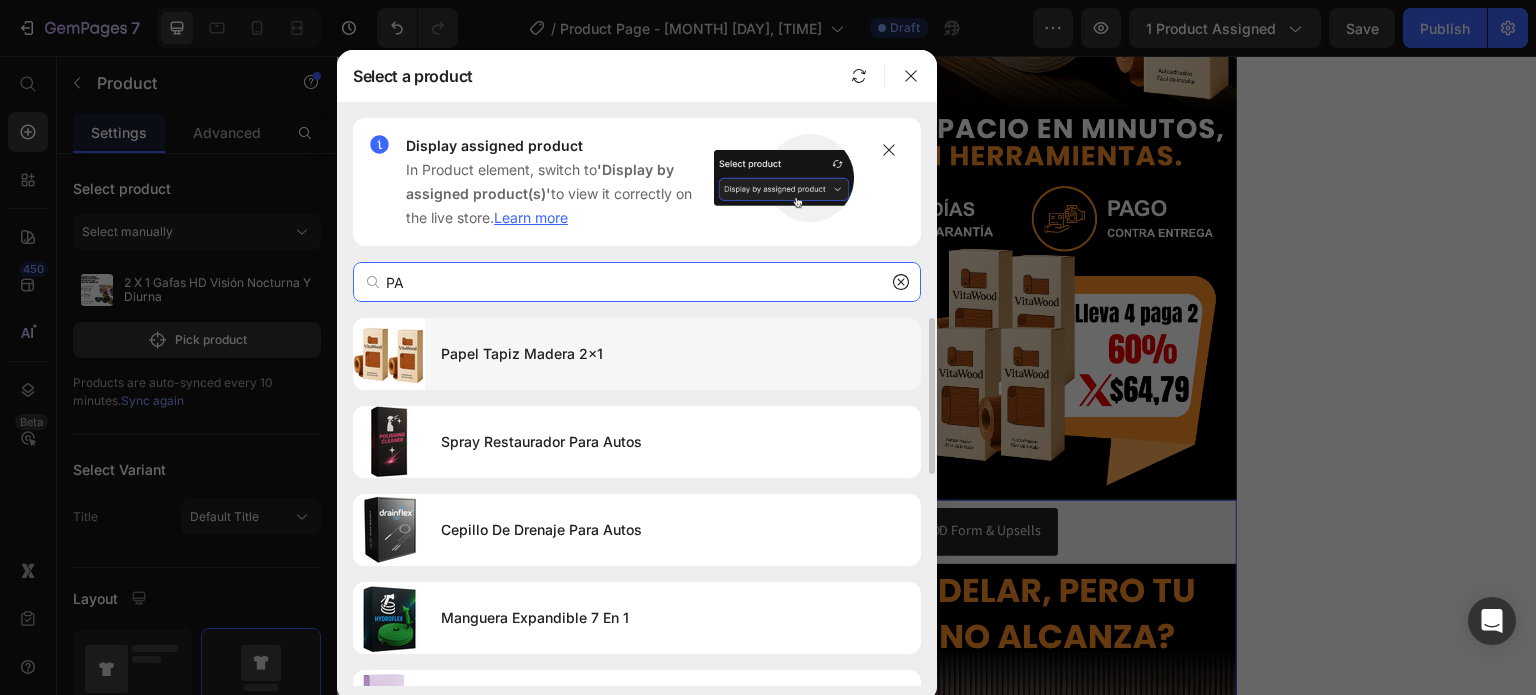 type on "PA" 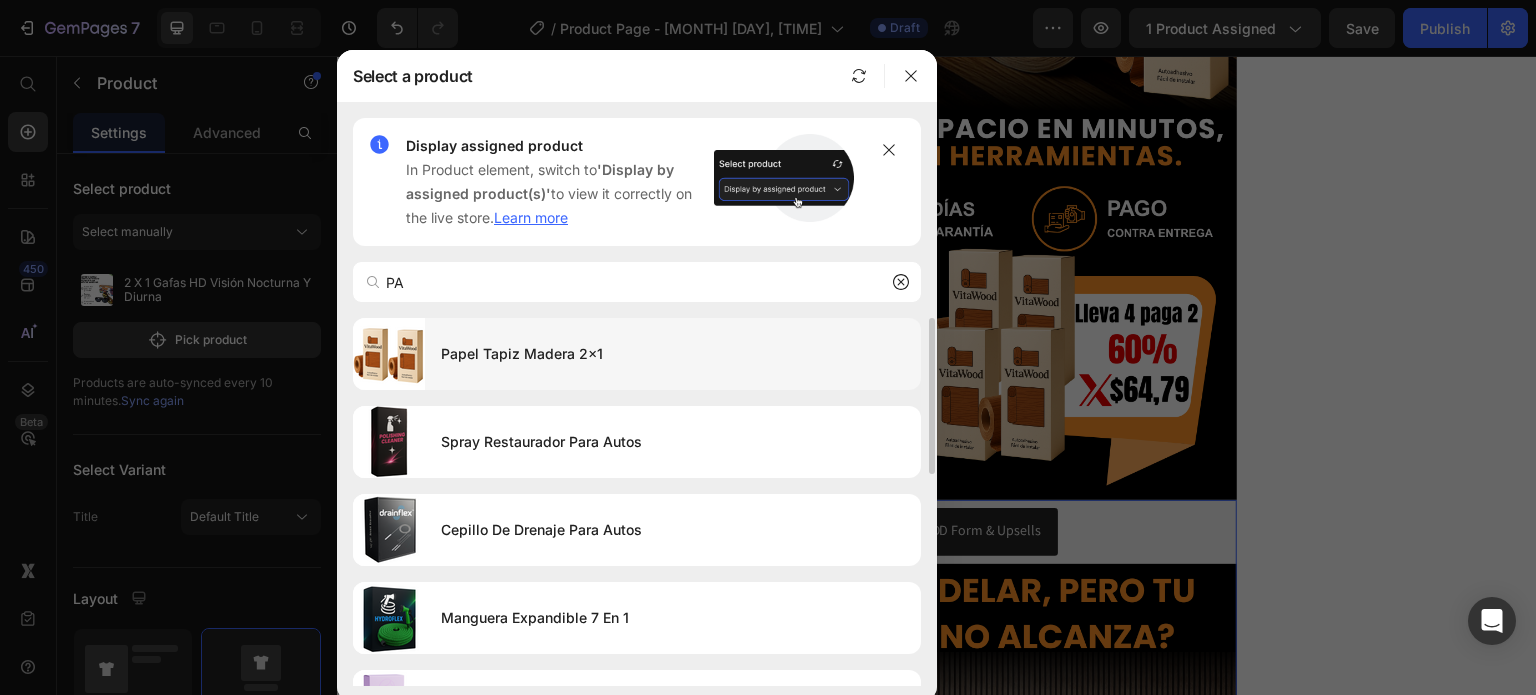 click on "Papel Tapiz Madera 2x1" at bounding box center [673, 354] 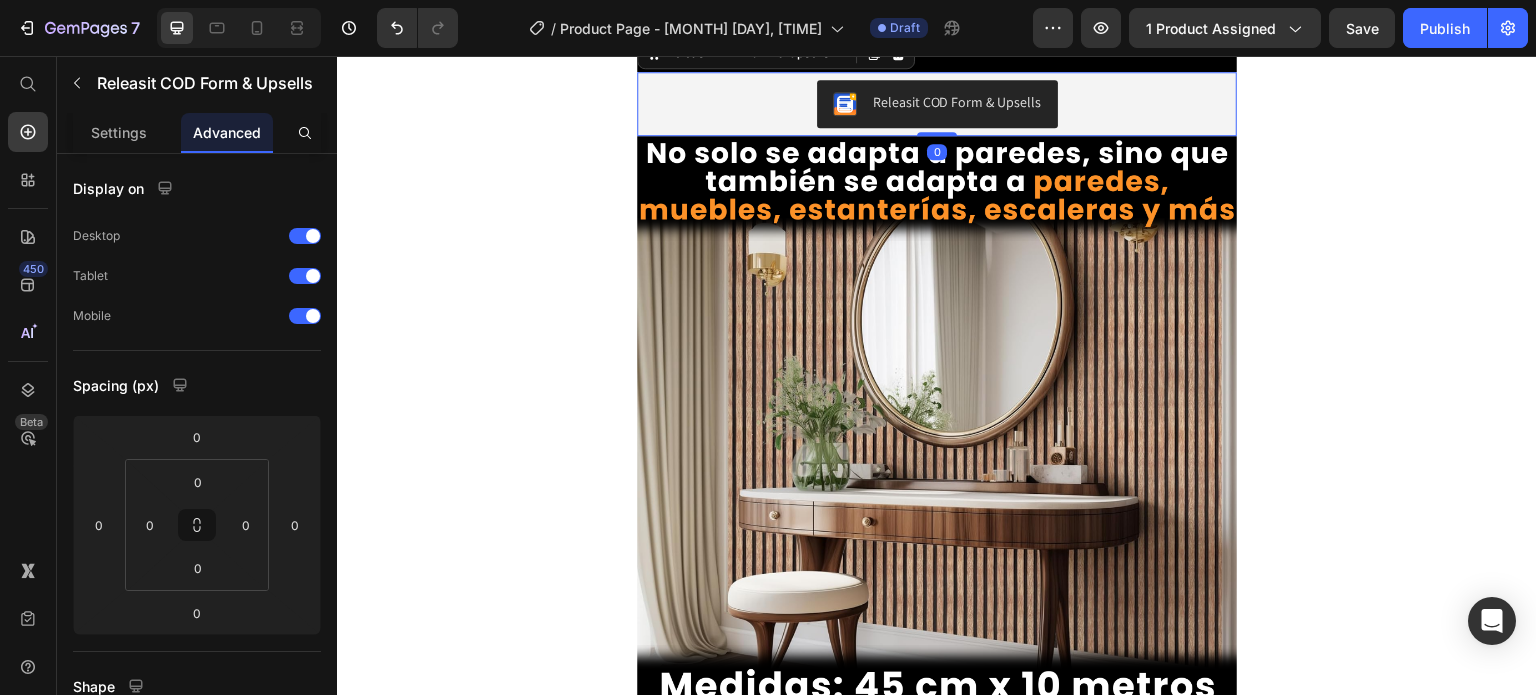 scroll, scrollTop: 4691, scrollLeft: 0, axis: vertical 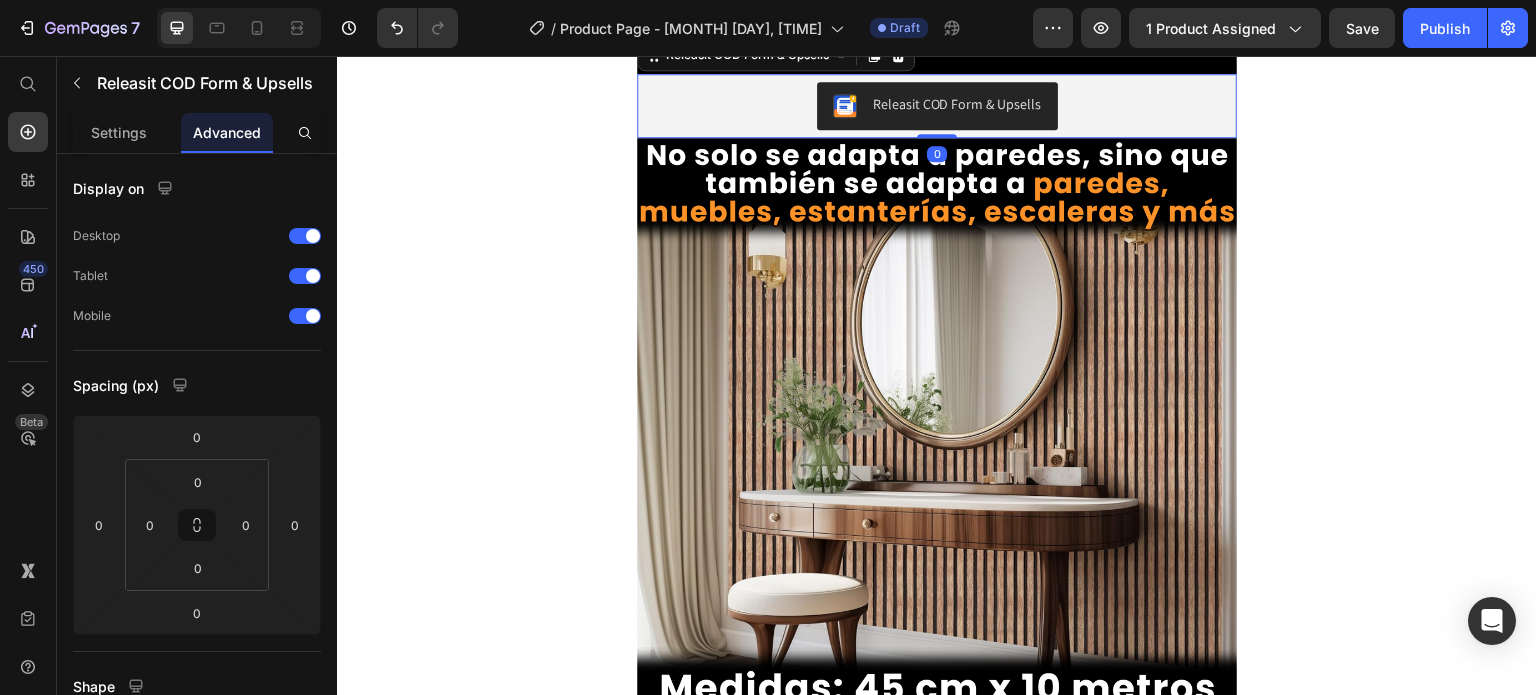 click on "Releasit COD Form & Upsells" at bounding box center [937, 106] 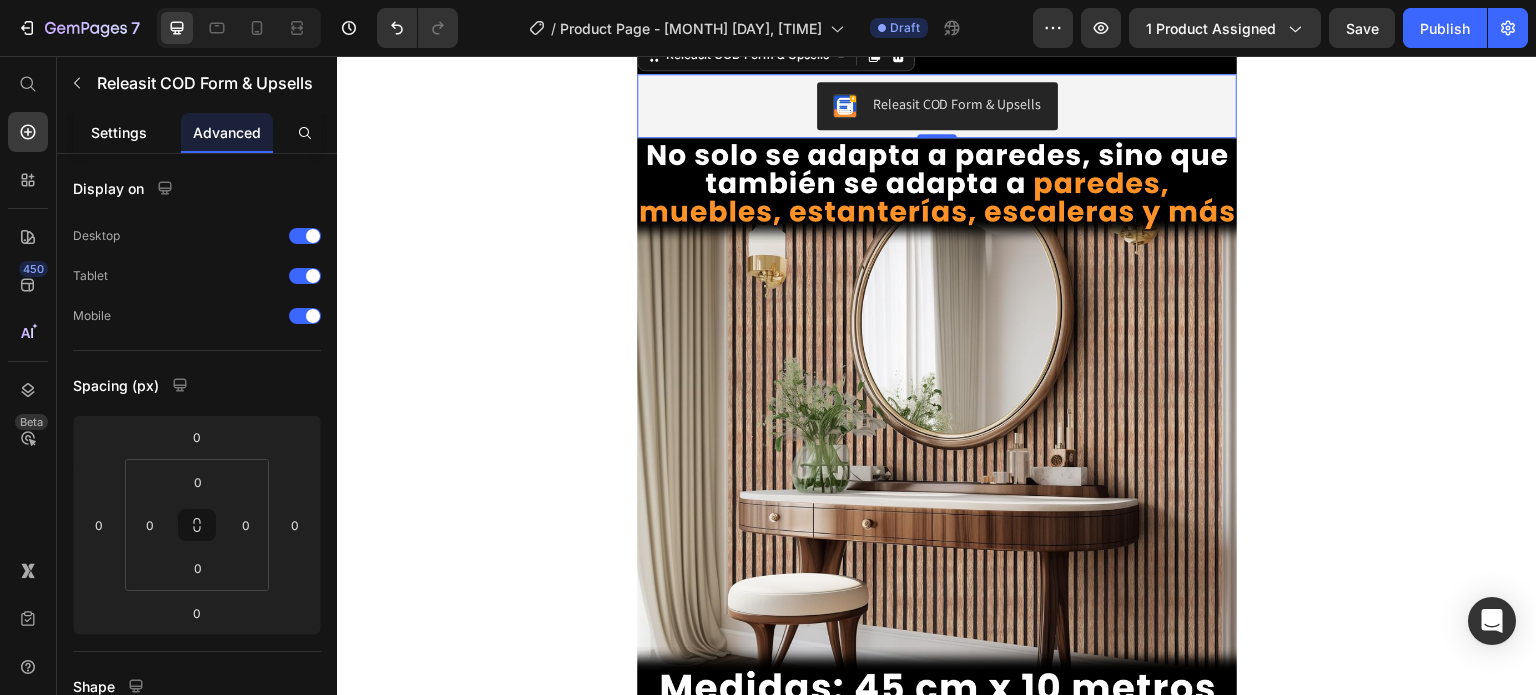 click on "Settings" 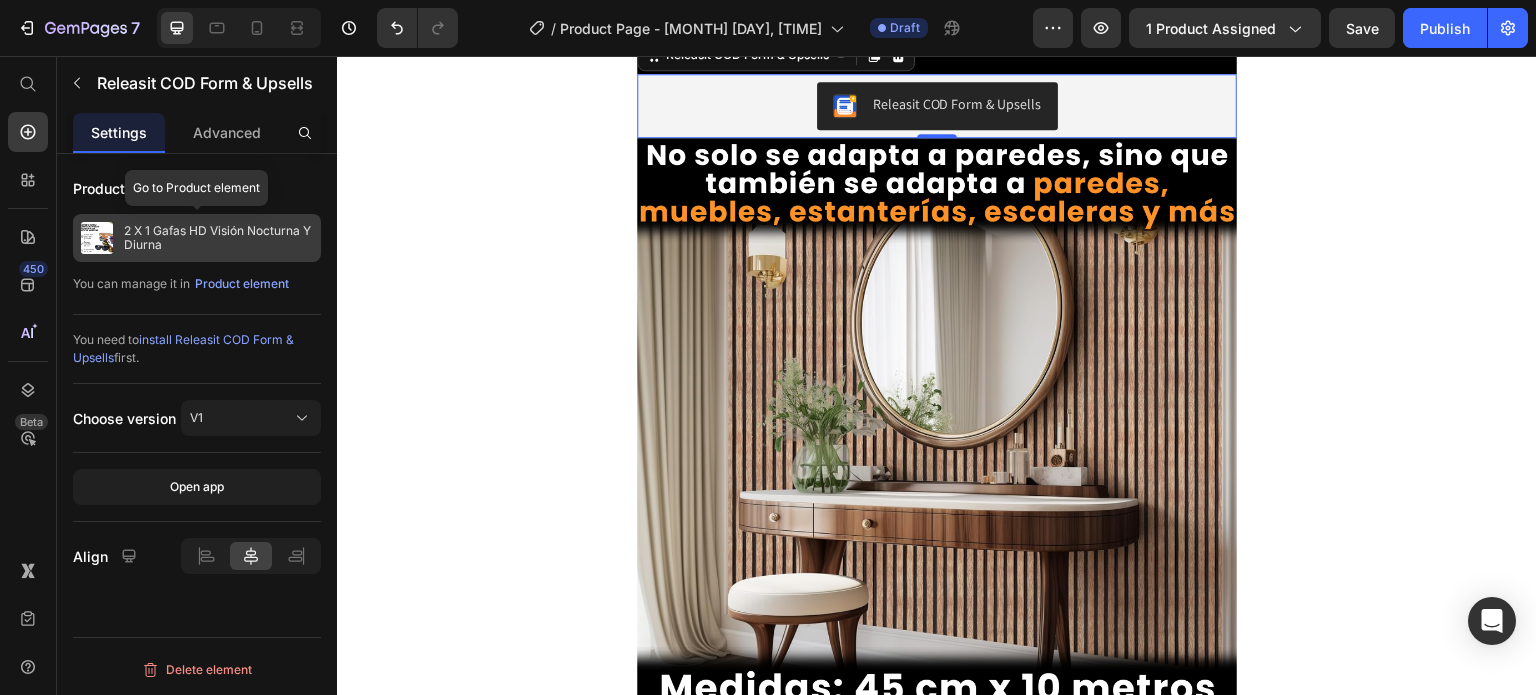 click on "2 X 1 Gafas HD Visión Nocturna Y Diurna" at bounding box center (218, 238) 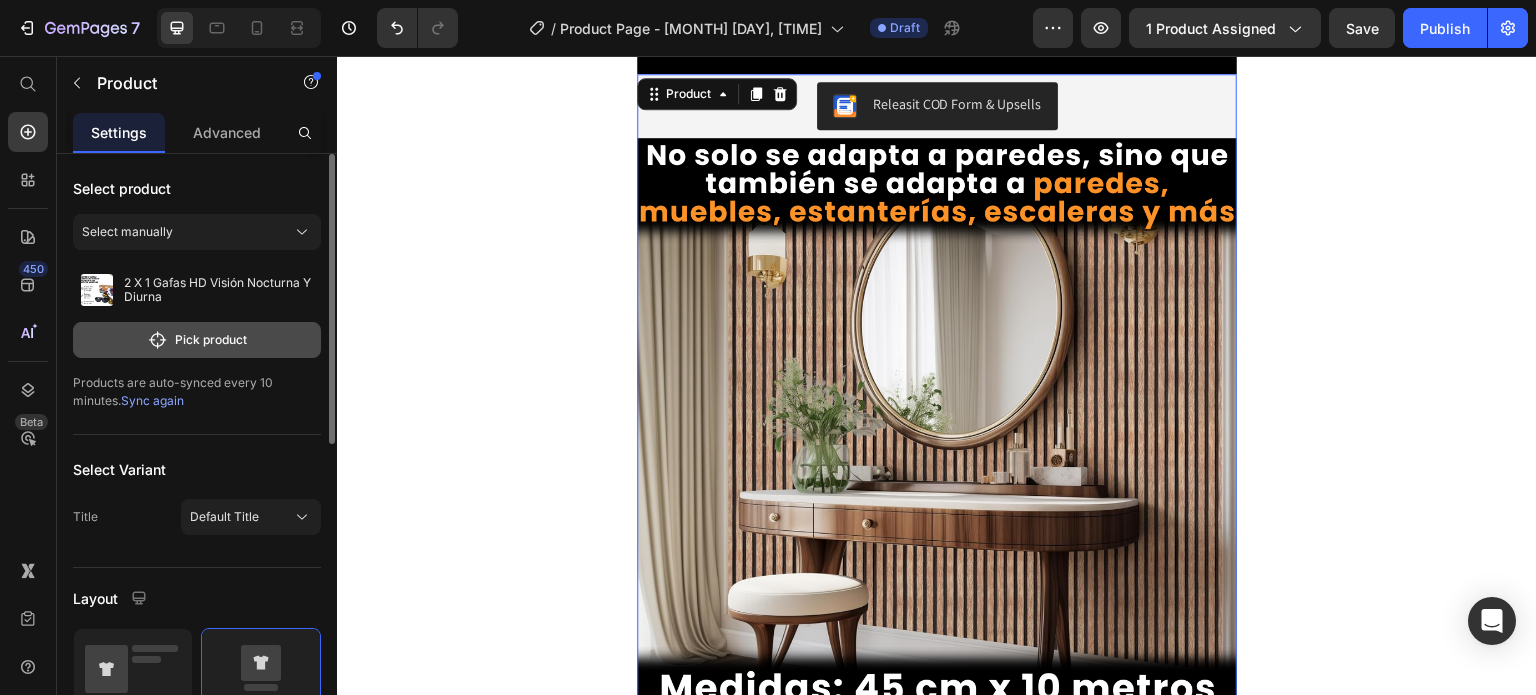 click on "Pick product" 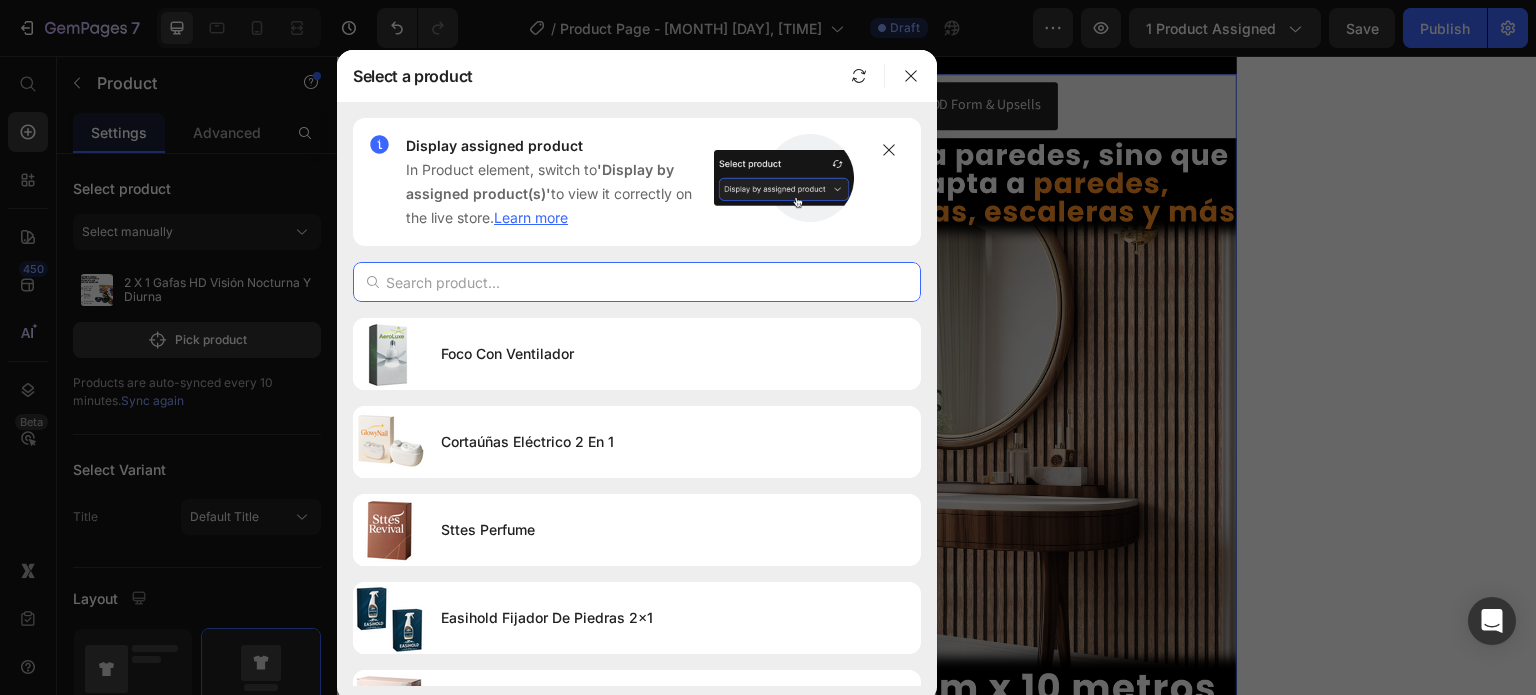 click at bounding box center [637, 282] 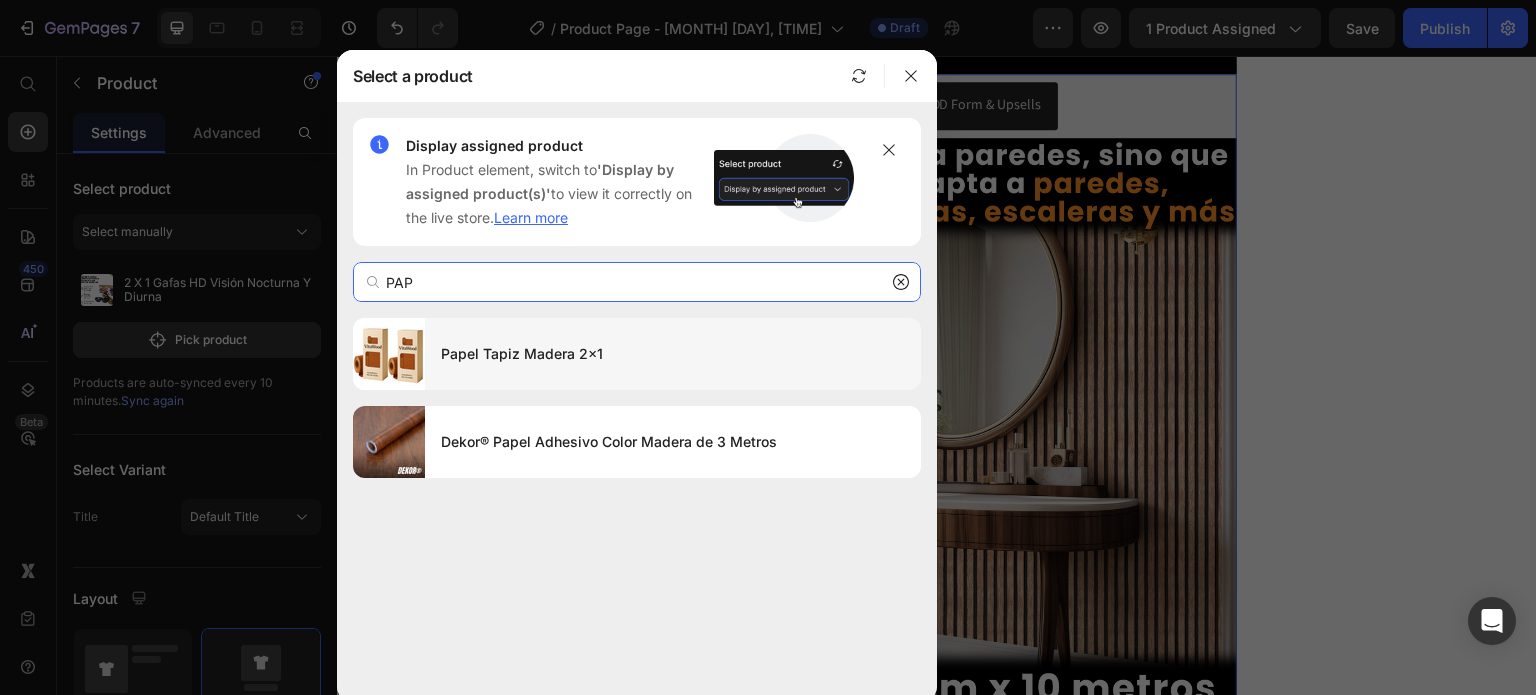type on "PAP" 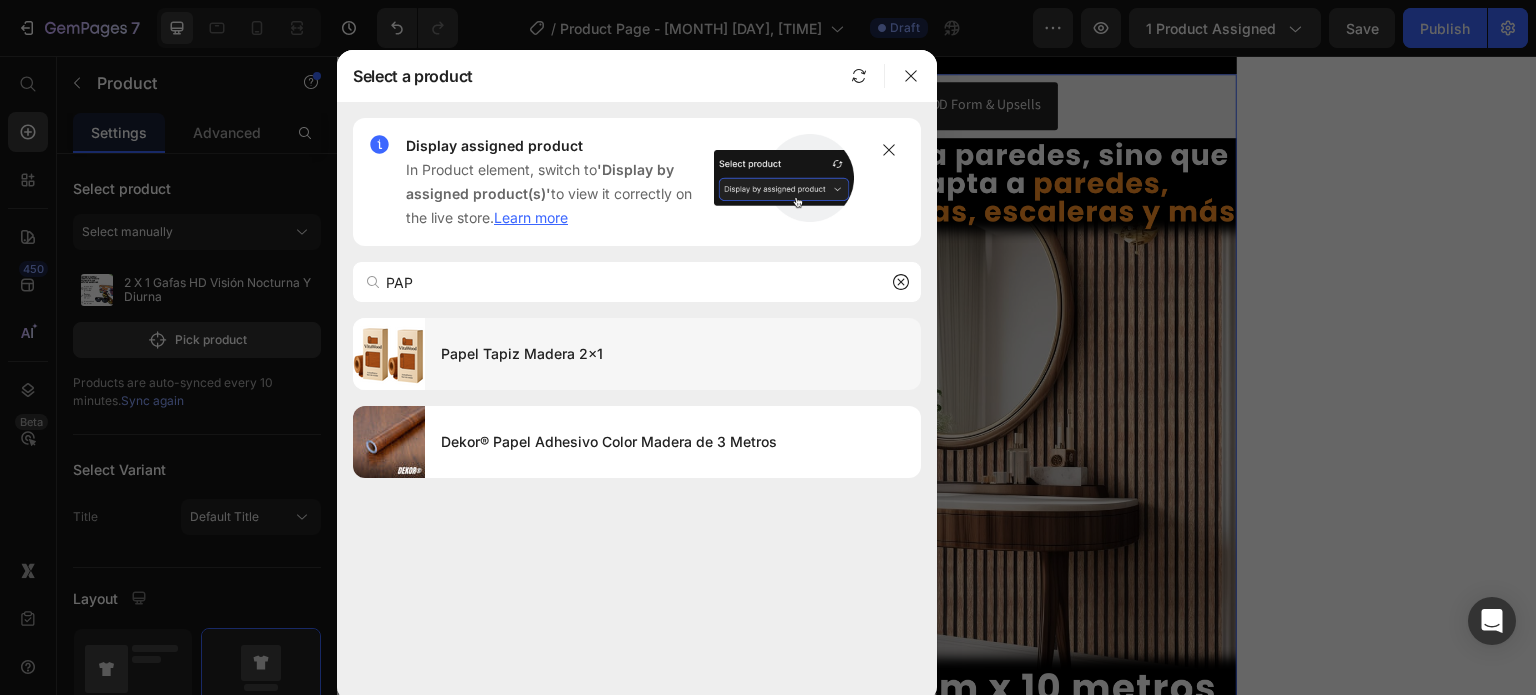 click on "Papel Tapiz Madera 2x1" at bounding box center (673, 354) 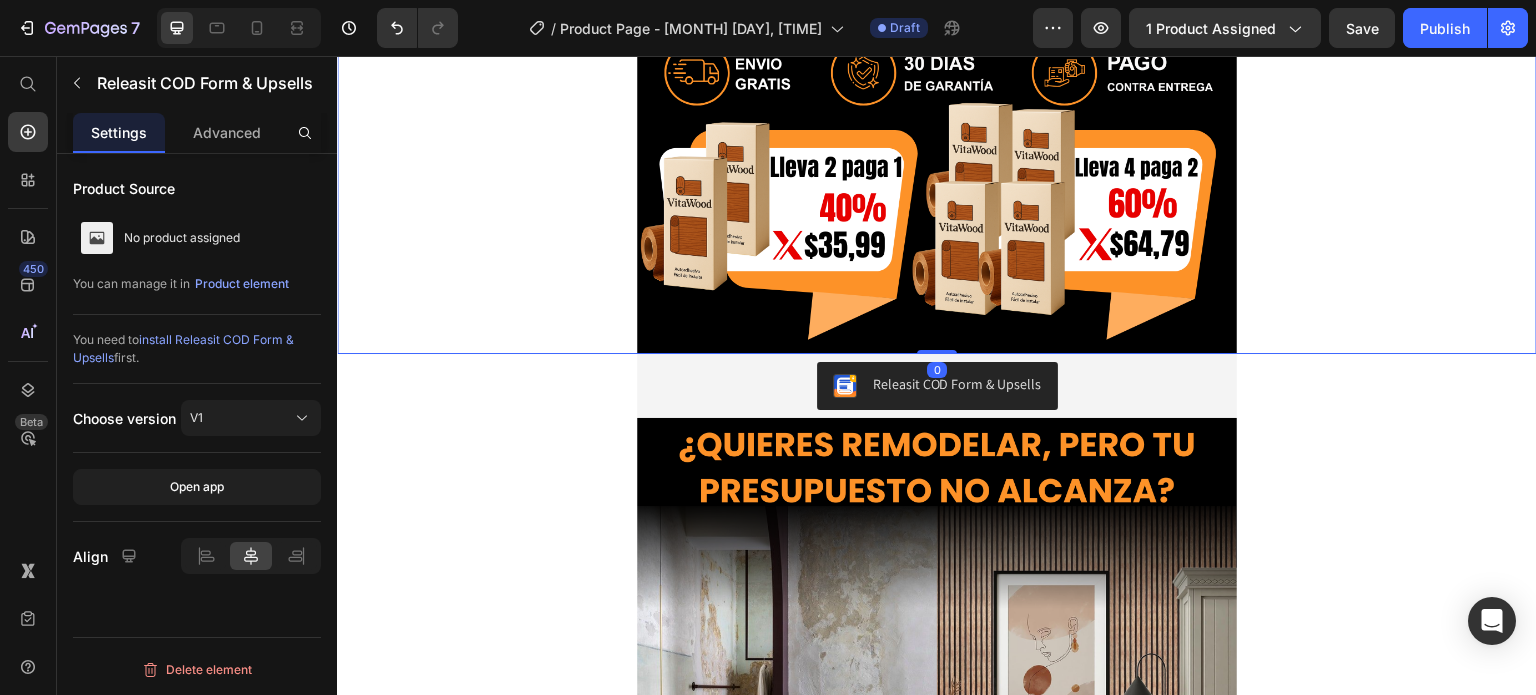 scroll, scrollTop: 1180, scrollLeft: 0, axis: vertical 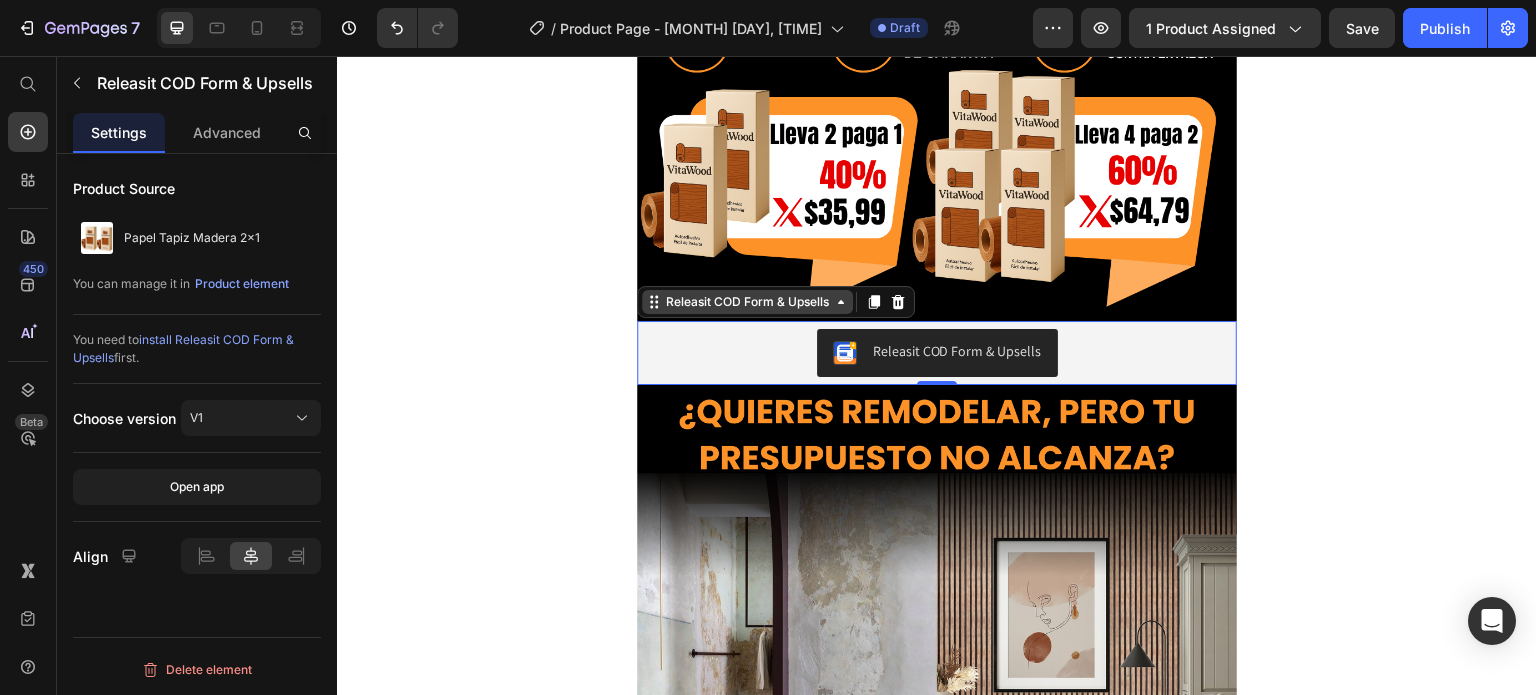 click on "Releasit COD Form & Upsells" at bounding box center (747, 302) 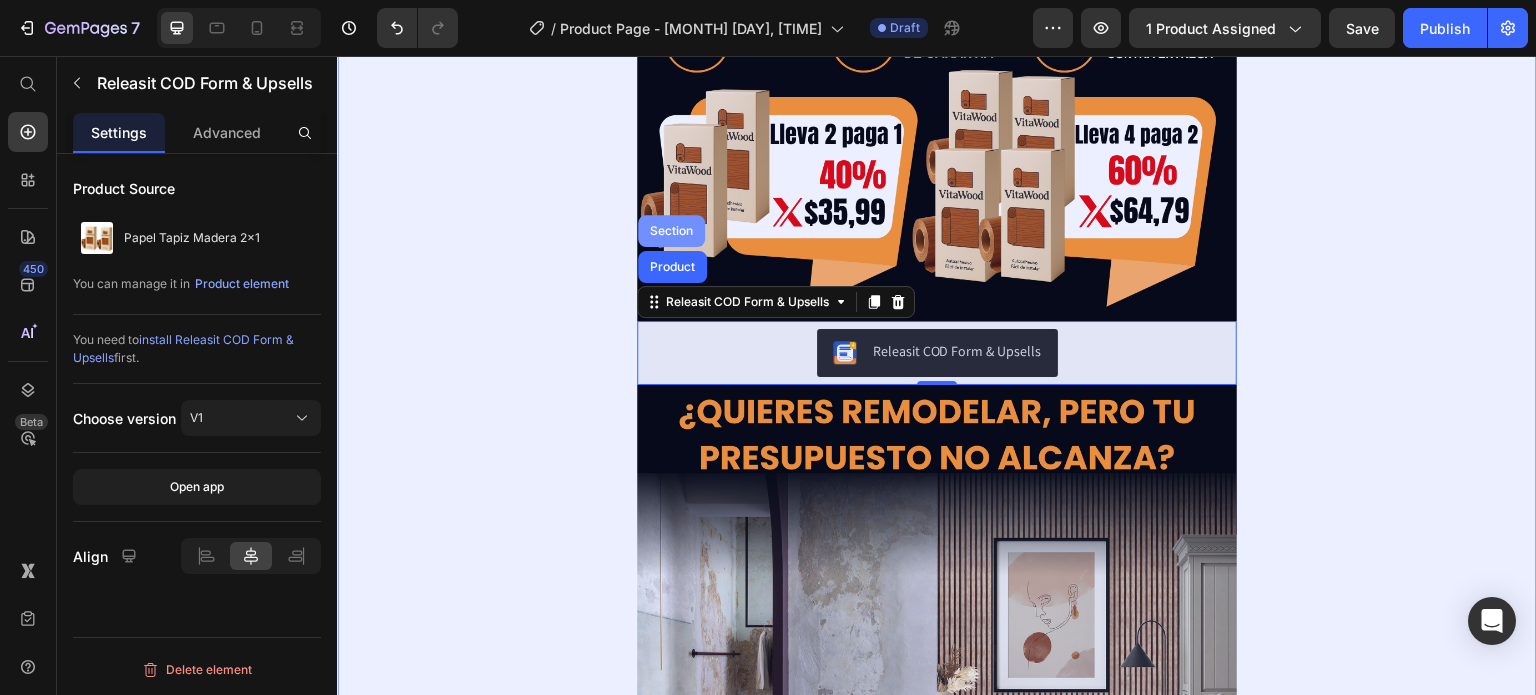 click on "Section" at bounding box center [671, 231] 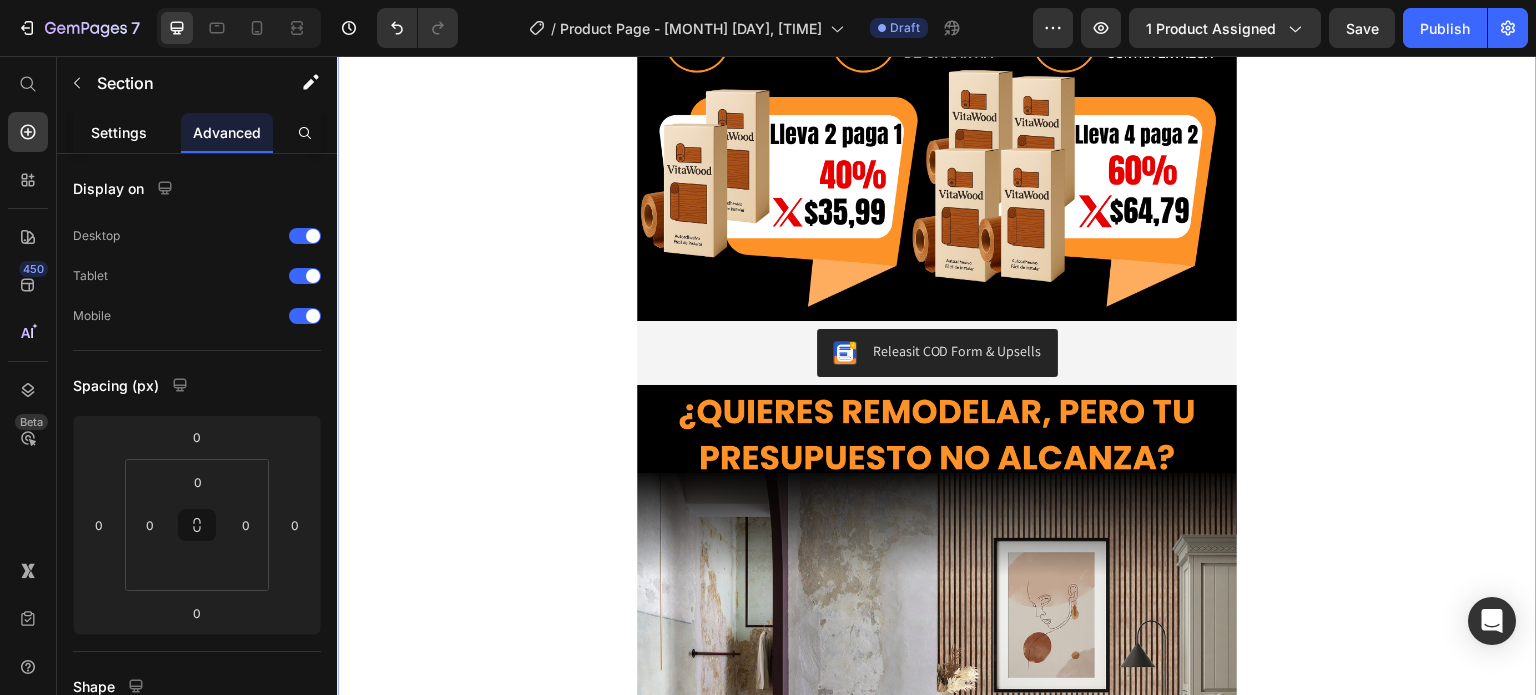 click on "Settings" at bounding box center [119, 132] 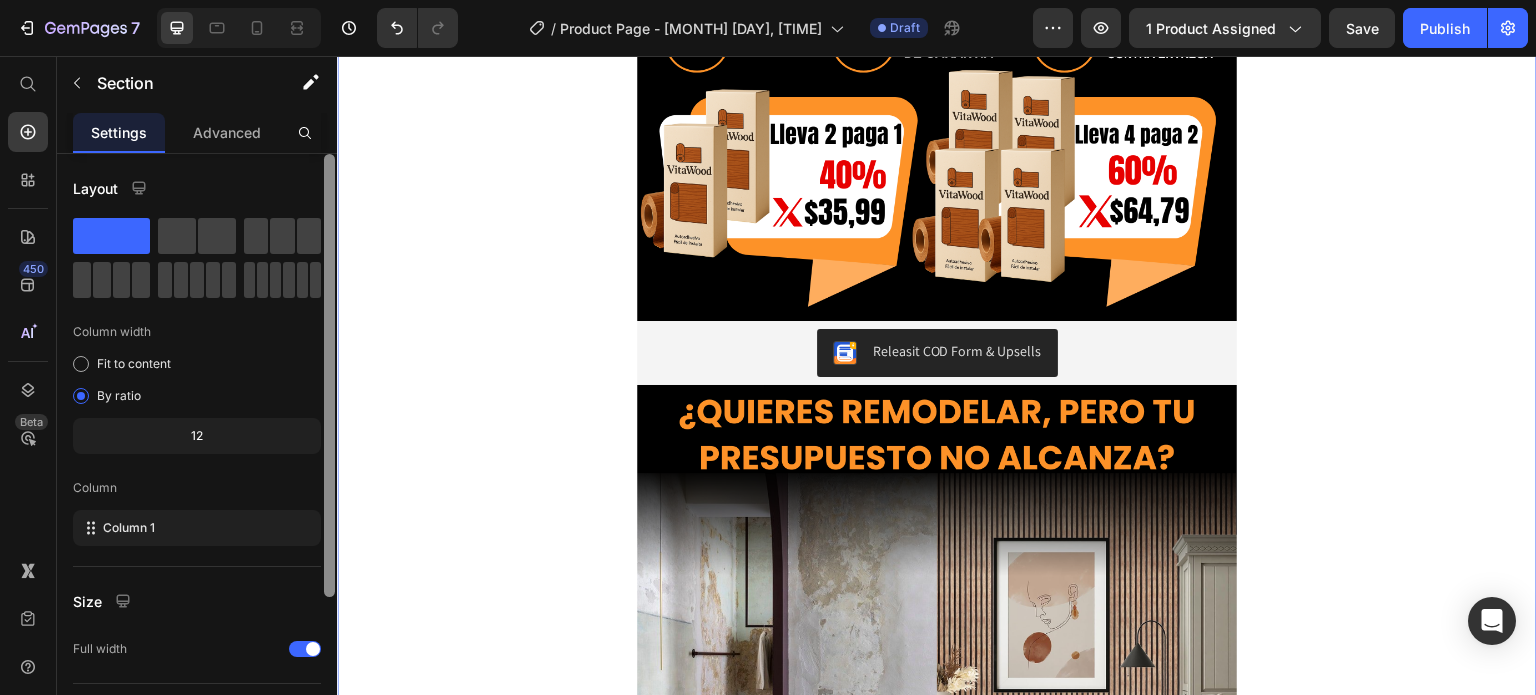 scroll, scrollTop: 208, scrollLeft: 0, axis: vertical 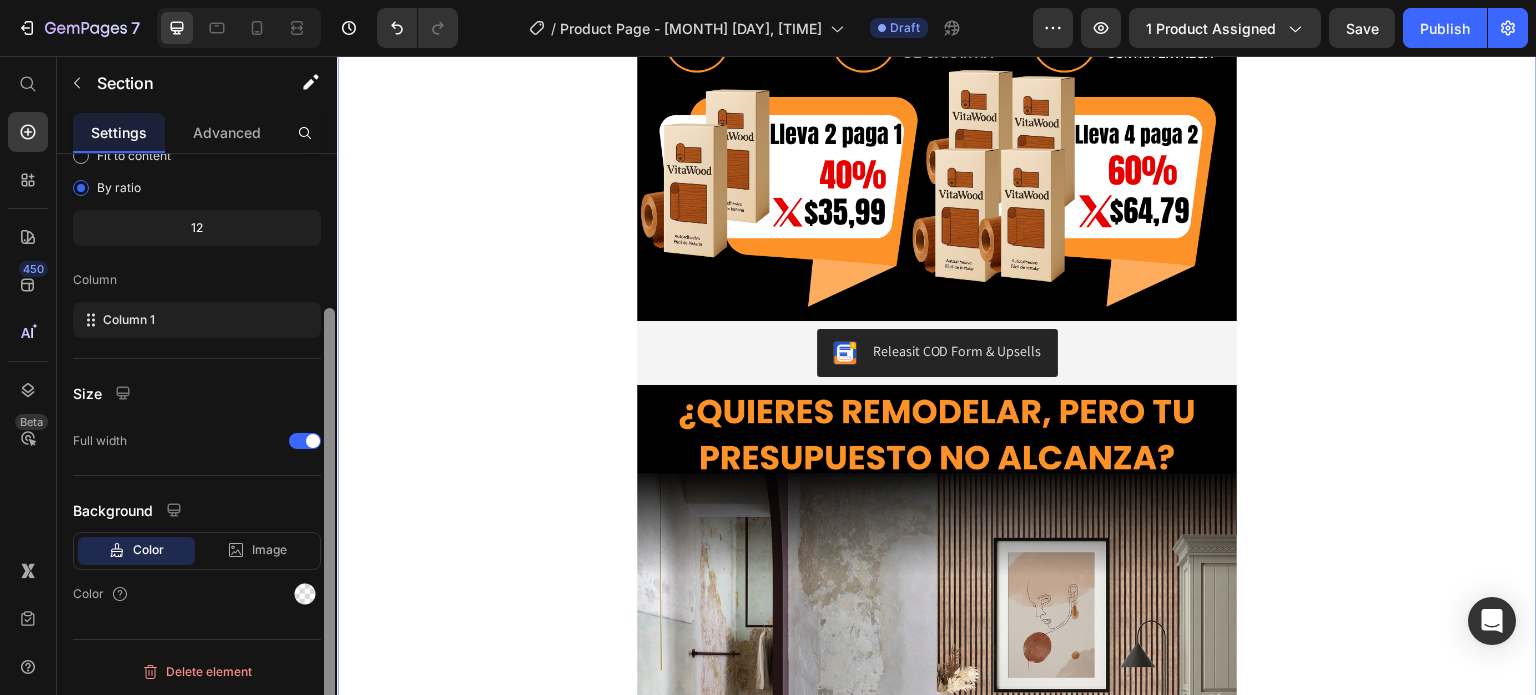 drag, startPoint x: 321, startPoint y: 253, endPoint x: 332, endPoint y: 430, distance: 177.34148 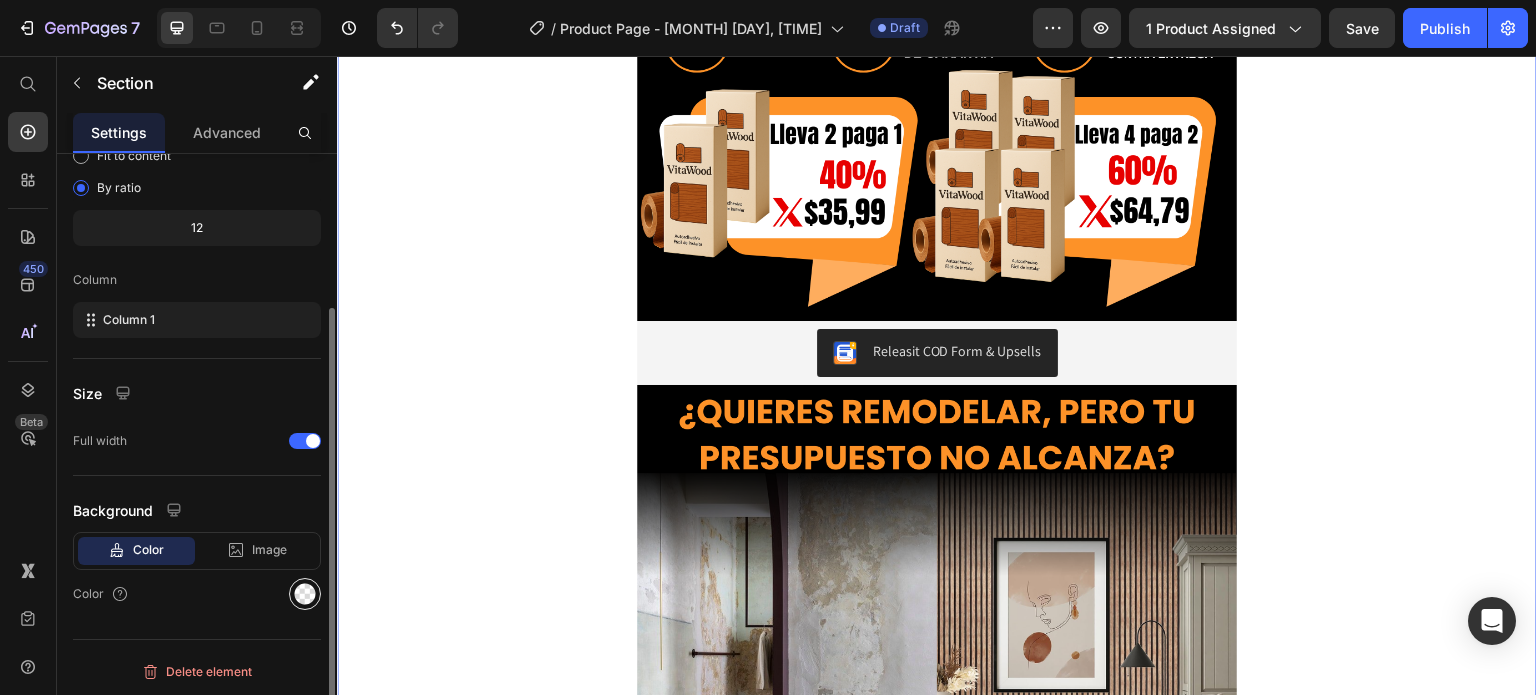 click 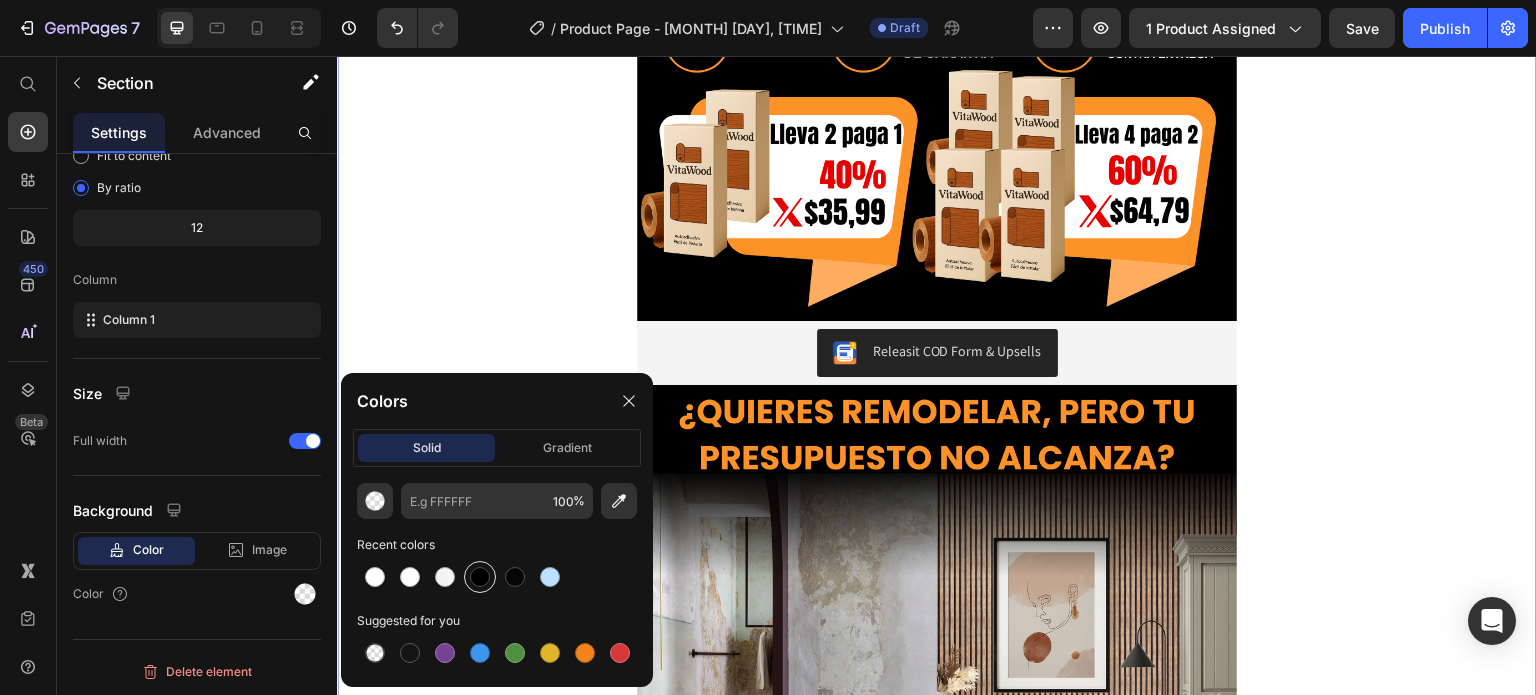 click at bounding box center (480, 577) 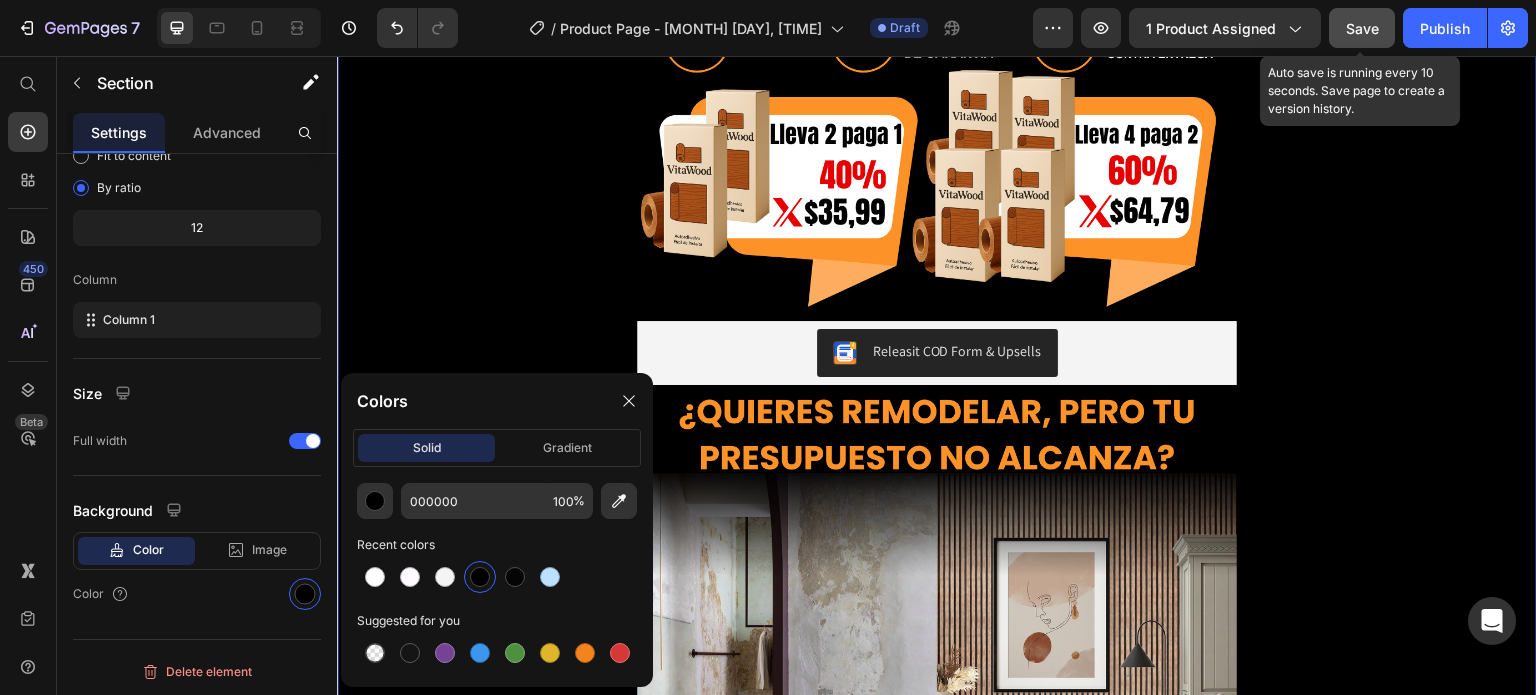 click on "Save" at bounding box center (1362, 28) 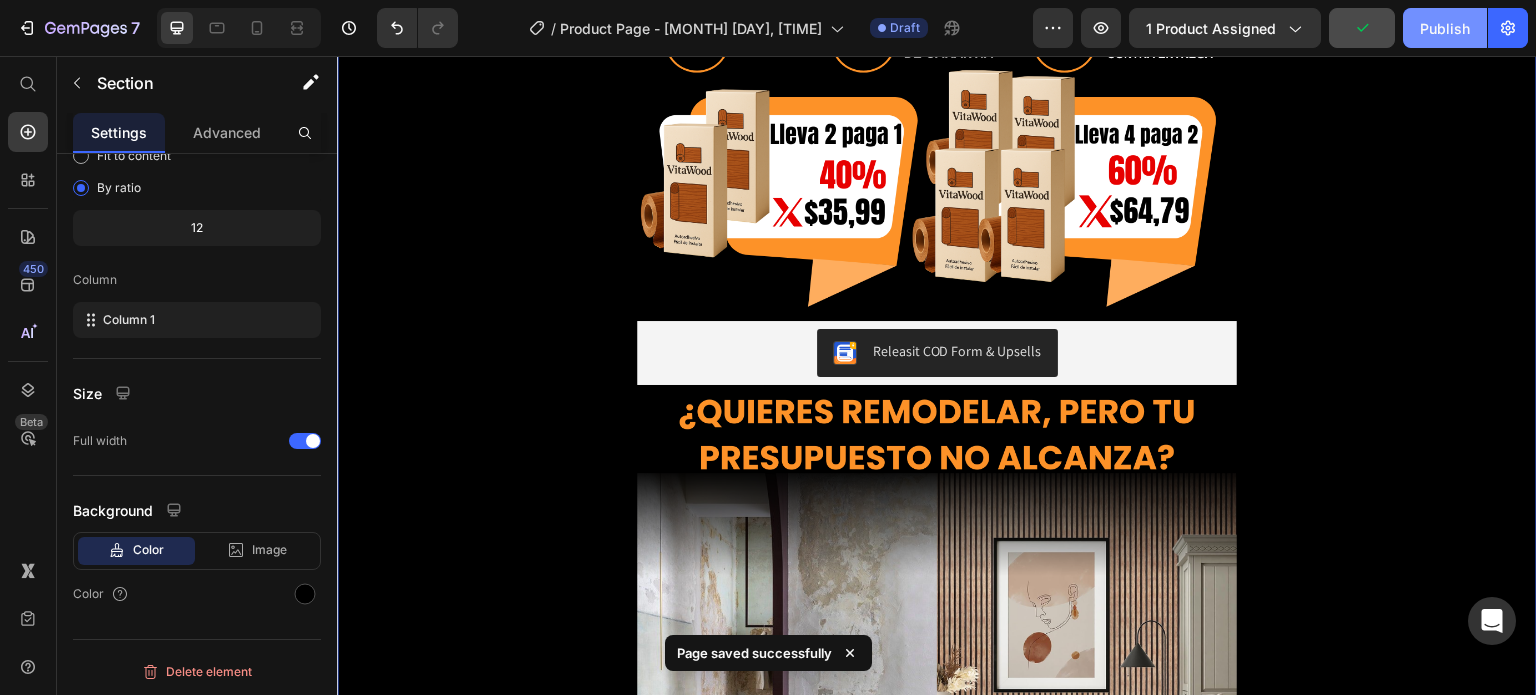 click on "Publish" at bounding box center [1445, 28] 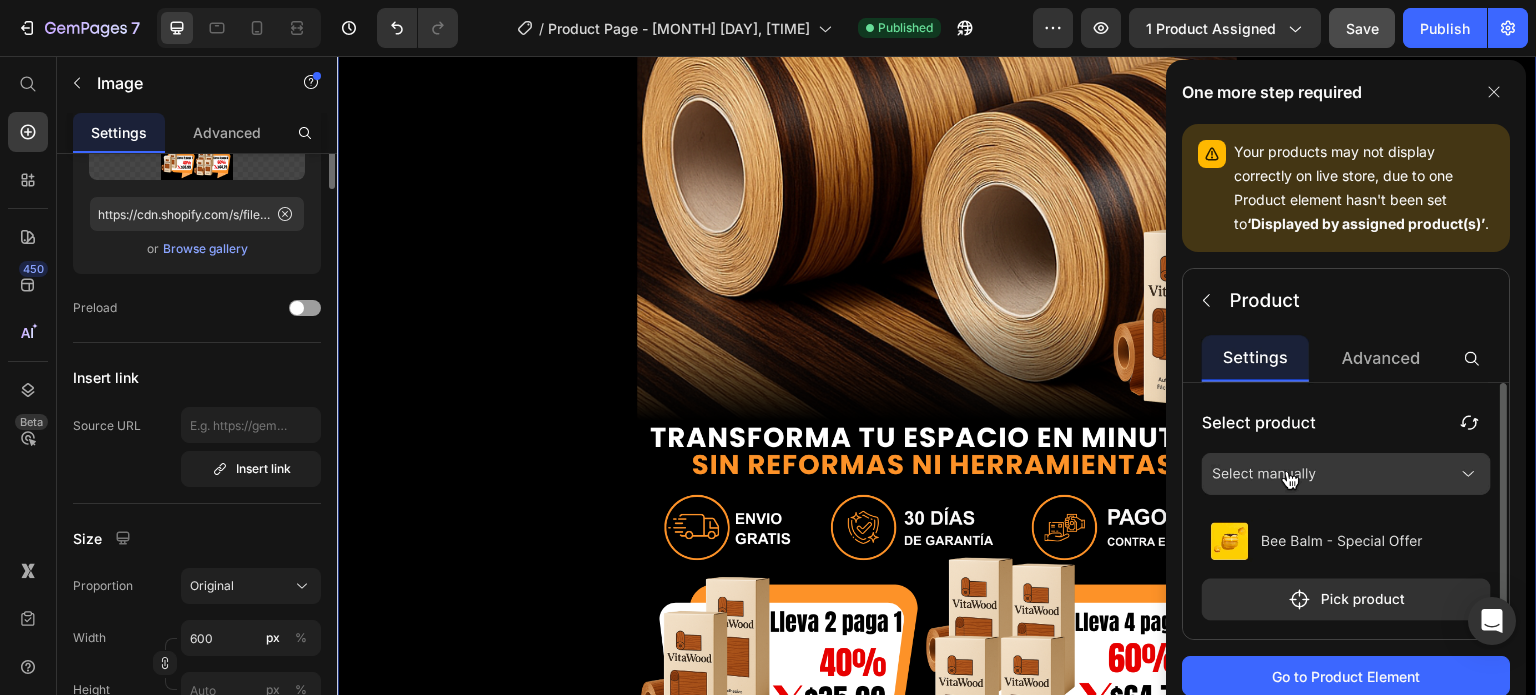 scroll, scrollTop: 0, scrollLeft: 0, axis: both 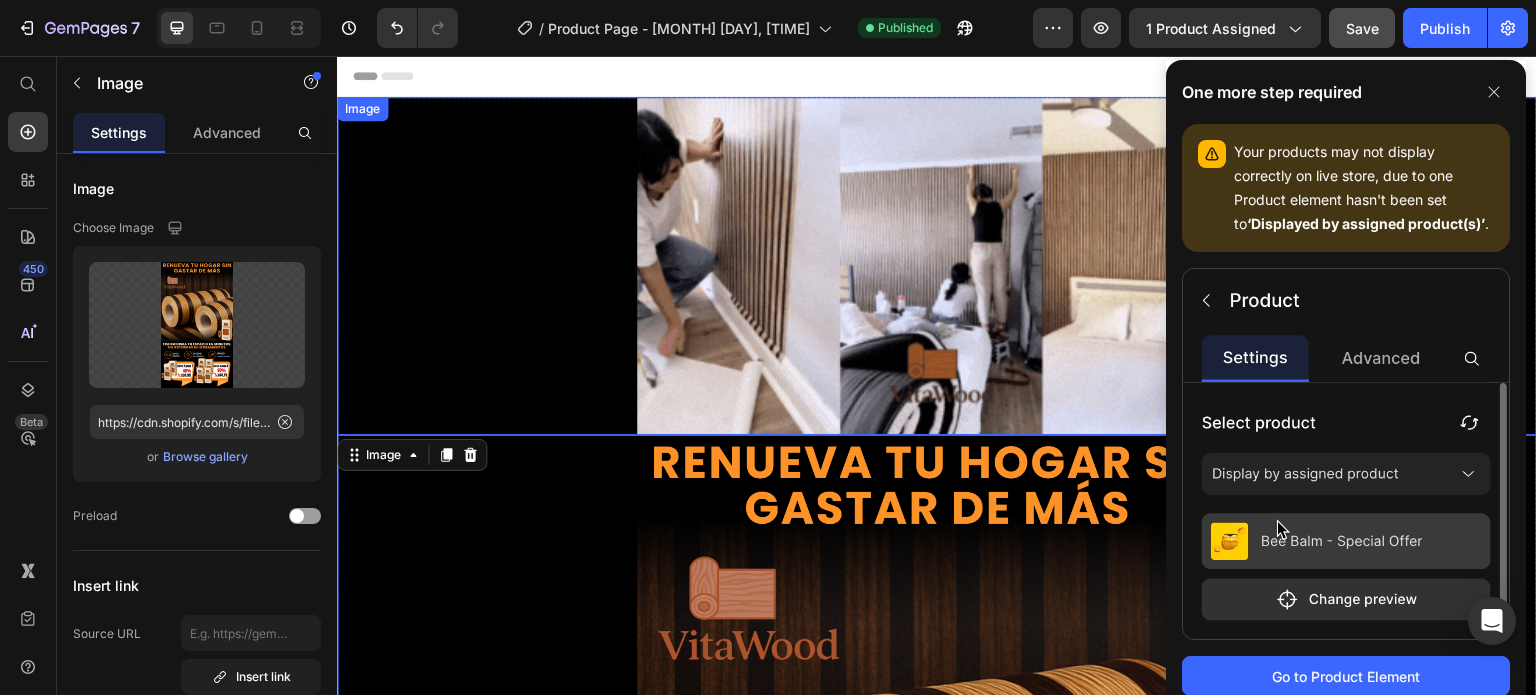 click at bounding box center [937, 266] 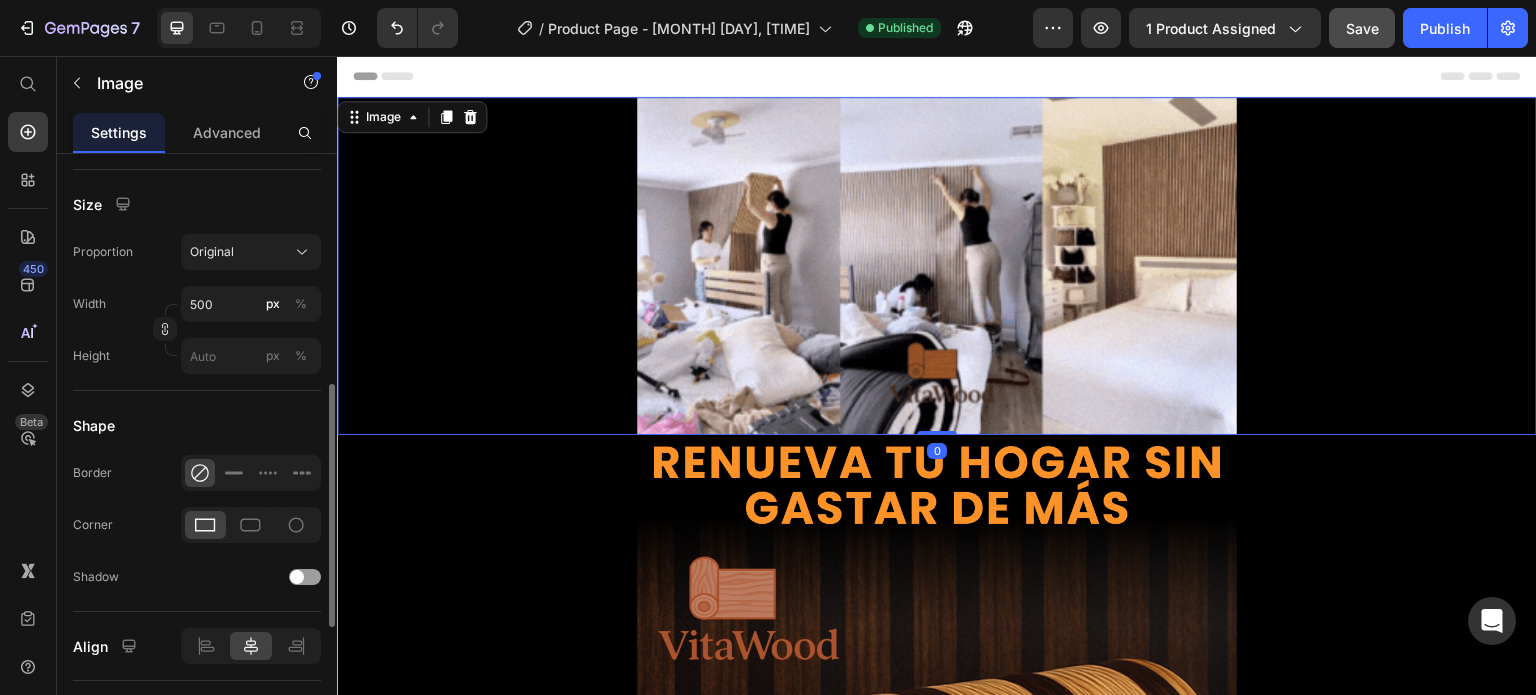 scroll, scrollTop: 555, scrollLeft: 0, axis: vertical 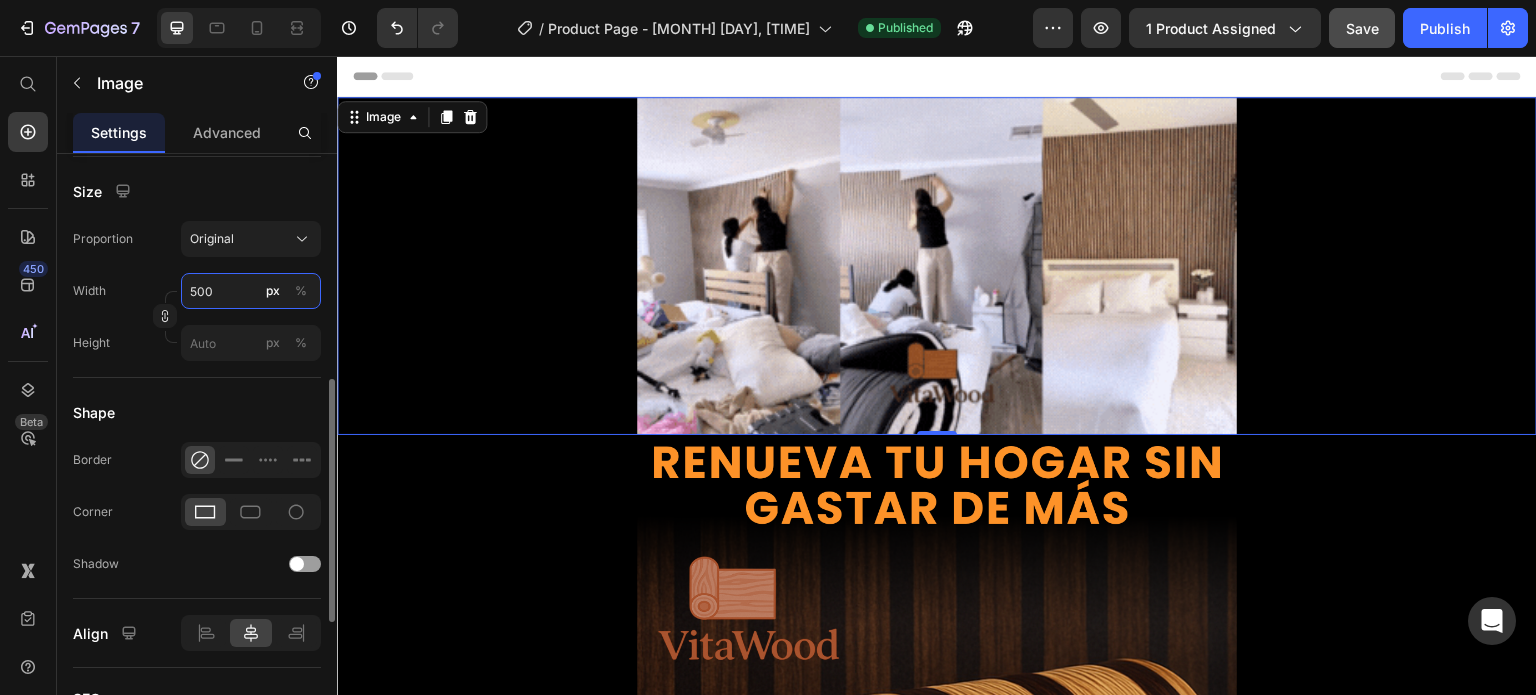 click on "500" at bounding box center (251, 291) 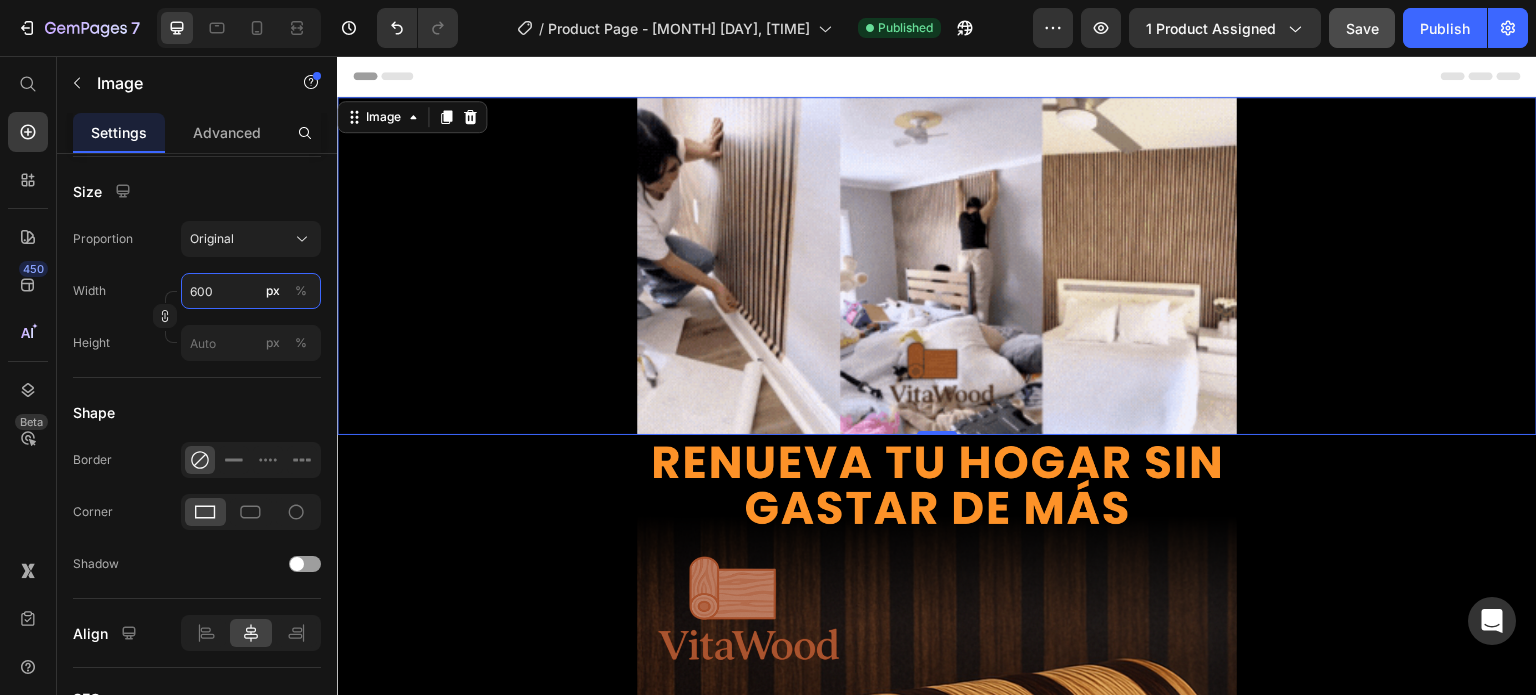 type on "600" 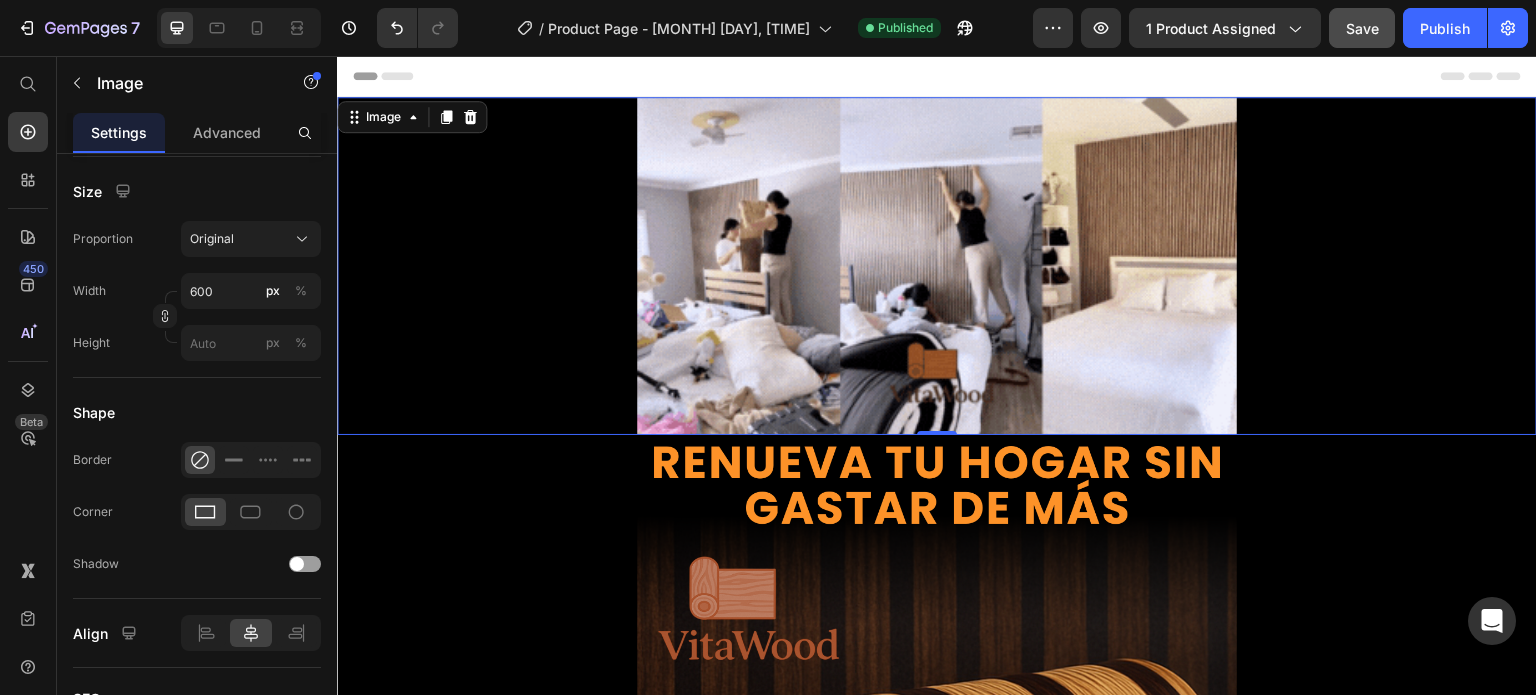 click on "Save" at bounding box center [1362, 28] 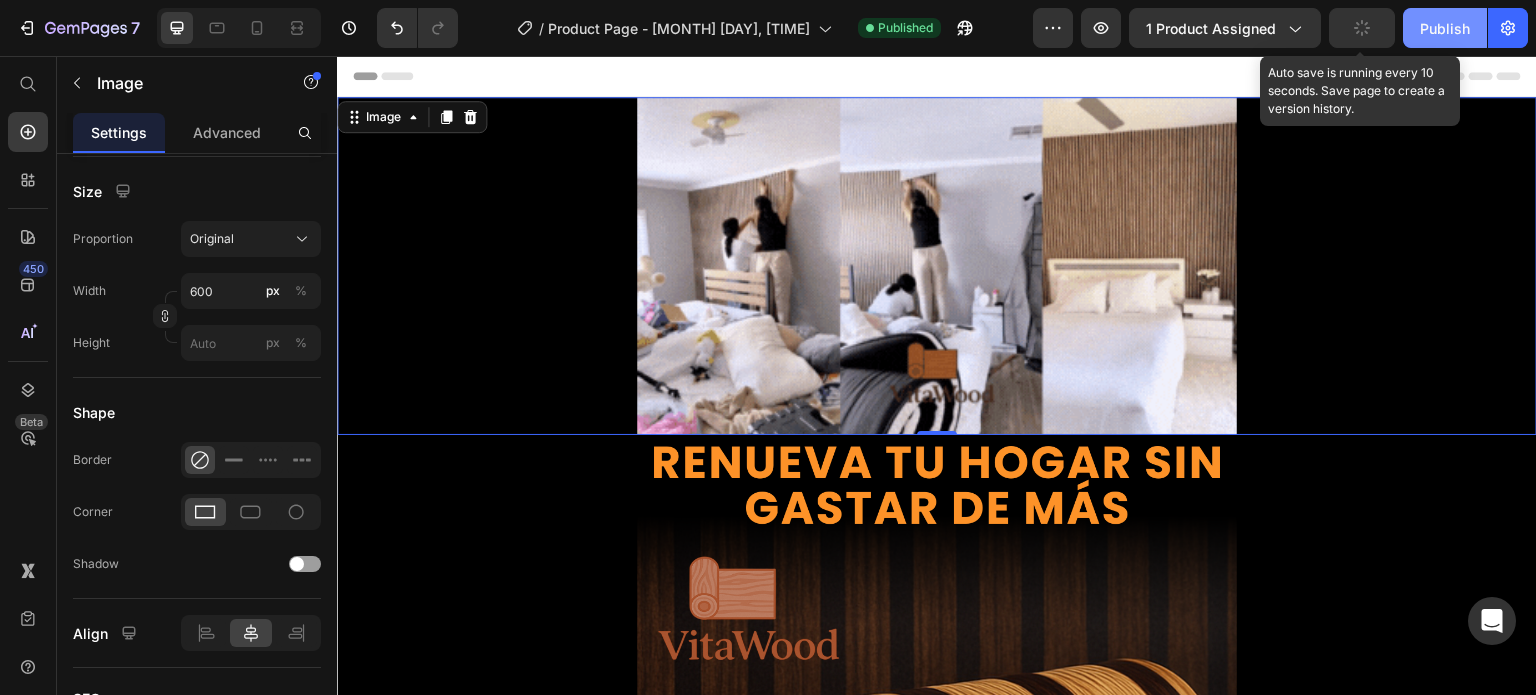 click on "Publish" 